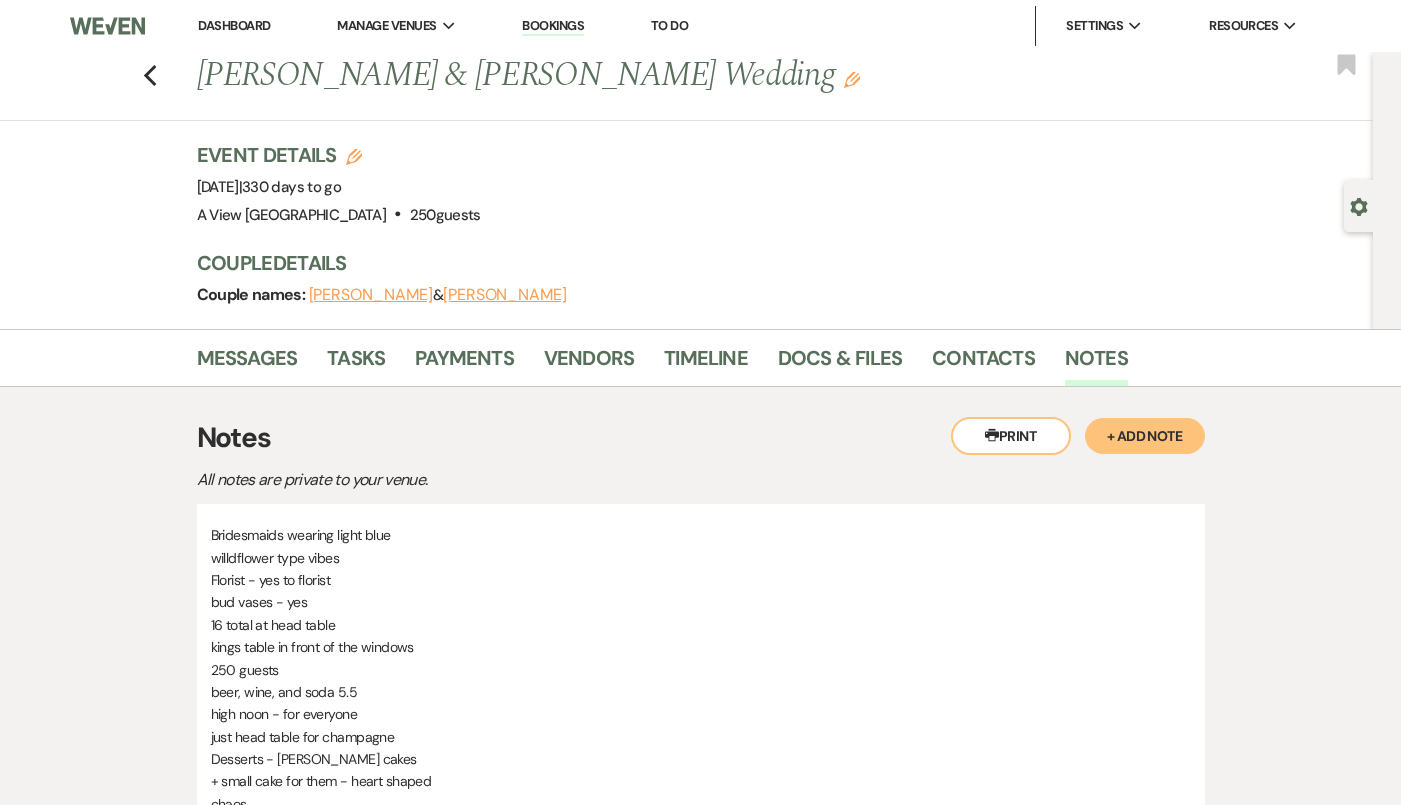 scroll, scrollTop: 0, scrollLeft: 0, axis: both 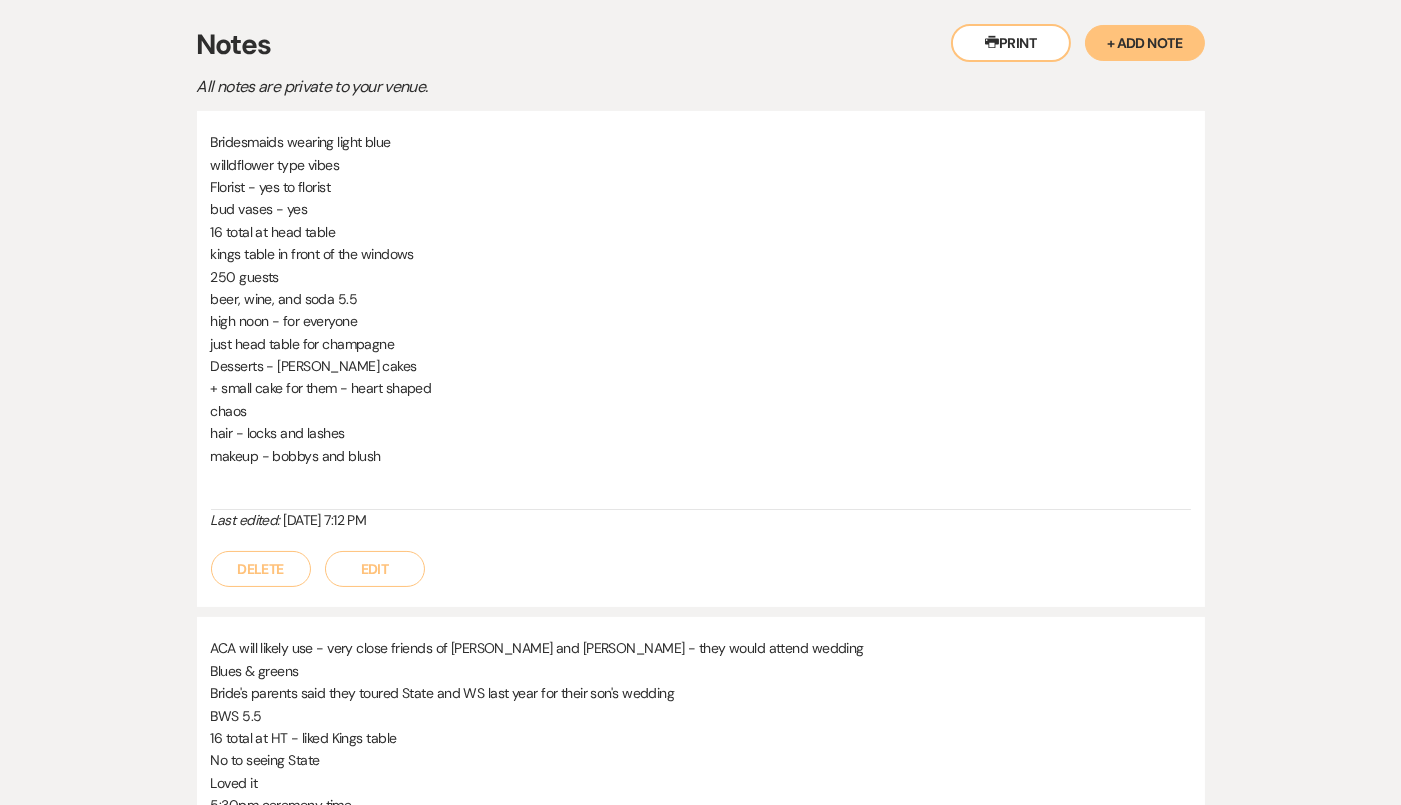 click on "Edit" at bounding box center [375, 569] 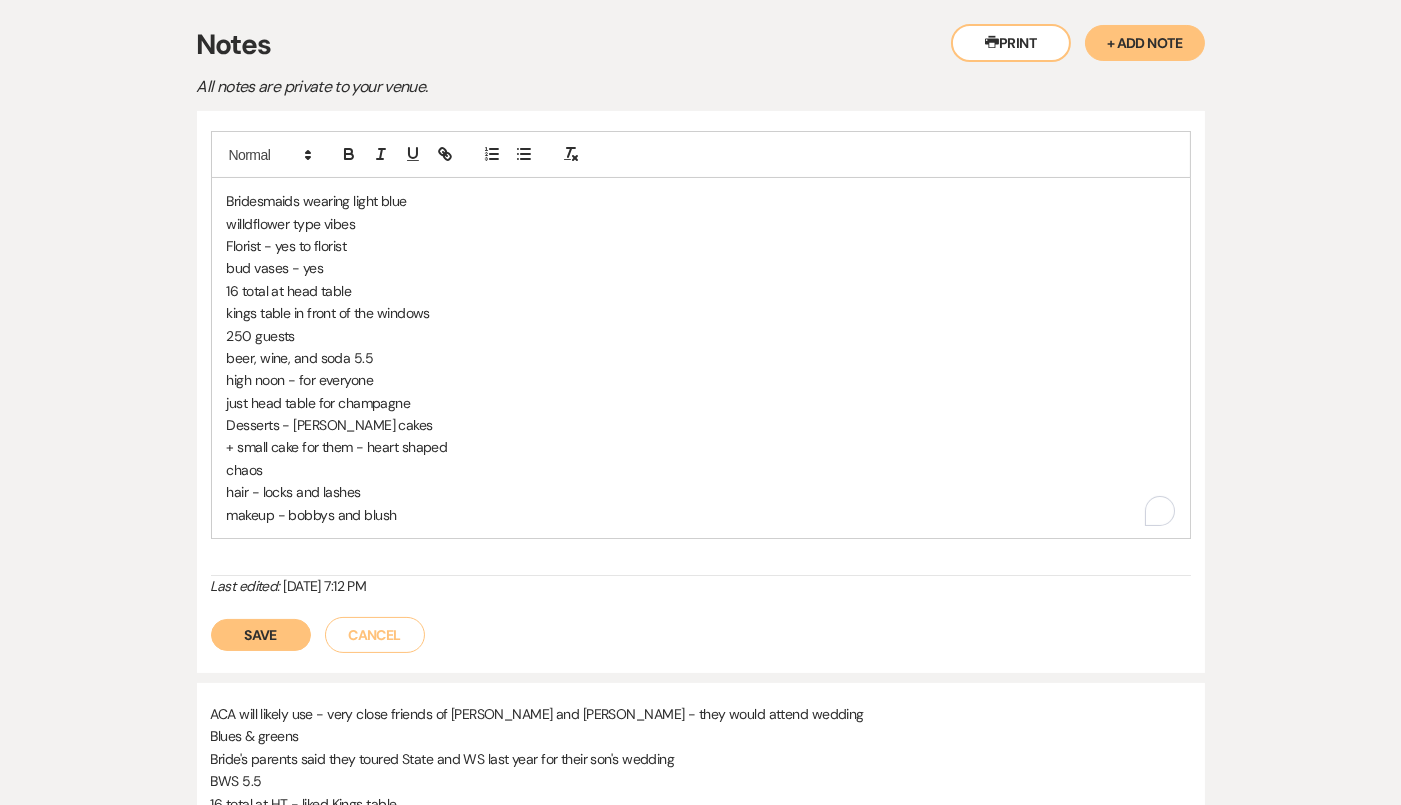 click on "Bridesmaids wearing light blue" at bounding box center [701, 201] 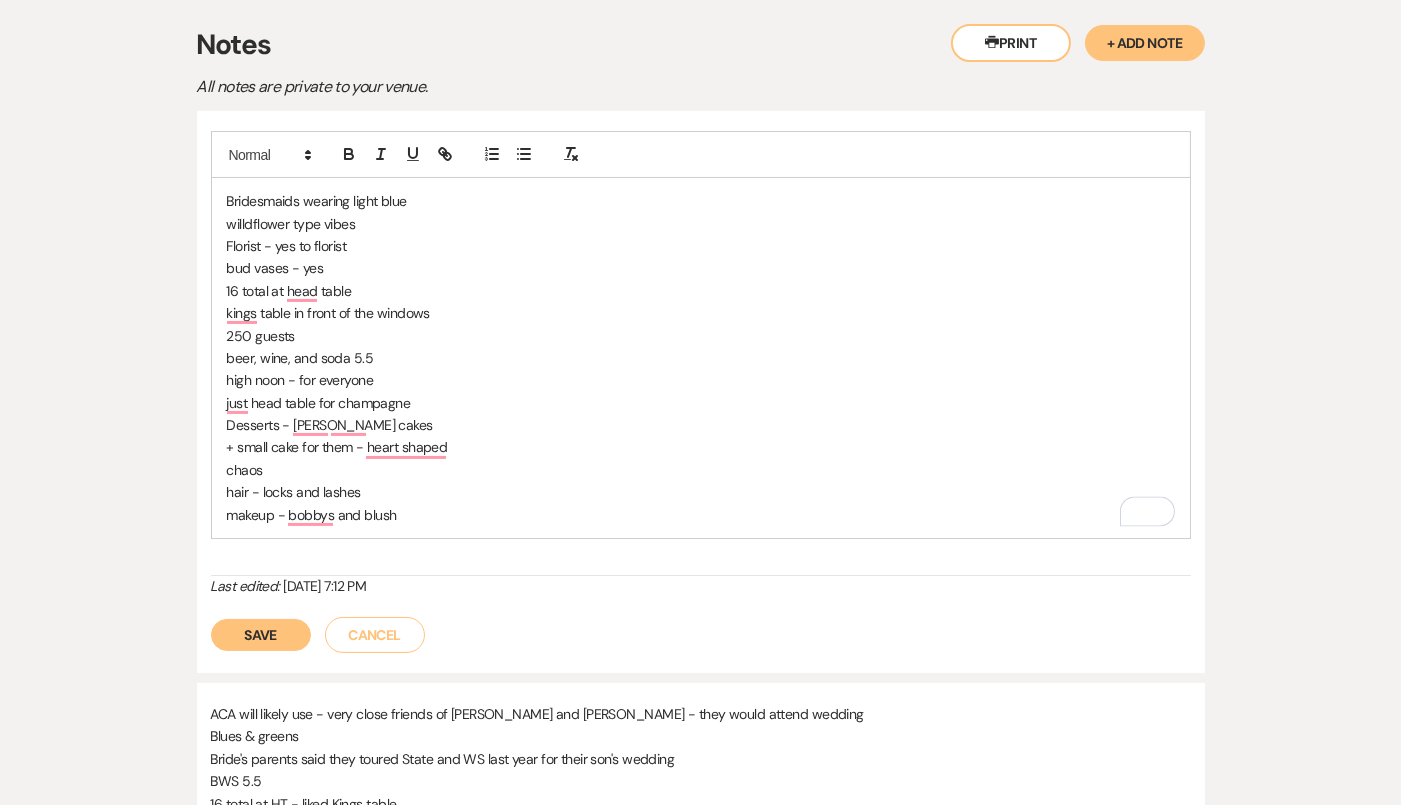 click on "willdflower type vibes" at bounding box center [701, 224] 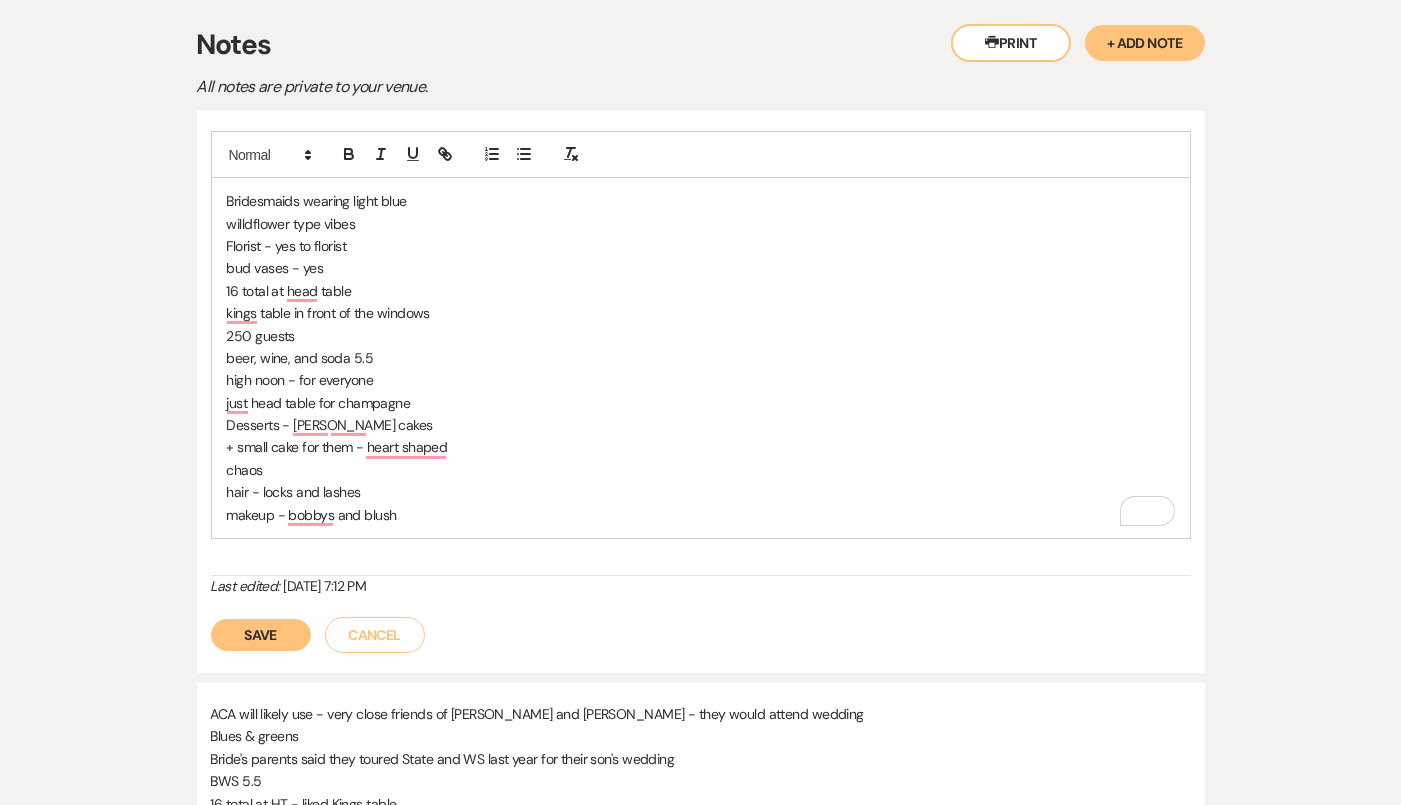 click on "Florist - yes to florist" at bounding box center (701, 246) 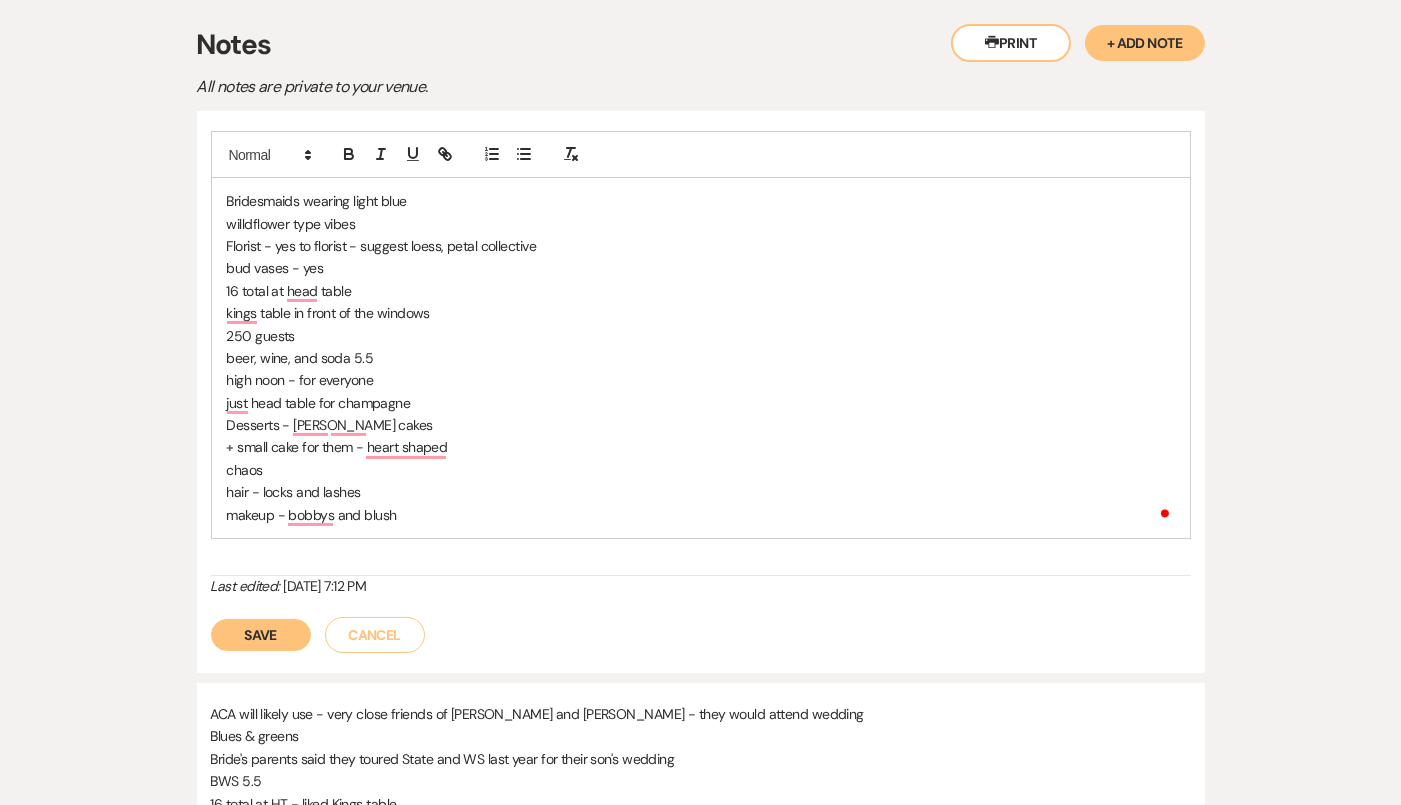 click on "bud vases - yes" at bounding box center [701, 268] 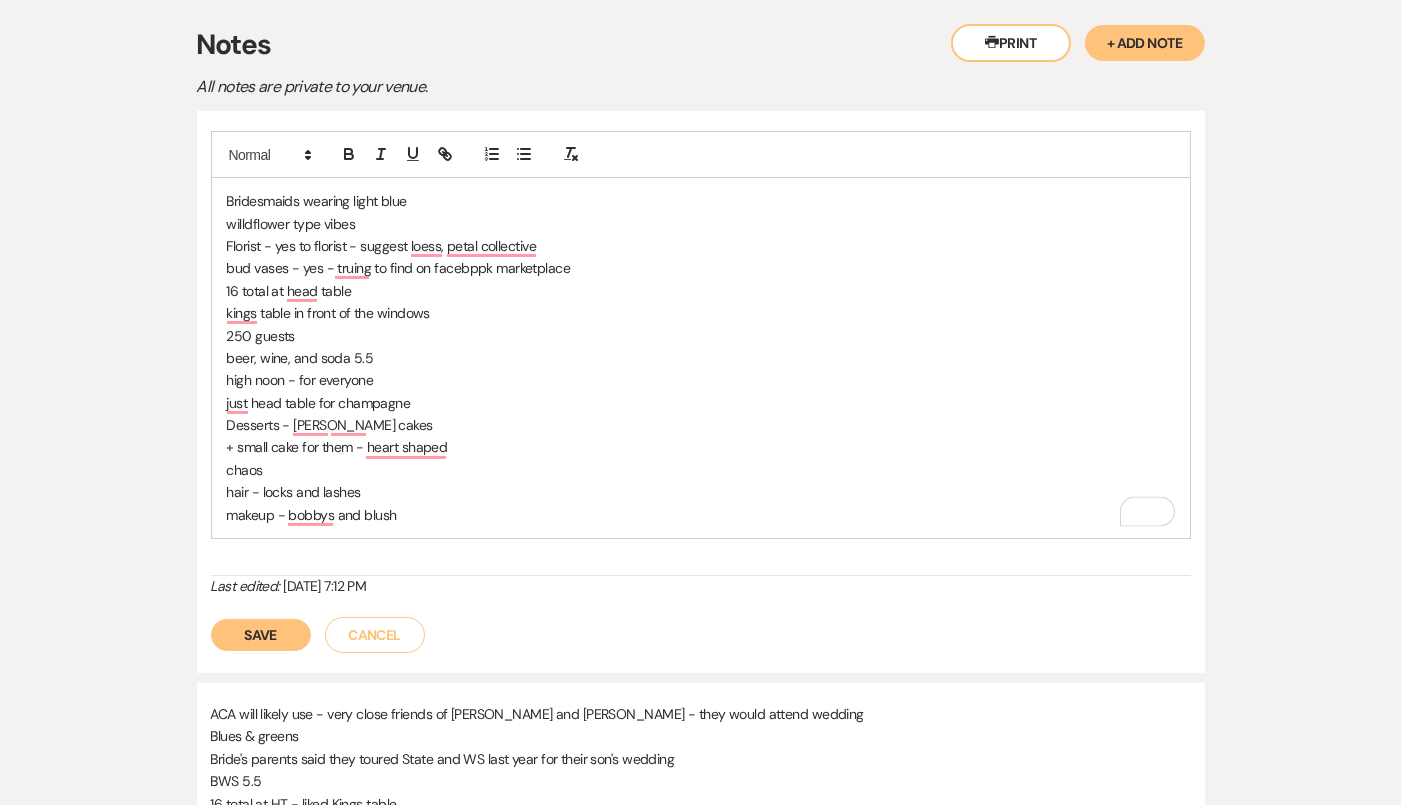 click on "16 total at head table" at bounding box center [701, 291] 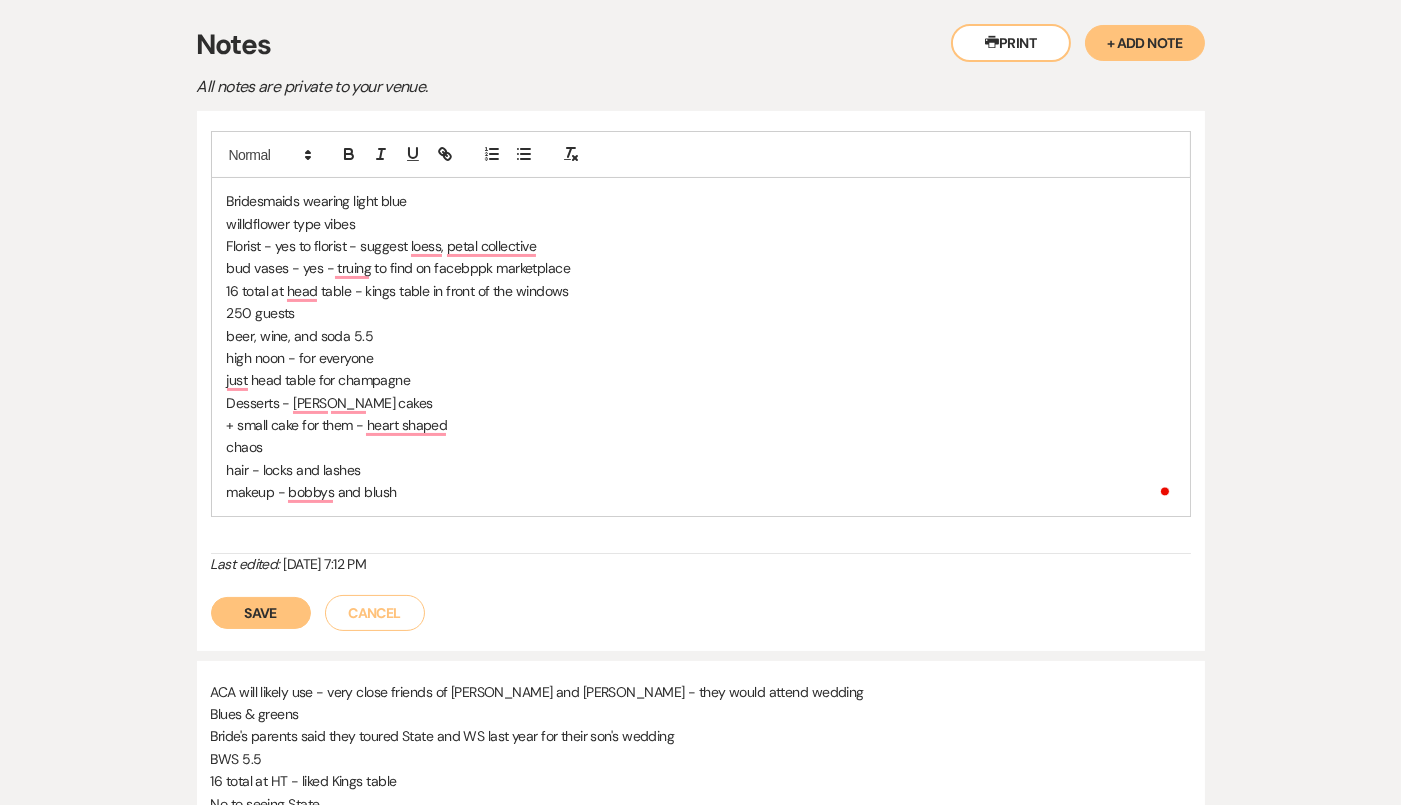 click on "250 guests" at bounding box center [701, 313] 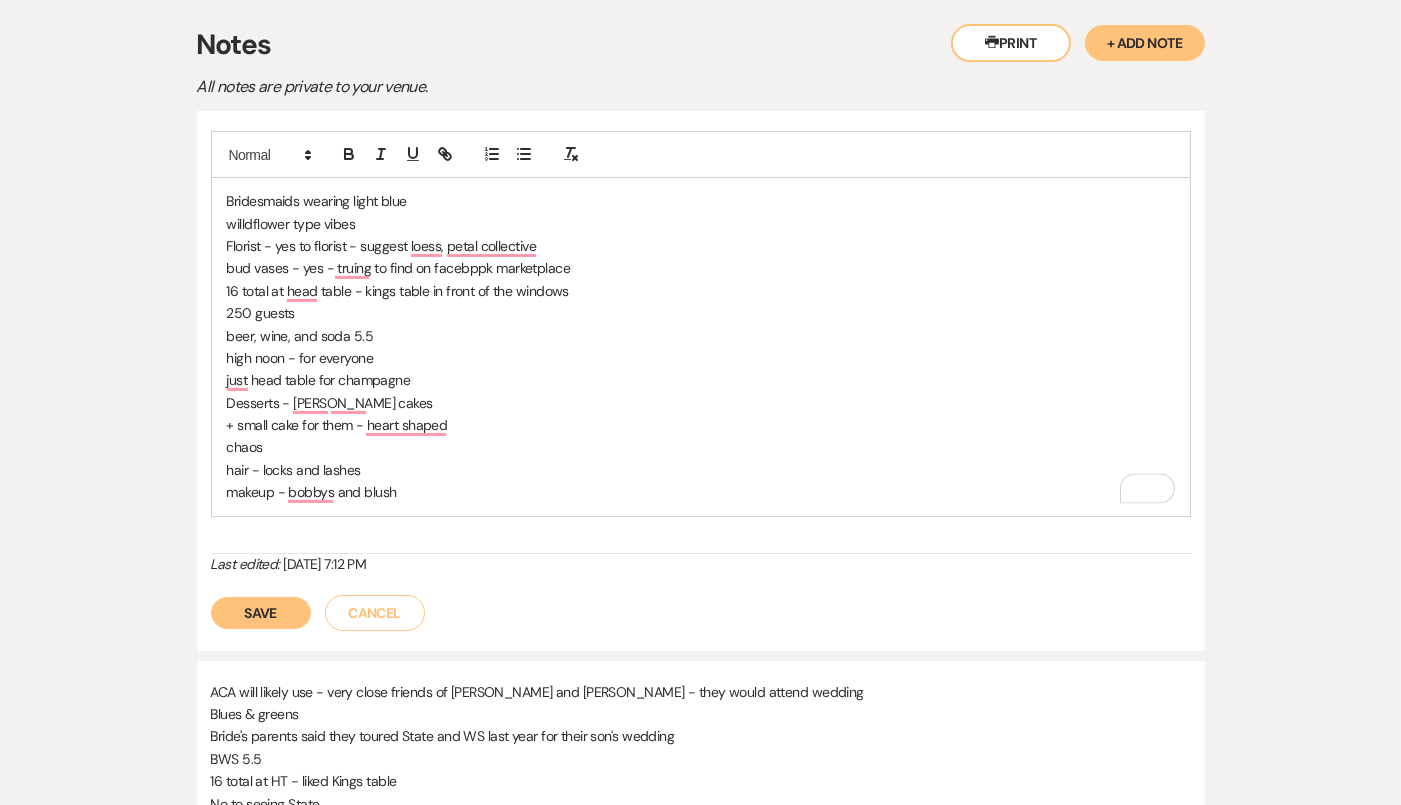 click on "beer, wine, and soda 5.5" at bounding box center [701, 336] 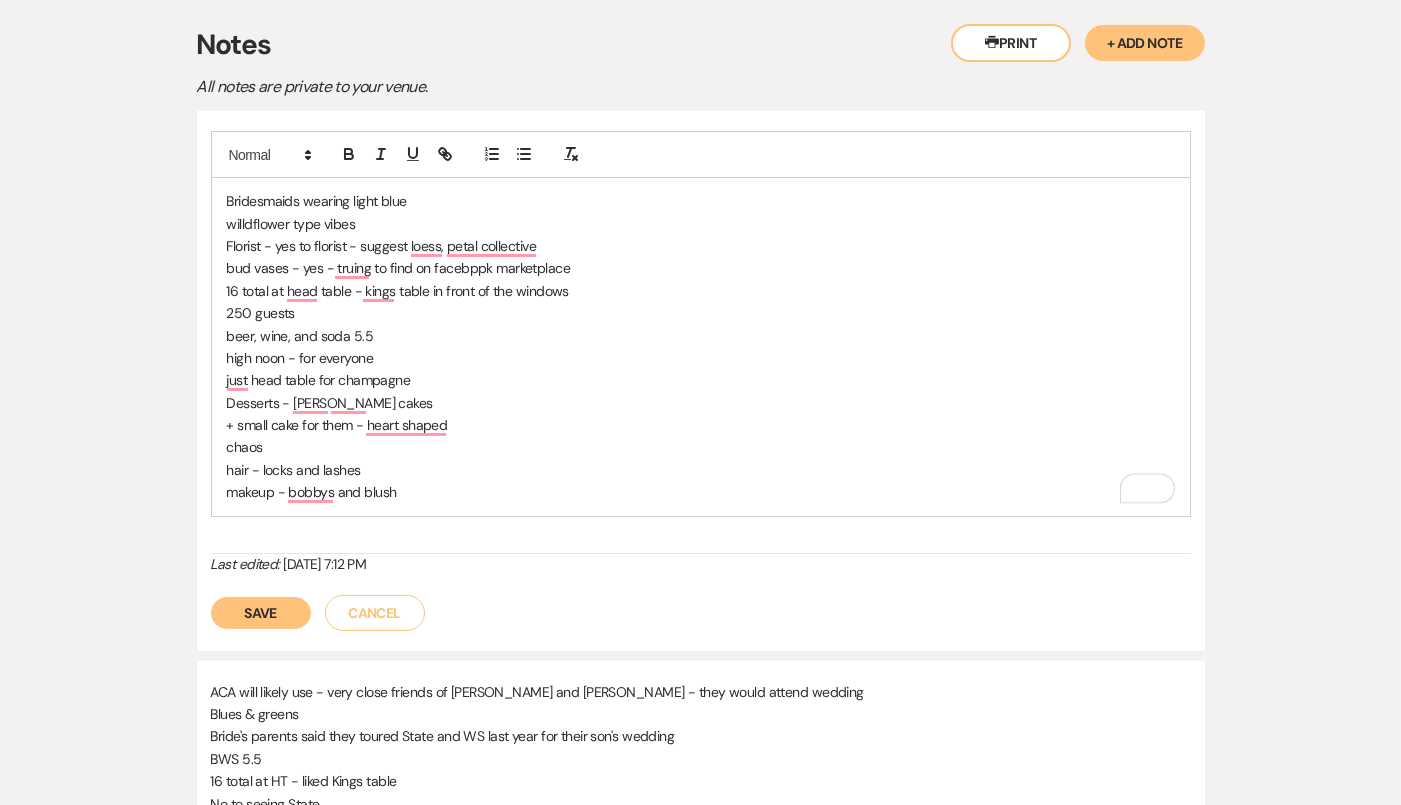 click on "Bridesmaids wearing light blue willdflower type vibes Florist - yes to florist - suggest loess, petal collective  bud vases - yes - truing to find on facebppk marketplace  16 total at head table - kings table in front of the windows 250 guests beer, wine, and soda 5.5 high noon - for everyone just head table for champagne Desserts - [PERSON_NAME] cakes + small cake for them - heart shaped chaos hair - locks and lashes makeup - bobbys and blush" at bounding box center [701, 346] 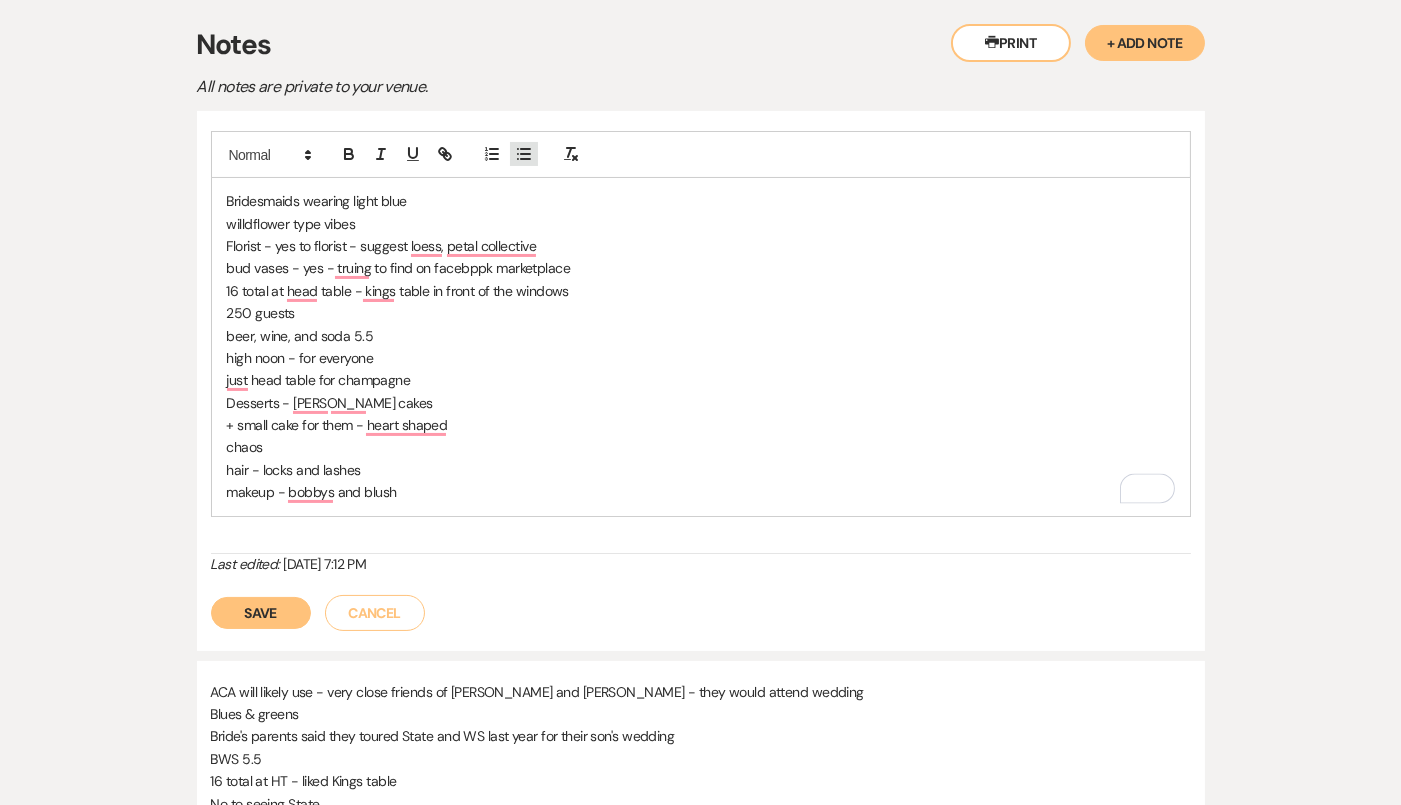 click 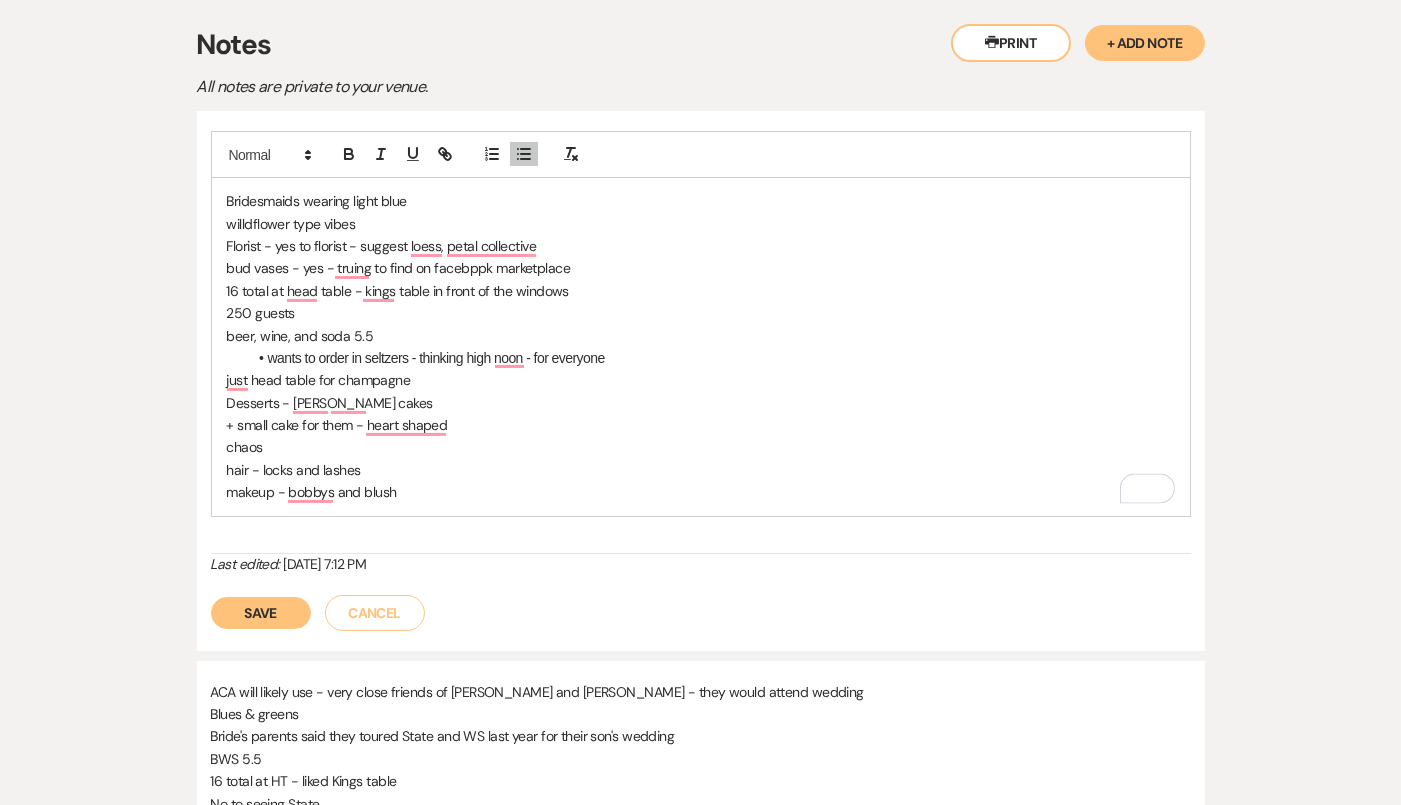click on "wants to order in seltzers - thinking high noon - for everyone" at bounding box center (711, 358) 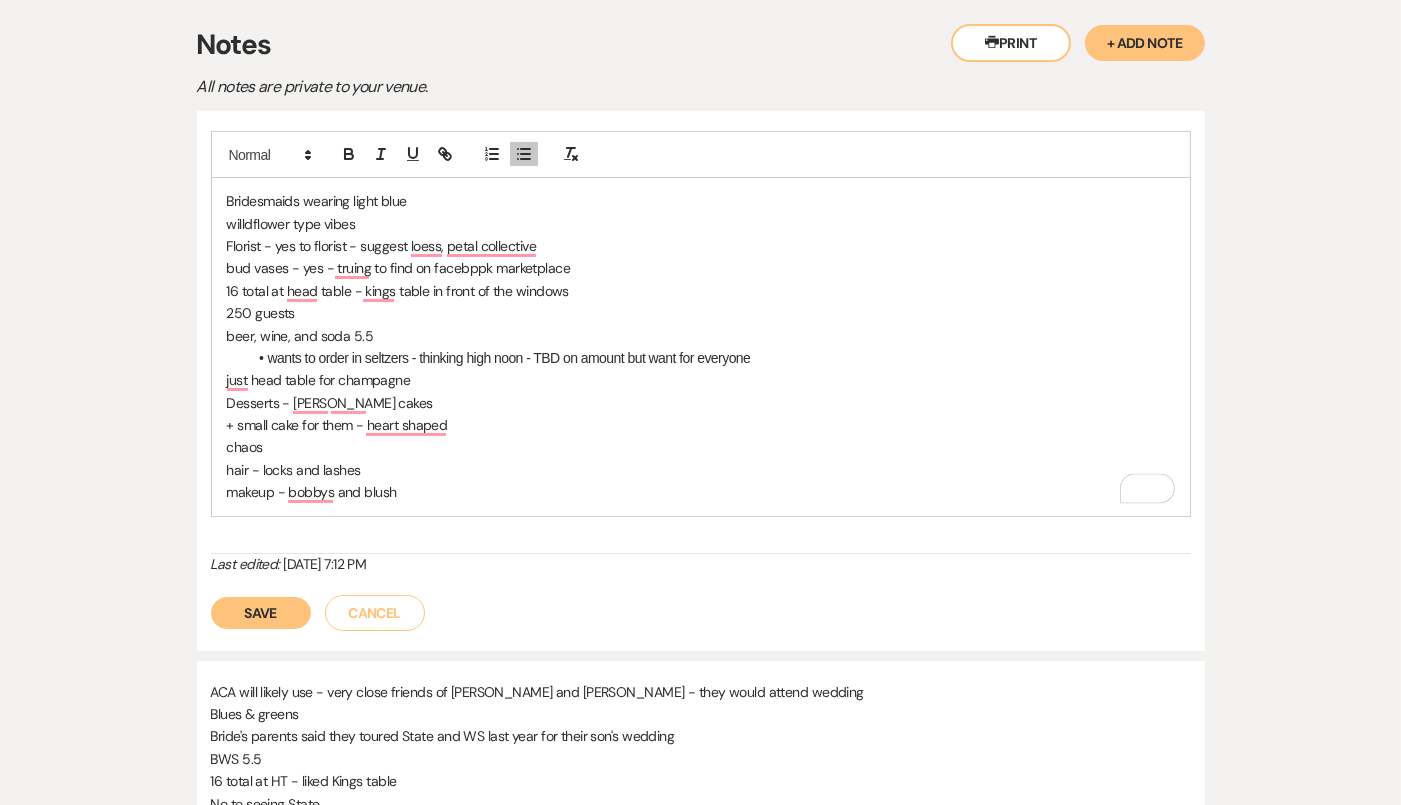 click on "wants to order in seltzers - thinking high noon - TBD on amount but want for everyone" at bounding box center [711, 358] 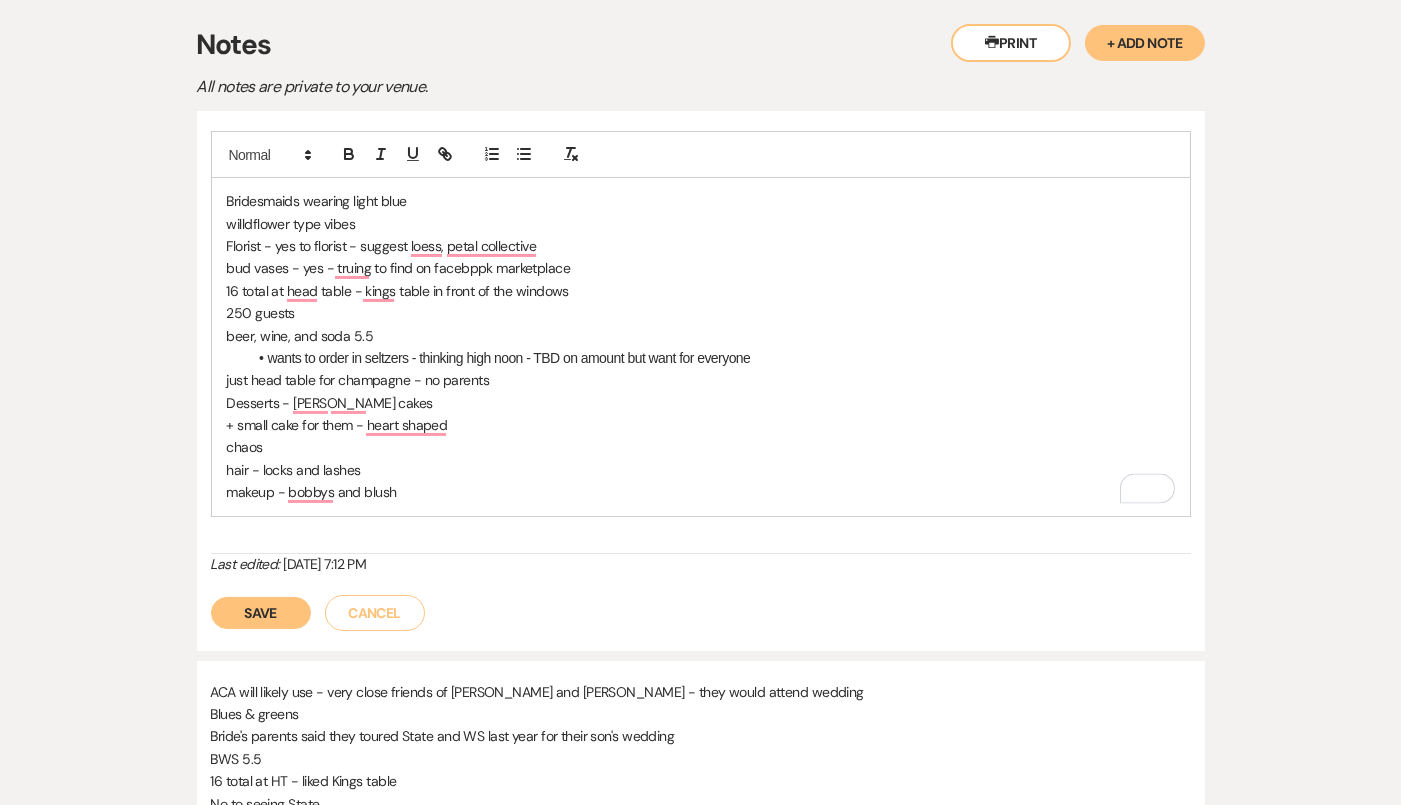 click on "Desserts - [PERSON_NAME] cakes" at bounding box center (701, 403) 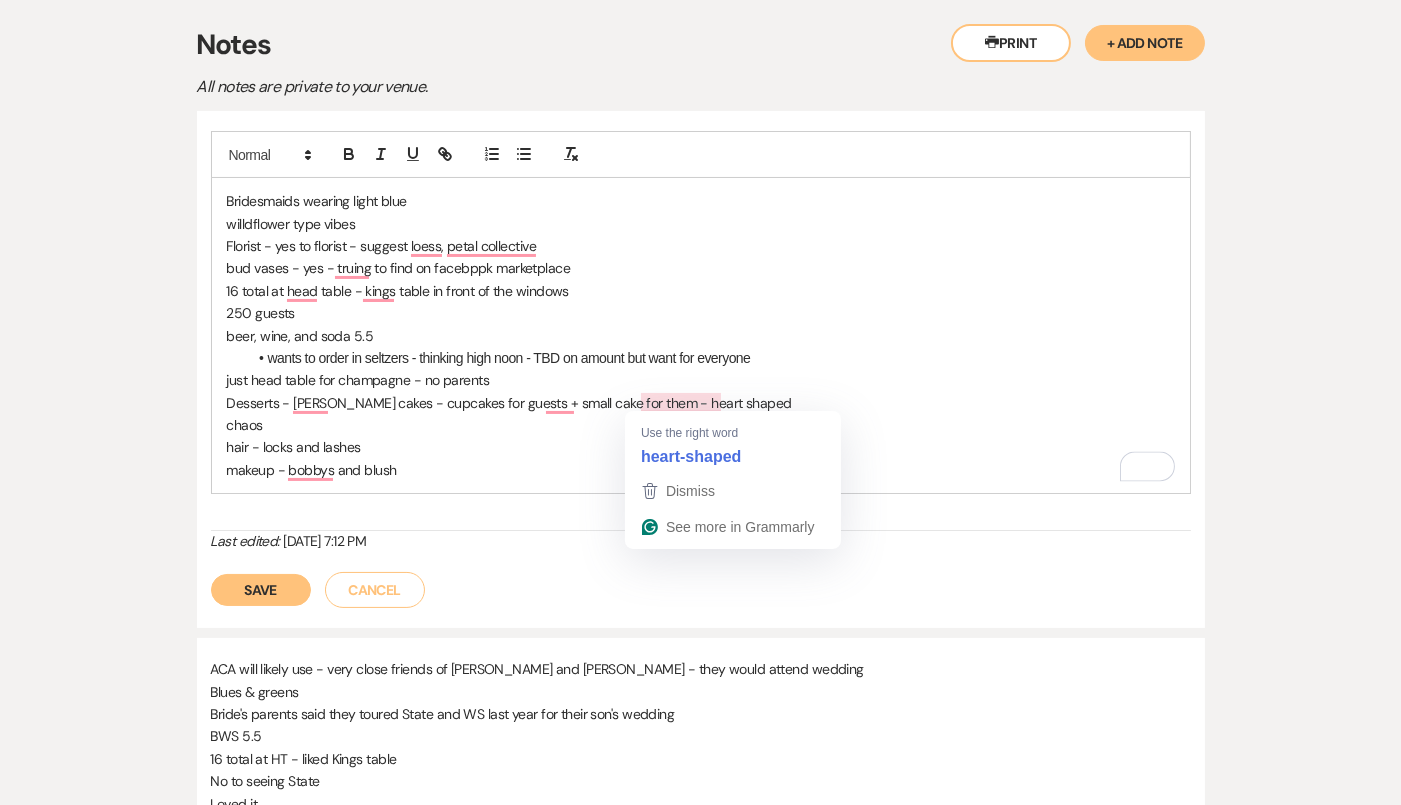 click on "Desserts - [PERSON_NAME] cakes - cupcakes for guests + small cake for them - heart shaped" at bounding box center [701, 403] 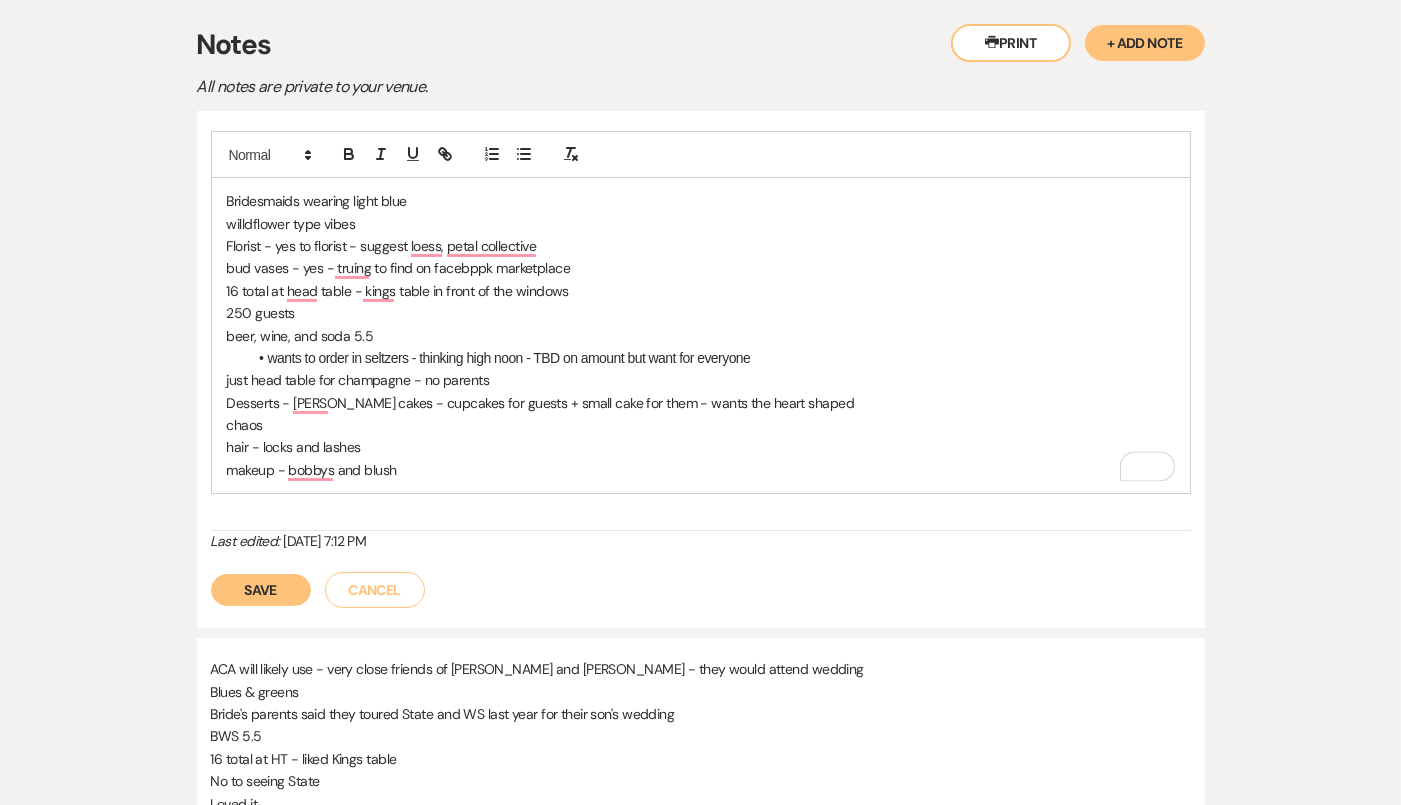click on "chaos" at bounding box center (701, 425) 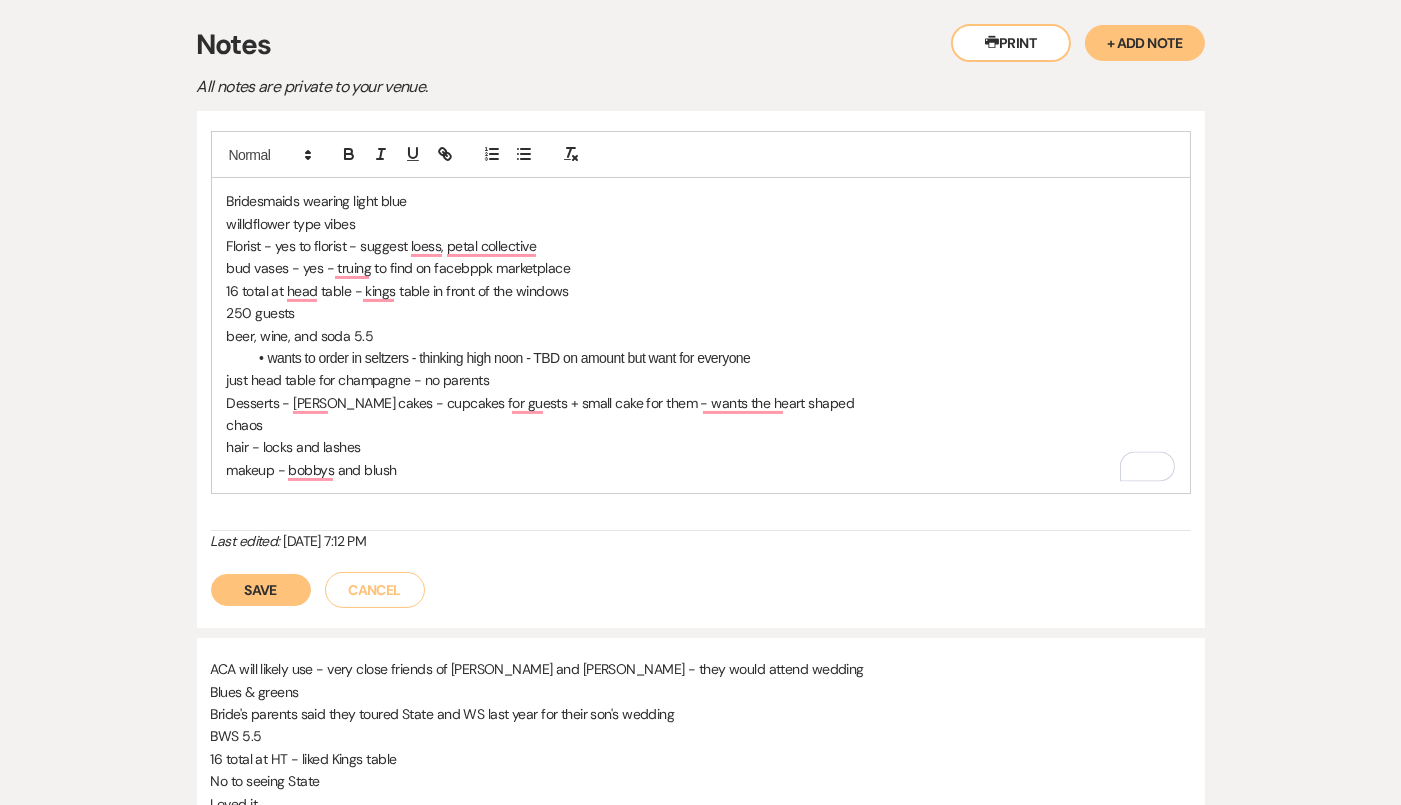 click on "Bridesmaids wearing light blue willdflower type vibes Florist - yes to florist - suggest loess, petal collective  bud vases - yes - truing to find on facebppk marketplace  16 total at head table - kings table in front of the windows 250 guests beer, wine, and soda 5.5 wants to order in seltzers - thinking high noon - TBD on amount but want for everyone just head table for champagne - no parents Desserts - [PERSON_NAME] cakes - cupcakes for guests + small cake for them - wants the heart shaped chaos hair - locks and lashes makeup - bobbys and blush" at bounding box center [701, 335] 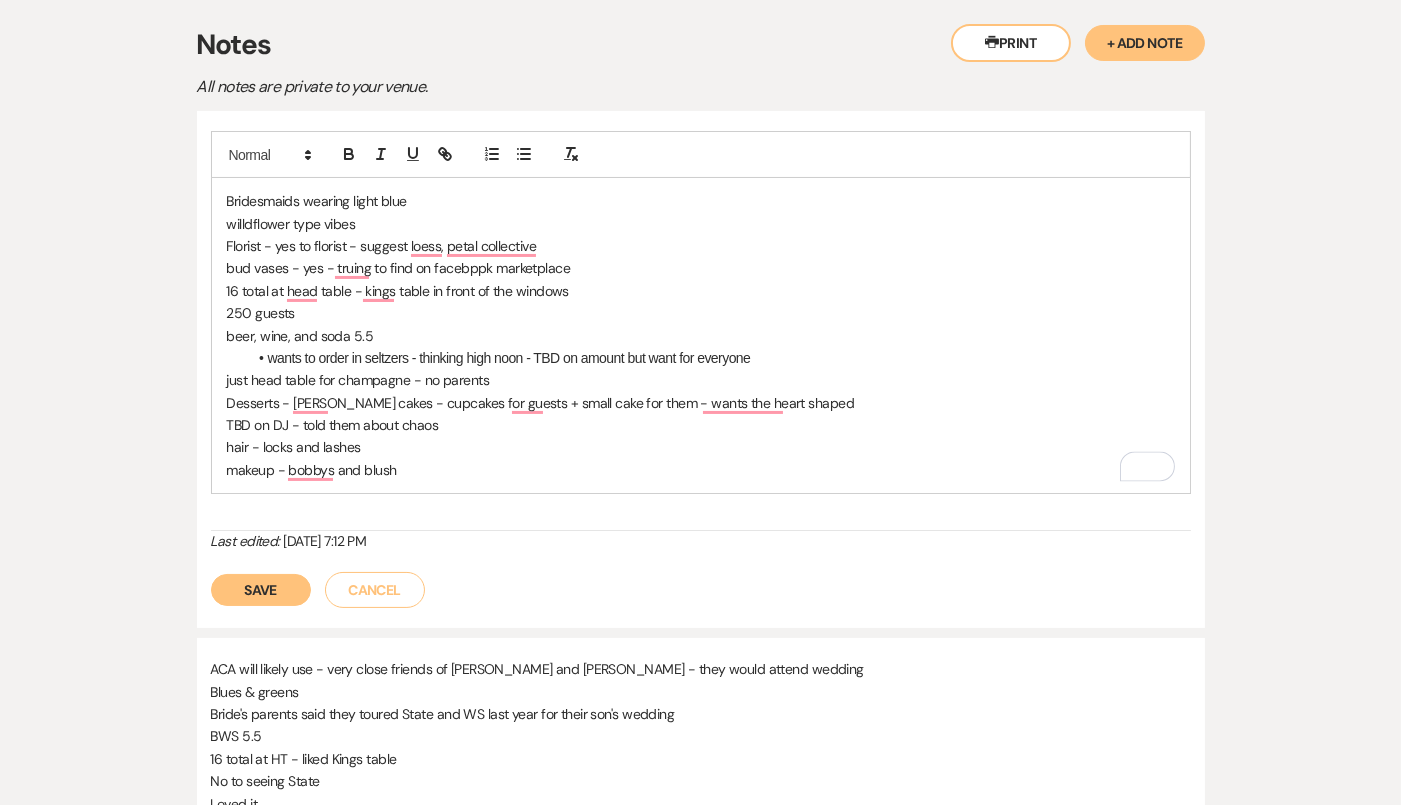 click on "makeup - bobbys and blush" at bounding box center [701, 470] 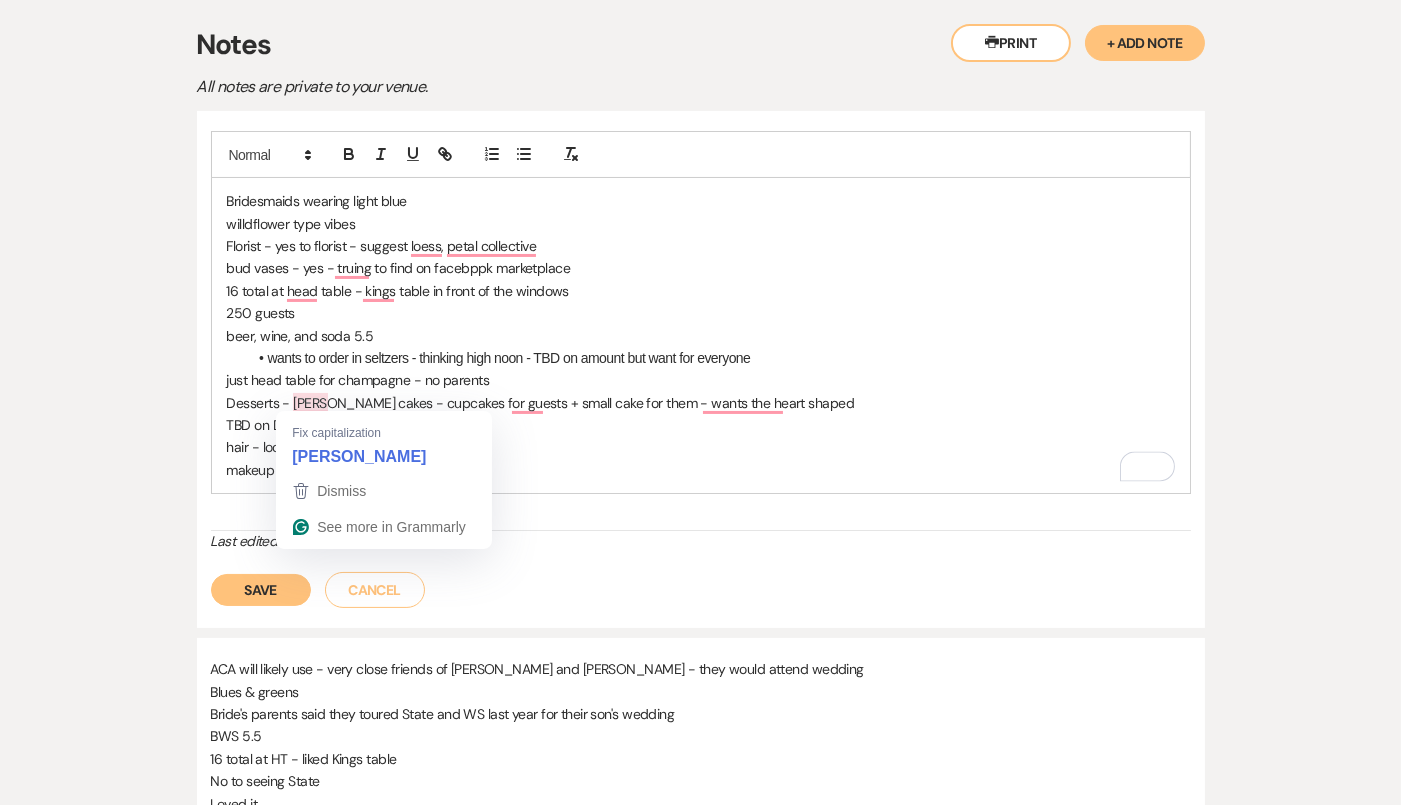 click on "makeup - Bobbies and blush" at bounding box center [701, 470] 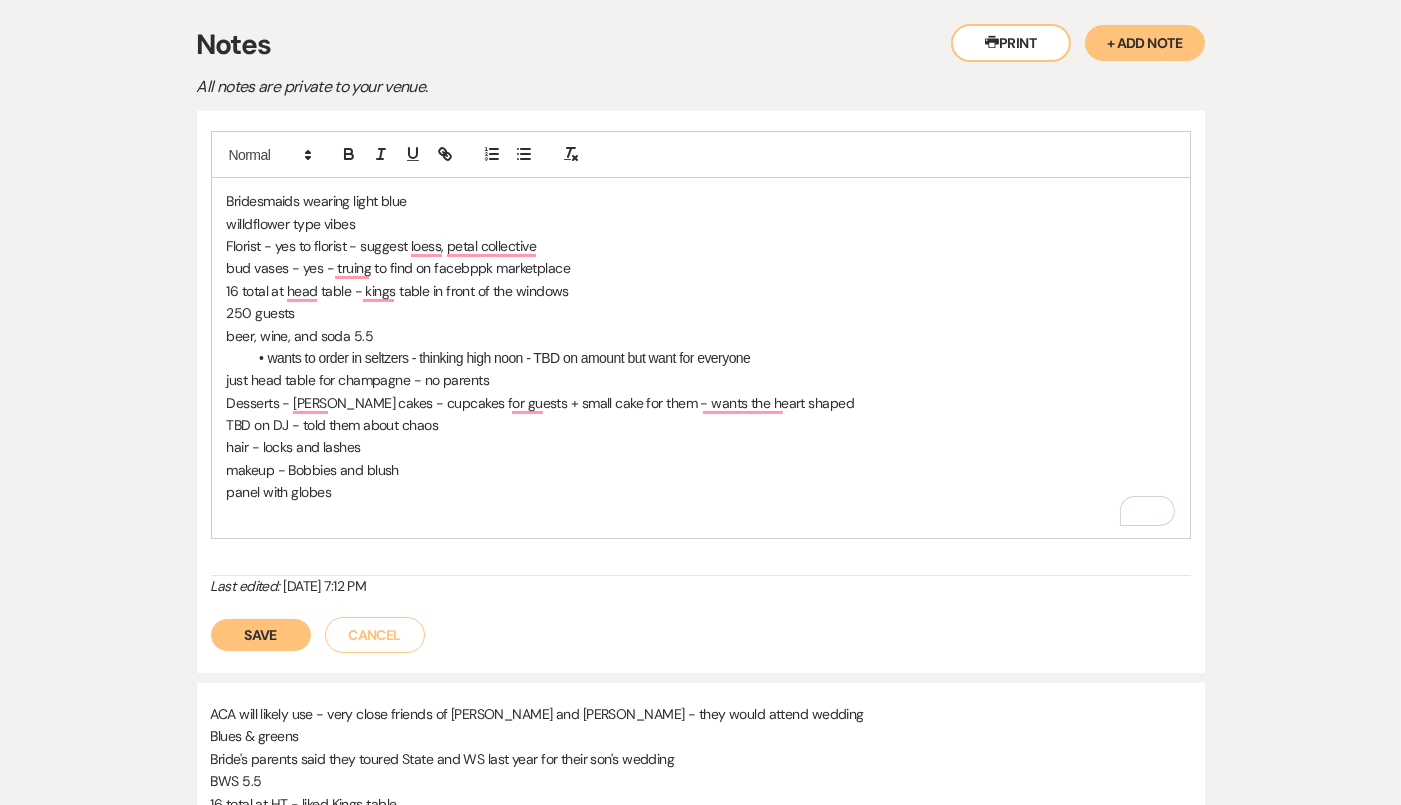 click on "Florist - yes to florist - suggest loess, petal collective" at bounding box center [701, 246] 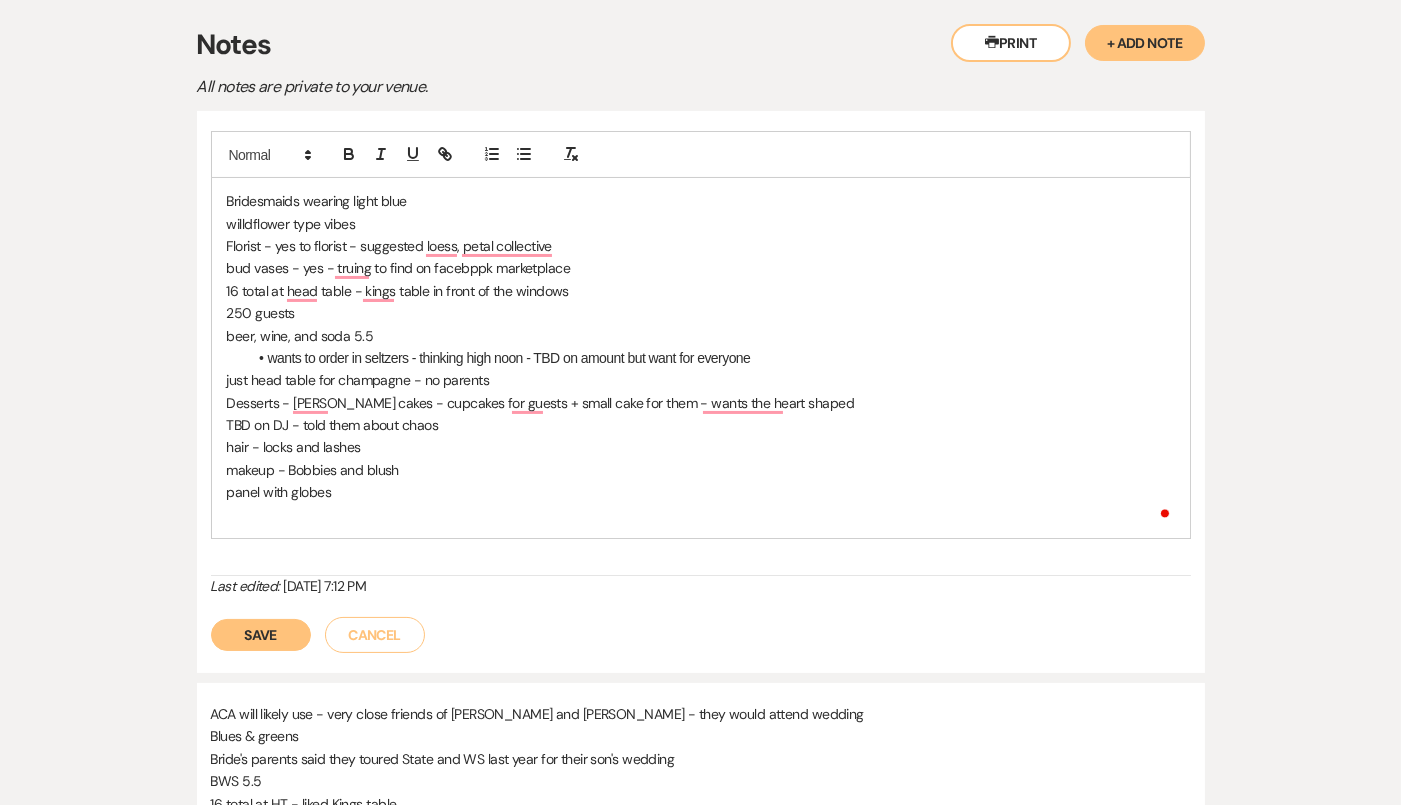 click at bounding box center (701, 515) 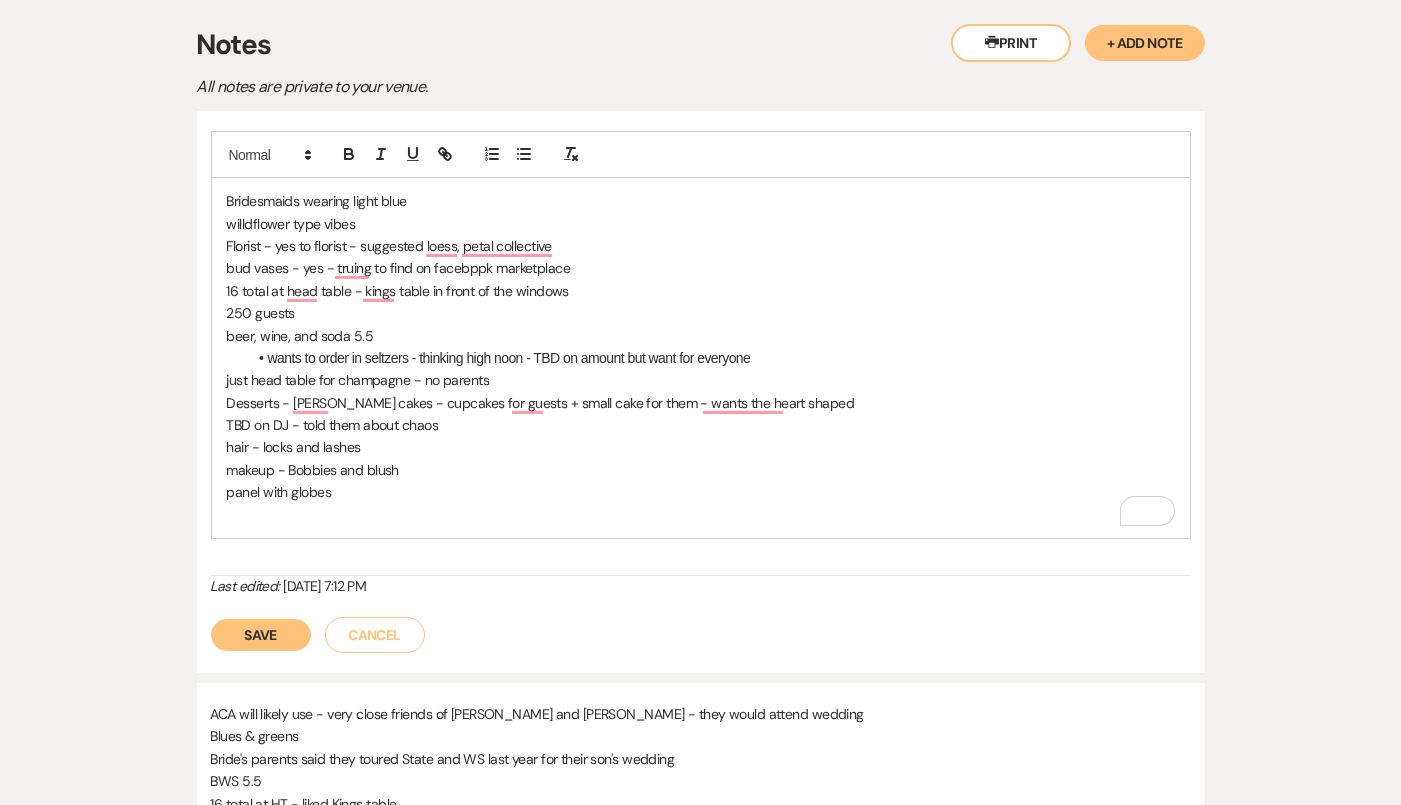 click on "makeup - Bobbies and blush" at bounding box center [701, 470] 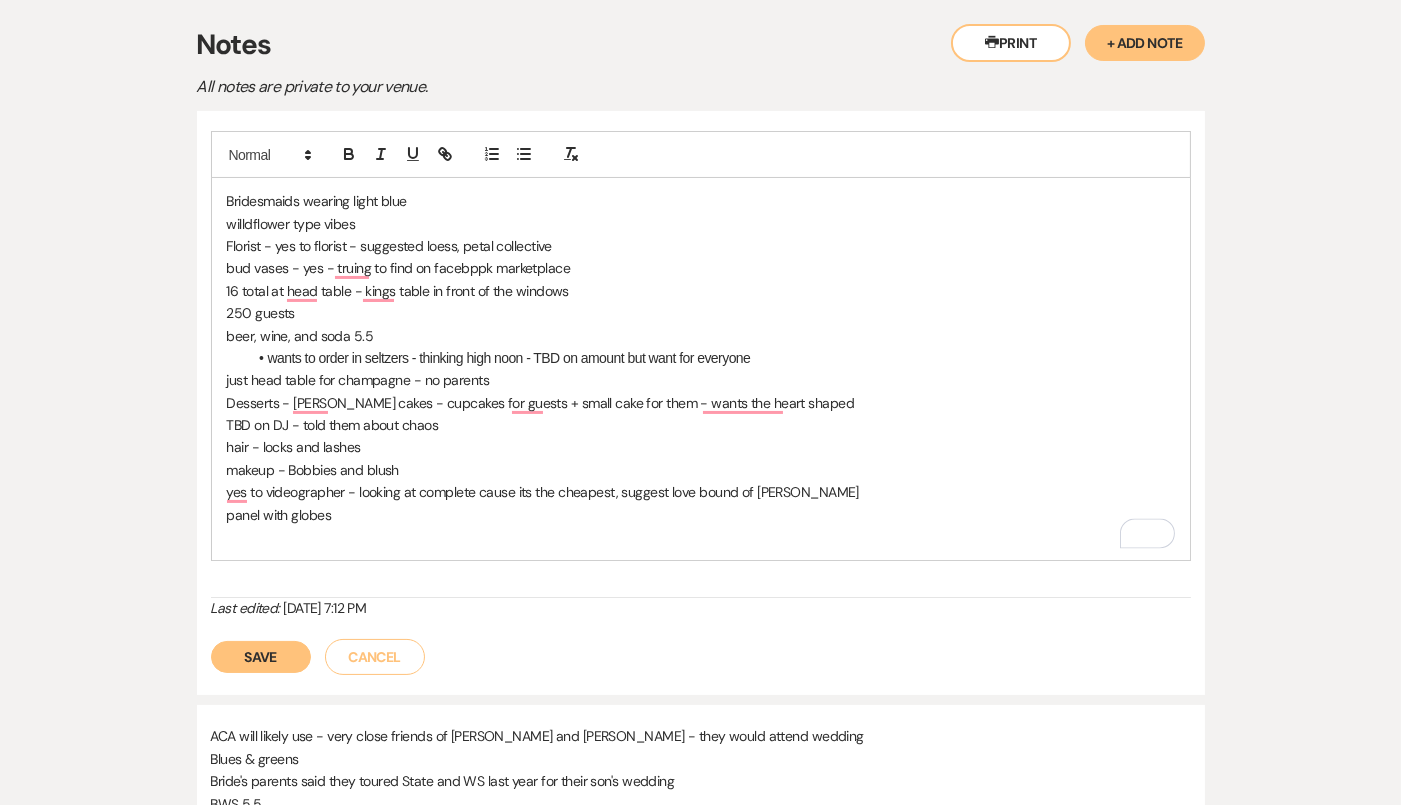 click on "yes to videographer - looking at complete cause its the cheapest, suggest love bound of [PERSON_NAME]" at bounding box center [701, 492] 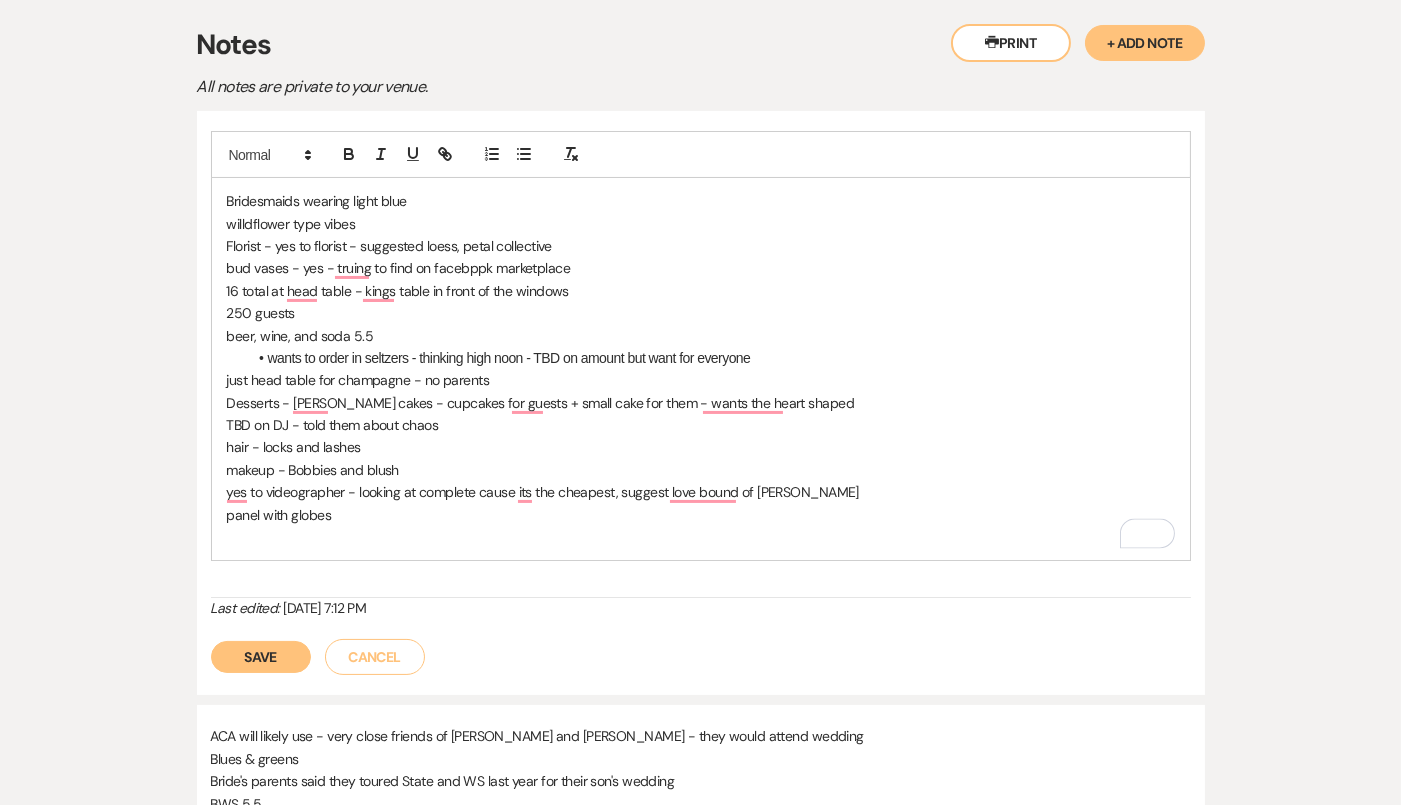 click on "yes to videographer - looking at complete cause its the cheapest, suggest love bound of [PERSON_NAME]" at bounding box center [701, 492] 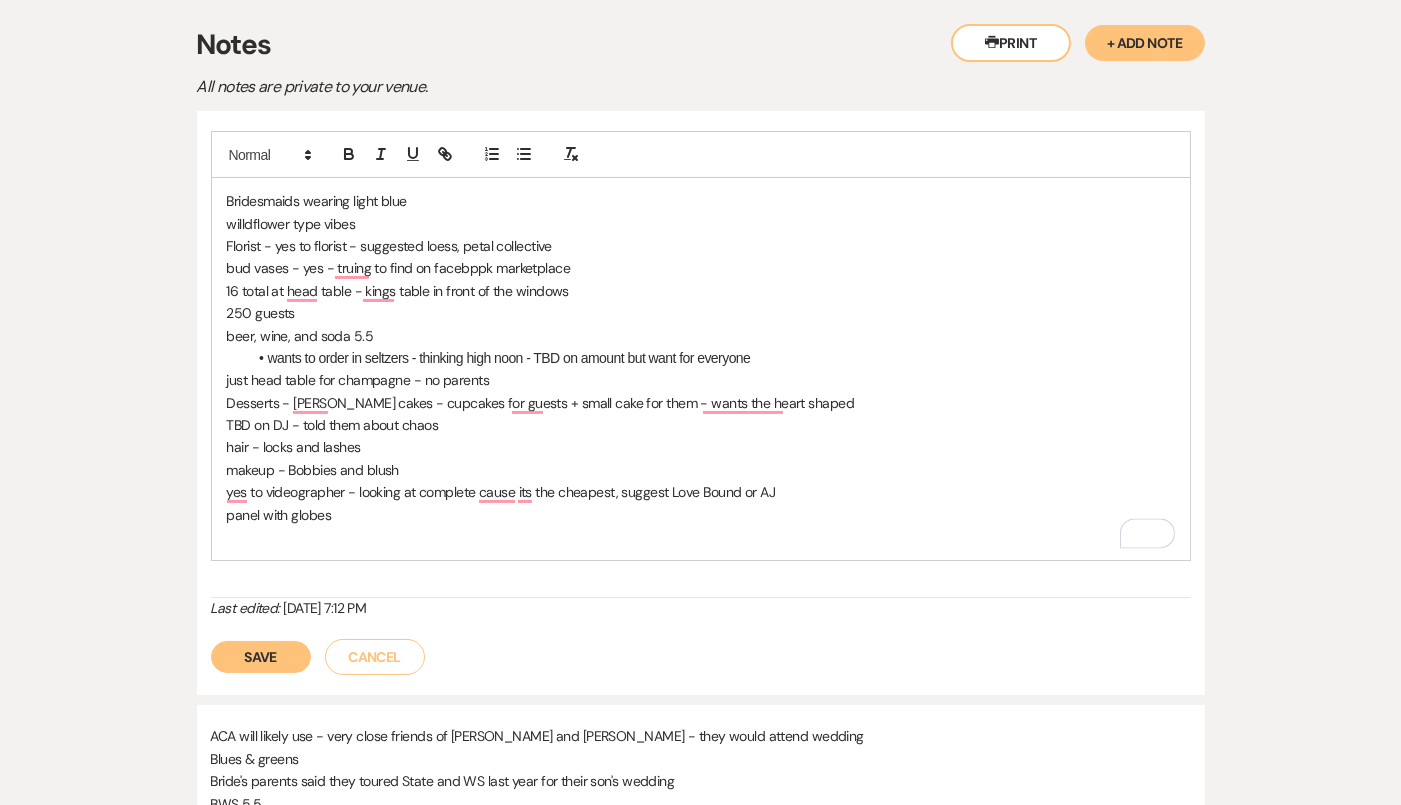 click on "Bridesmaids wearing light blue willdflower type vibes Florist - yes to florist - suggested loess, petal collective  bud vases - yes - truing to find on facebppk marketplace  16 total at head table - kings table in front of the windows 250 guests beer, wine, and soda 5.5 wants to order in seltzers - thinking high noon - TBD on amount but want for everyone just head table for champagne - no parents Desserts - [PERSON_NAME] cakes - cupcakes for guests + small cake for them - wants the heart shaped TBD on DJ - told them about chaos hair - locks and lashes makeup - Bobbies and blush yes to videographer - looking at complete cause its the cheapest, suggest Love Bound or AJ  panel with globes" at bounding box center (701, 369) 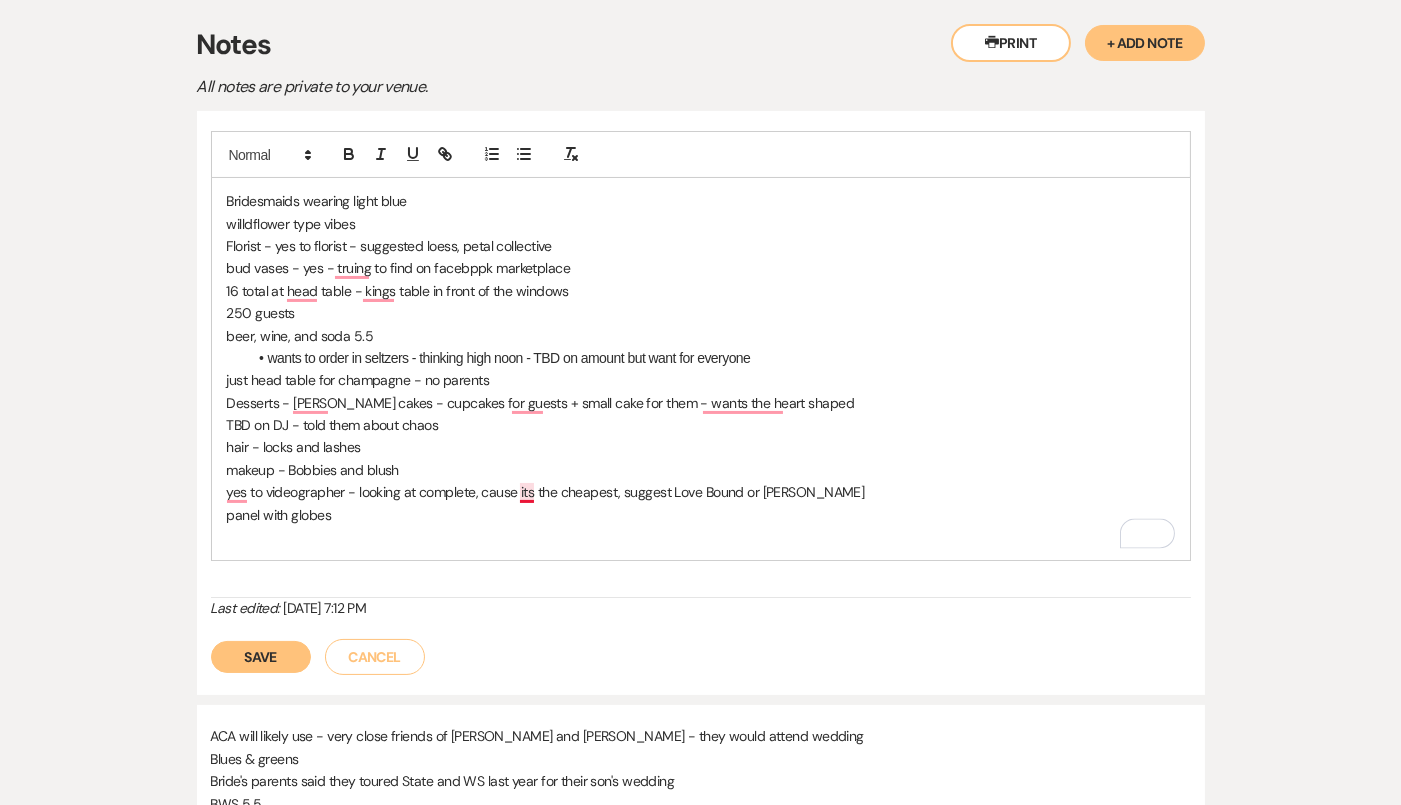 click on "yes to videographer - looking at complete, cause its the cheapest, suggest Love Bound or [PERSON_NAME]" at bounding box center [701, 492] 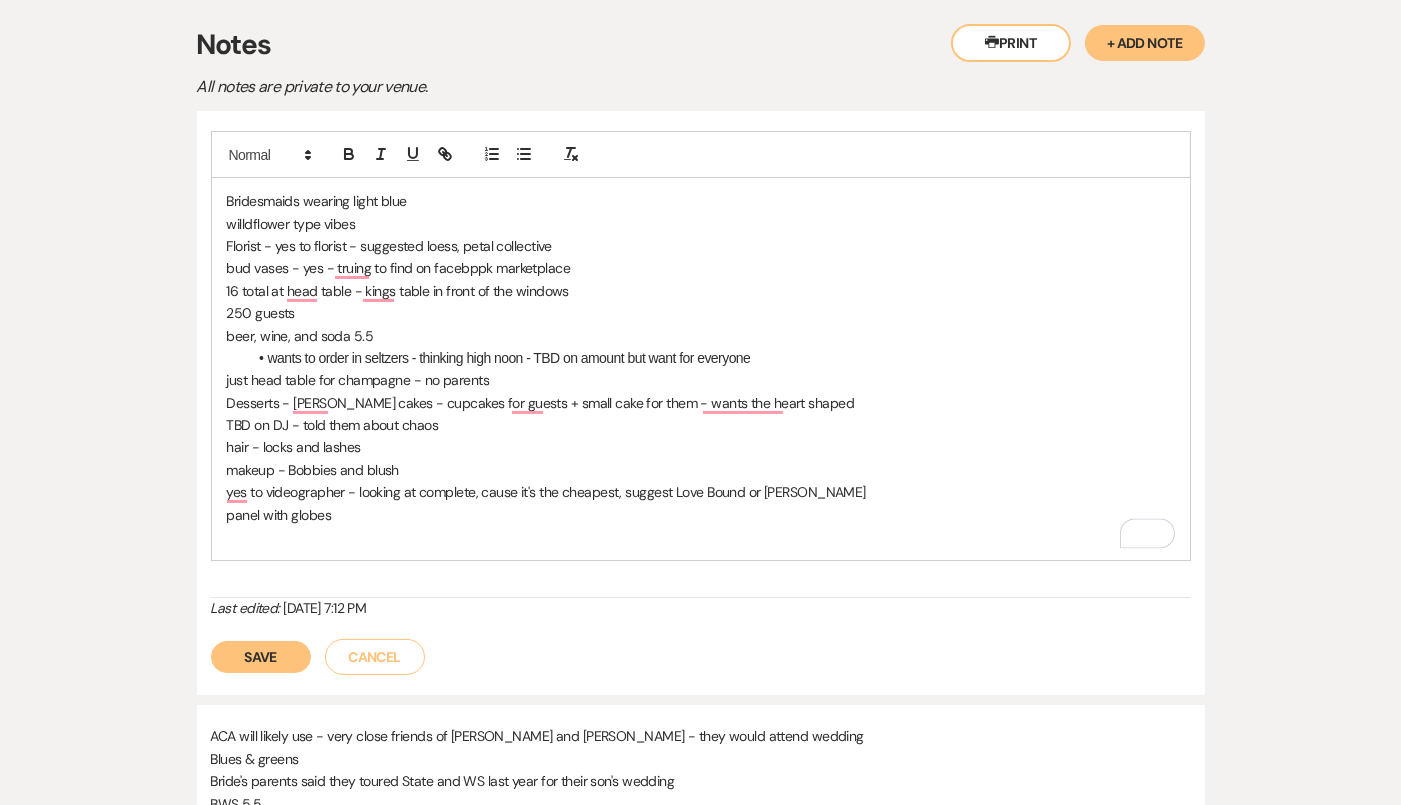 click at bounding box center (701, 537) 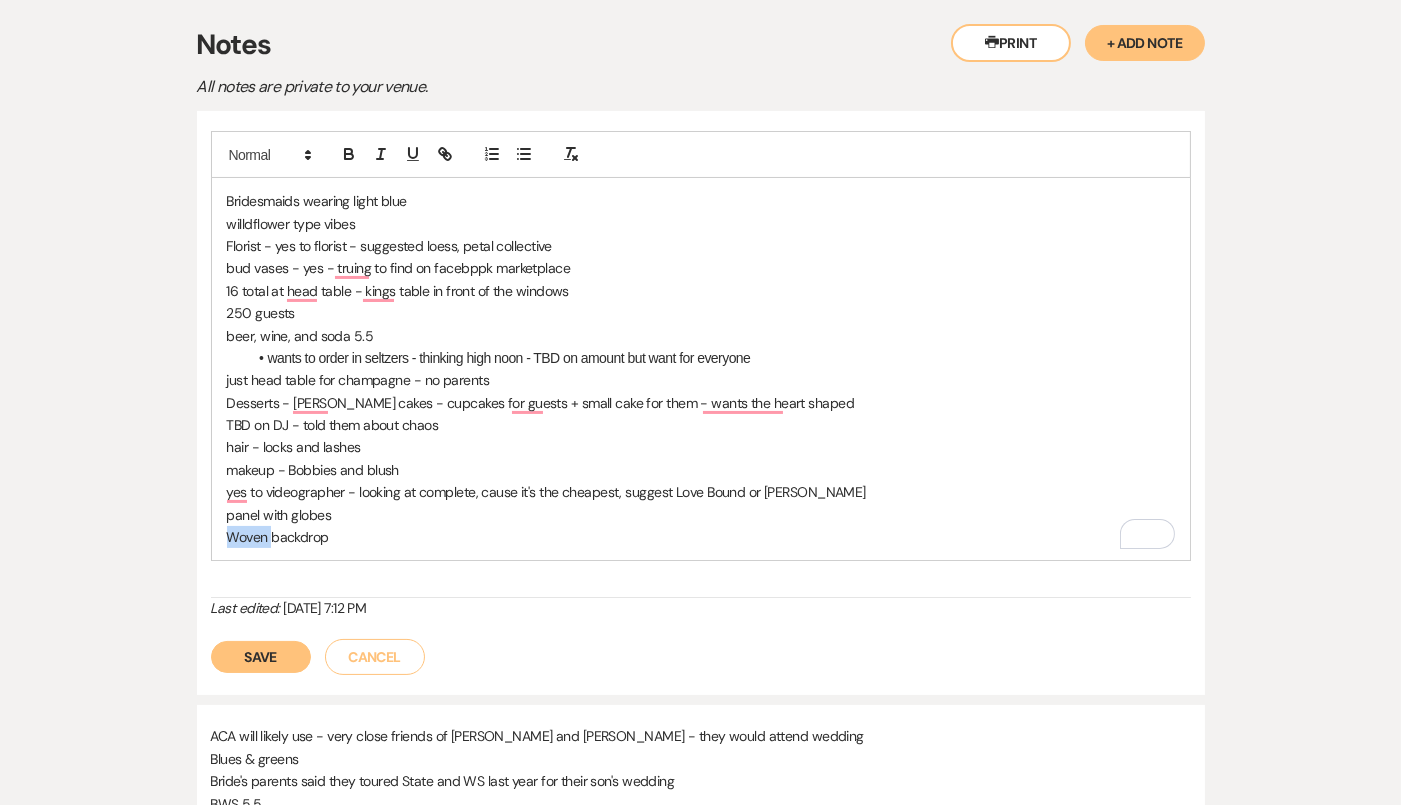 drag, startPoint x: 271, startPoint y: 536, endPoint x: 222, endPoint y: 536, distance: 49 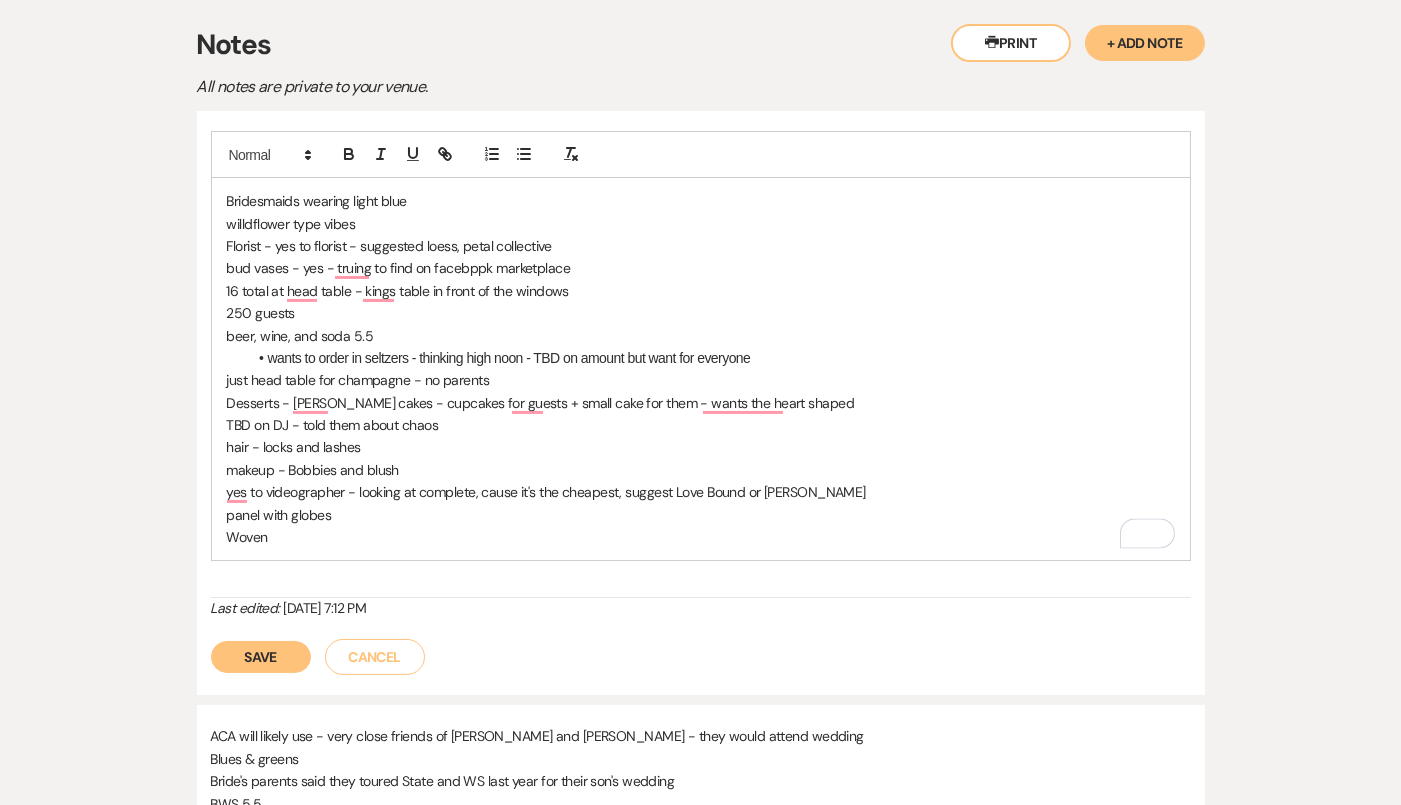 click on "Bridesmaids wearing light blue willdflower type vibes Florist - yes to florist - suggested loess, petal collective  bud vases - yes - truing to find on facebppk marketplace  16 total at head table - kings table in front of the windows 250 guests beer, wine, and soda 5.5 wants to order in seltzers - thinking high noon - TBD on amount but want for everyone just head table for champagne - no parents Desserts - [PERSON_NAME] cakes - cupcakes for guests + small cake for them - wants the heart shaped TBD on DJ - told them about chaos hair - locks and lashes makeup - Bobbies and blush yes to videographer - looking at complete, cause it's the cheapest, suggest Love Bound or AJ  panel with globes Woven" at bounding box center (701, 369) 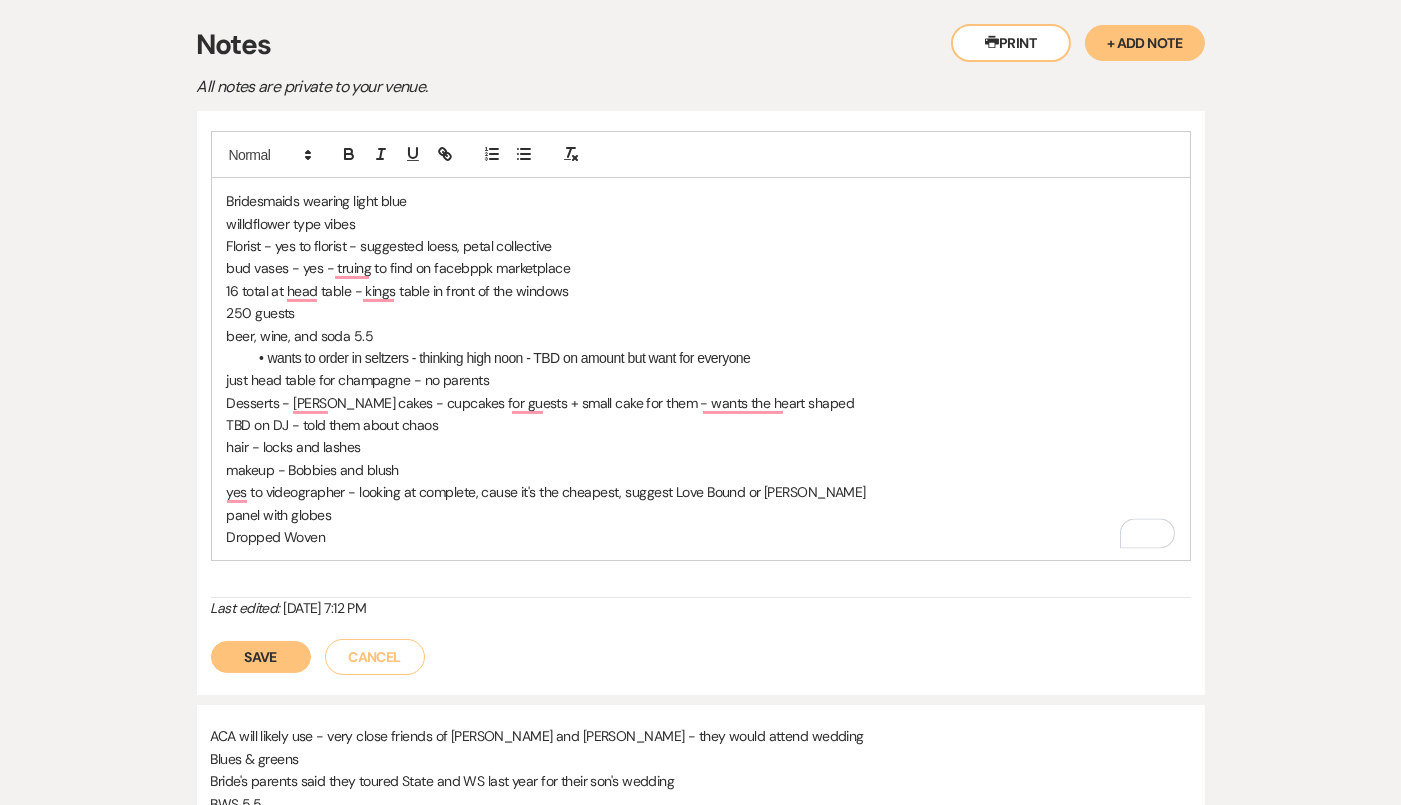 click on "Dropped Woven" at bounding box center (701, 537) 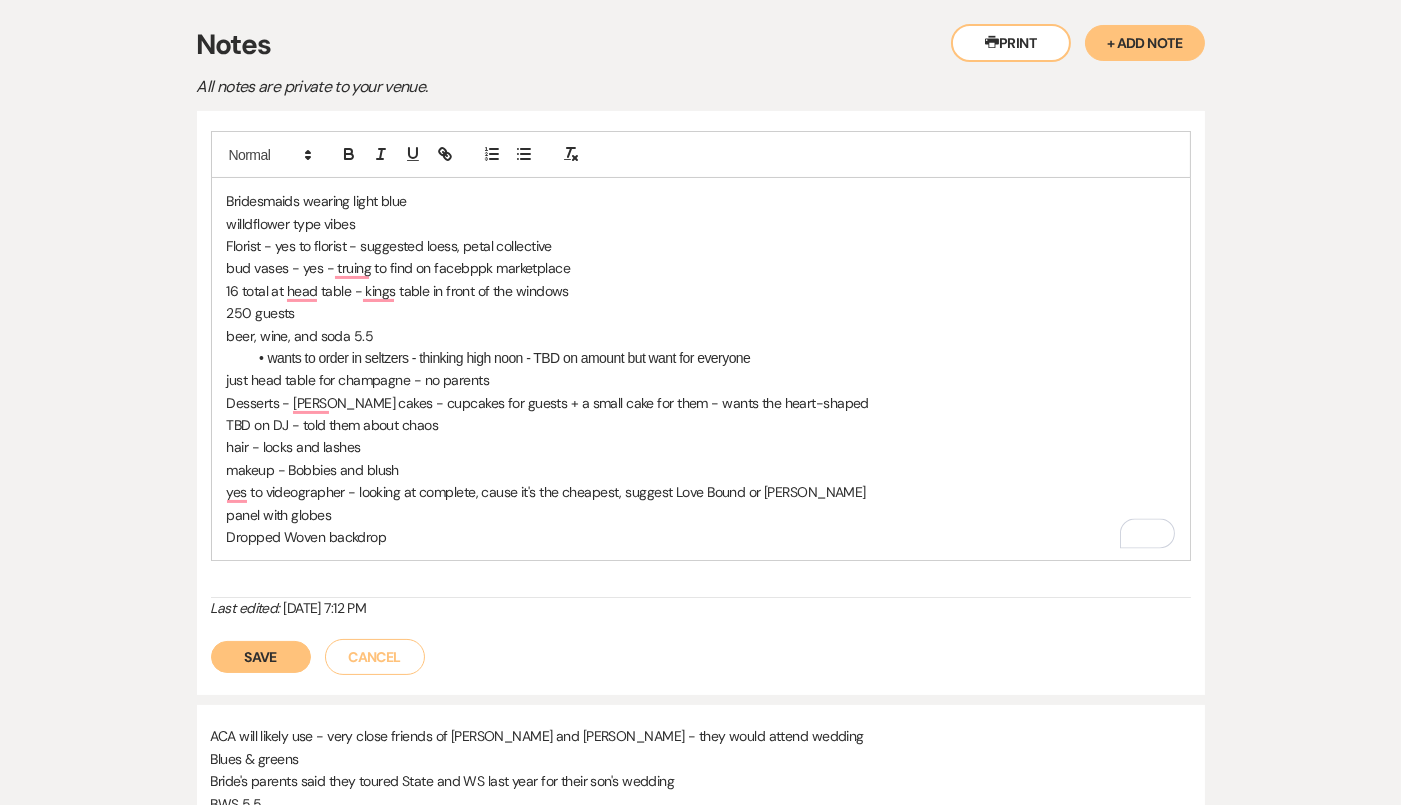 click on "hair - locks and lashes" at bounding box center (701, 447) 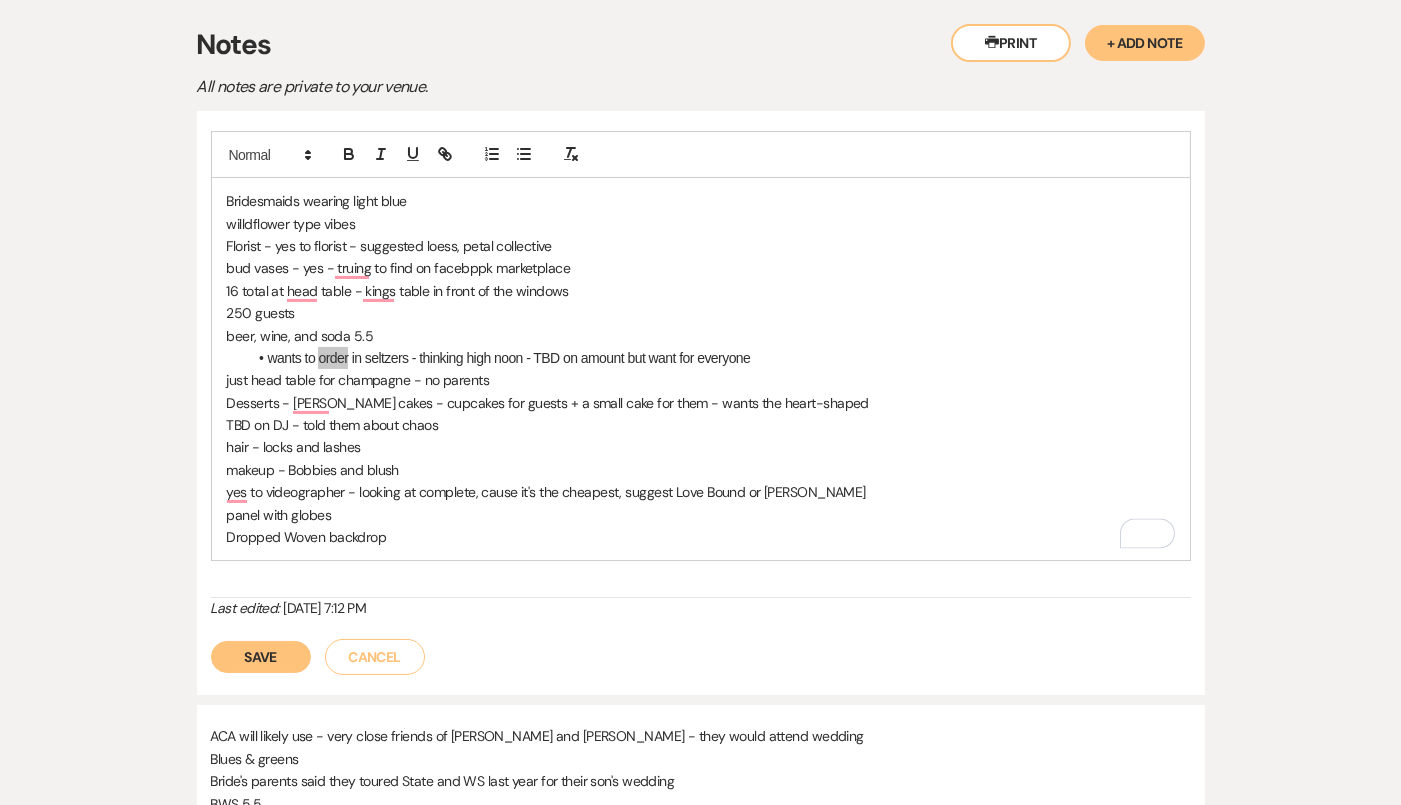 drag, startPoint x: 324, startPoint y: 352, endPoint x: 301, endPoint y: 366, distance: 26.925823 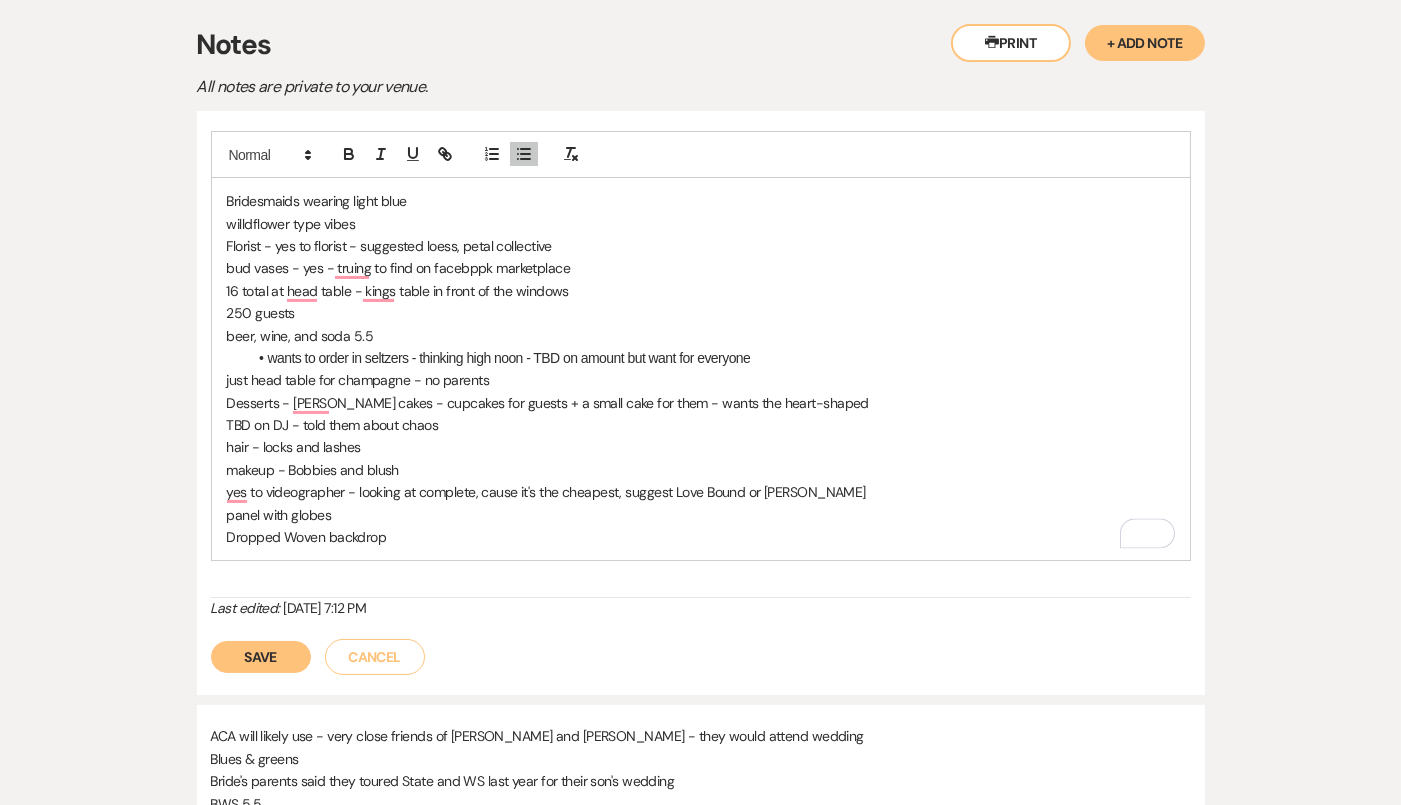 click on "panel with globes" at bounding box center [701, 515] 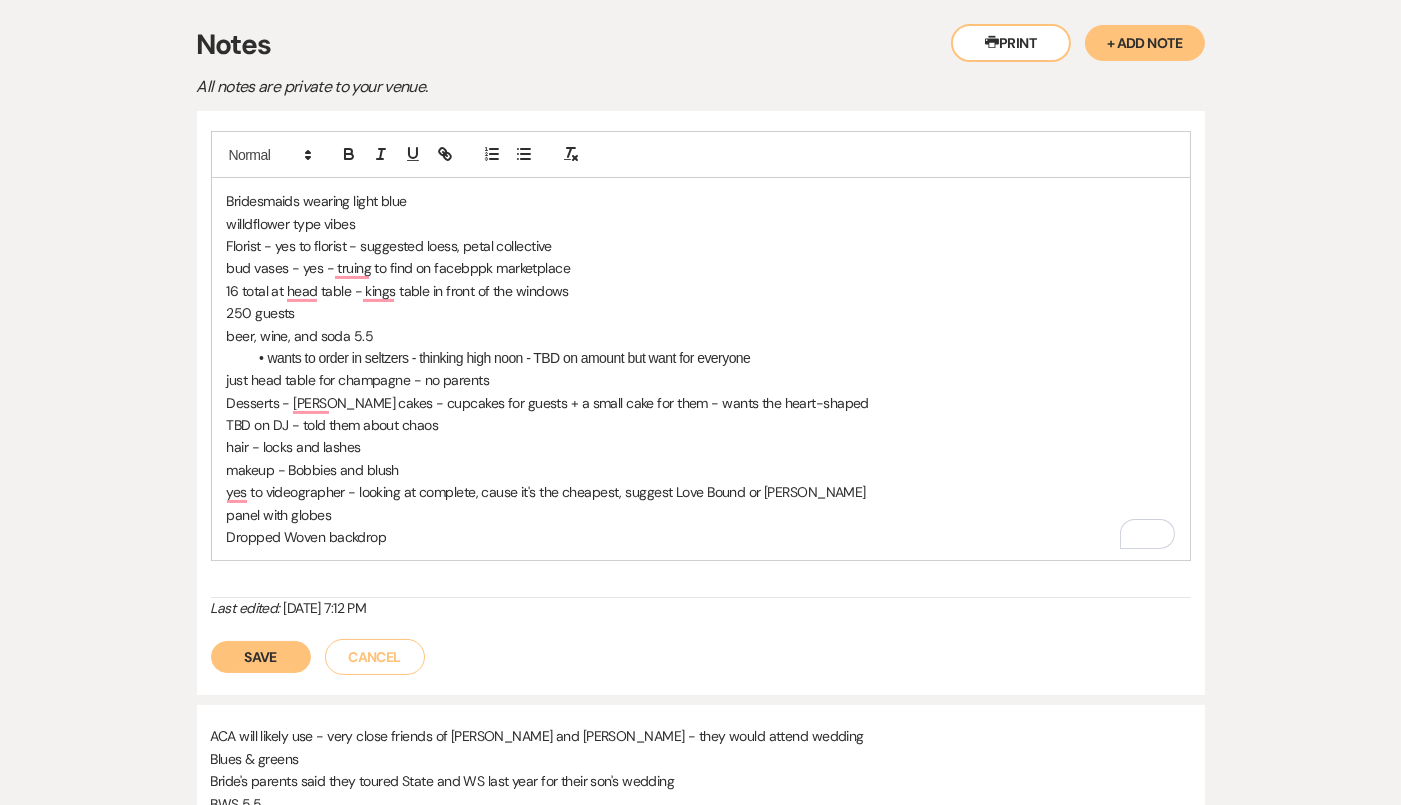 click on "panel with globes" at bounding box center [701, 515] 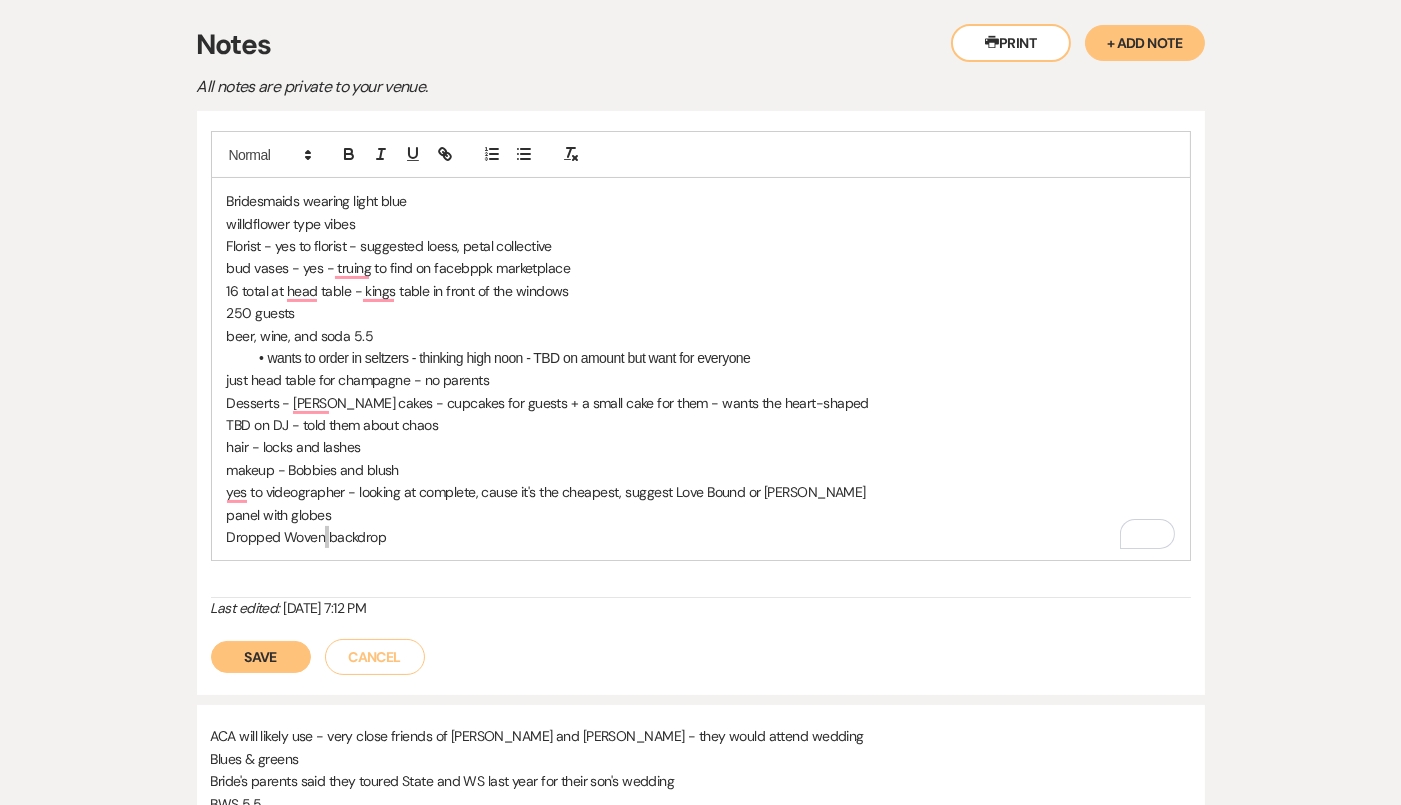 click on "Dropped Woven backdrop" at bounding box center (701, 537) 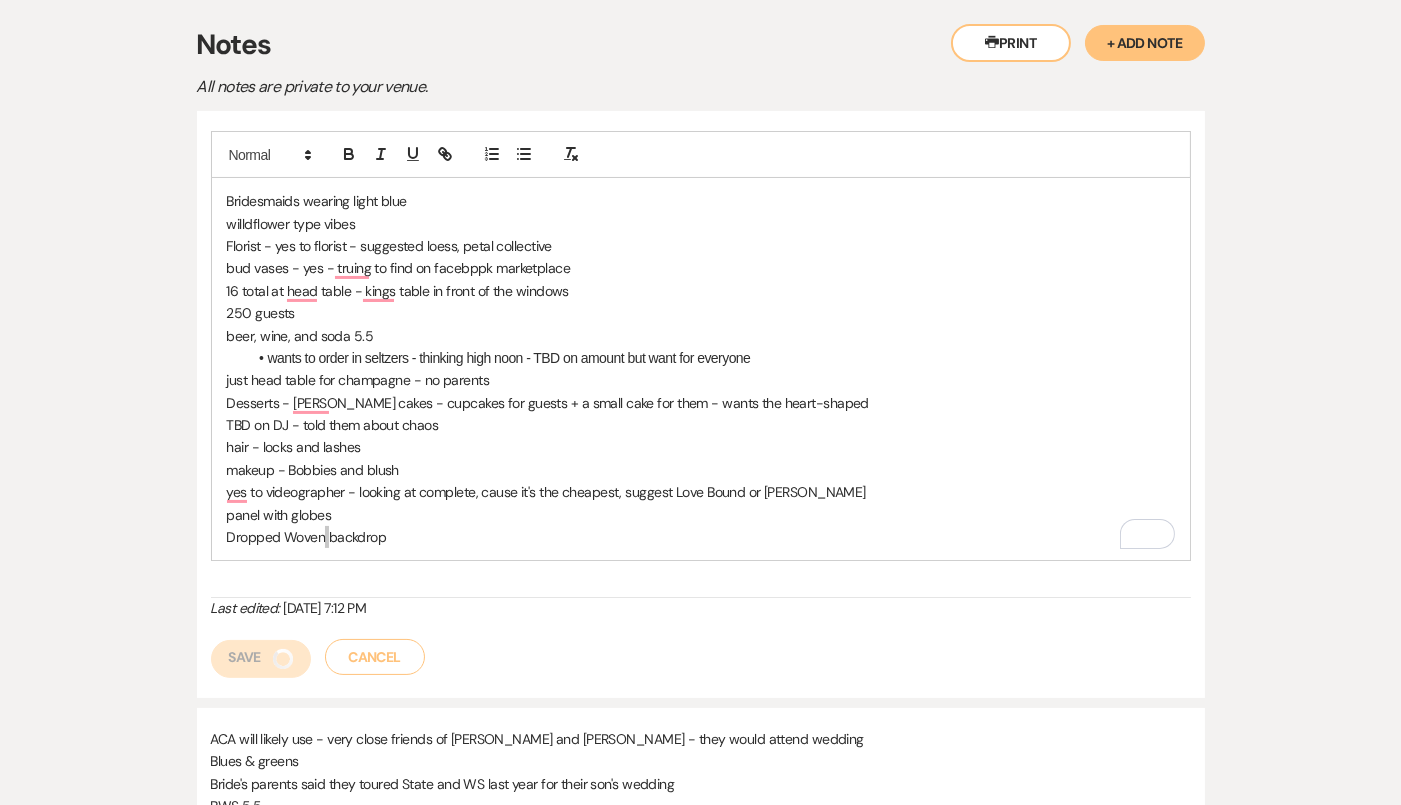 click on "Save" at bounding box center [261, 659] 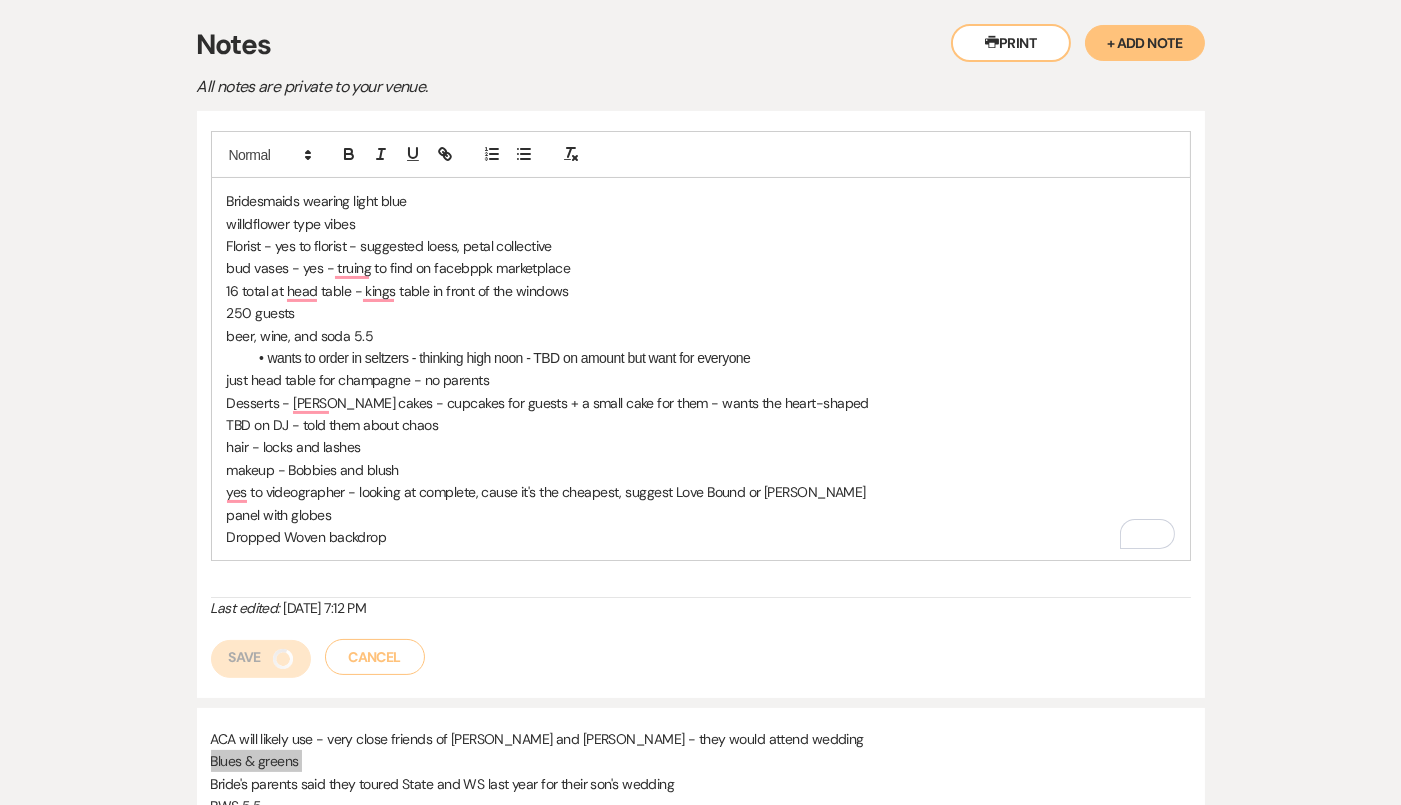 click on "Blues & greens" at bounding box center [701, 761] 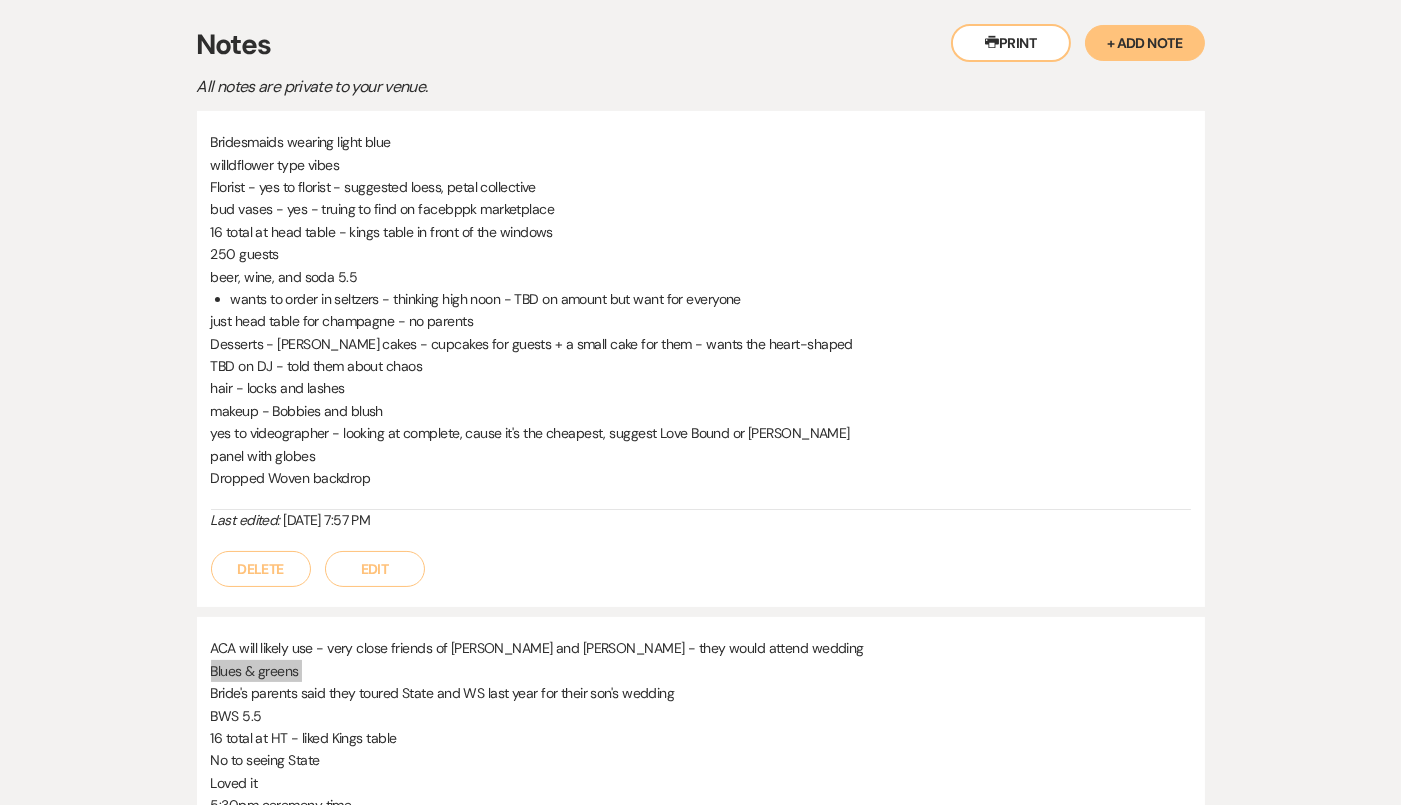 click on "Blues & greens" at bounding box center (701, 671) 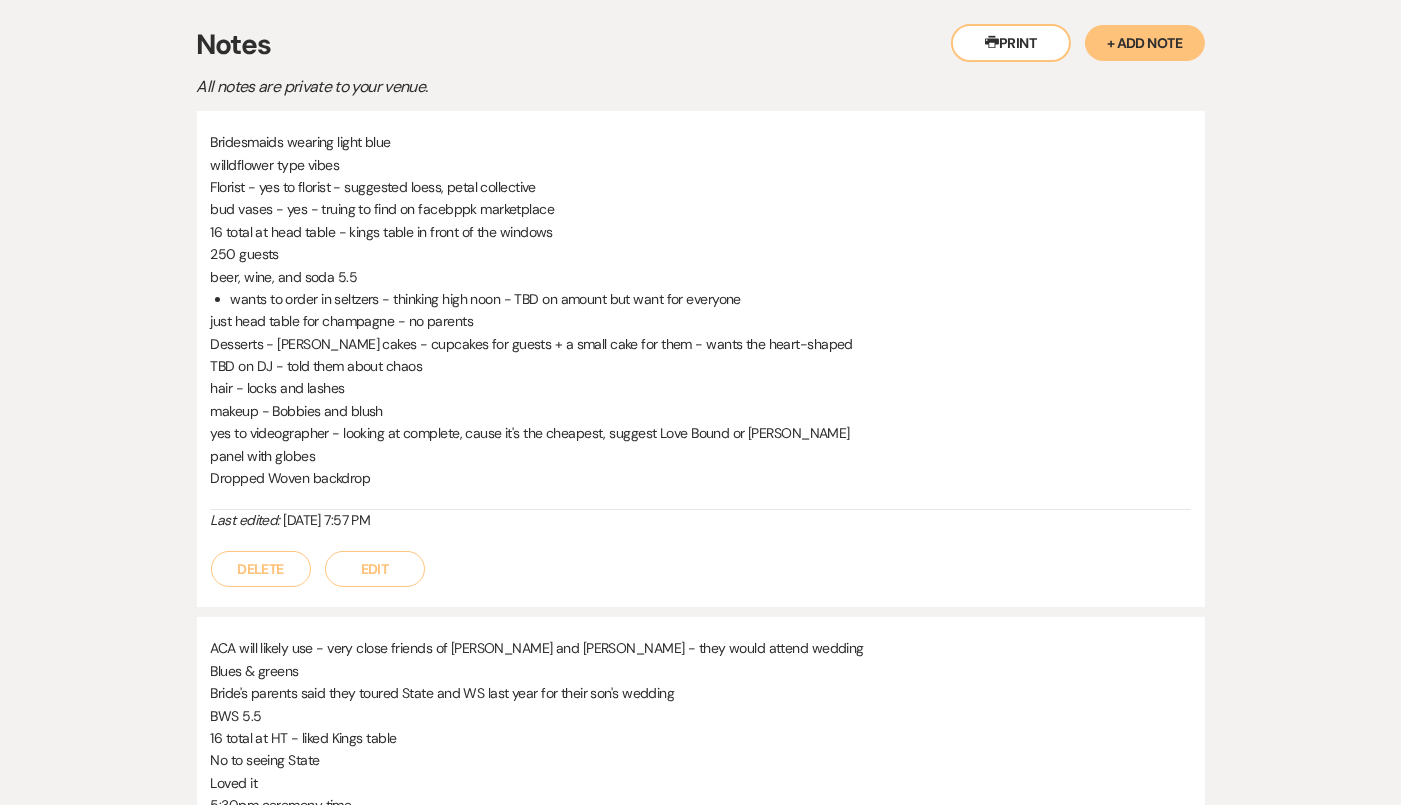 click on "Blues & greens" at bounding box center [701, 671] 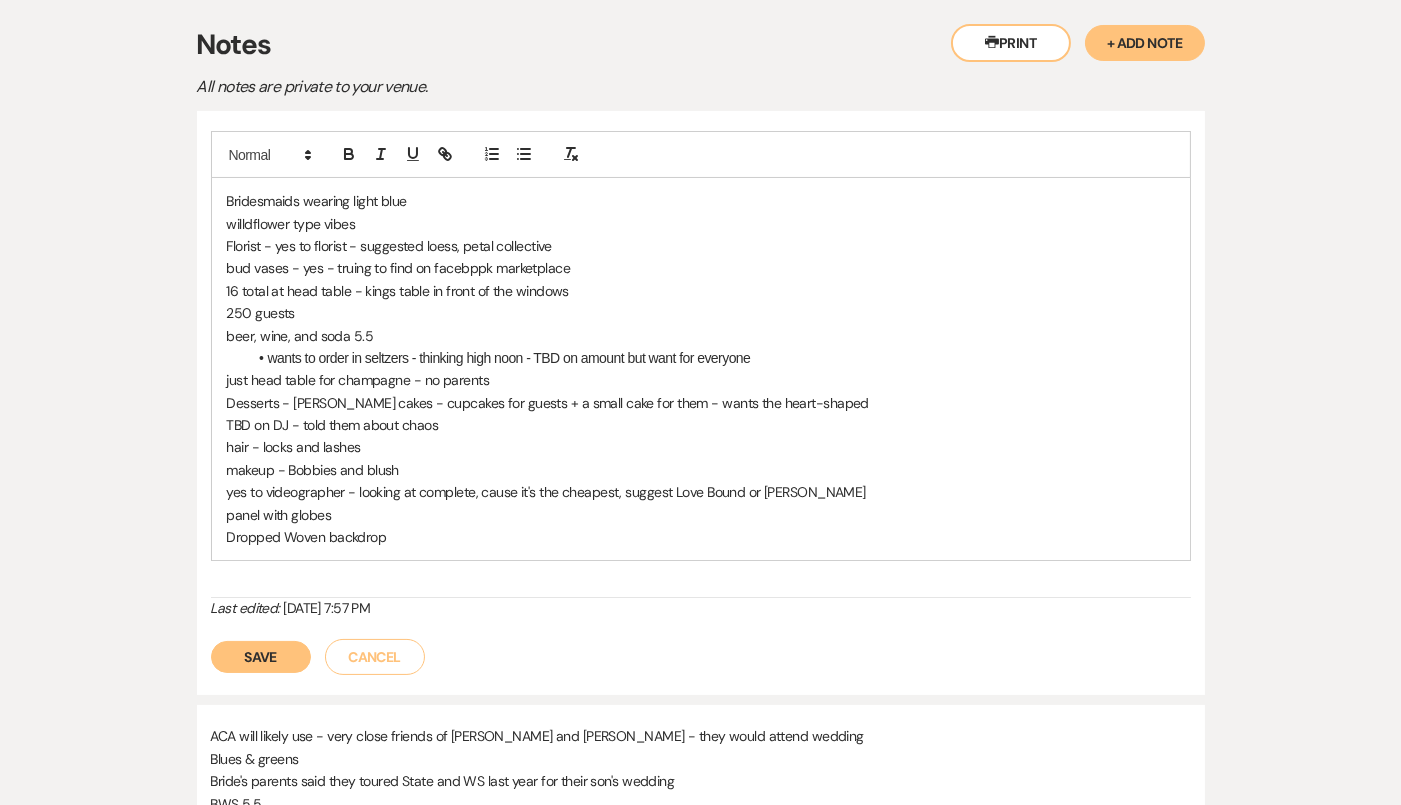 click on "Dropped Woven backdrop" at bounding box center [701, 537] 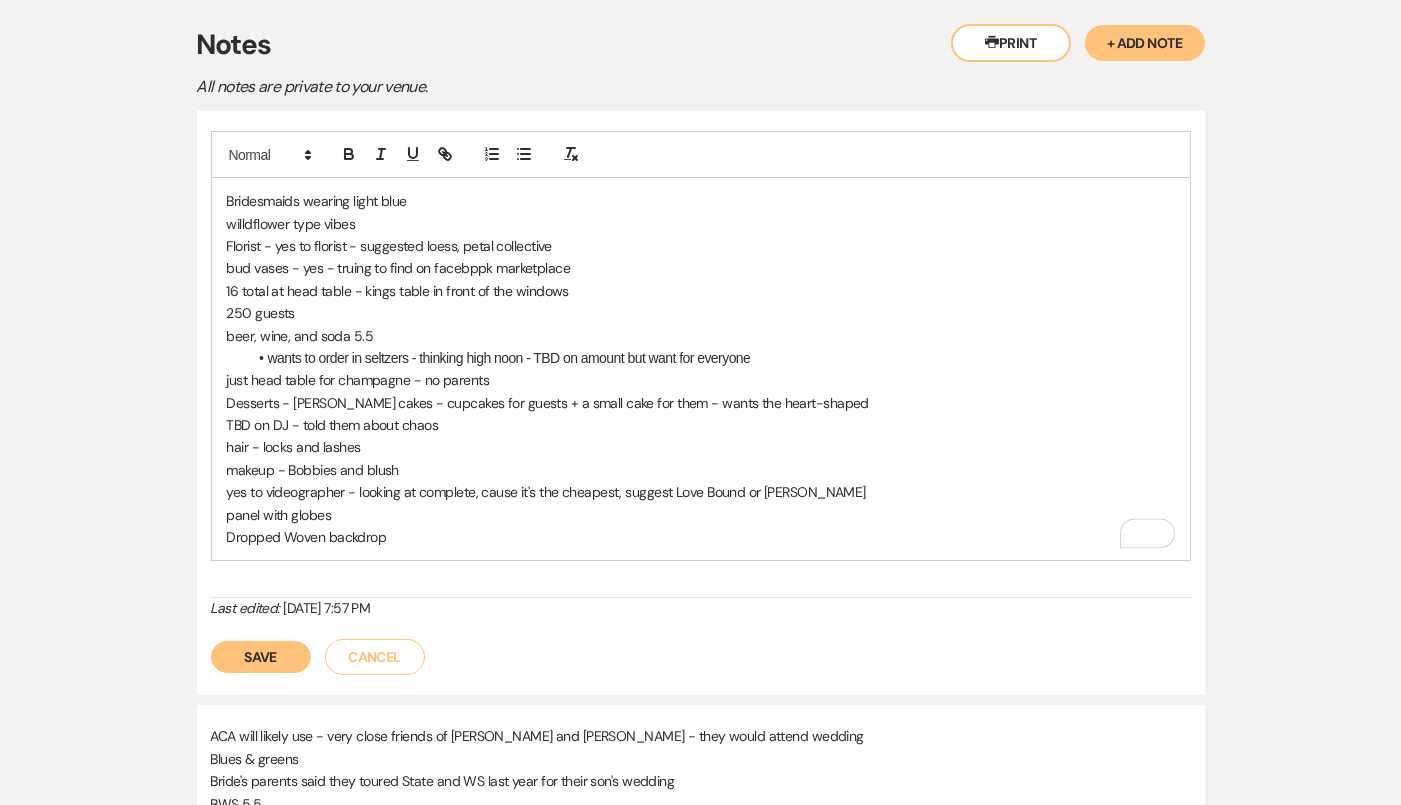 click on "Dropped Woven backdrop" at bounding box center (701, 537) 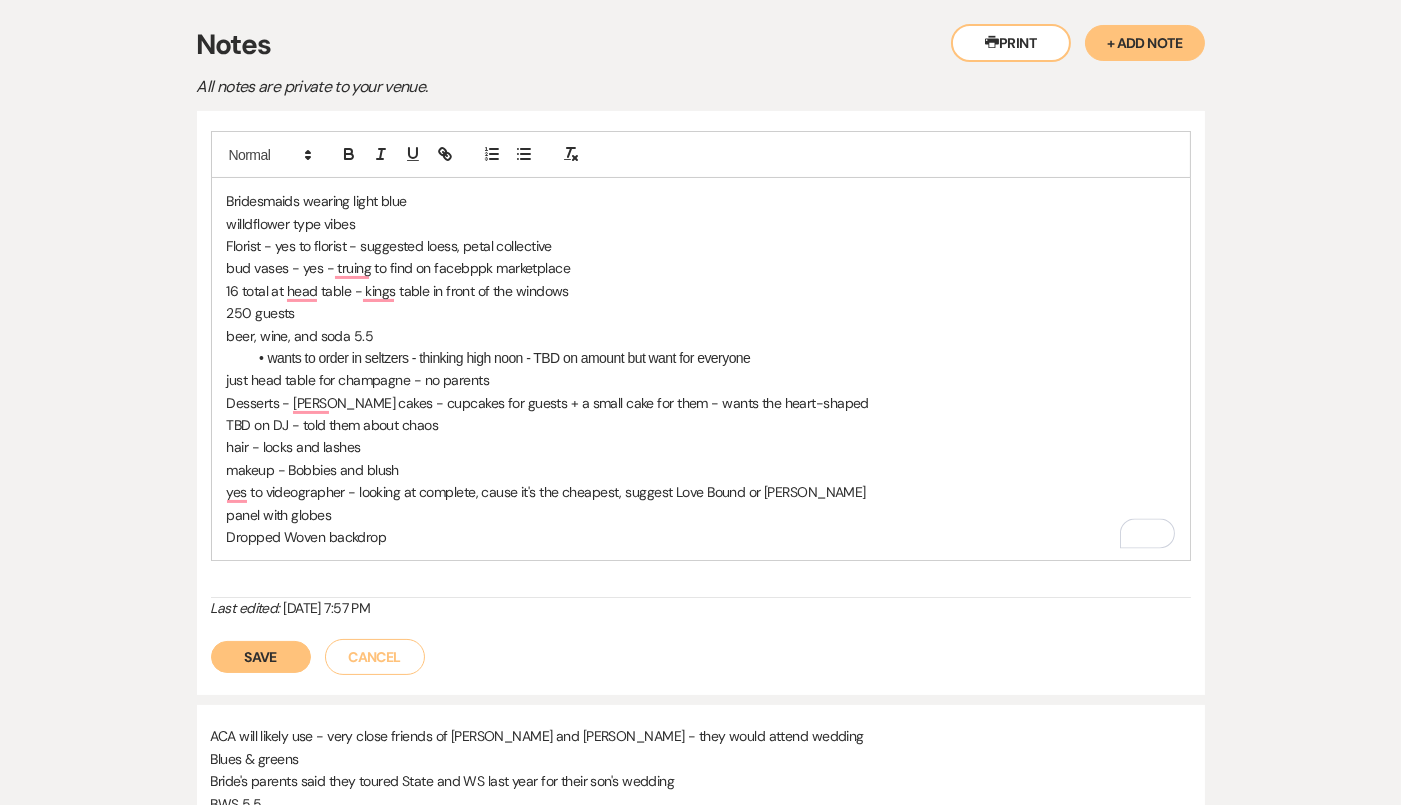 click on "Dropped Woven backdrop" at bounding box center (701, 537) 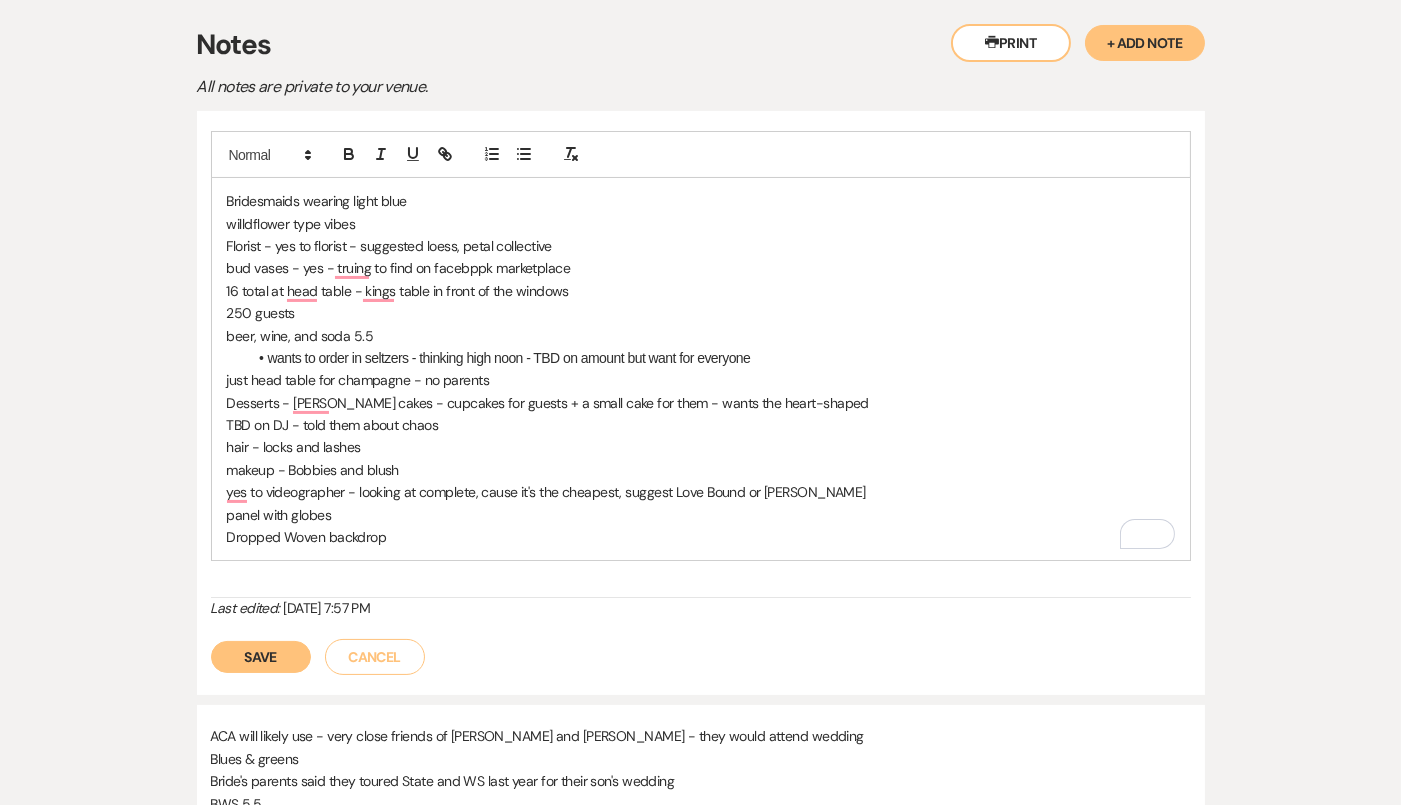 click on "Dropped Woven backdrop" at bounding box center [701, 537] 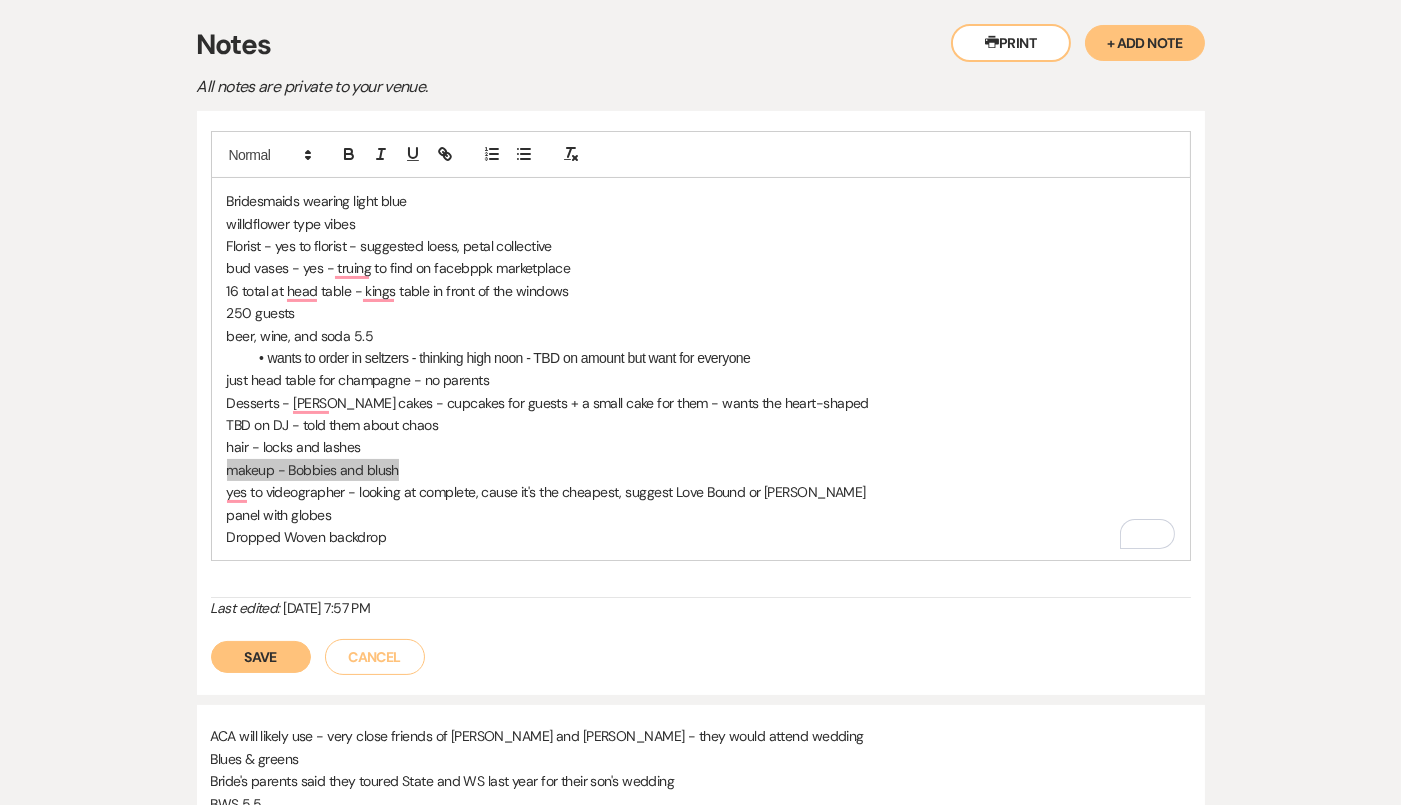 drag, startPoint x: 368, startPoint y: 436, endPoint x: 574, endPoint y: 467, distance: 208.31947 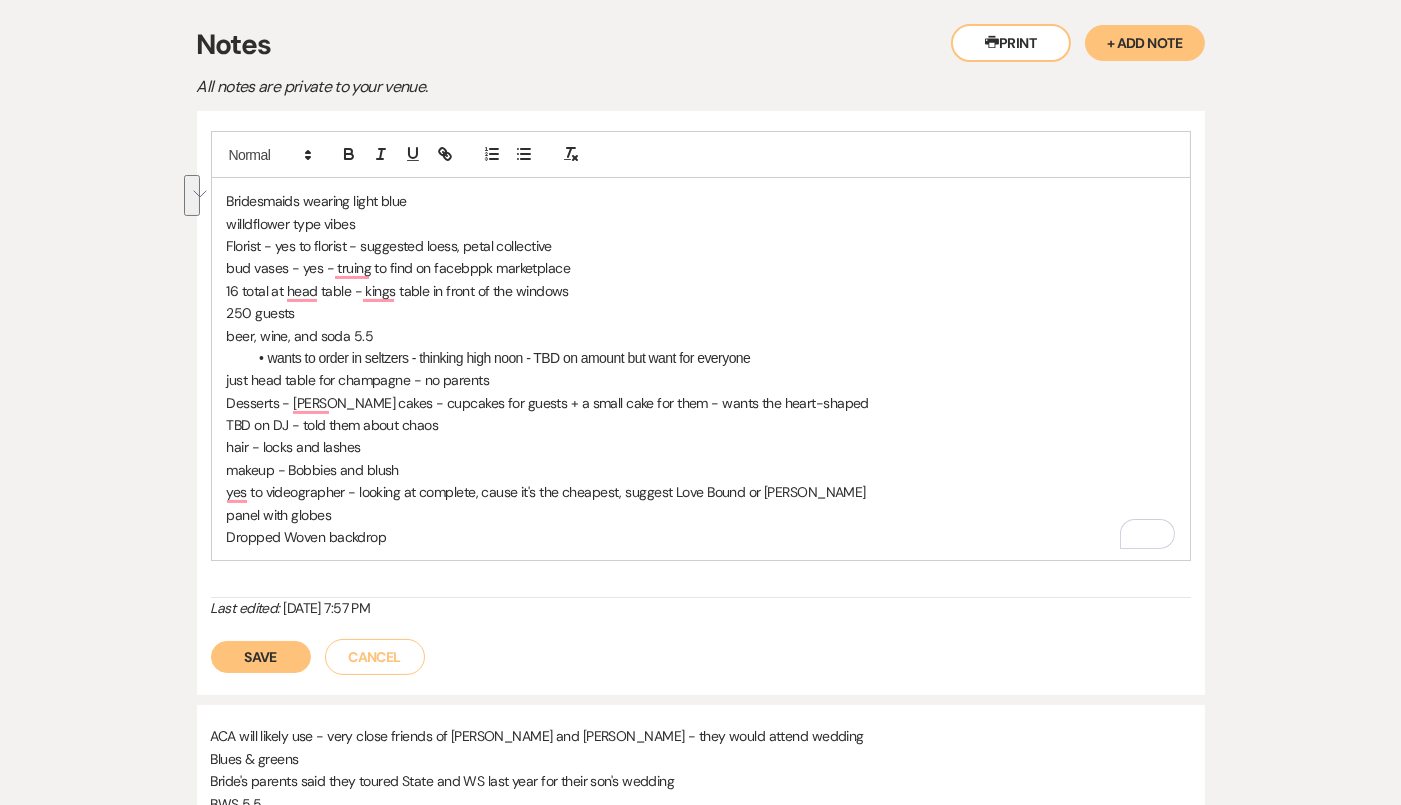click on "yes to videographer - looking at complete, cause it's the cheapest, suggest Love Bound or [PERSON_NAME]" at bounding box center [701, 492] 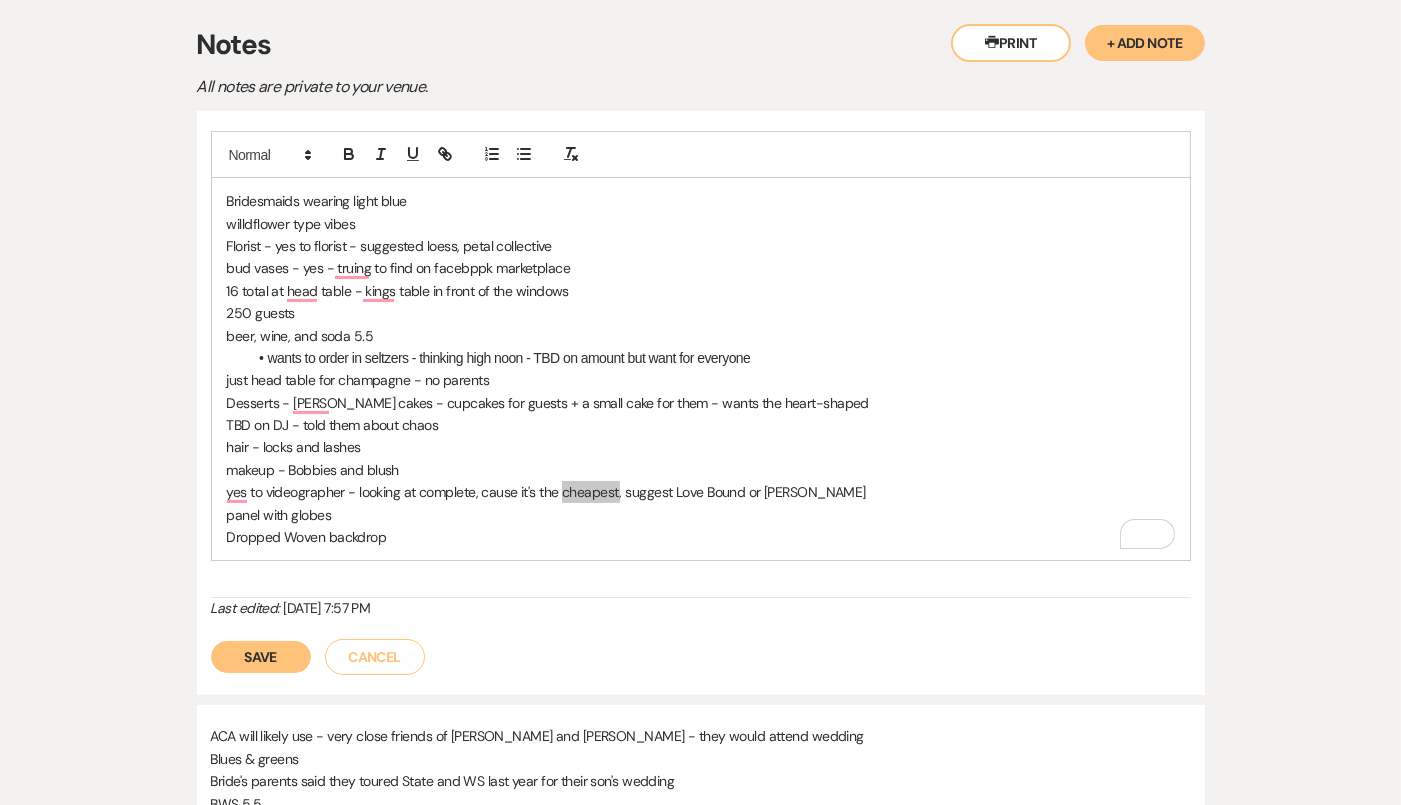 click on "yes to videographer - looking at complete, cause it's the cheapest, suggest Love Bound or [PERSON_NAME]" at bounding box center (701, 492) 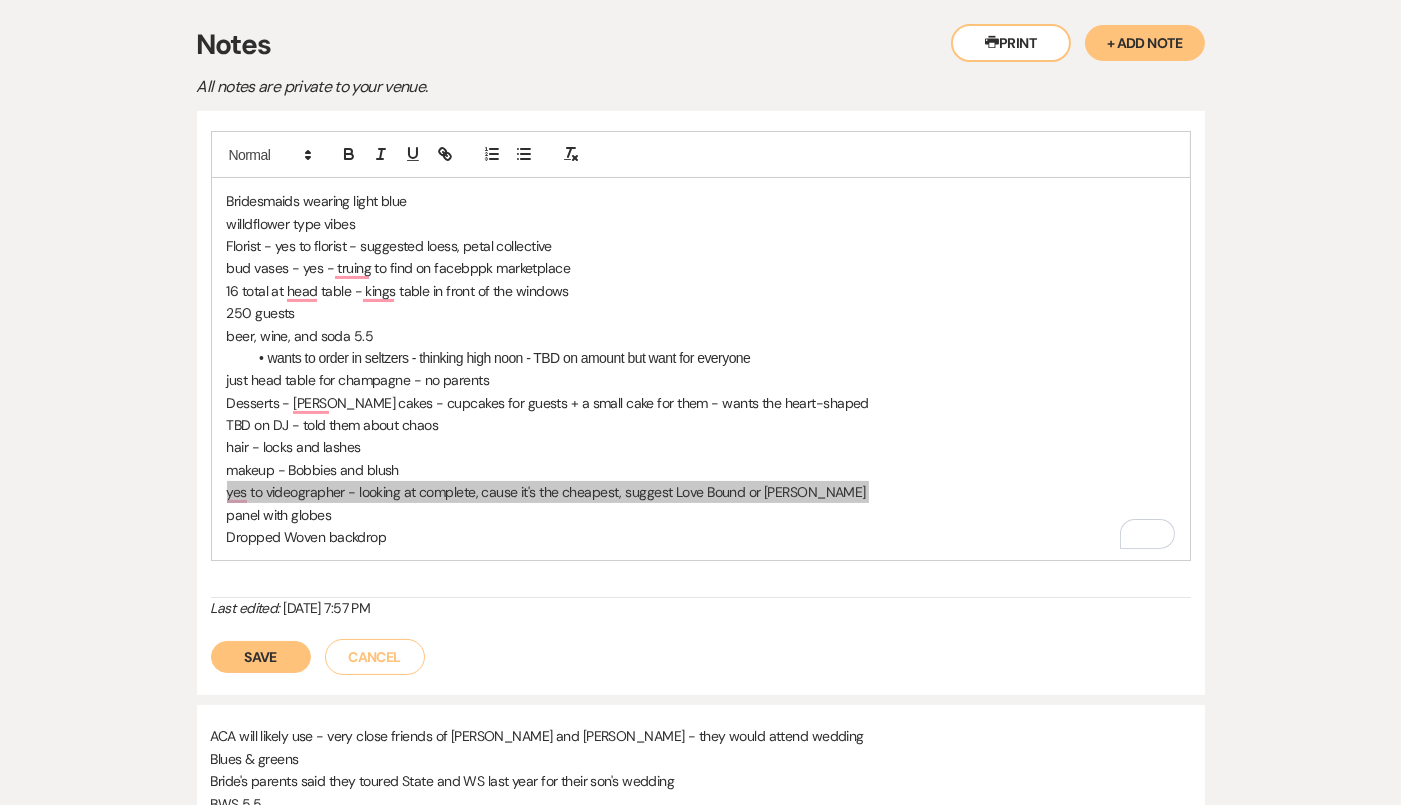 click on "yes to videographer - looking at complete, cause it's the cheapest, suggest Love Bound or [PERSON_NAME]" at bounding box center (701, 492) 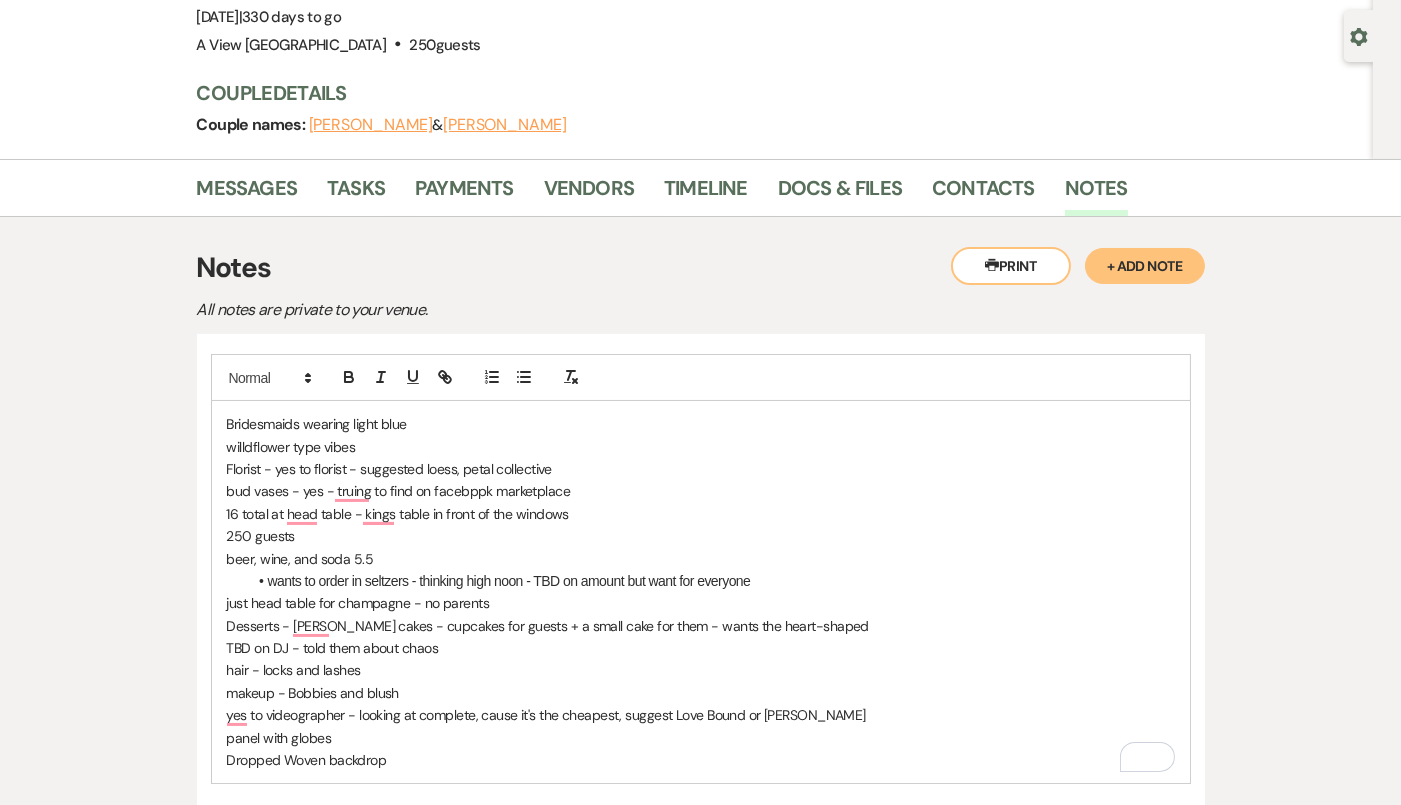 scroll, scrollTop: 0, scrollLeft: 0, axis: both 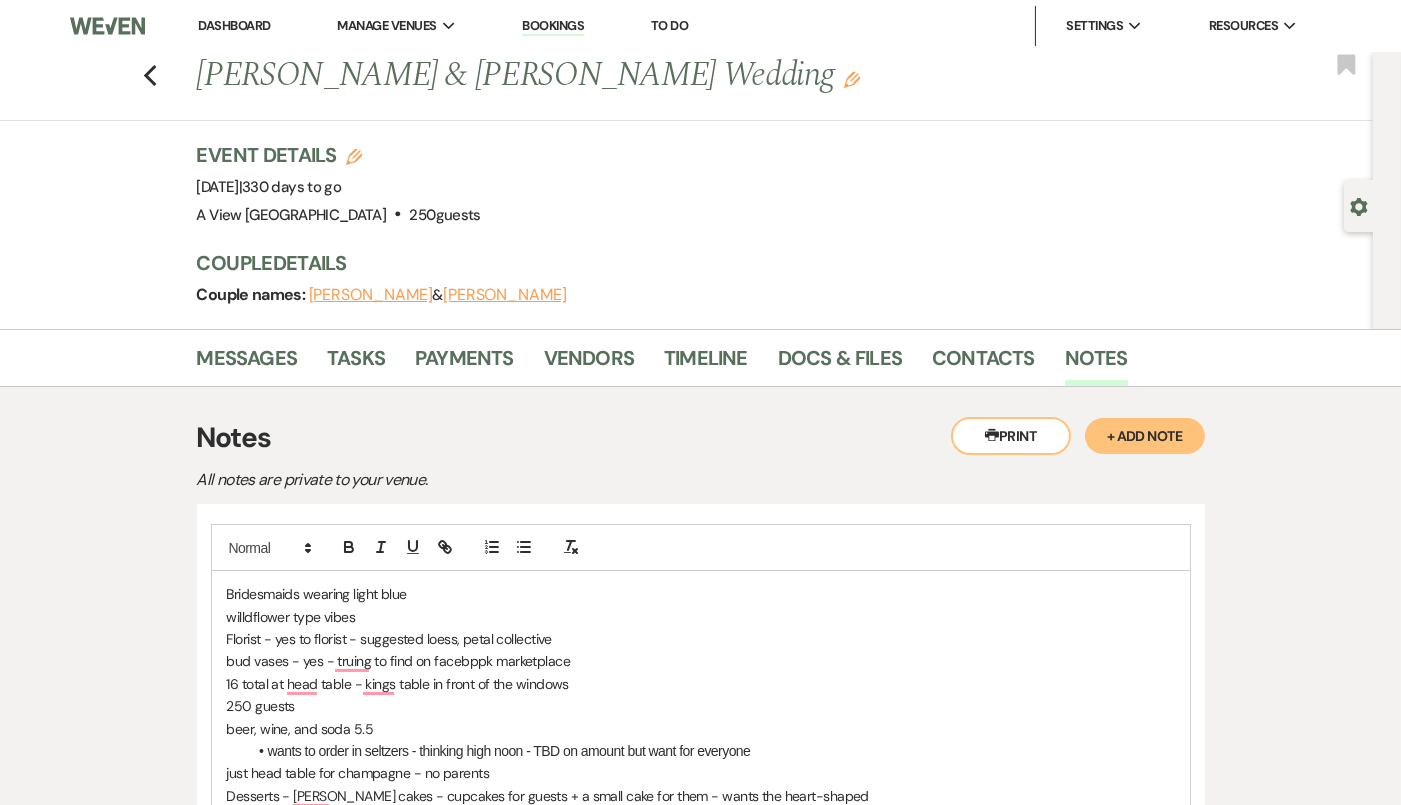 click at bounding box center (701, 547) 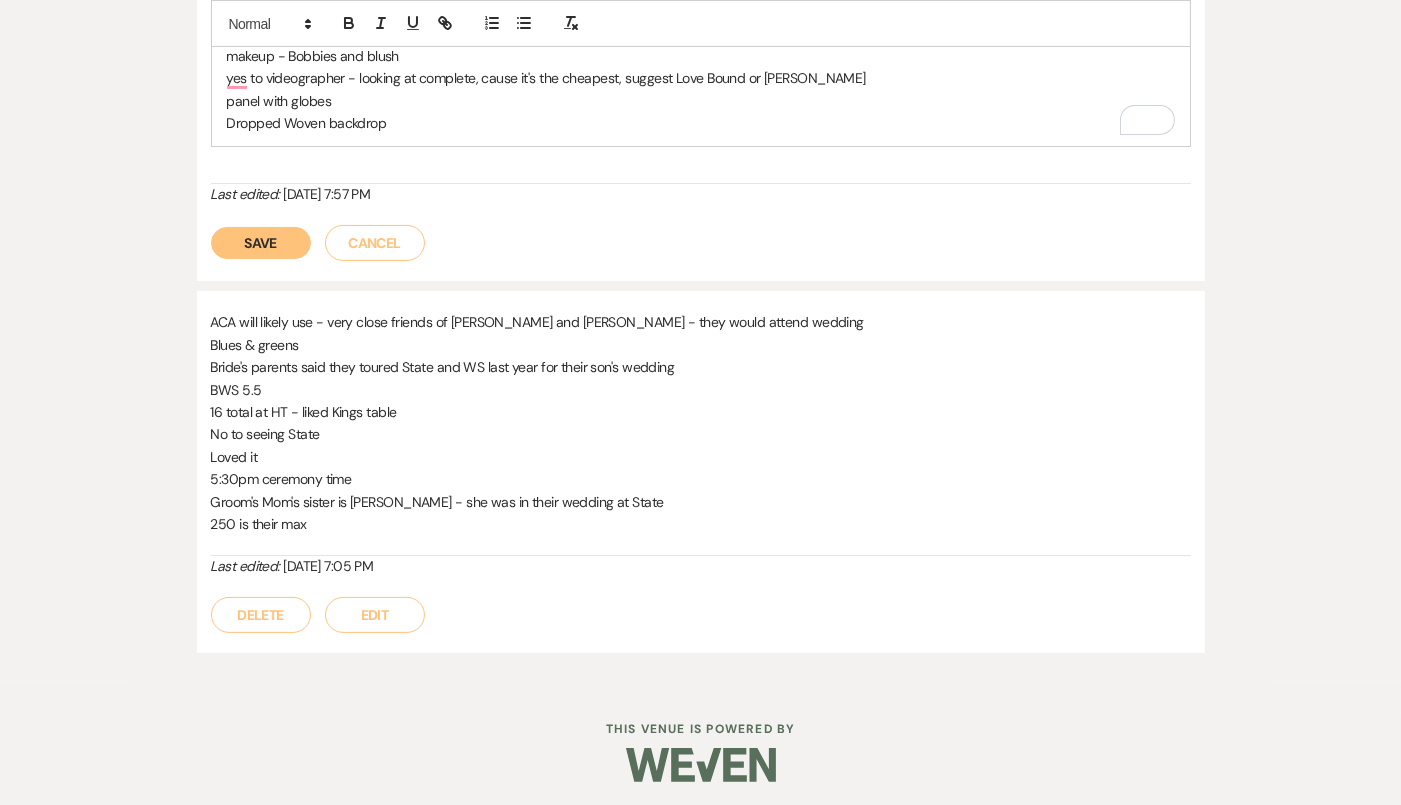 click on "Save" at bounding box center [261, 243] 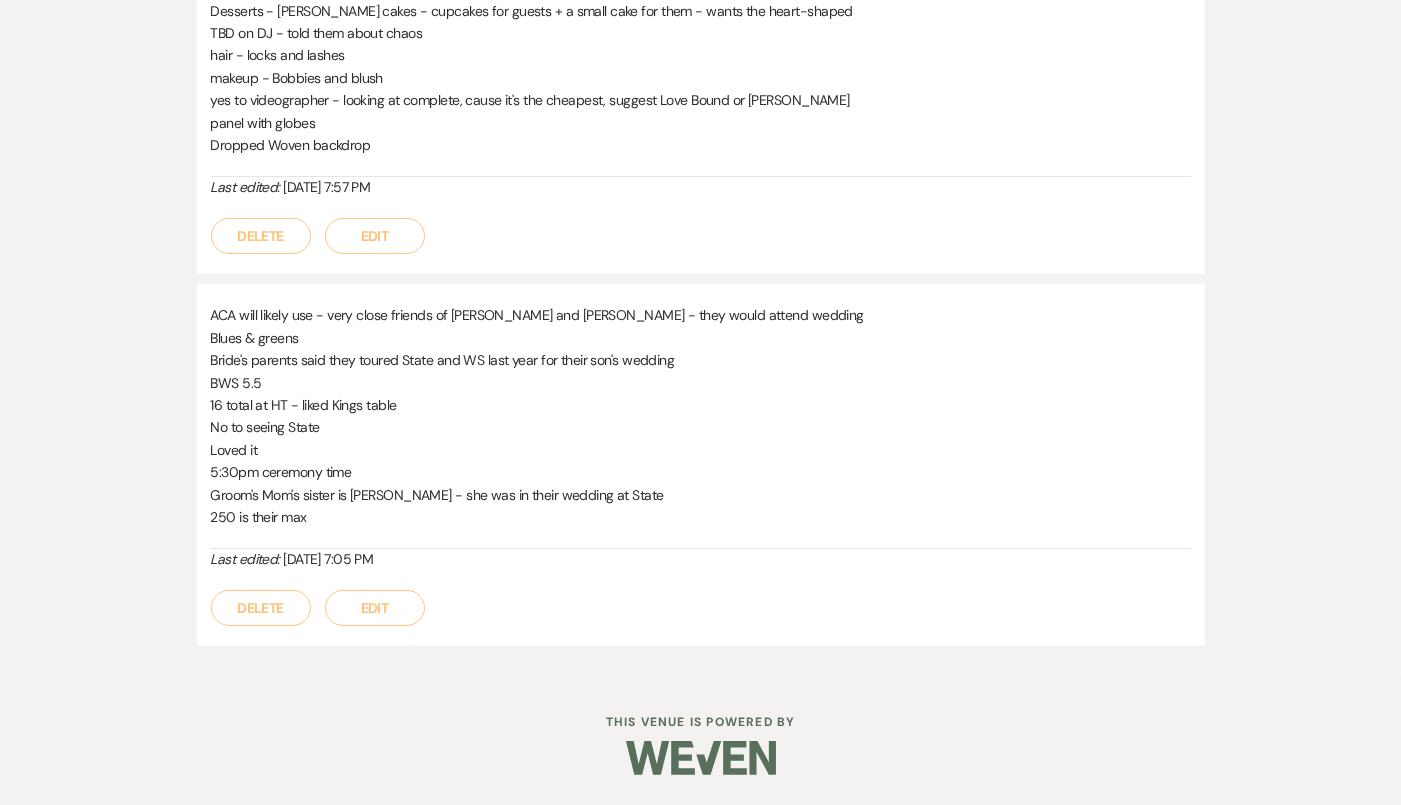 scroll, scrollTop: 721, scrollLeft: 0, axis: vertical 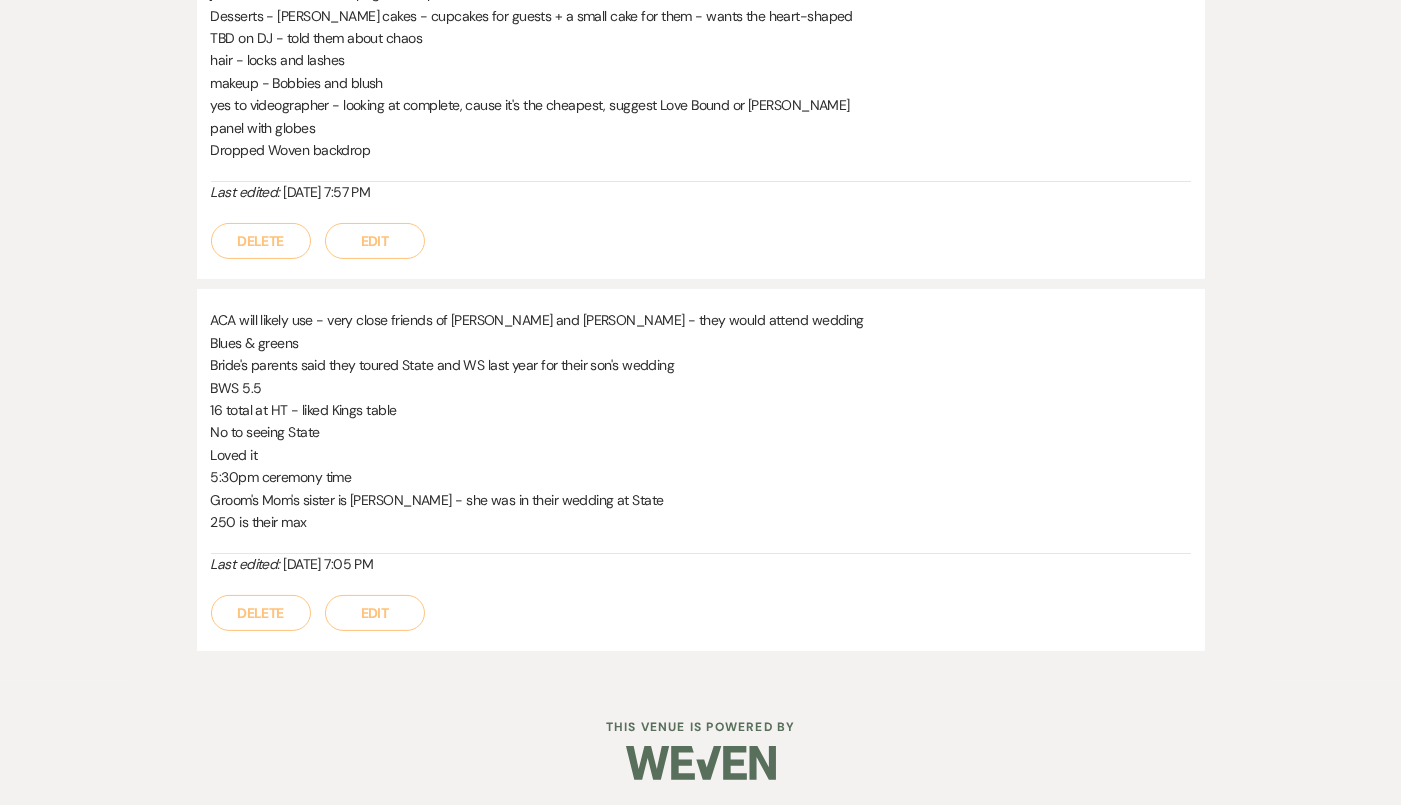 click on "Bridesmaids wearing light blue willdflower type vibes Florist - yes to florist - suggested loess, petal collective bud vases - yes - truing to find on facebppk marketplace 16 total at head table - kings table in front of the windows 250 guests beer, wine, and soda 5.5 wants to order in seltzers - thinking high noon - TBD on amount but want for everyone just head table for champagne - no parents Desserts - [PERSON_NAME] cakes - cupcakes for guests + a small cake for them - wants the heart-shaped TBD on DJ - told them about chaos hair - locks and lashes makeup - Bobbies and blush yes to videographer - looking at complete, cause it's the cheapest, suggest Love Bound or AJ panel with globes Dropped Woven backdrop Last edited:   [DATE] 7:57 PM Delete Edit" at bounding box center [701, 31] 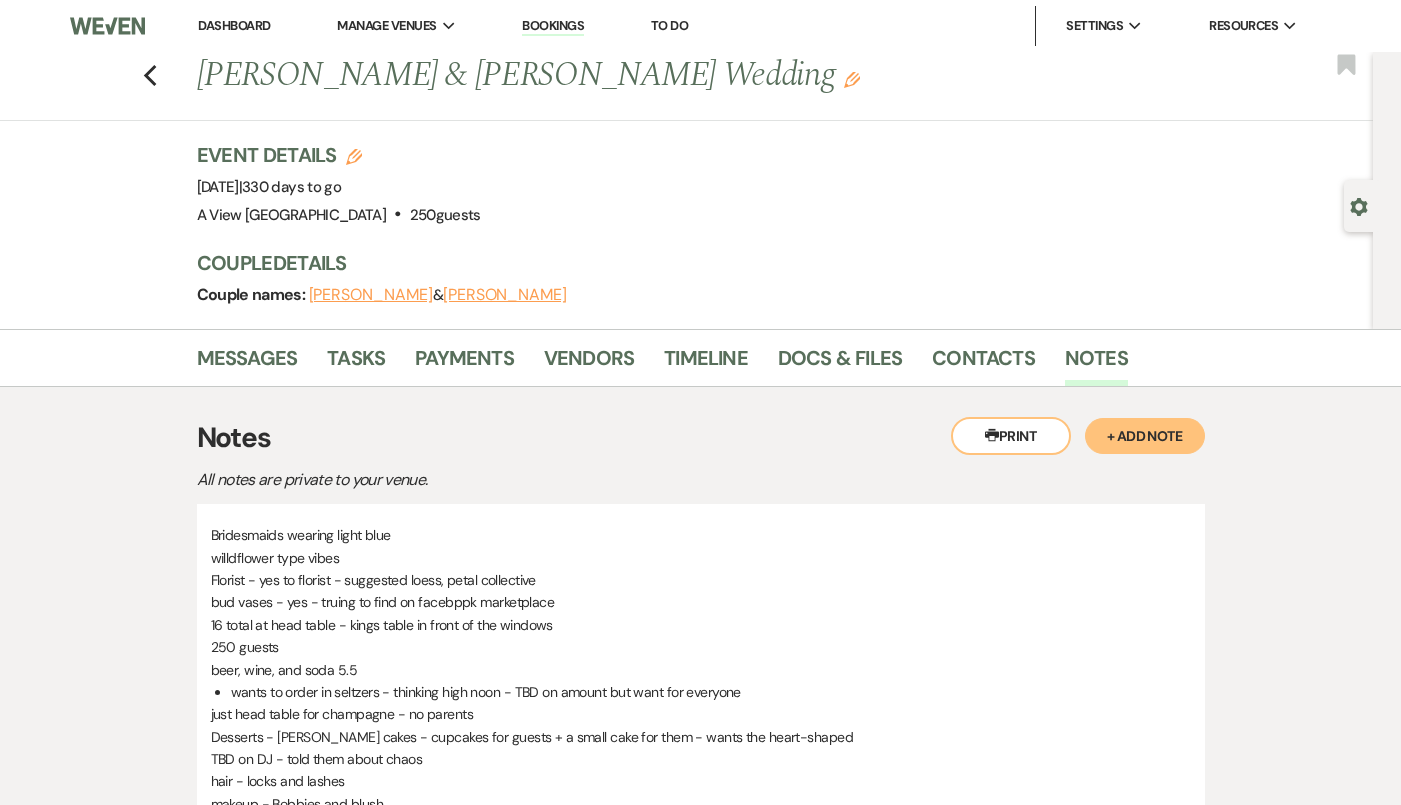 scroll, scrollTop: 565, scrollLeft: 0, axis: vertical 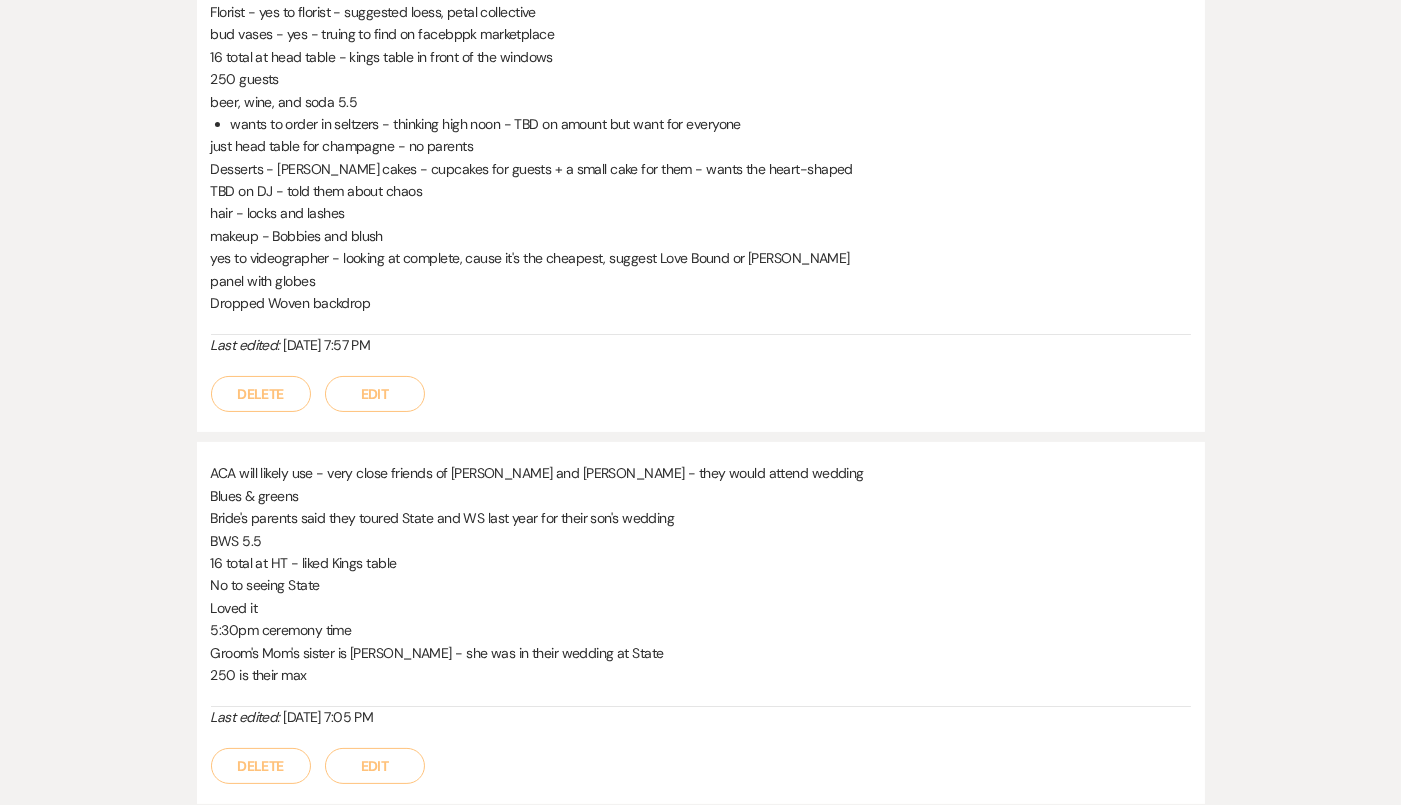 click on "Edit" at bounding box center [375, 394] 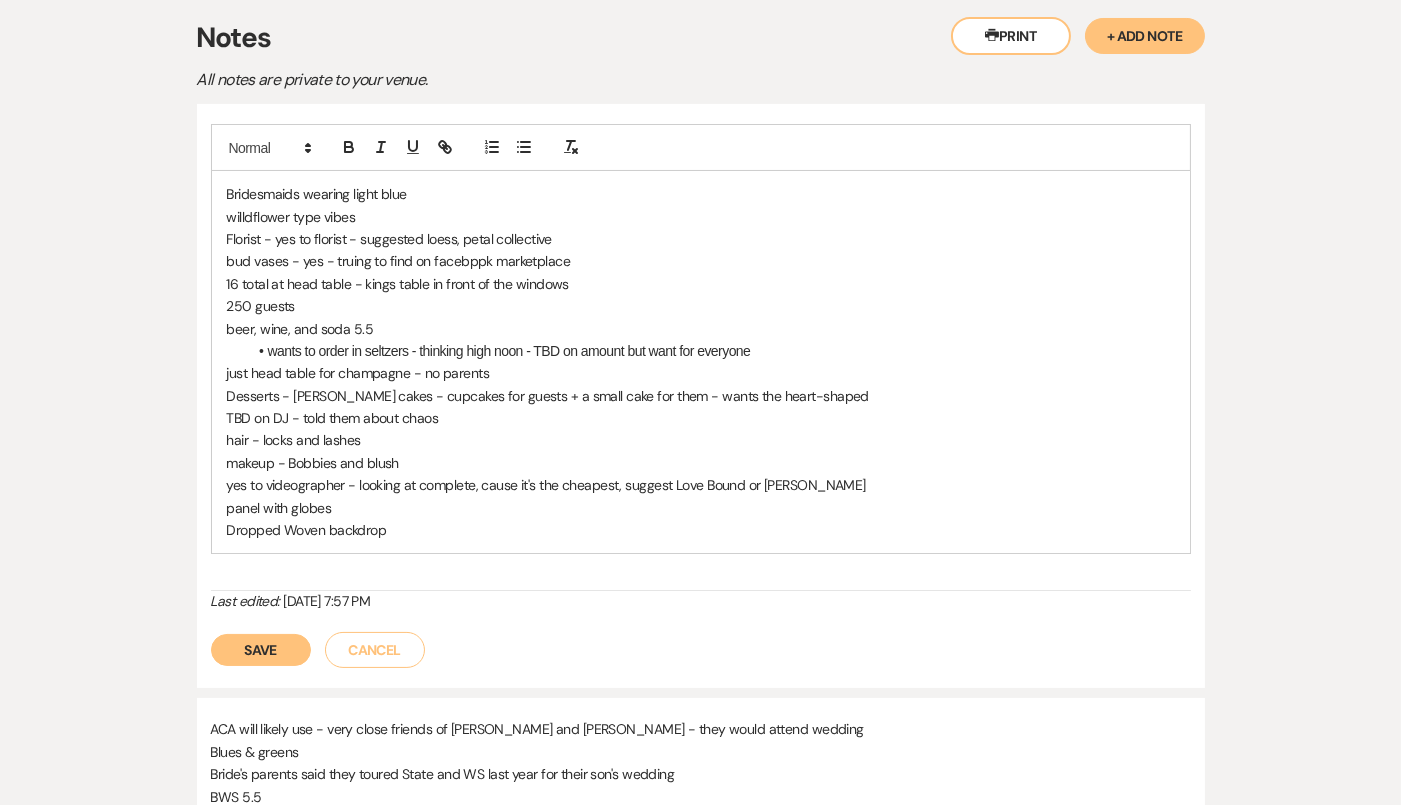scroll, scrollTop: 568, scrollLeft: 0, axis: vertical 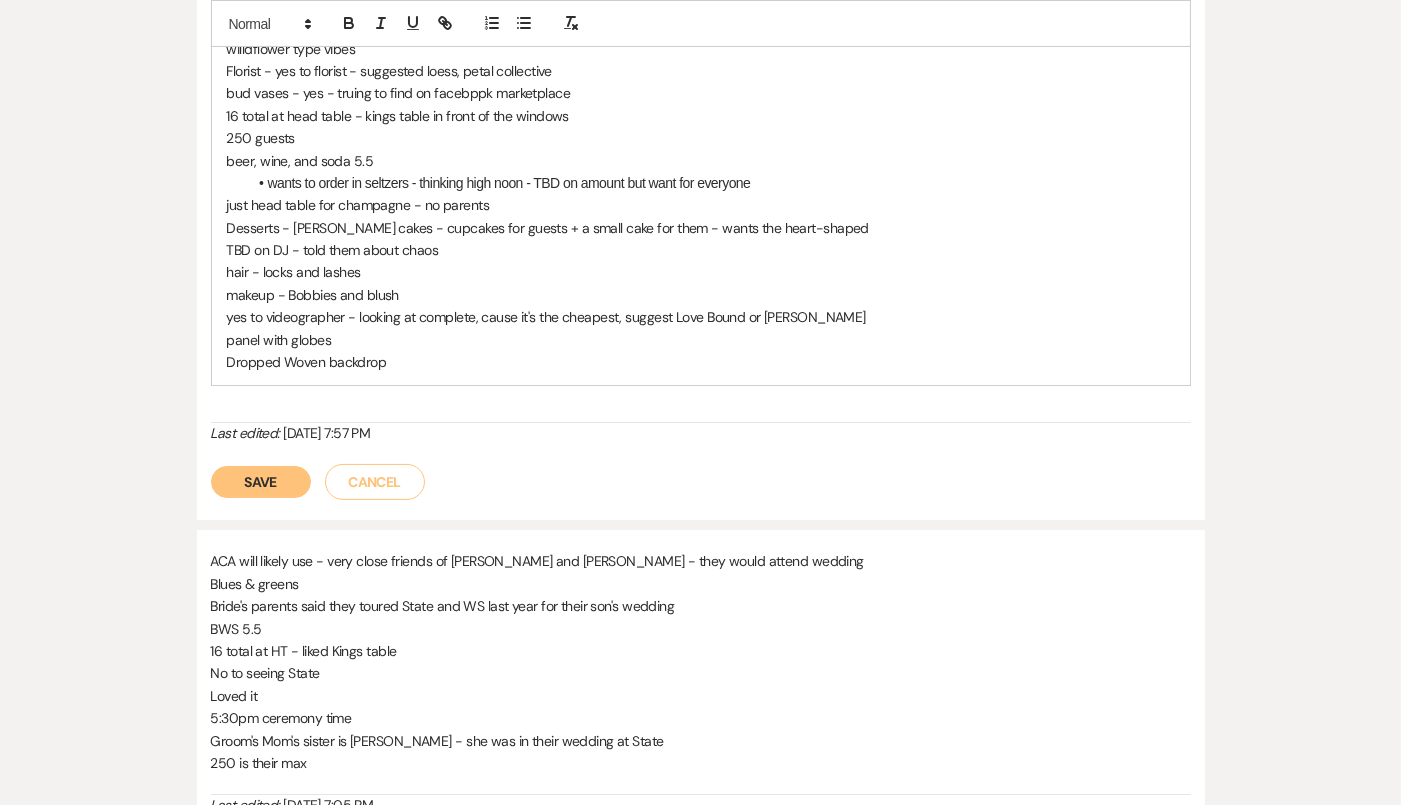 click on "Dropped Woven backdrop" at bounding box center [701, 362] 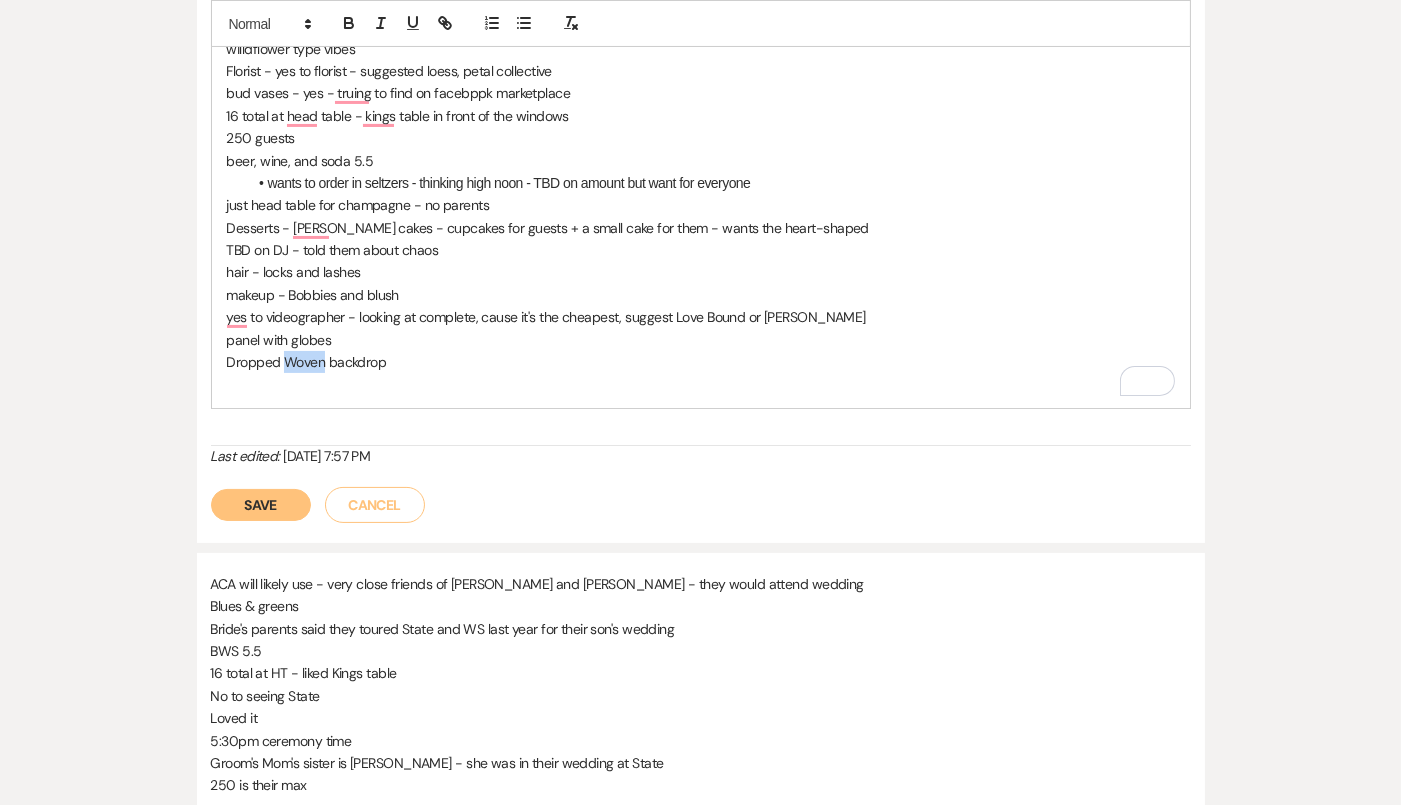 drag, startPoint x: 324, startPoint y: 361, endPoint x: 286, endPoint y: 355, distance: 38.470768 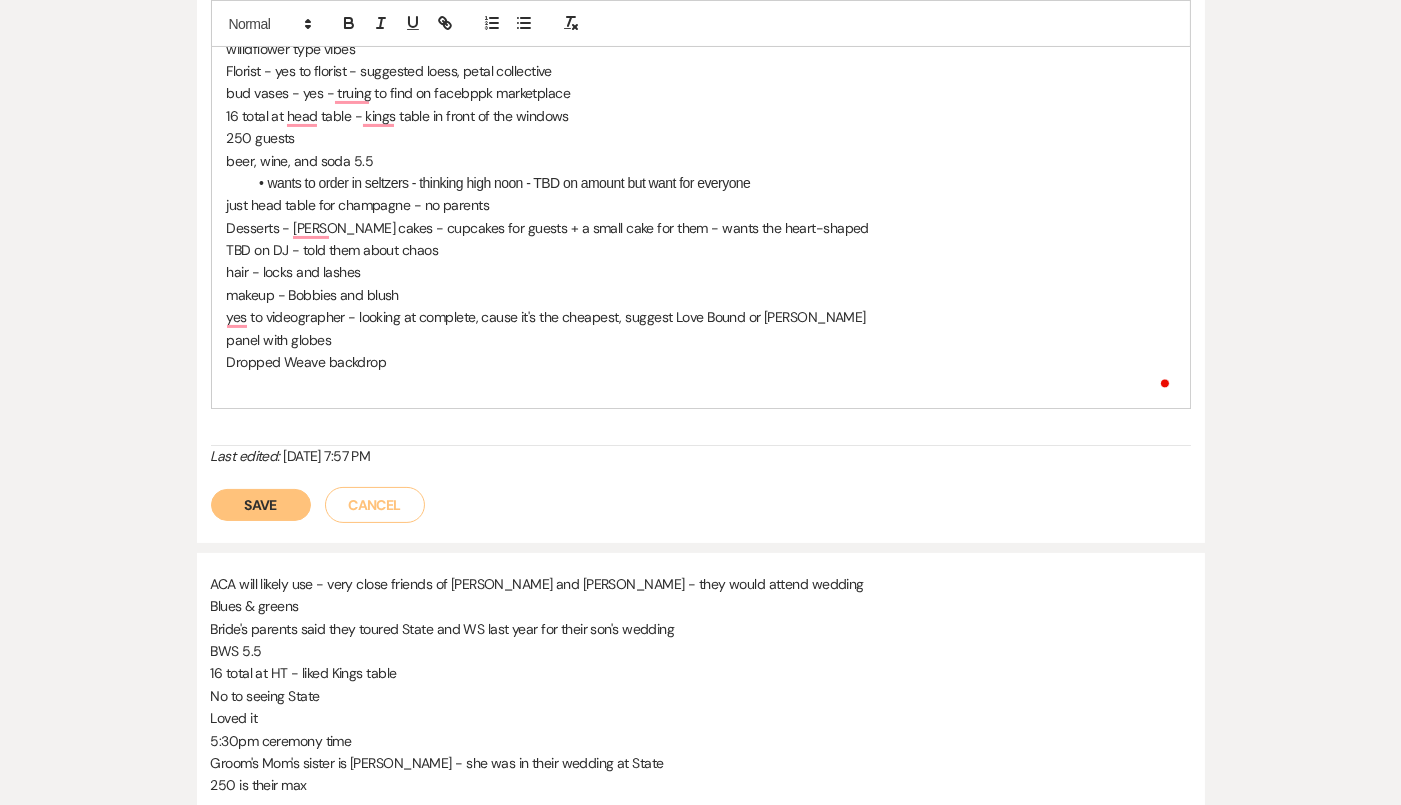 click on "Bridesmaids wearing light blue willdflower type vibes Florist - yes to florist - suggested loess, petal collective bud vases - yes - truing to find on facebppk marketplace 16 total at head table - kings table in front of the windows 250 guests beer, wine, and soda 5.5 wants to order in seltzers - thinking high noon - TBD on amount but want for everyone just head table for champagne - no parents Desserts - Daves cakes - cupcakes for guests + a small cake for them - wants the heart-shaped TBD on DJ - told them about chaos hair - locks and lashes makeup - Bobbies and blush yes to videographer - looking at complete, cause it's the cheapest, suggest Love Bound or AJ panel with globes Dropped Weave backdrop" at bounding box center (701, 205) 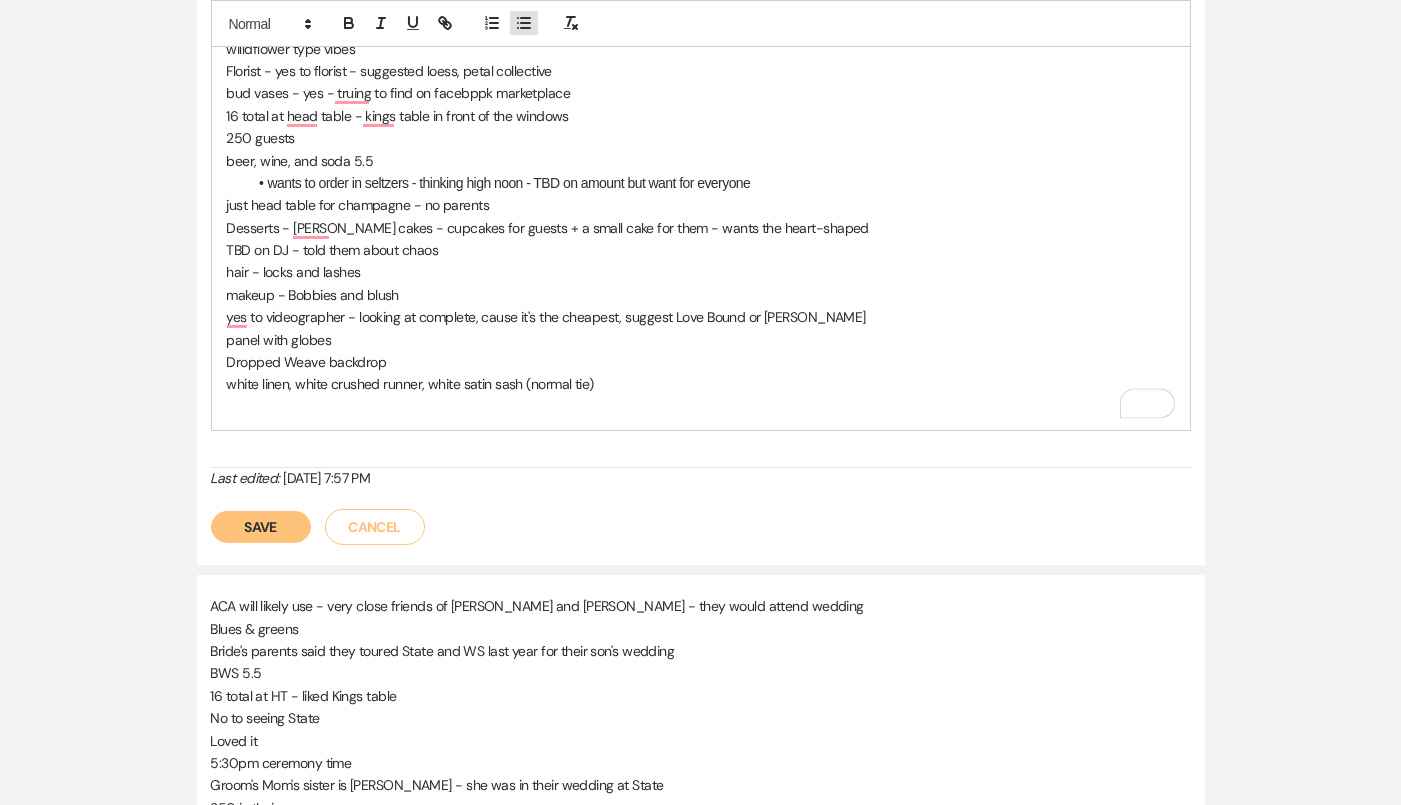 click 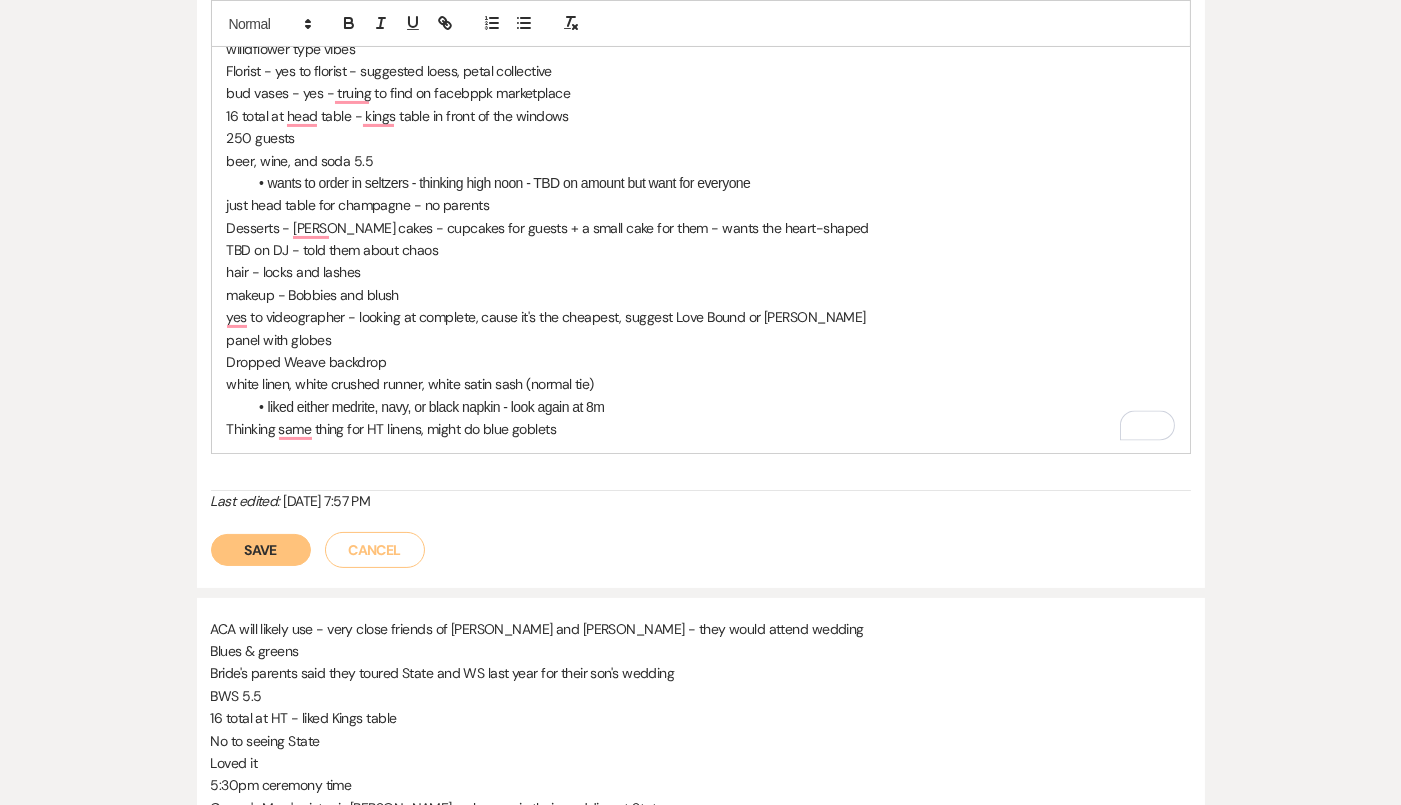 click on "Thinking same thing for HT linens, might do blue goblets" at bounding box center (701, 429) 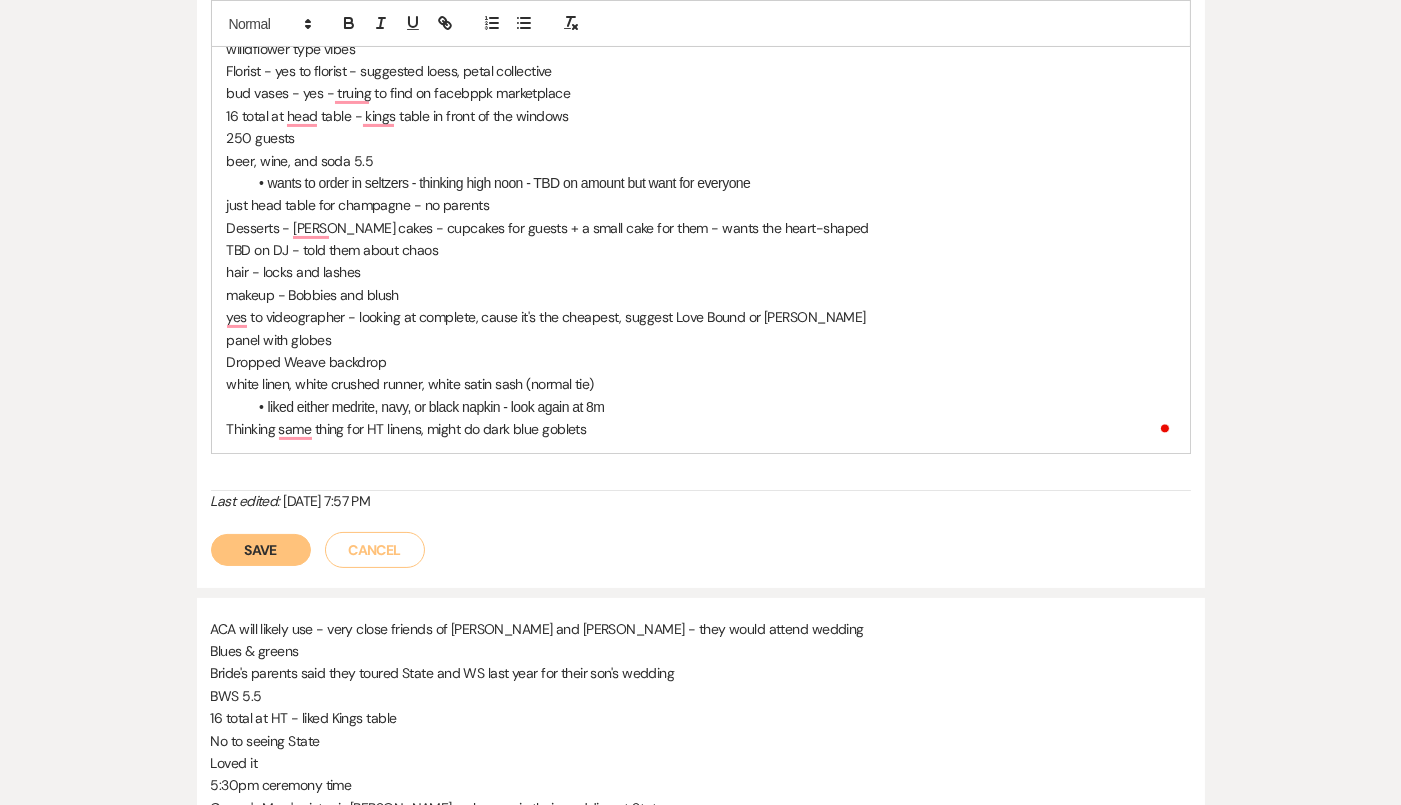 click on "Thinking same thing for HT linens, might do dark blue goblets" at bounding box center (701, 429) 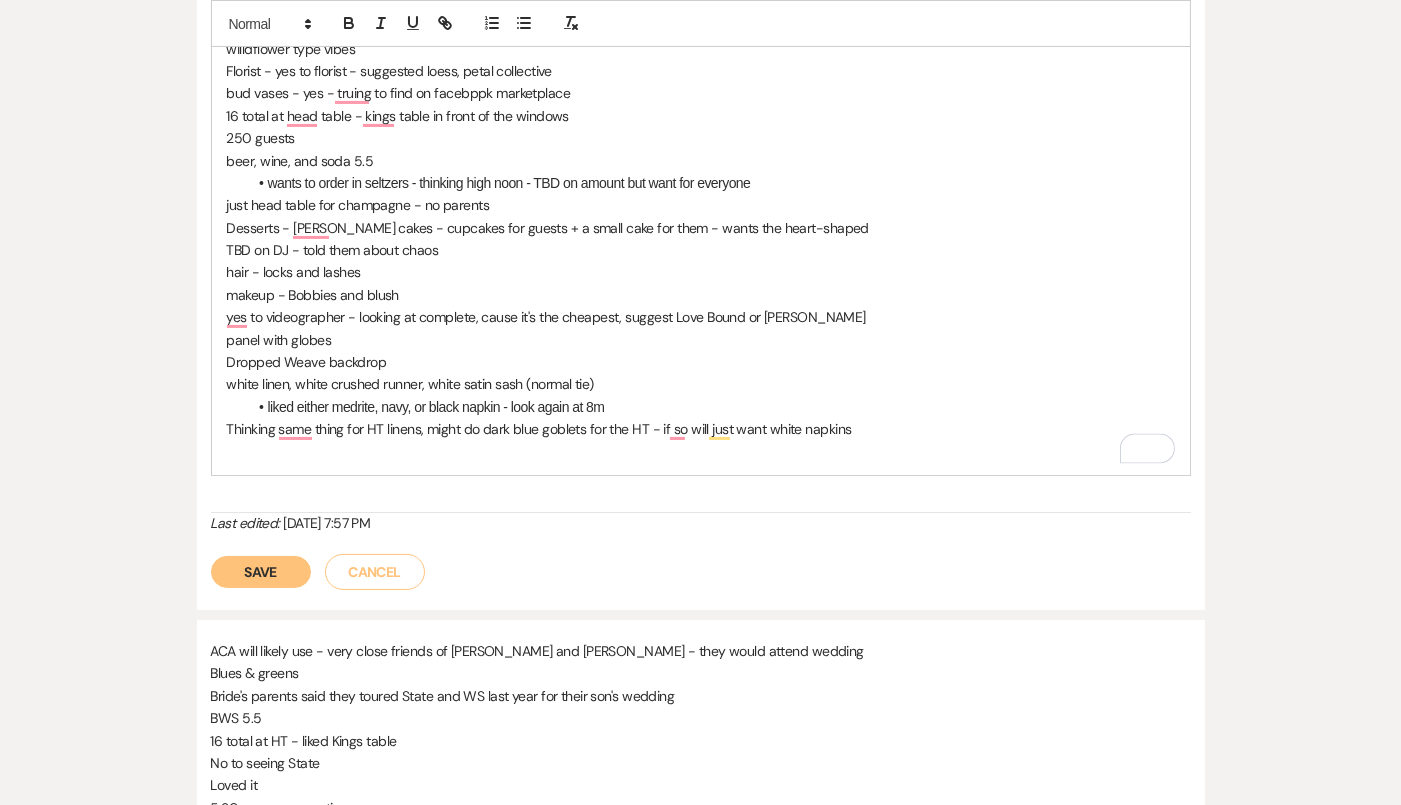 click on "Save" at bounding box center (261, 572) 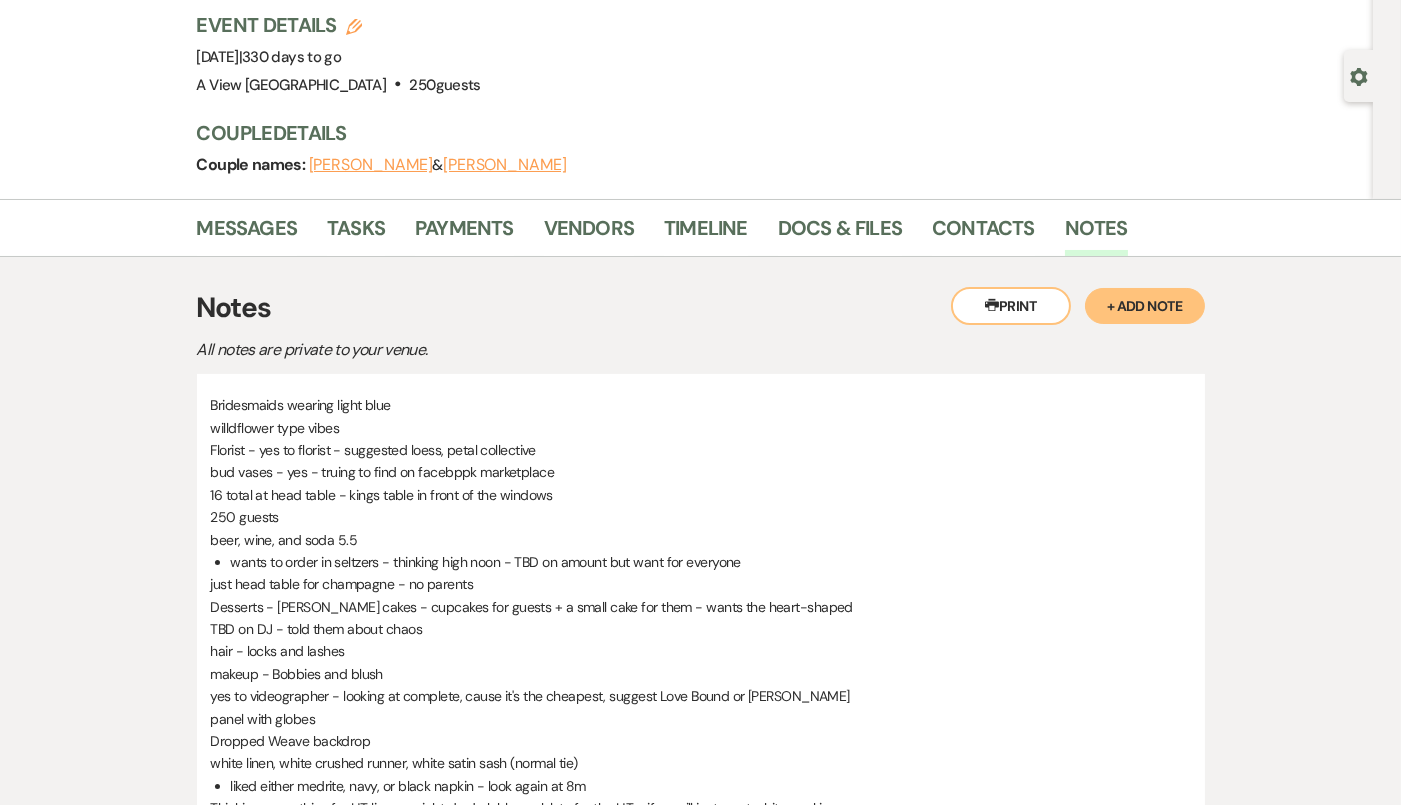 scroll, scrollTop: 0, scrollLeft: 0, axis: both 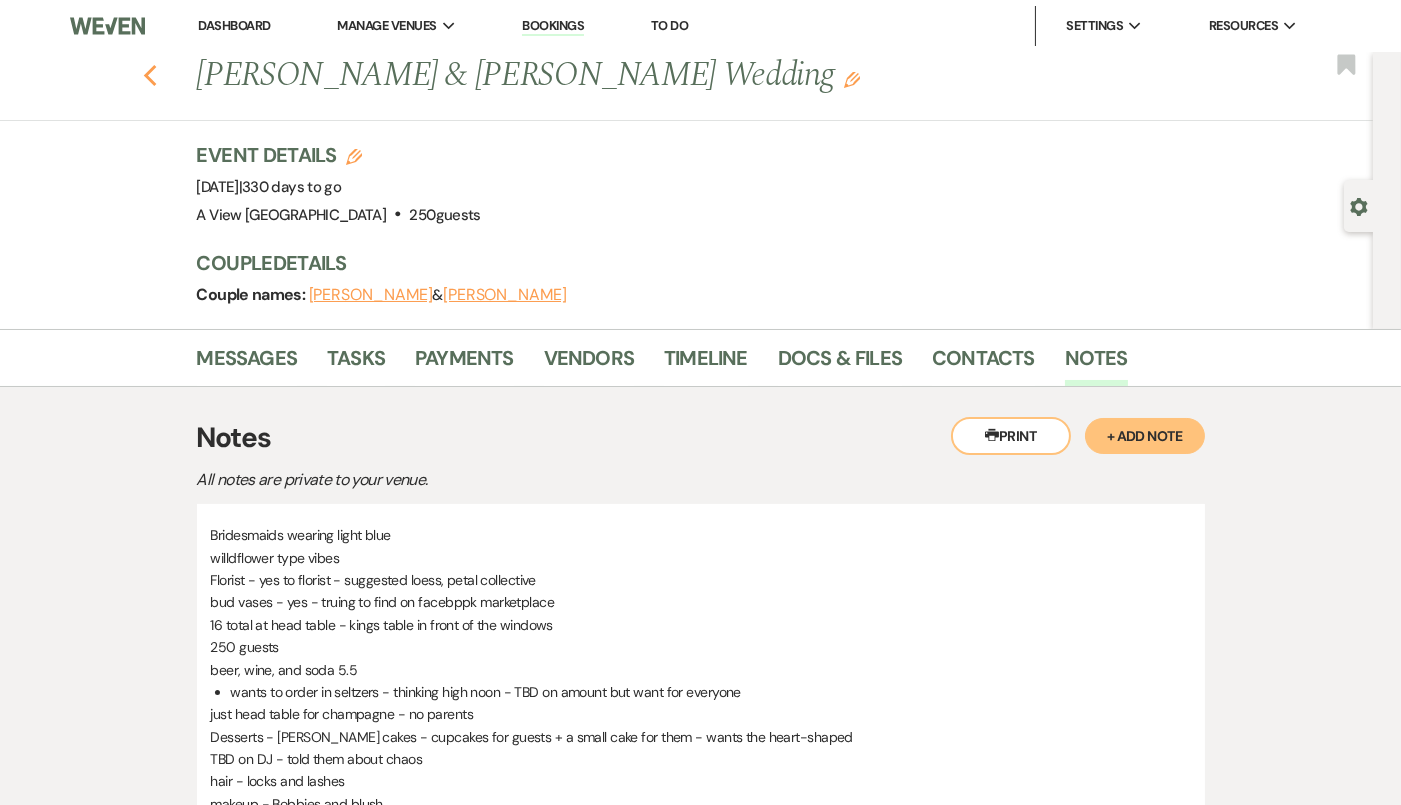 click on "Previous" 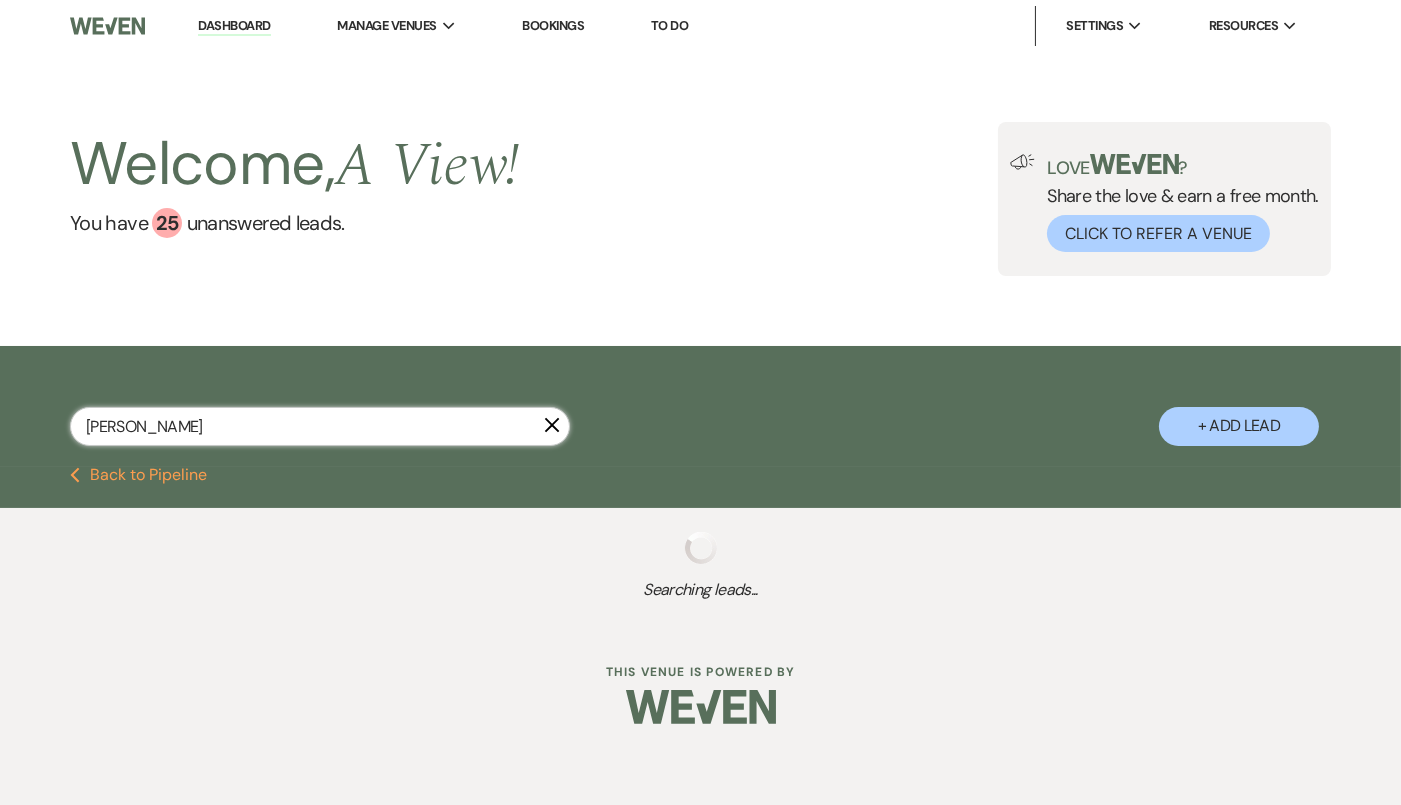 click on "emily lorenzen" at bounding box center [320, 426] 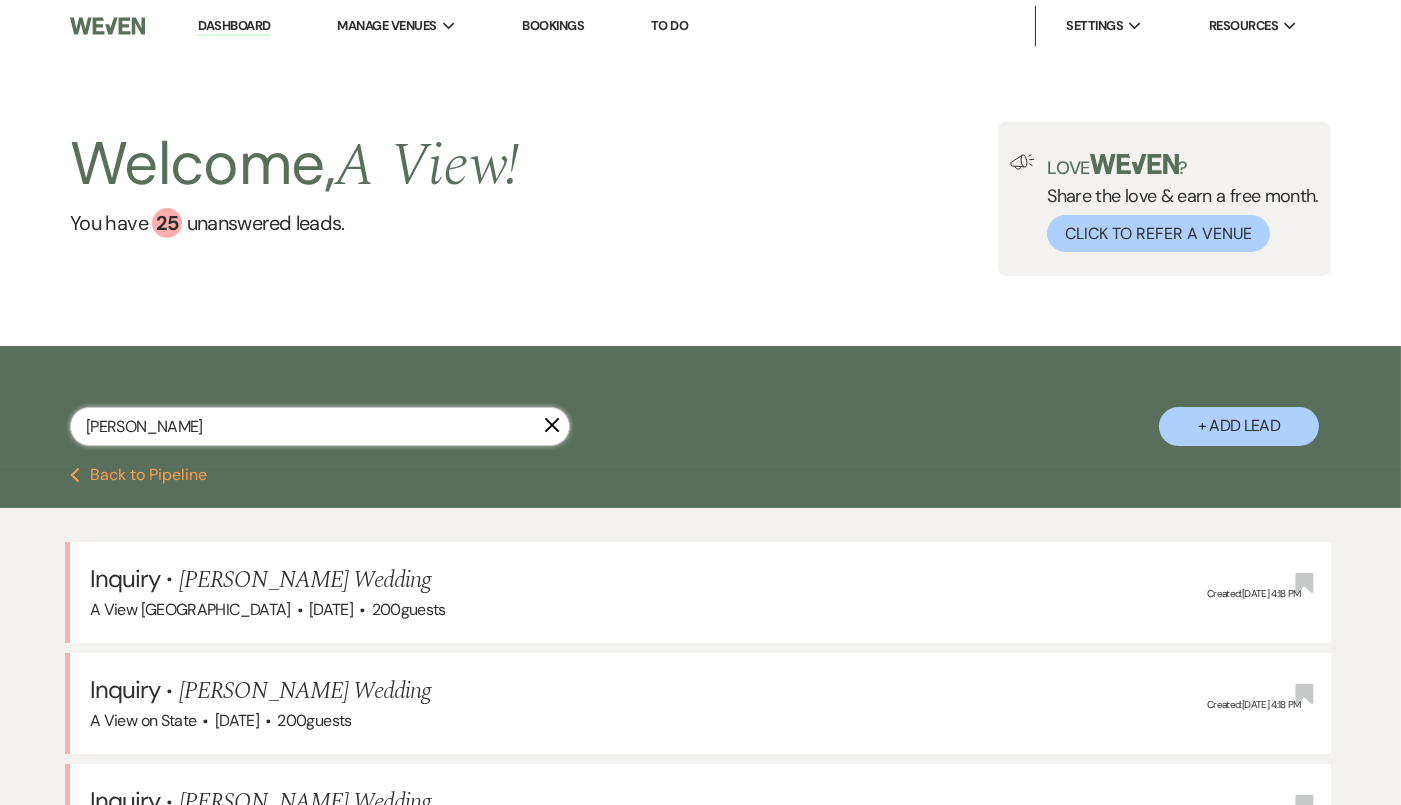 click on "emily lorenzen" at bounding box center (320, 426) 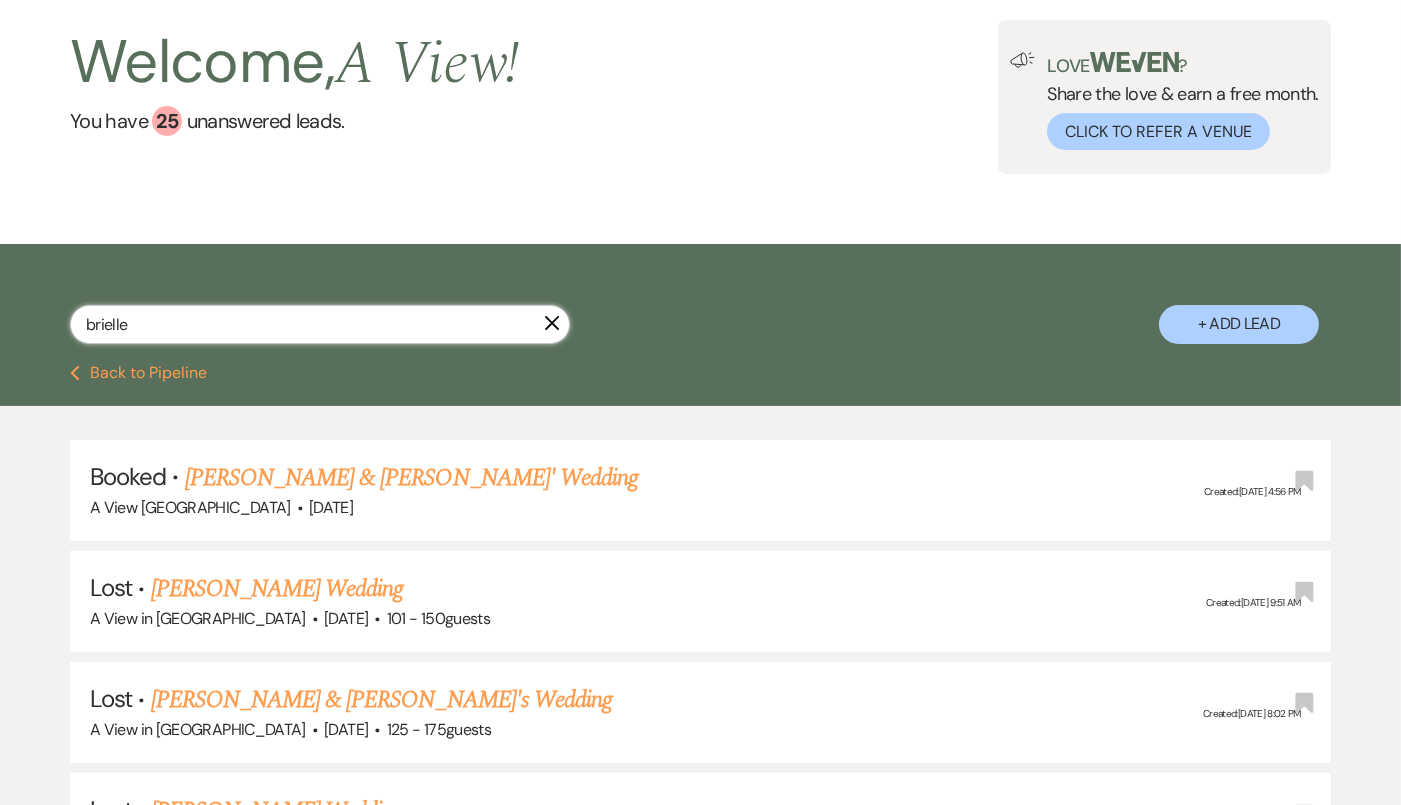 scroll, scrollTop: 98, scrollLeft: 0, axis: vertical 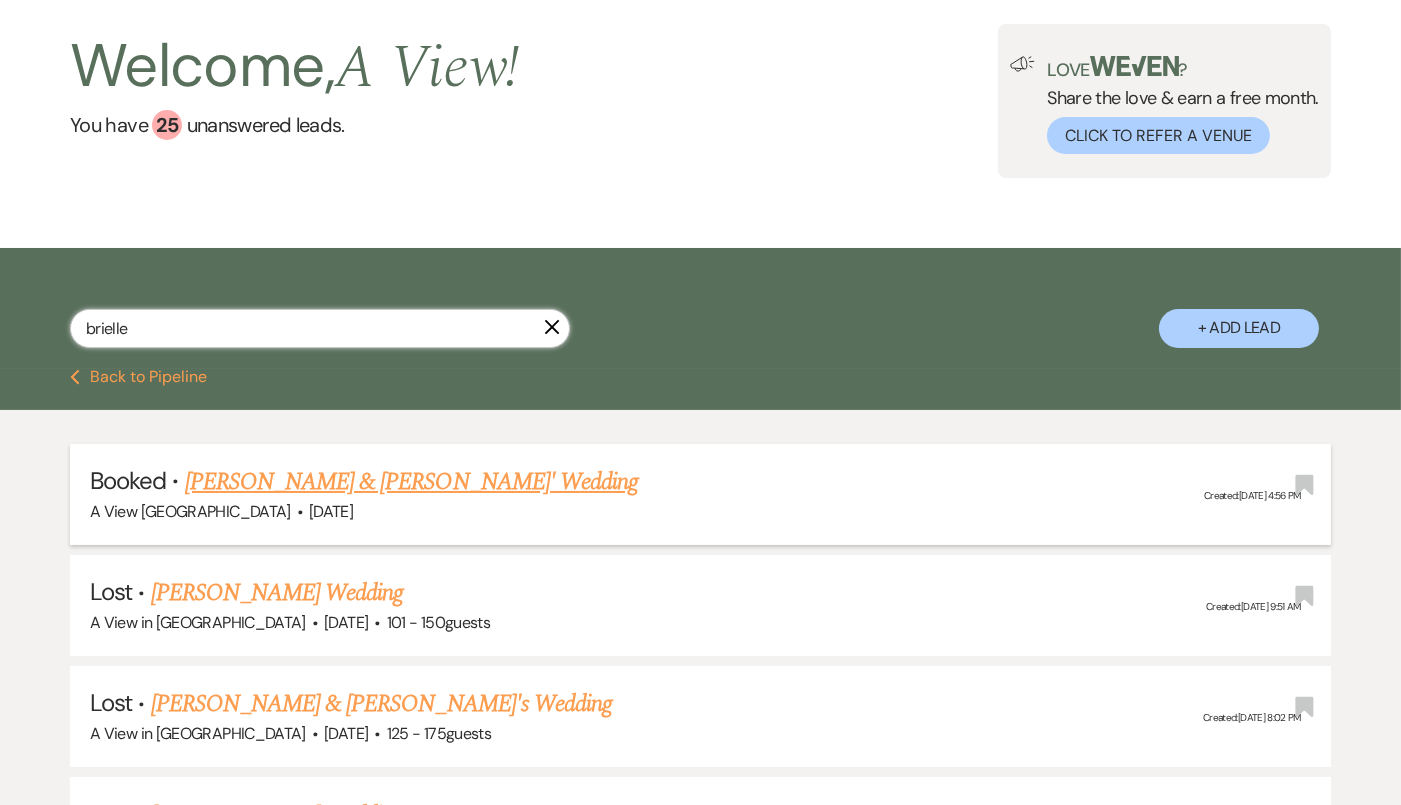 type on "brielle" 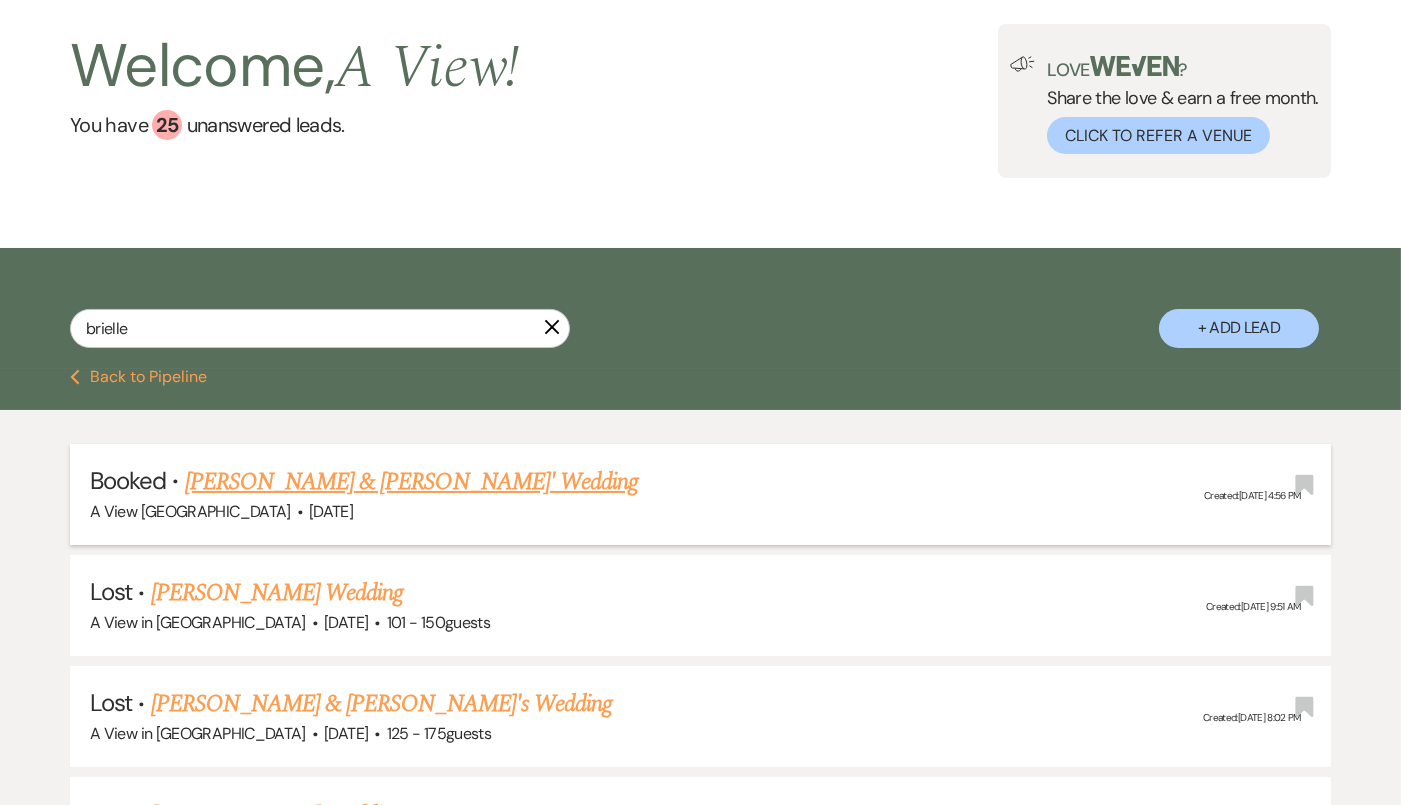 click on "Brielle Hall & Michael Xiques' Wedding" at bounding box center (412, 482) 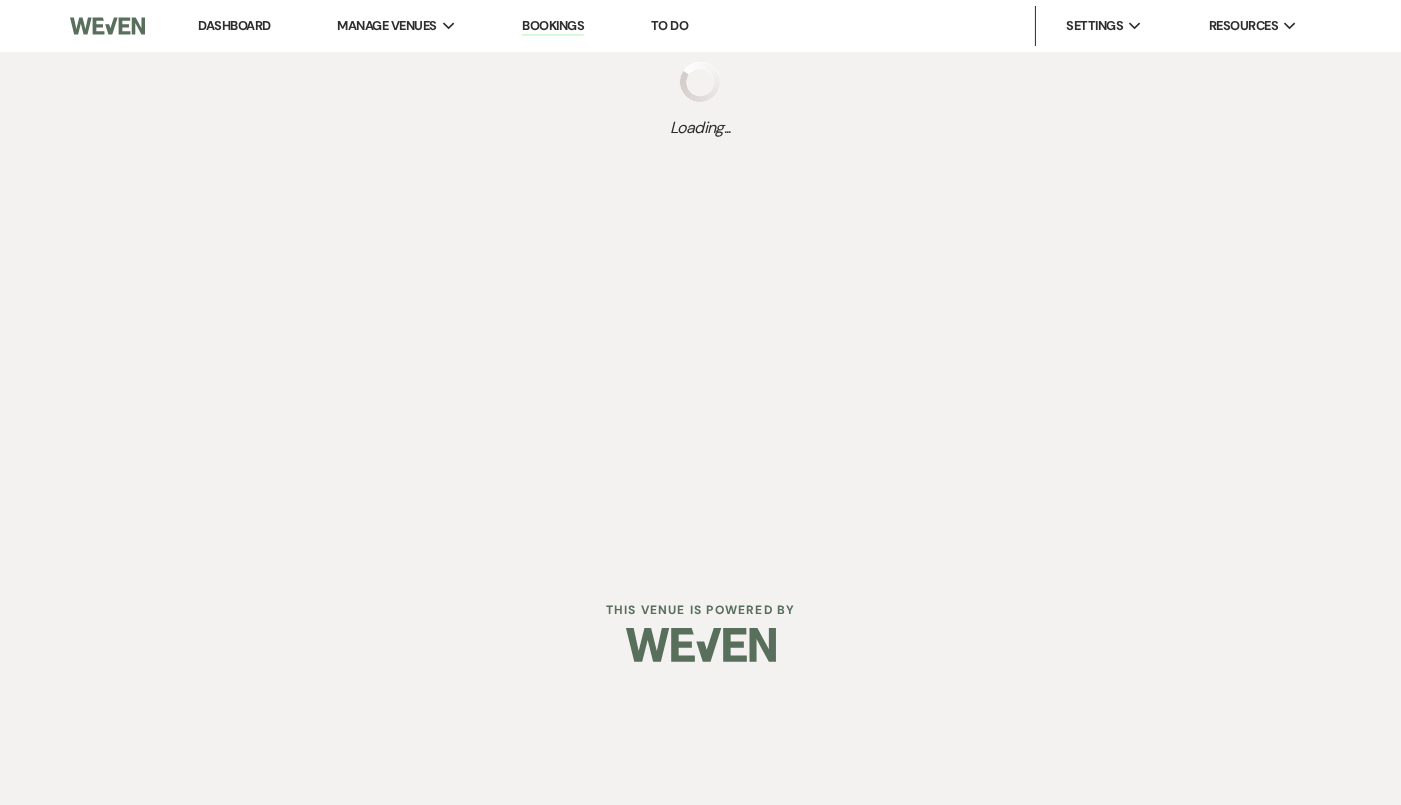 scroll, scrollTop: 0, scrollLeft: 0, axis: both 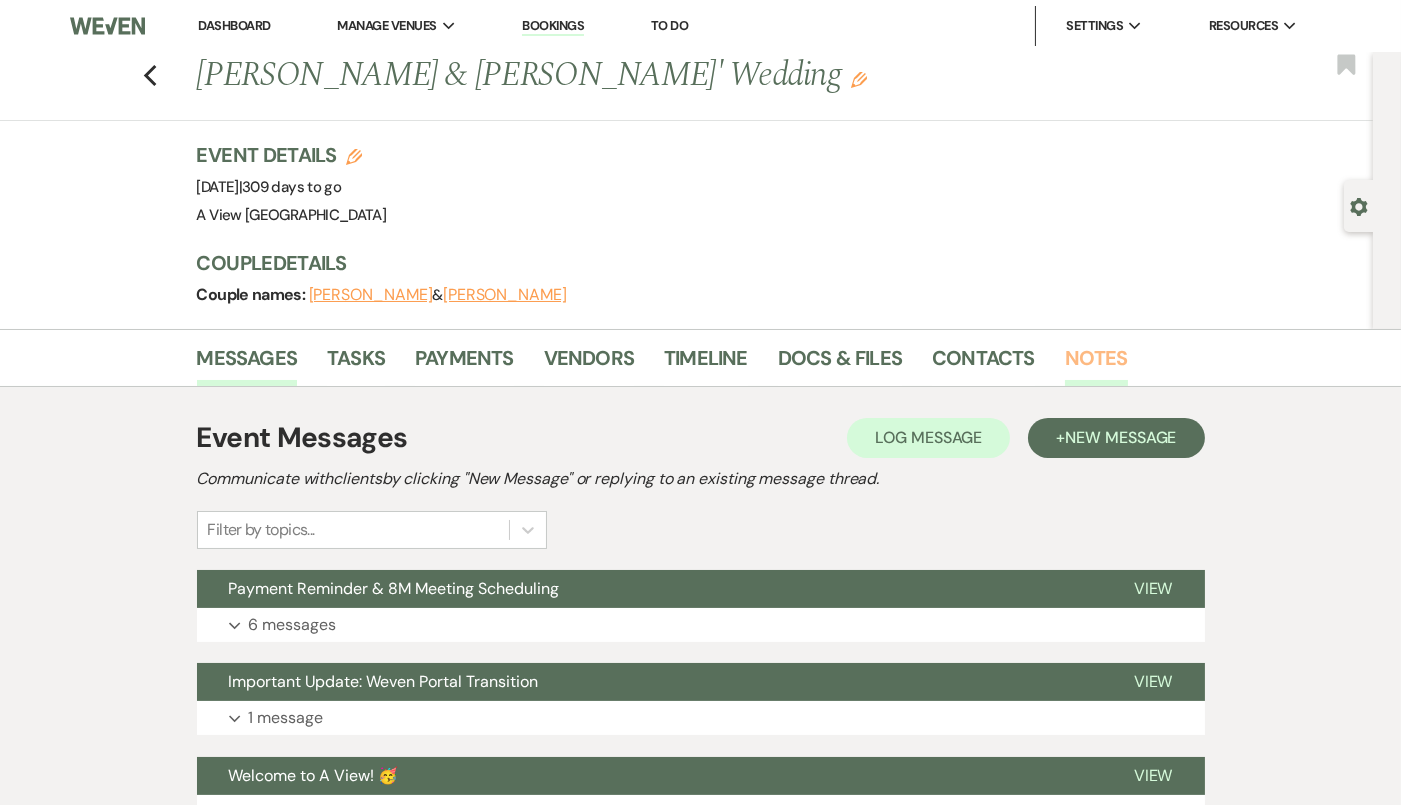 click on "Notes" at bounding box center [1096, 364] 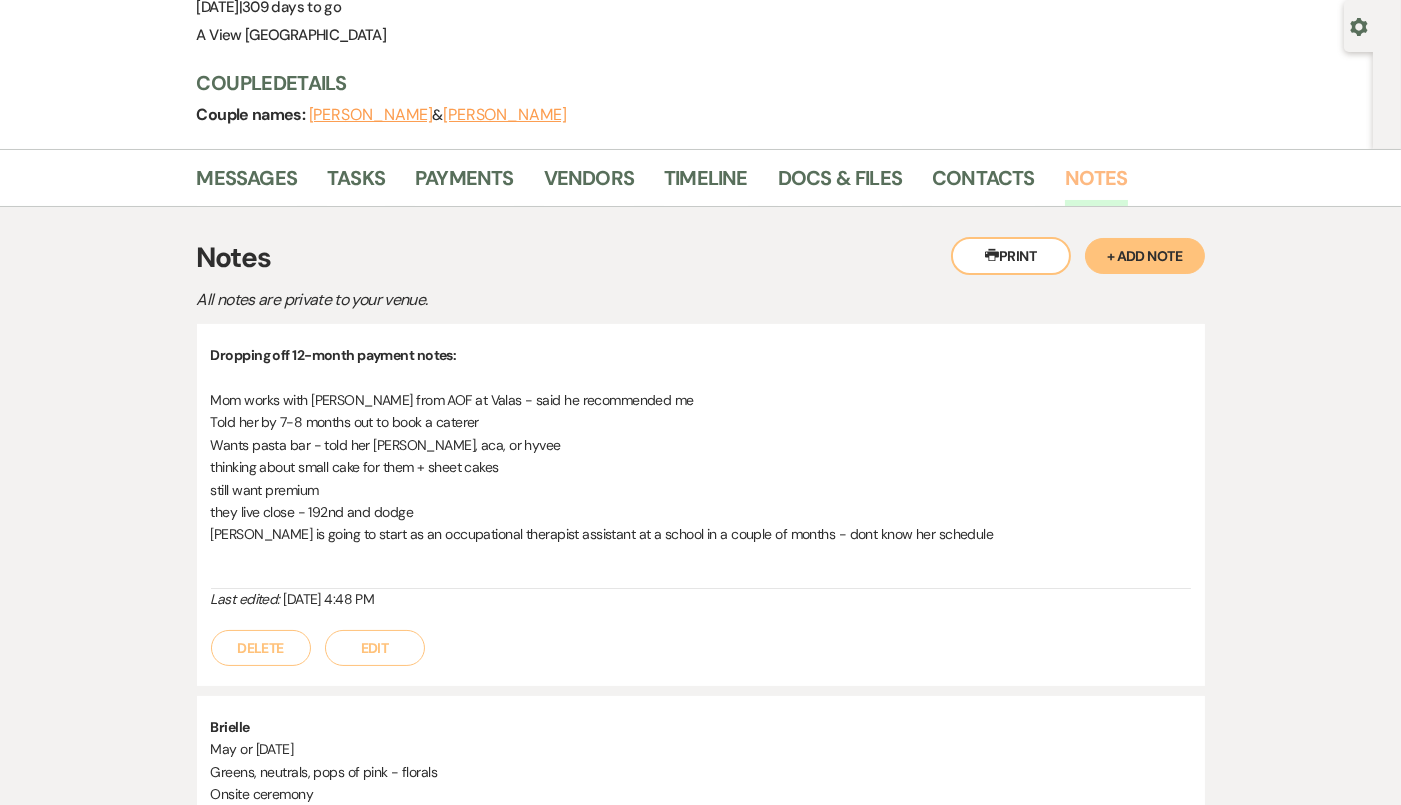 scroll, scrollTop: 175, scrollLeft: 0, axis: vertical 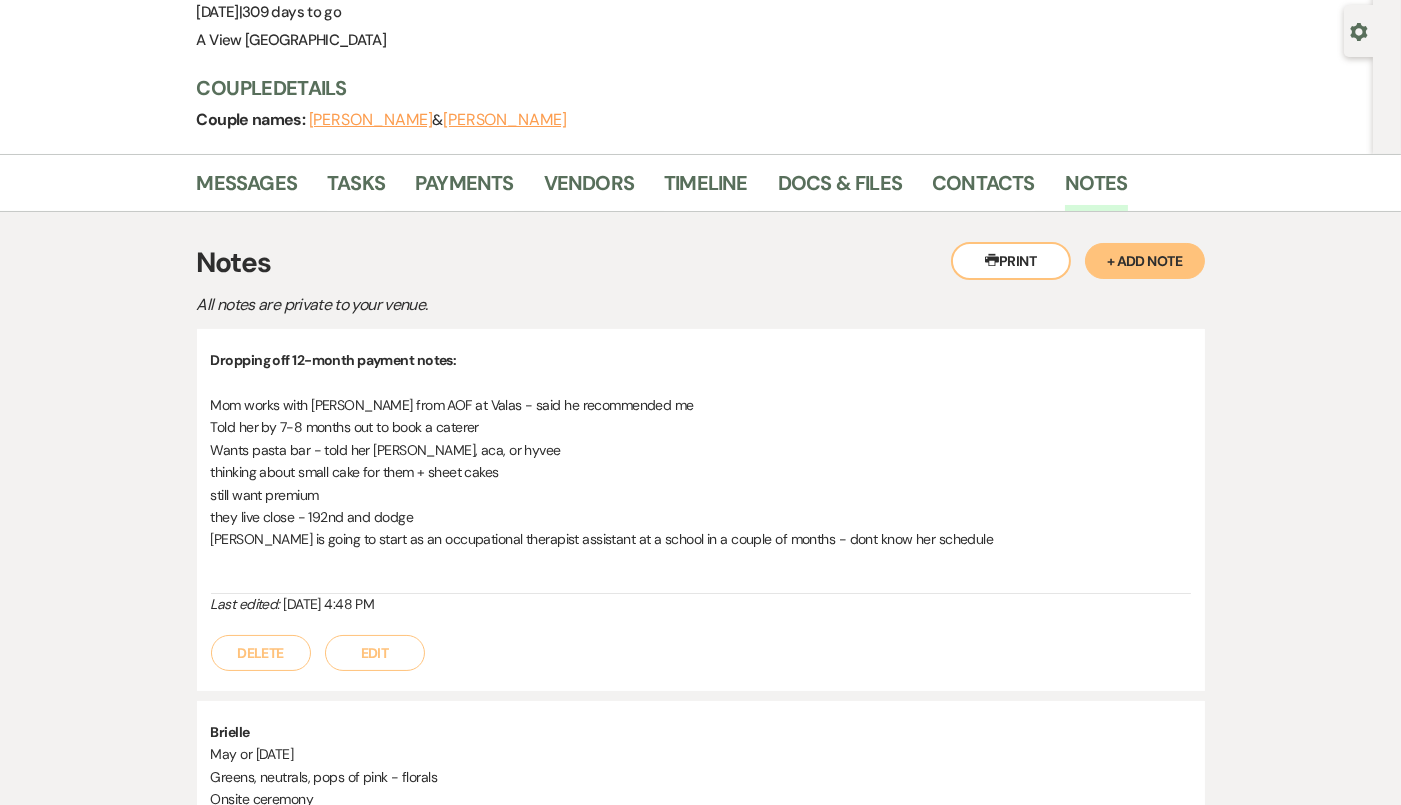 click on "Edit" at bounding box center [375, 653] 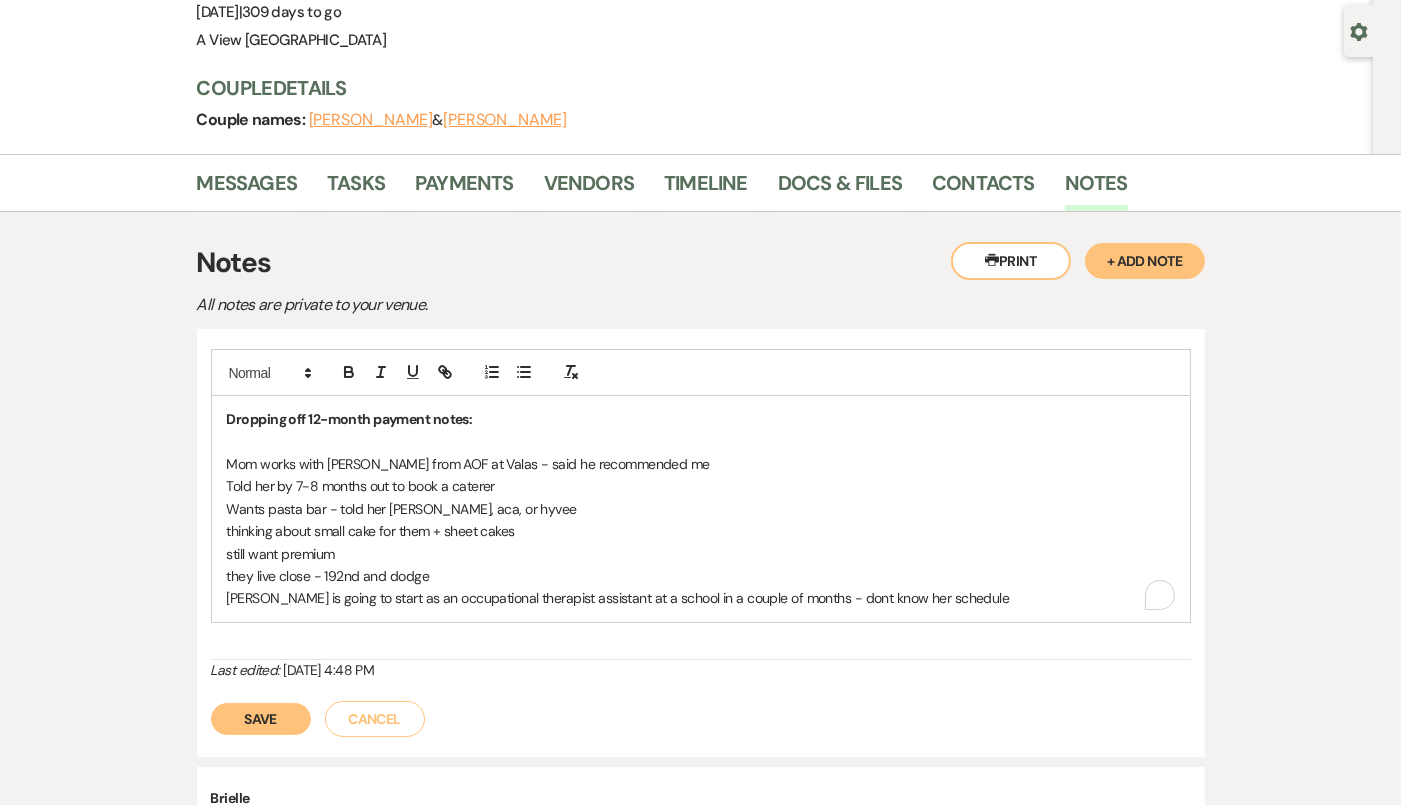 click on "brielle is going to start as an occupational therapist assistant at a school in a couple of months - dont know her schedule" at bounding box center [701, 598] 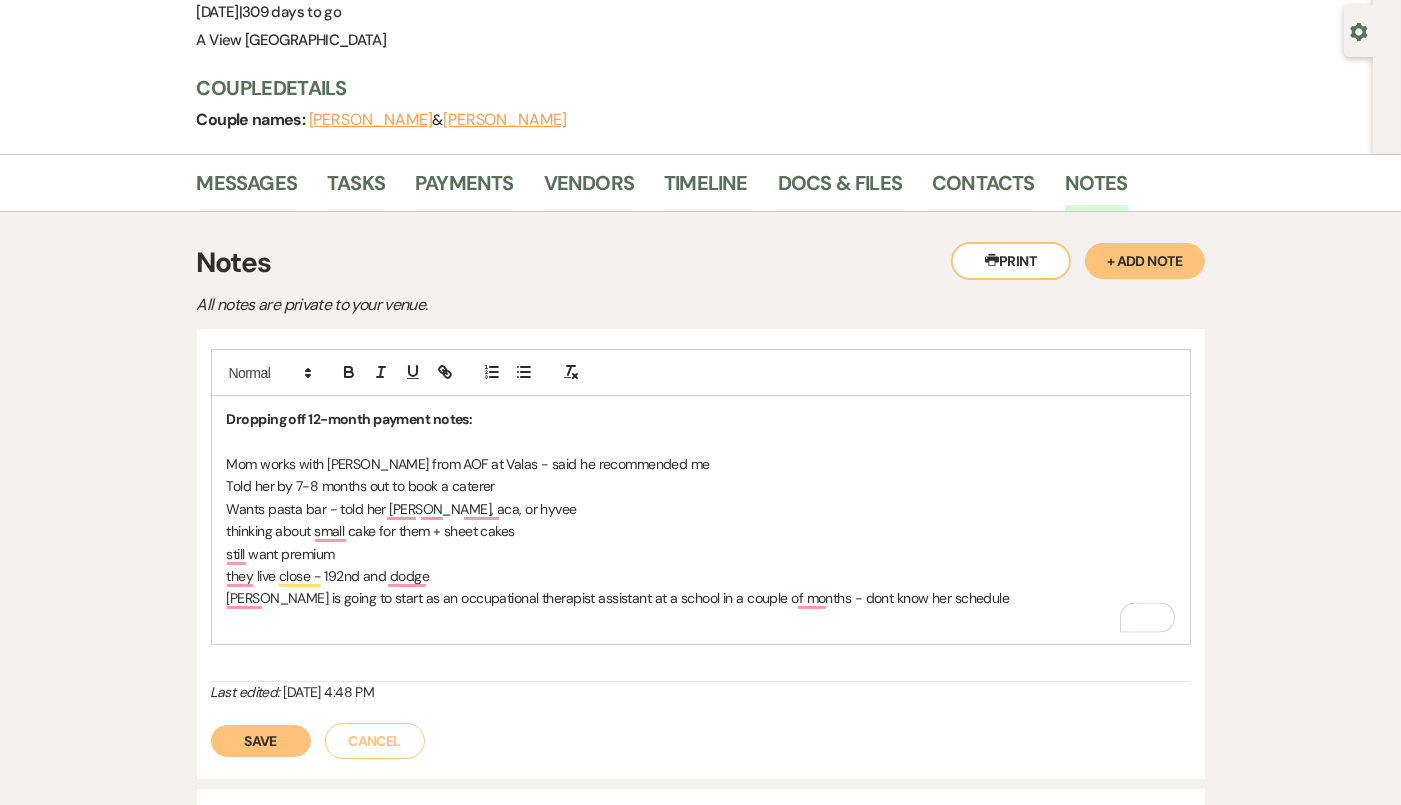 type 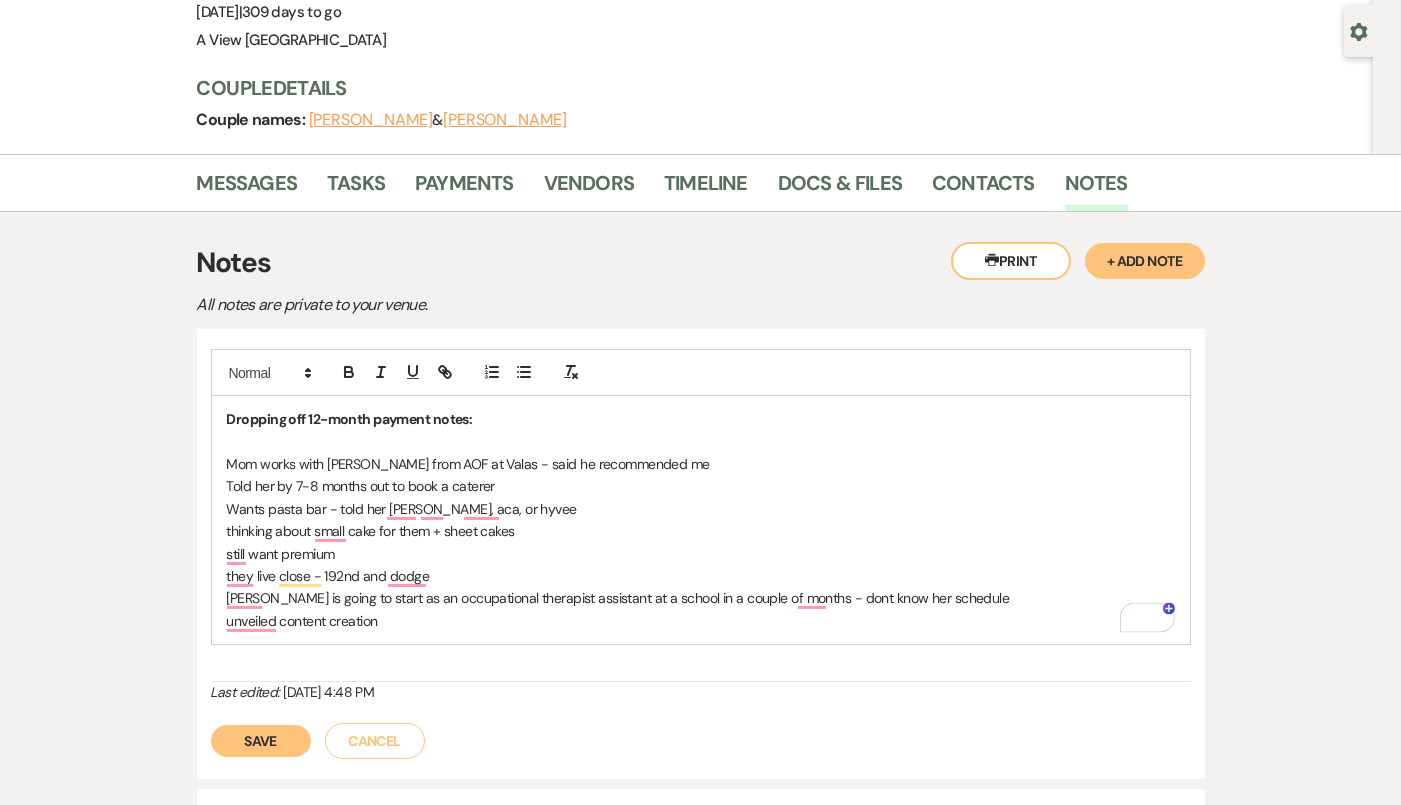 click on "Dropping off 12-month payment notes: Mom works with Bryce from AOF at Valas - said he recommended me Told her by 7-8 months out to book a caterer Wants pasta bar - told her luigis, aca, or hyvee thinking about small cake for them + sheet cakes still want premium they live close - 192nd and dodge brielle is going to start as an occupational therapist assistant at a school in a couple of months - dont know her schedule unveiled content creation" at bounding box center [701, 520] 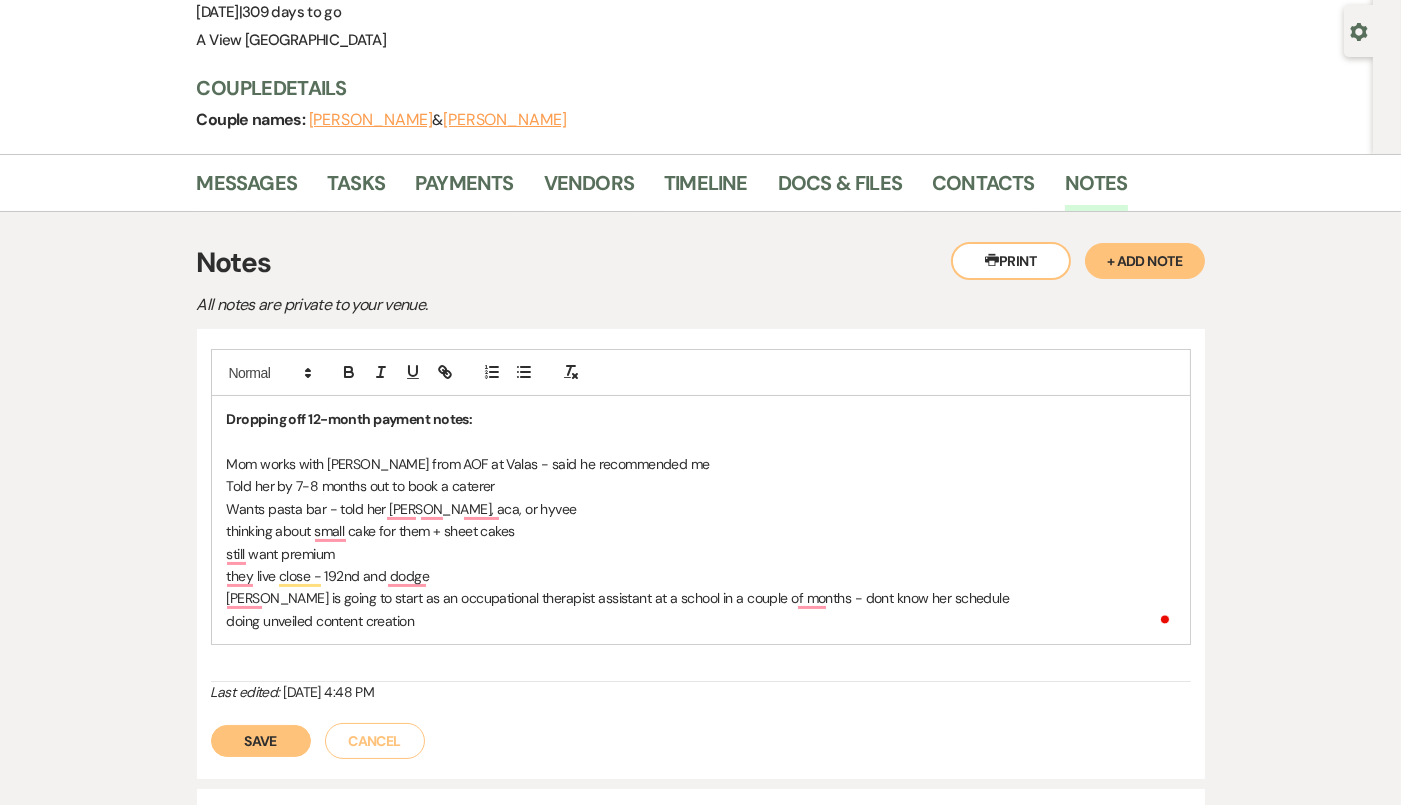 click on "Save" at bounding box center (261, 741) 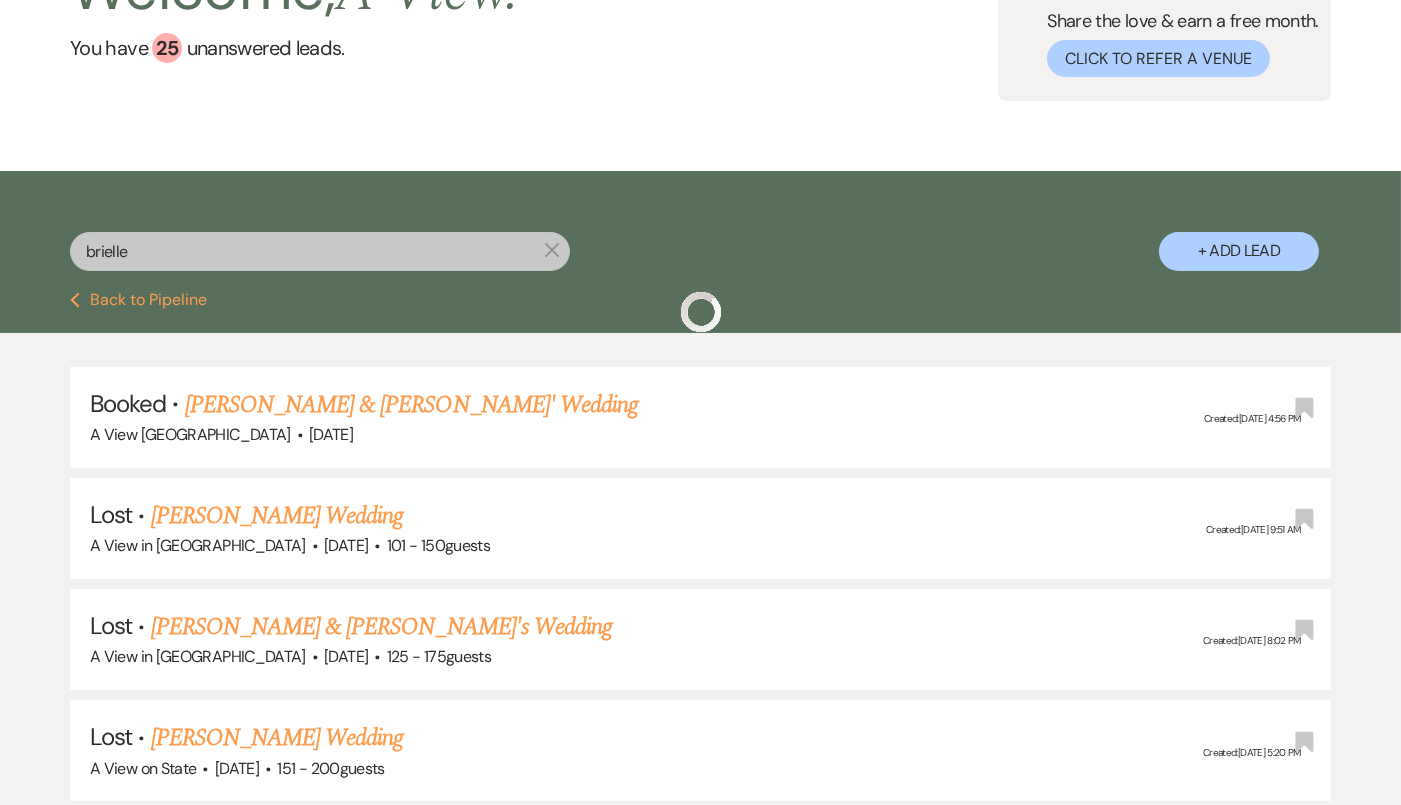 scroll, scrollTop: 98, scrollLeft: 0, axis: vertical 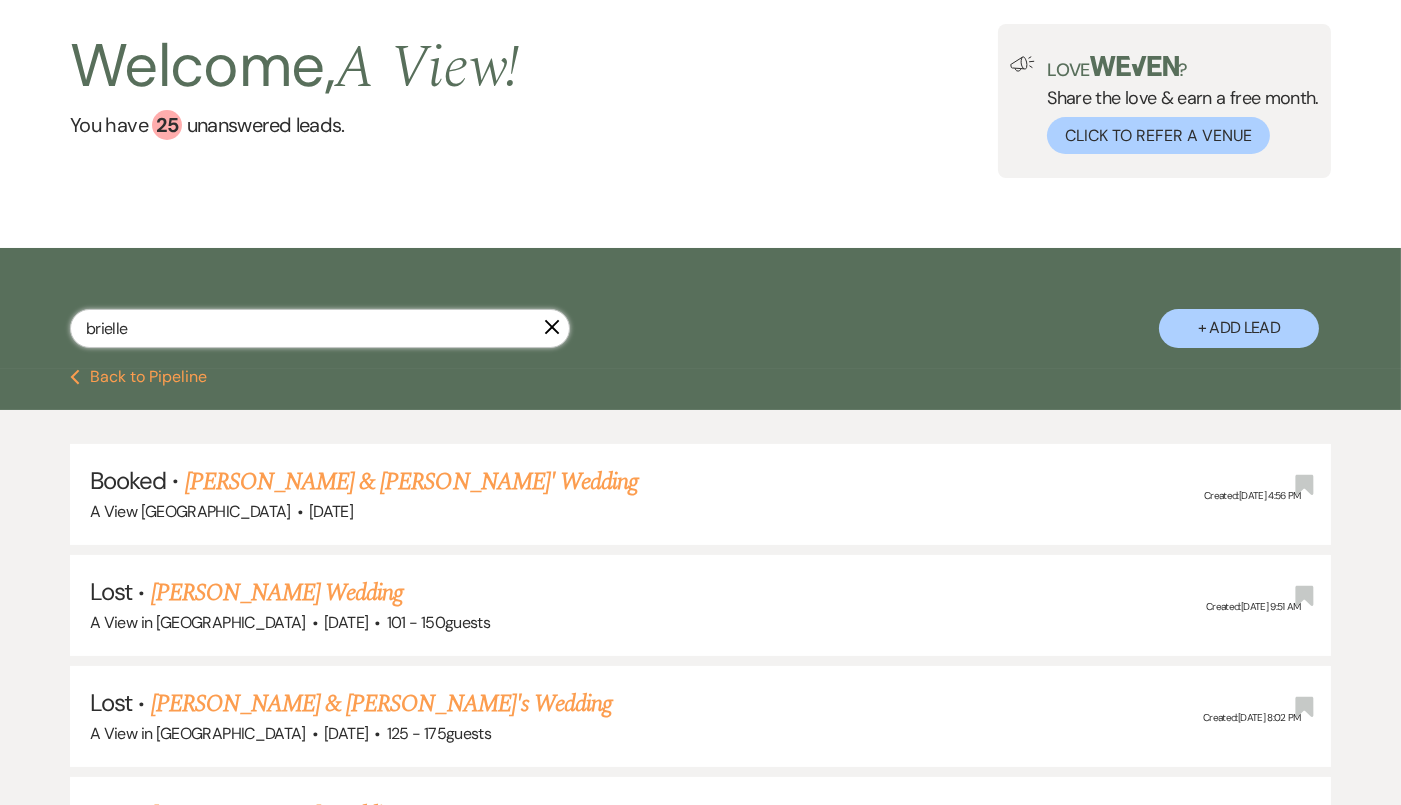 click on "brielle" at bounding box center [320, 328] 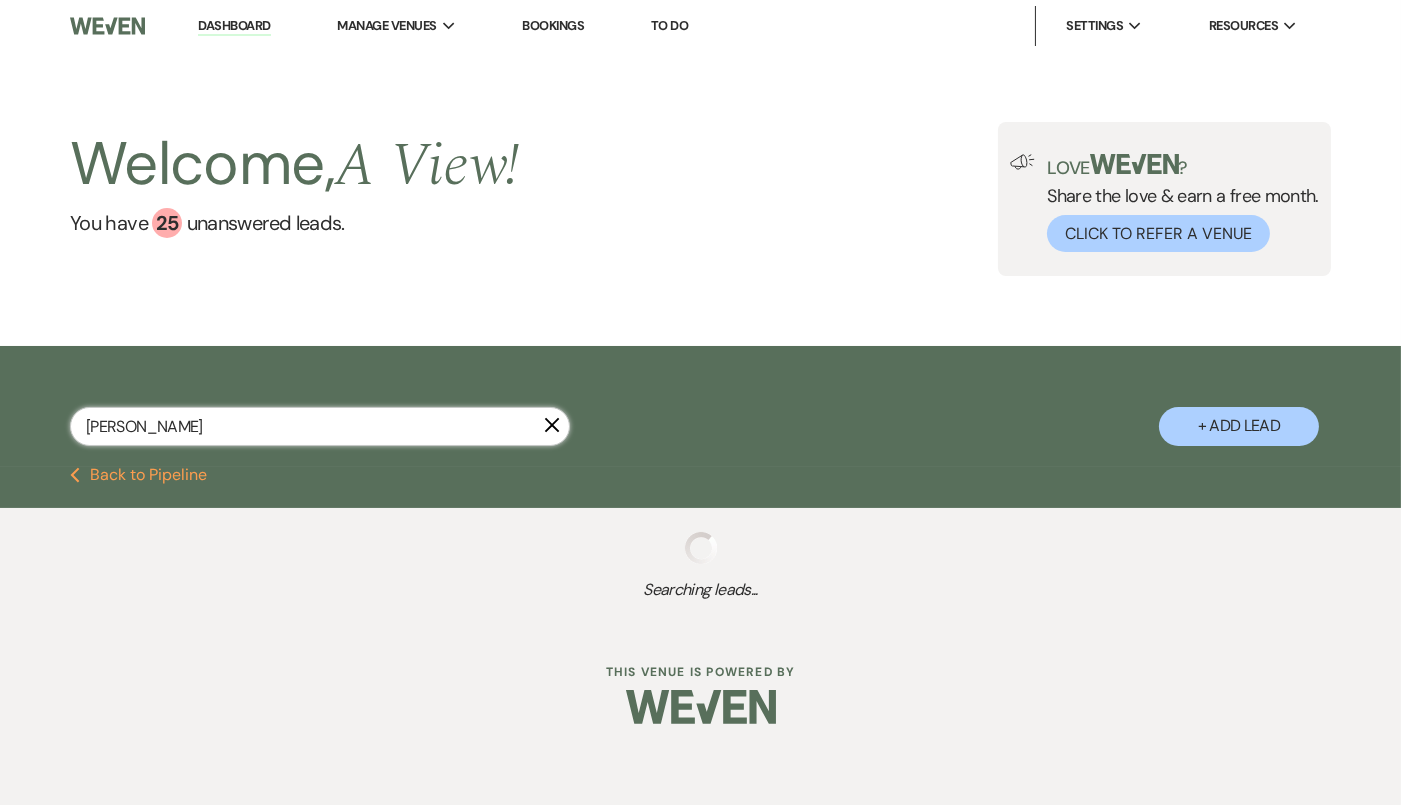 scroll, scrollTop: 0, scrollLeft: 0, axis: both 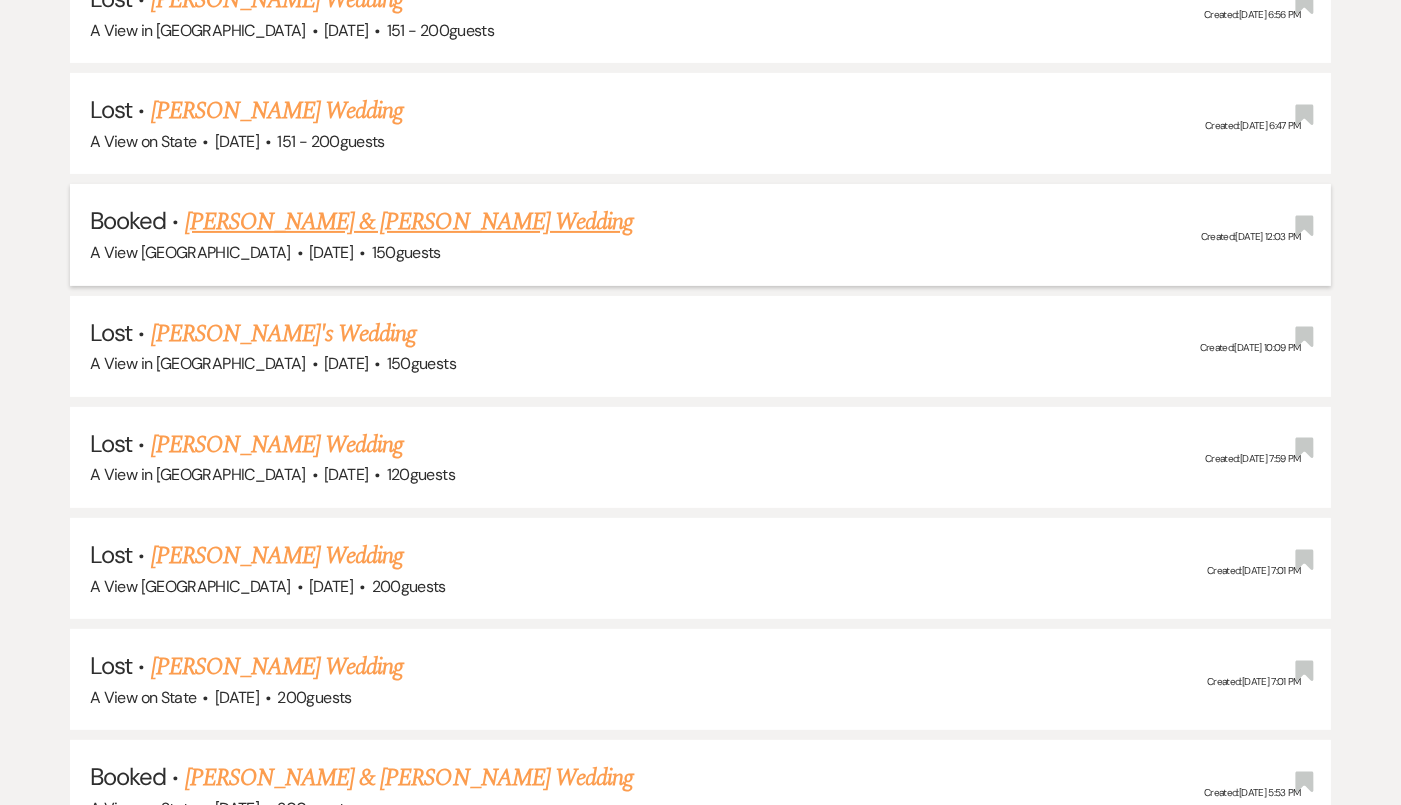 type on "jenna carre" 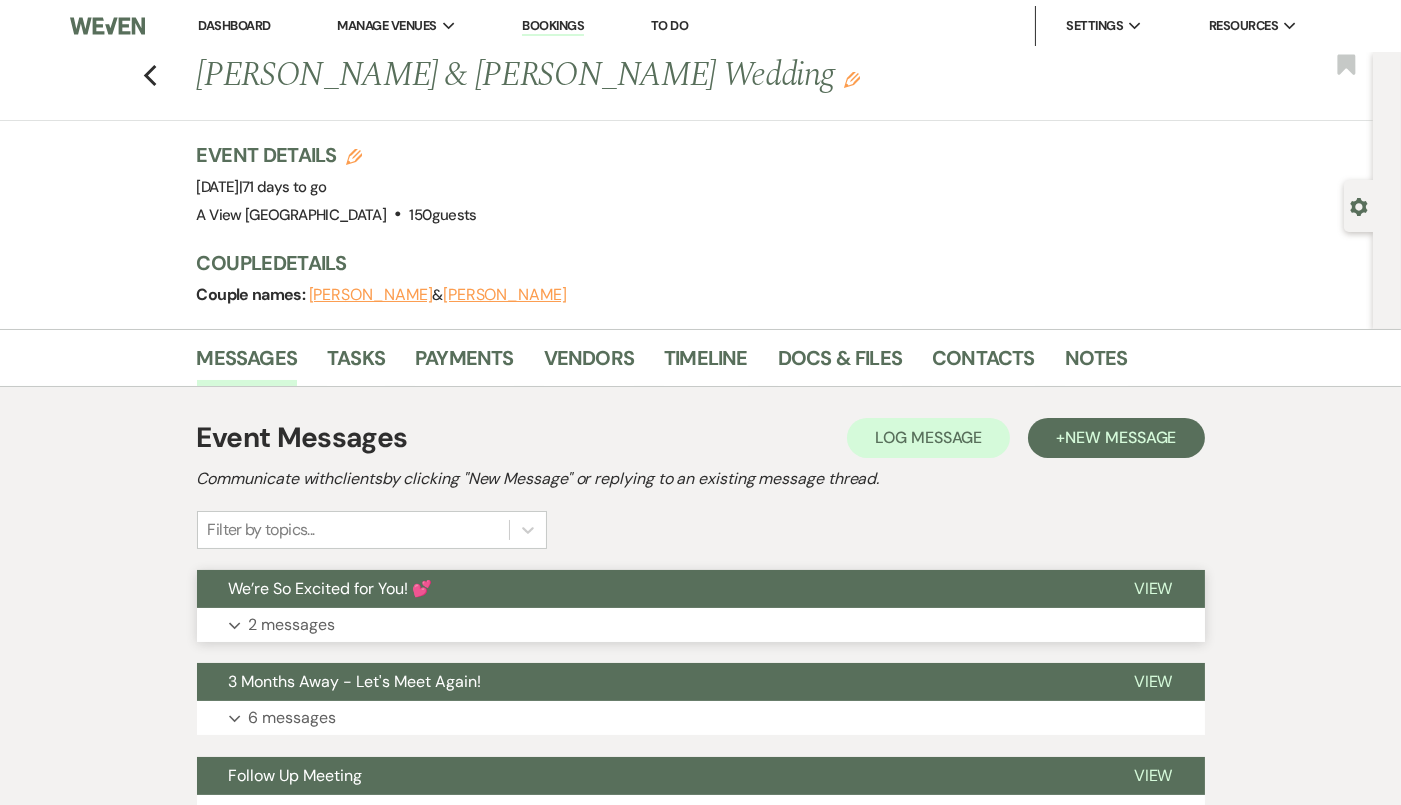 click on "Expand 2 messages" at bounding box center [701, 625] 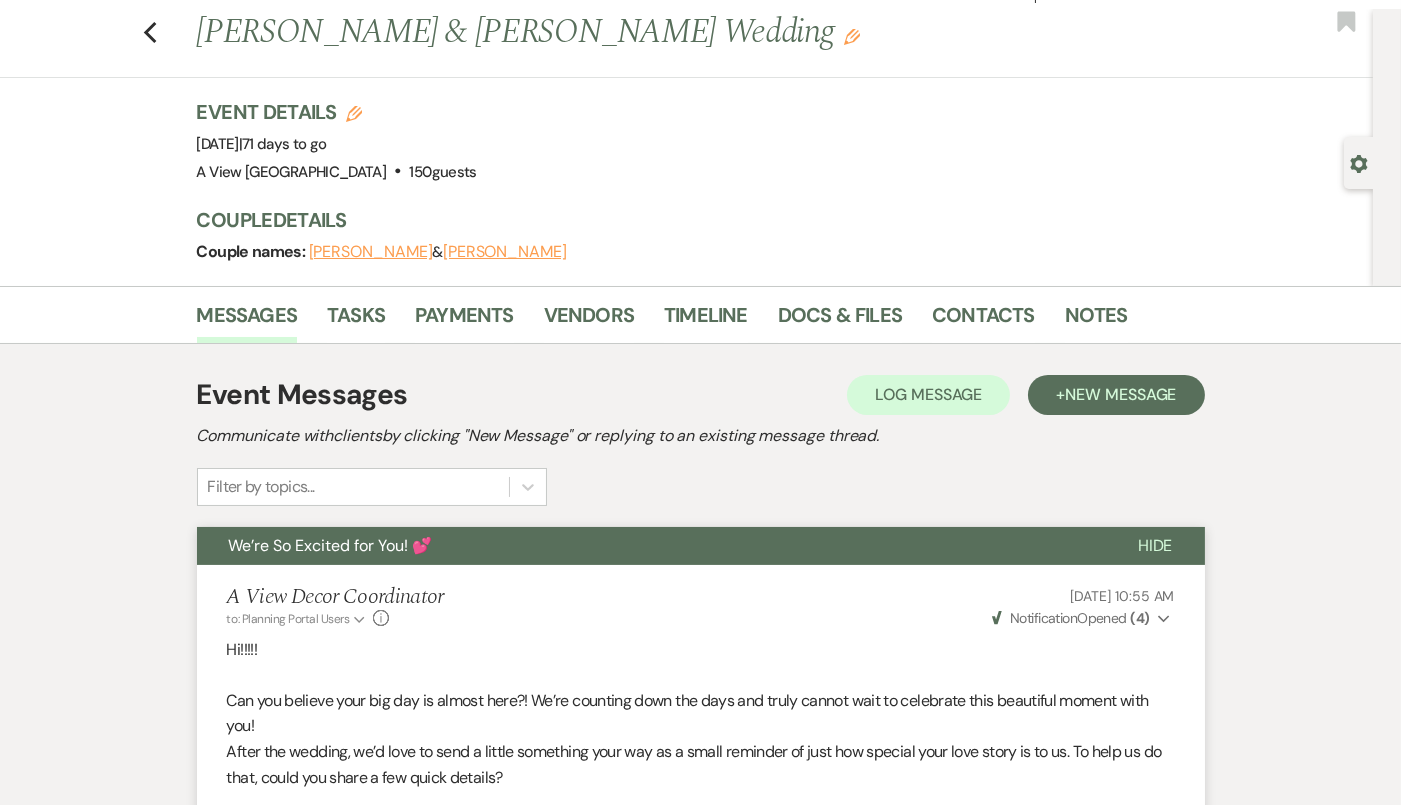 scroll, scrollTop: 0, scrollLeft: 0, axis: both 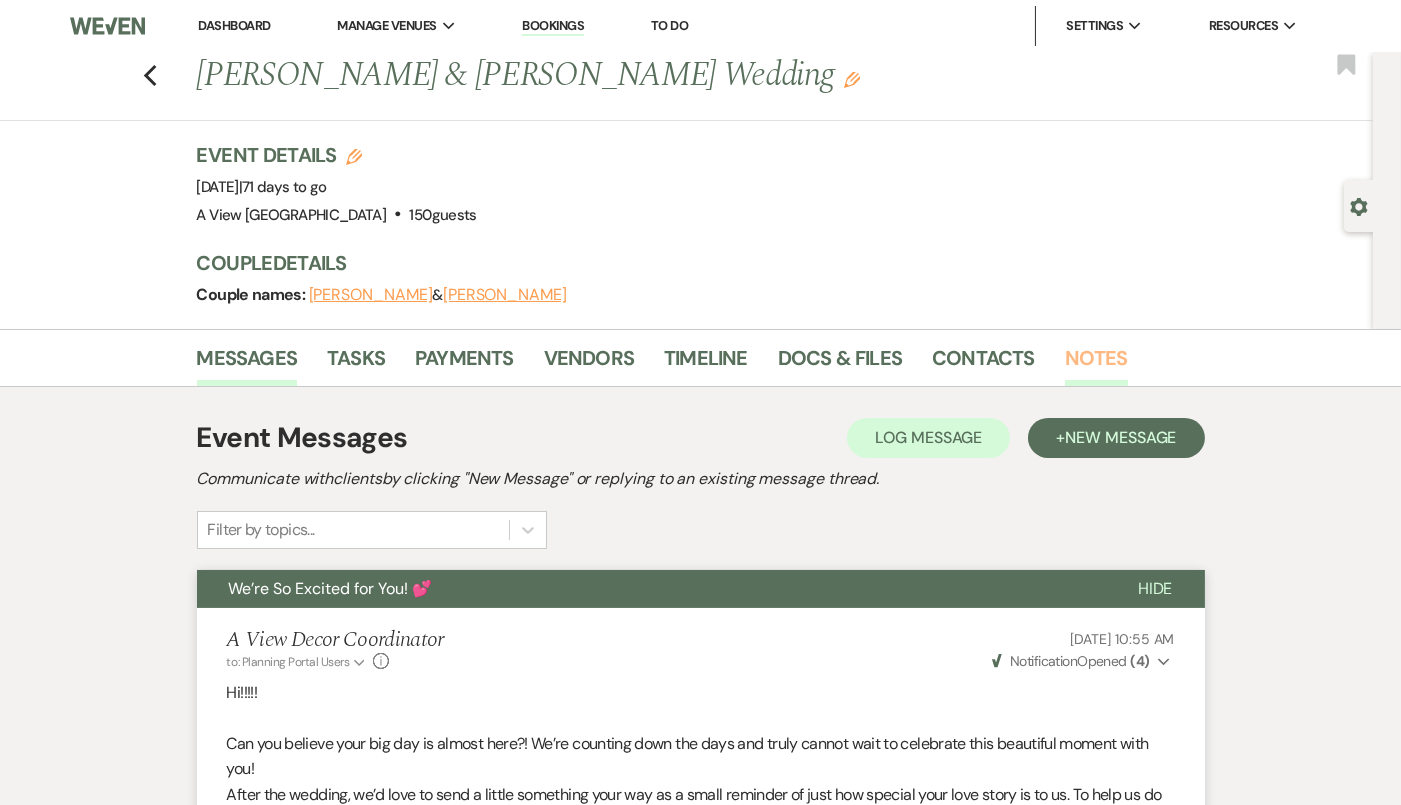 click on "Notes" at bounding box center (1096, 364) 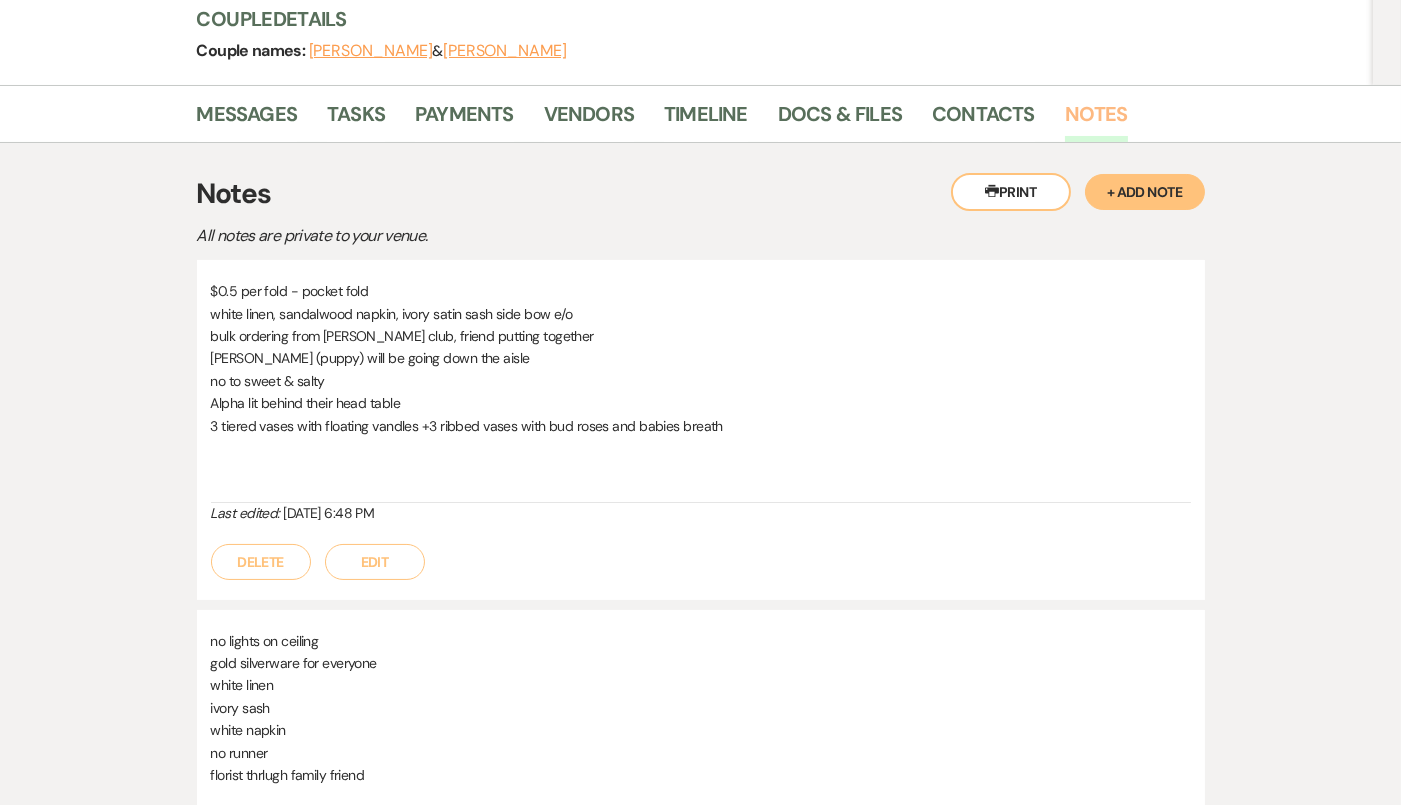 scroll, scrollTop: 260, scrollLeft: 0, axis: vertical 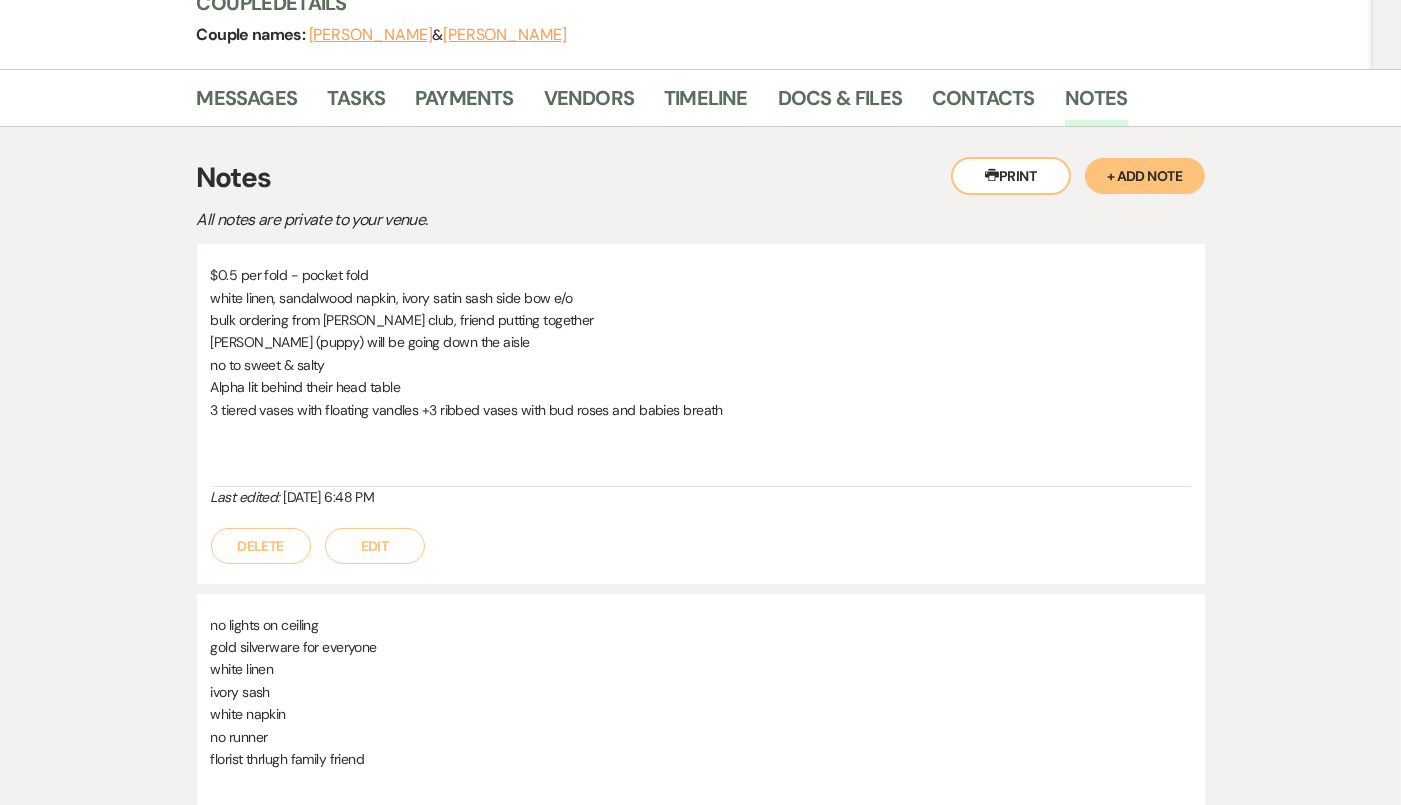 click on "Edit" at bounding box center (375, 546) 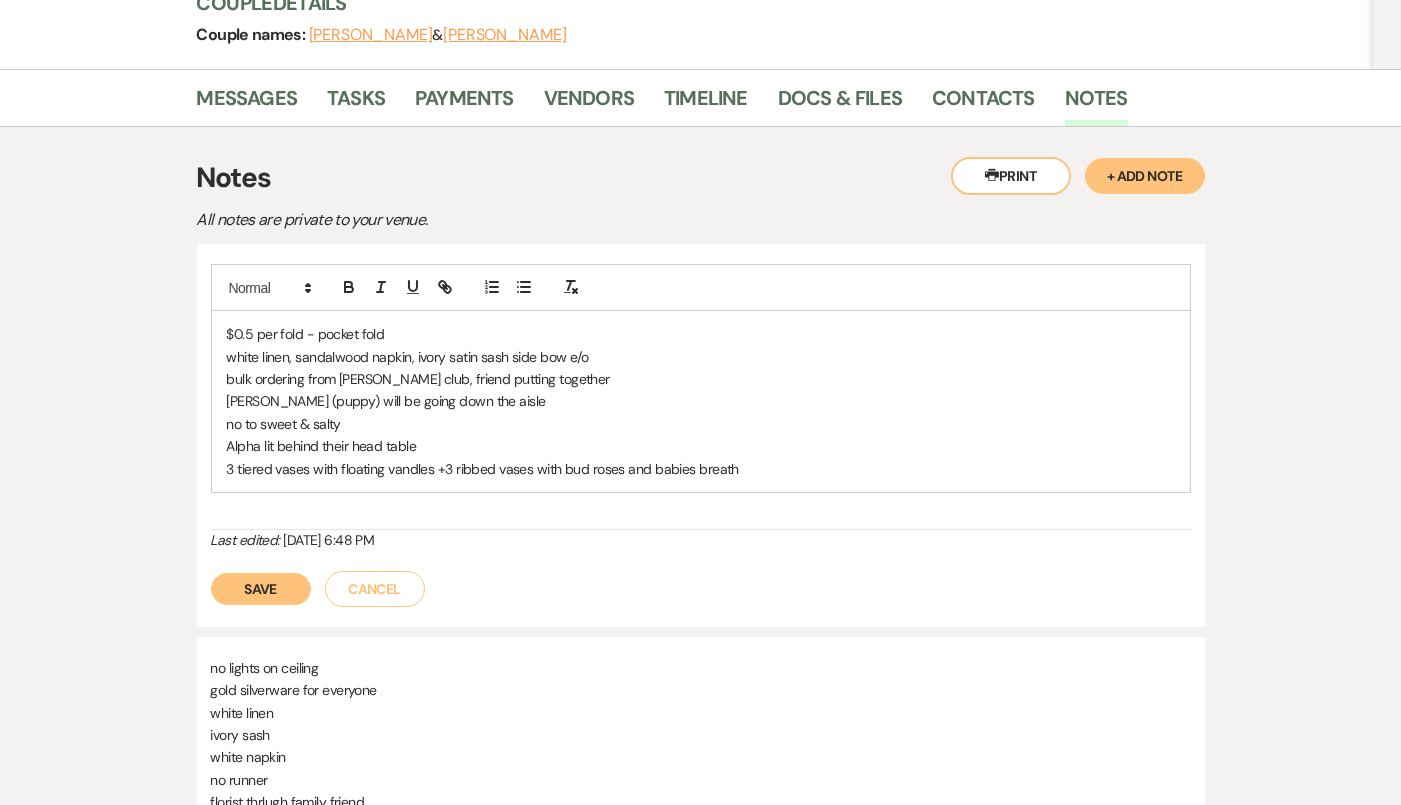click on "$0.5 per fold - pocket fold" at bounding box center (701, 334) 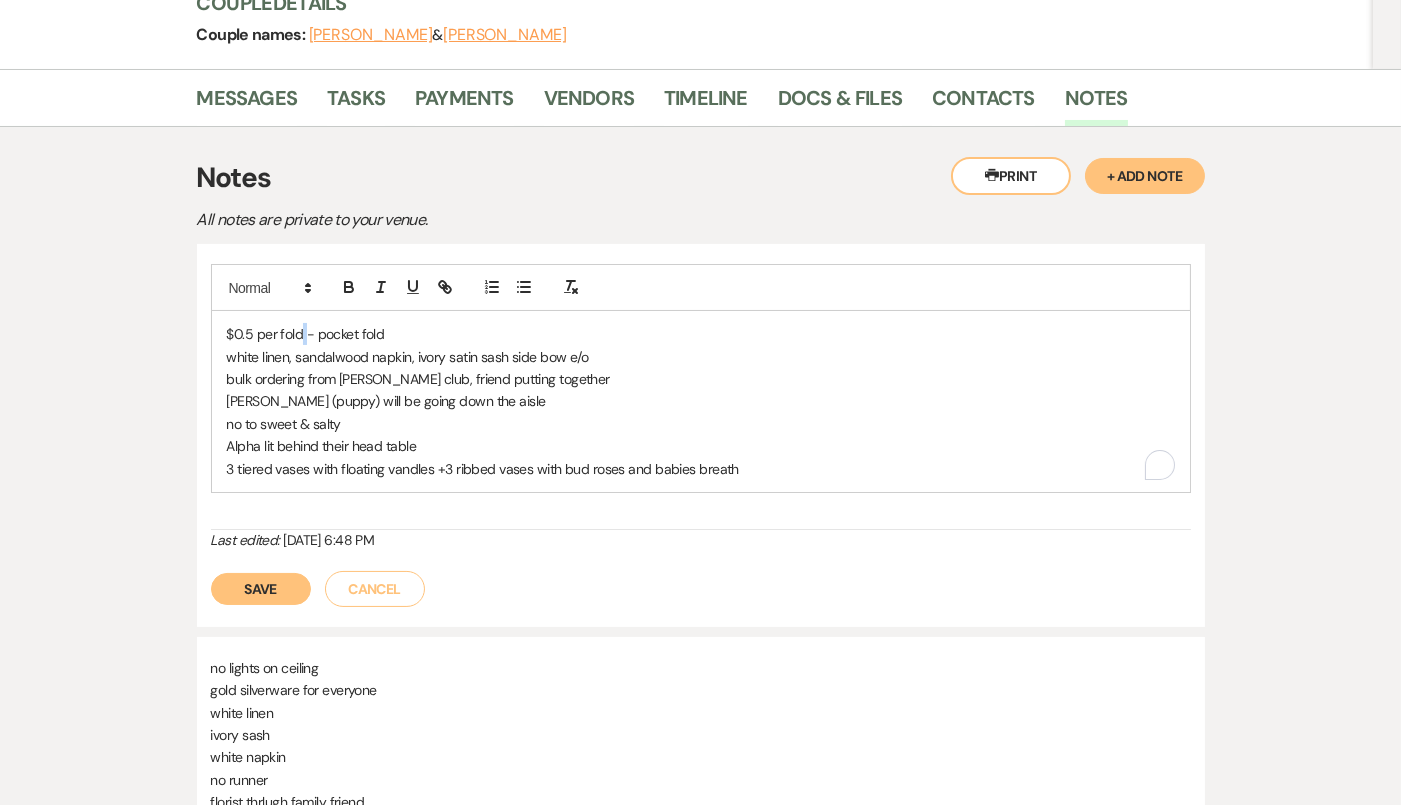 click on "$0.5 per fold - pocket fold" at bounding box center (701, 334) 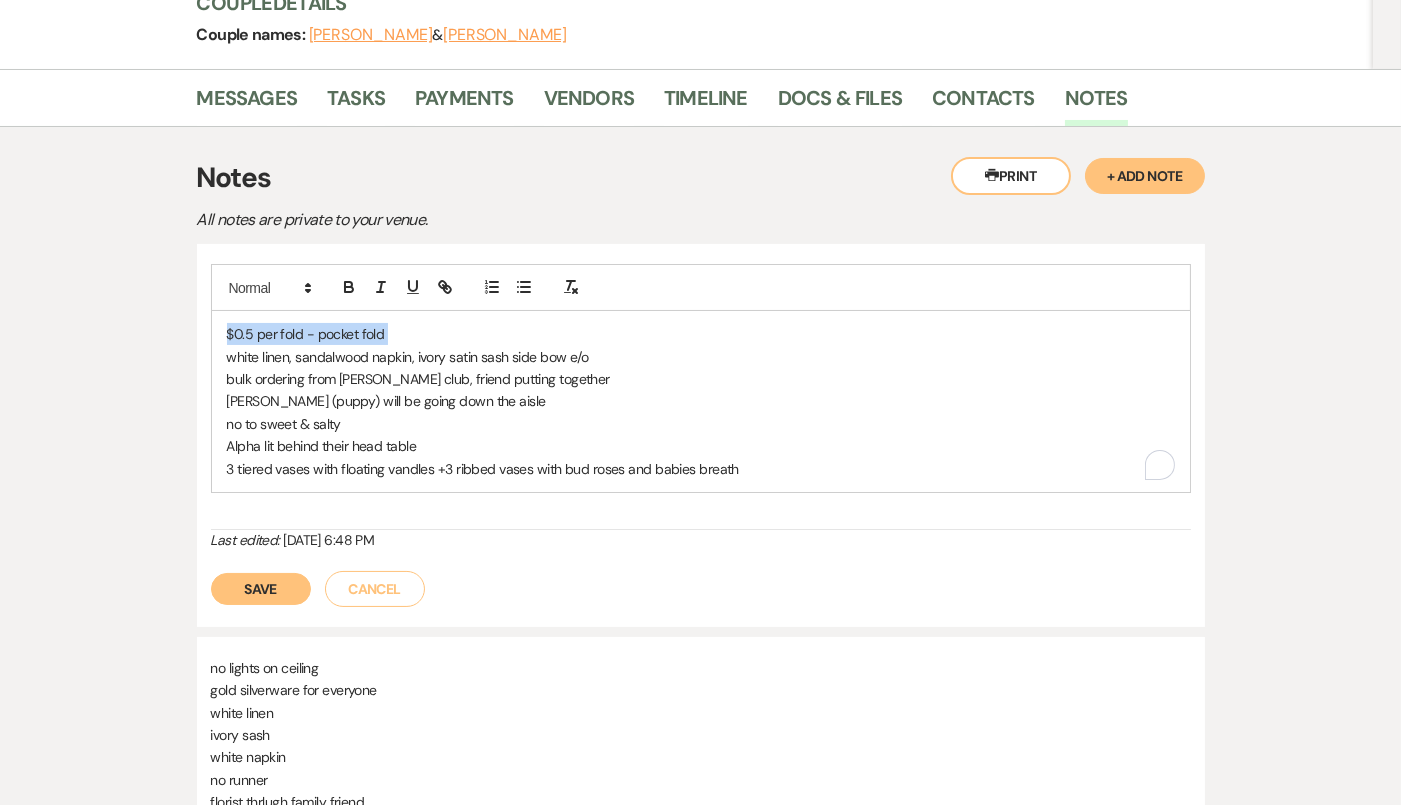 click on "$0.5 per fold - pocket fold" at bounding box center [701, 334] 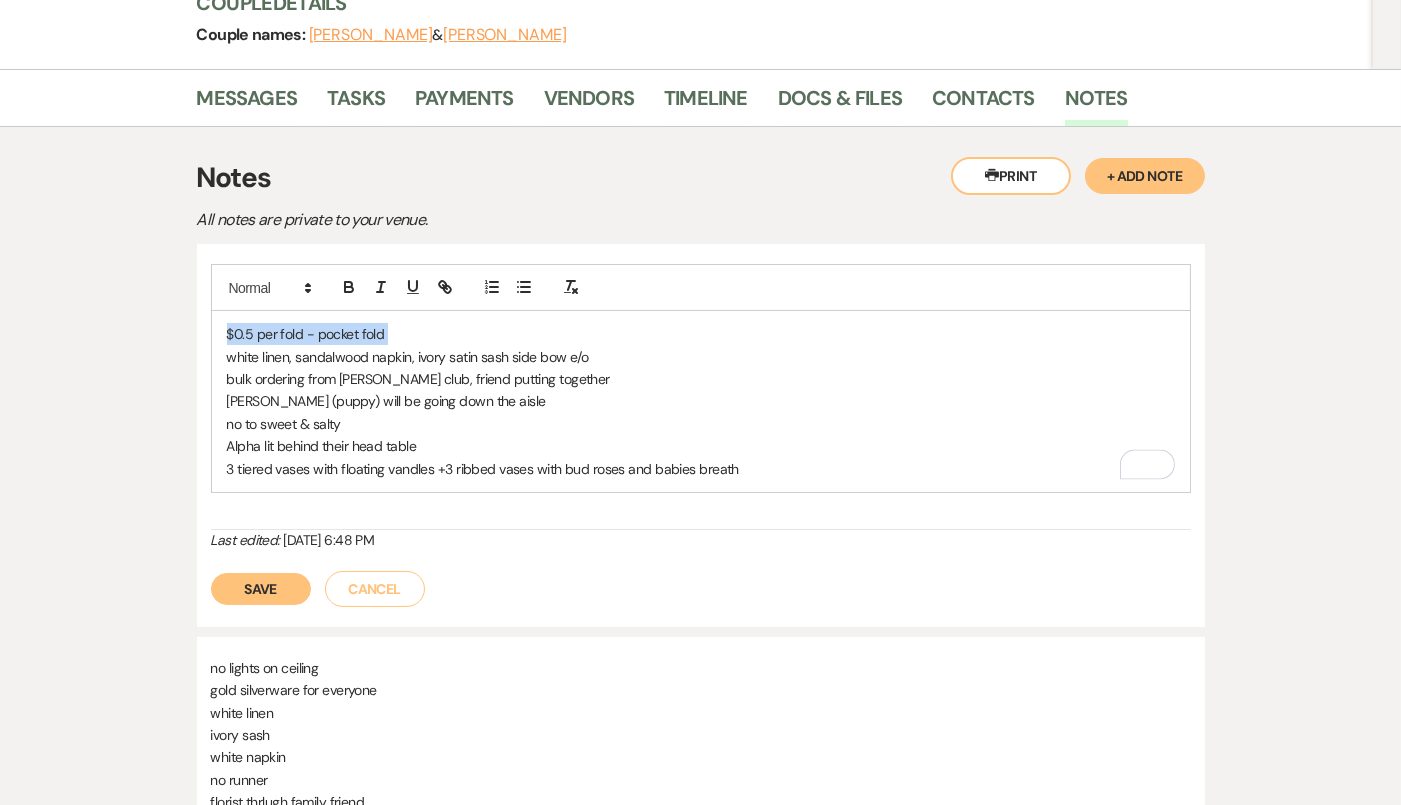 type 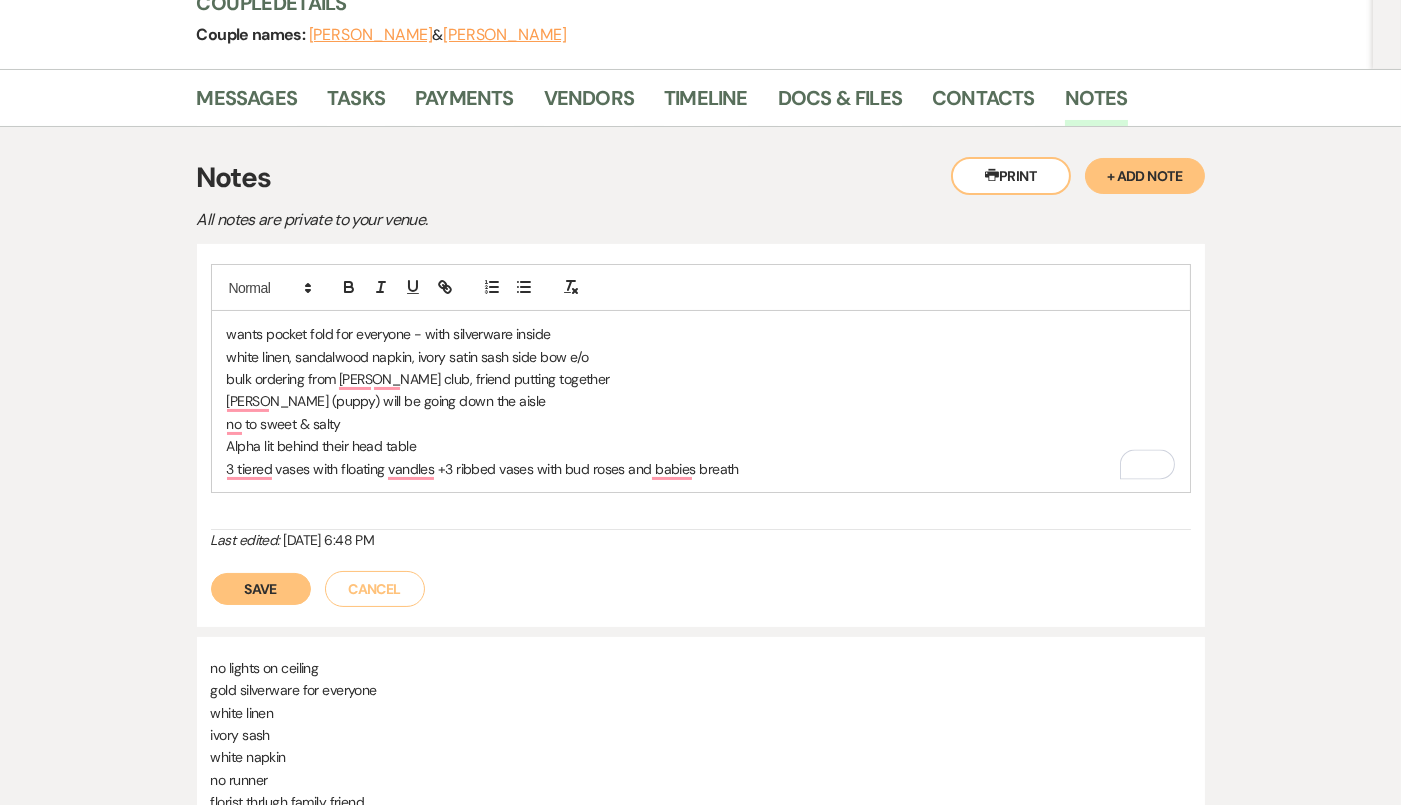 click on "white linen, sandalwood napkin, ivory satin sash side bow e/o" at bounding box center (701, 357) 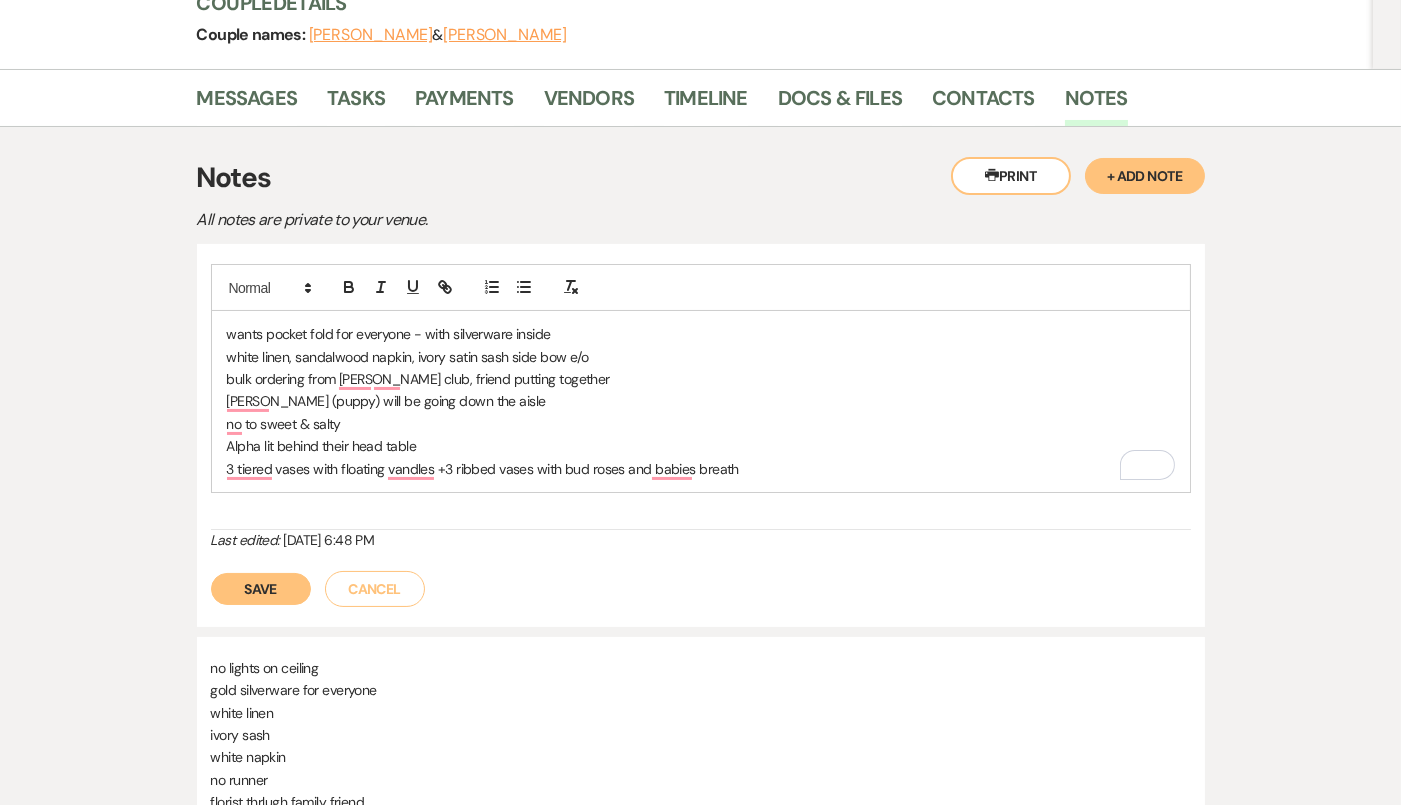 click on "bulk ordering from sams club, friend putting together" at bounding box center (701, 379) 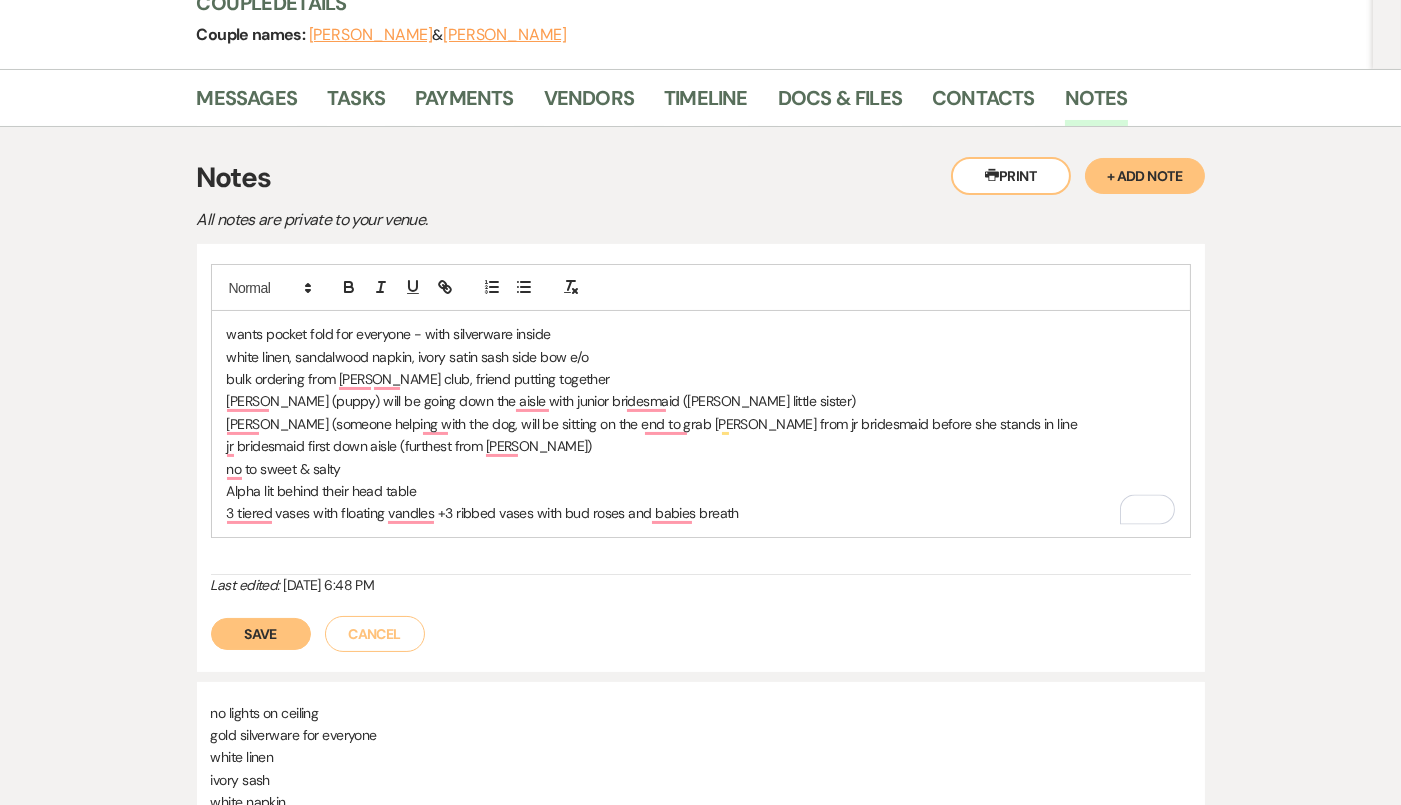click on "jenna (someone helping with the dog, will be sitting on the end to grab stanley from jr bridesmaid before she stands in line" at bounding box center (701, 424) 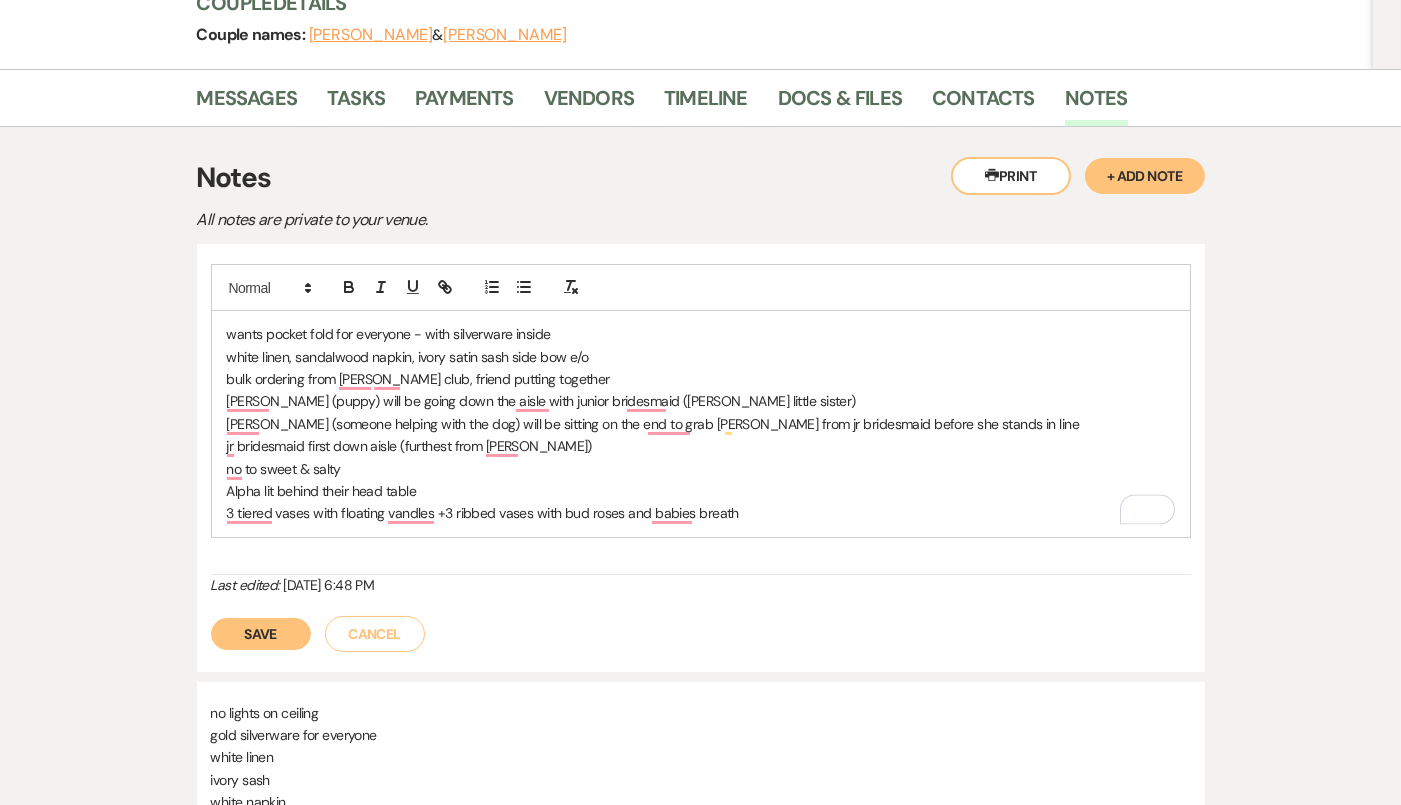 click on "no to sweet & salty" at bounding box center (701, 469) 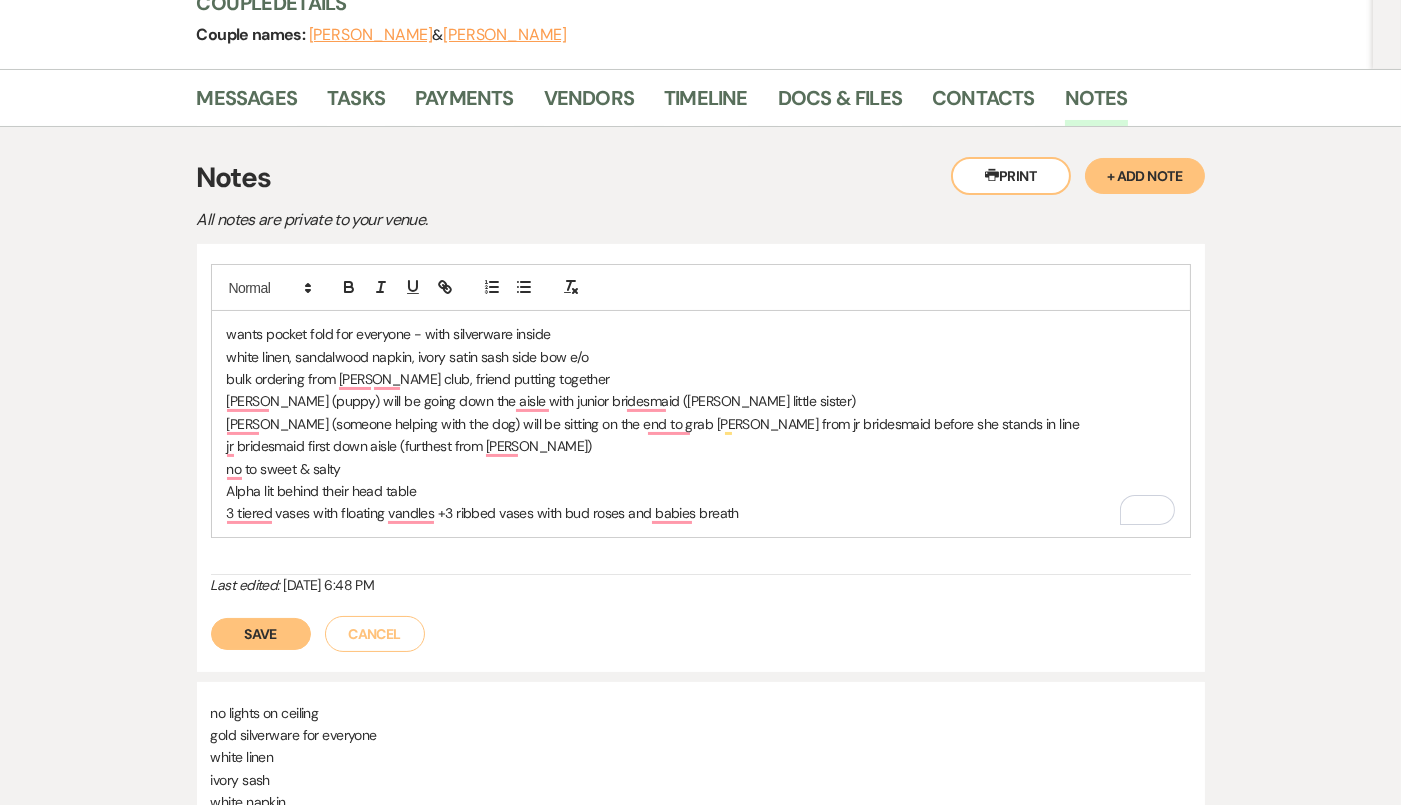 click on "white linen, sandalwood napkin, ivory satin sash side bow e/o" at bounding box center [701, 357] 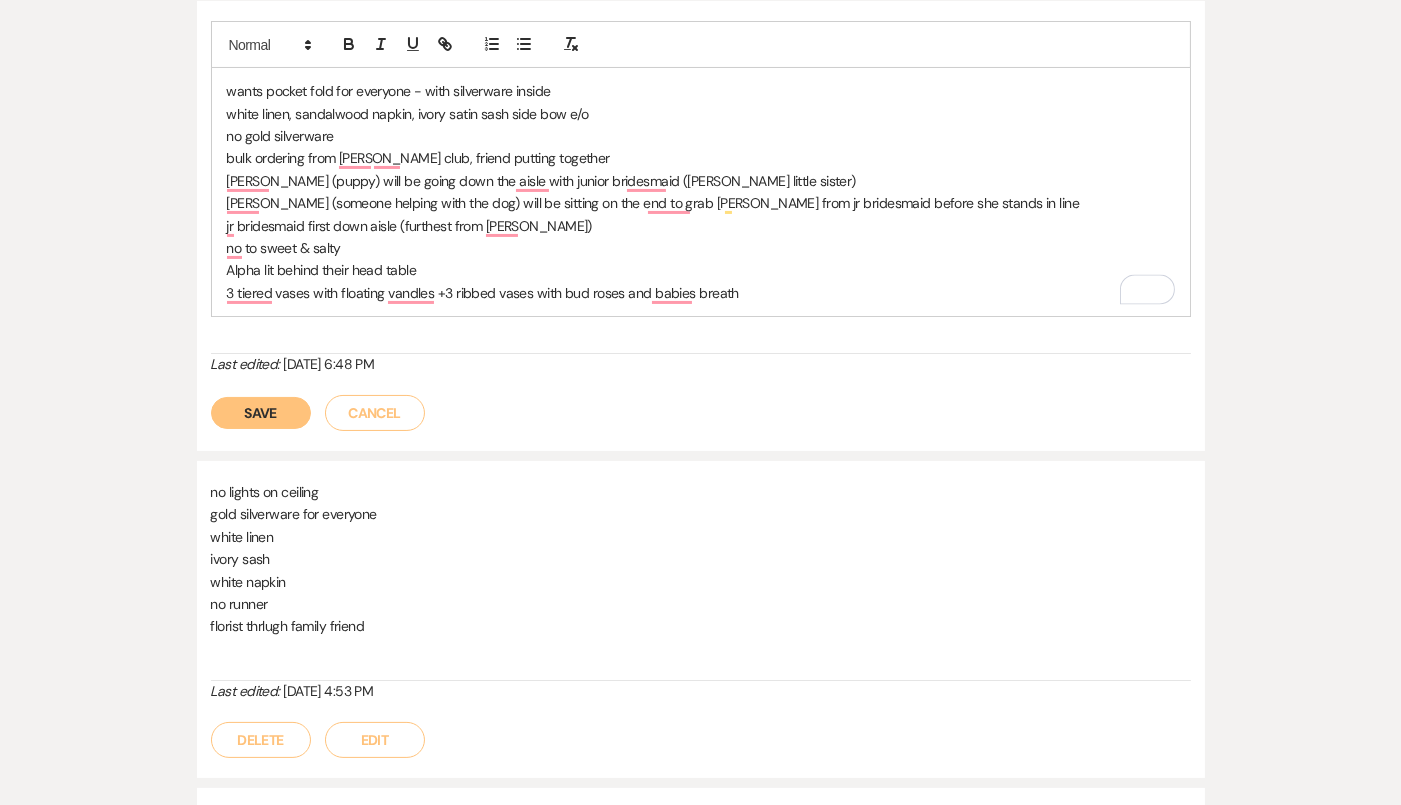 scroll, scrollTop: 504, scrollLeft: 0, axis: vertical 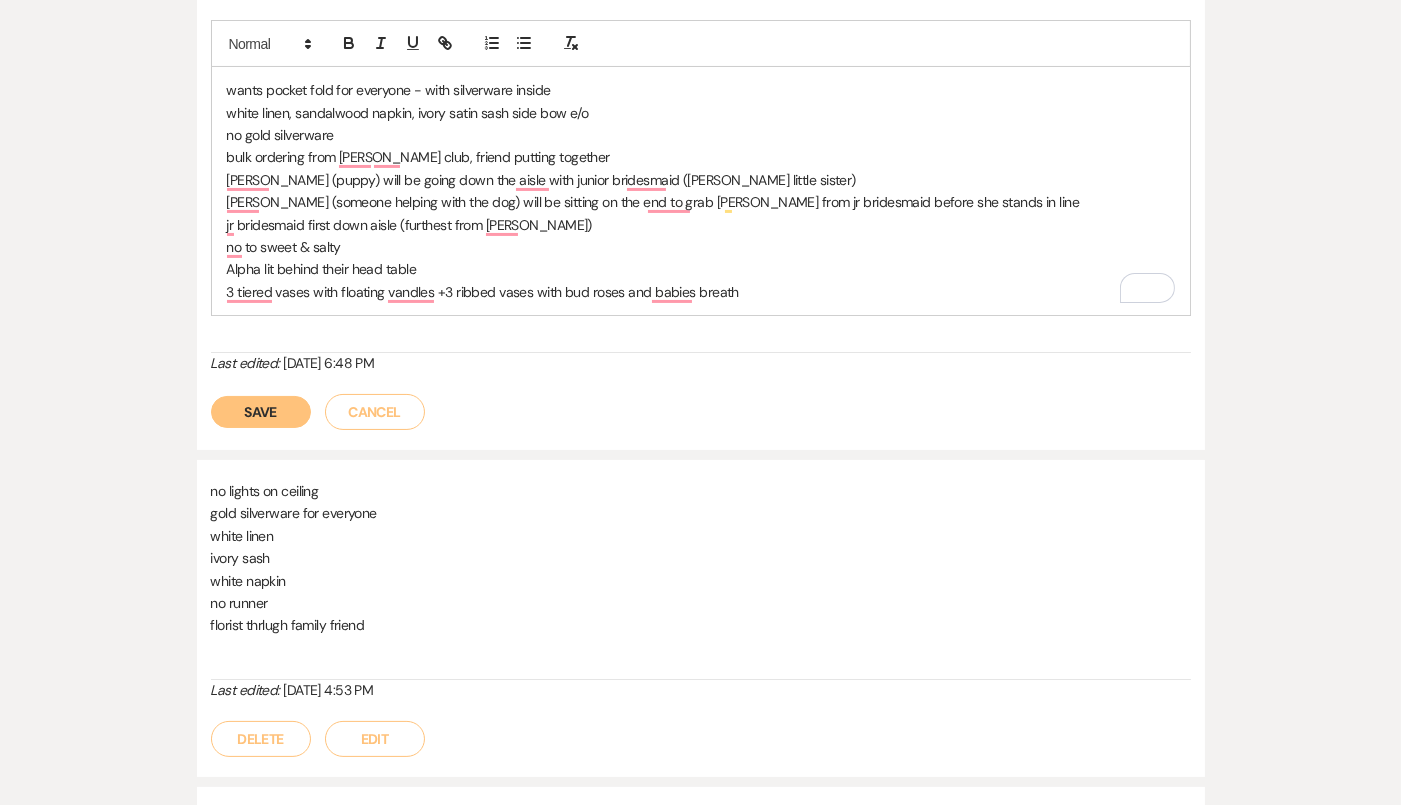 click on "Edit" at bounding box center [375, 739] 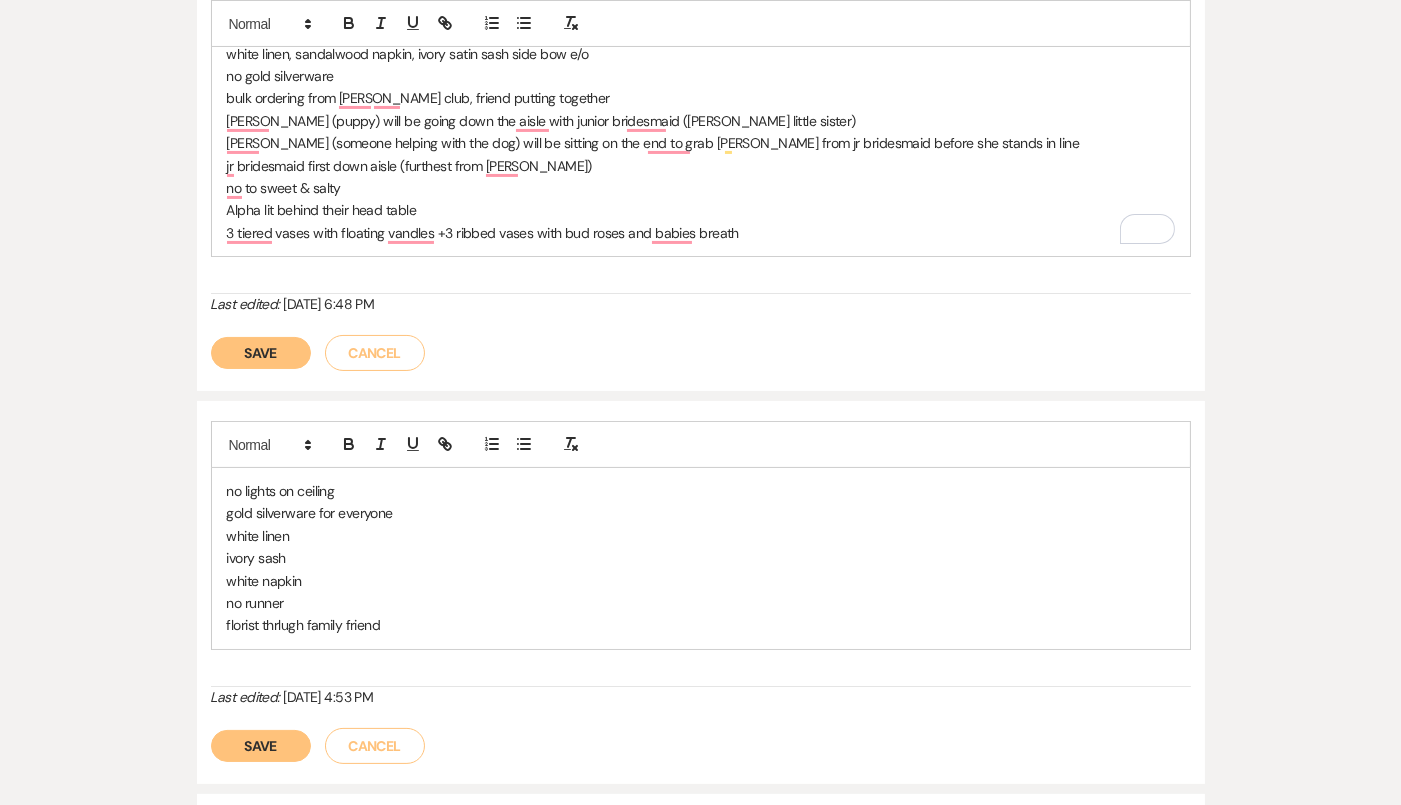 scroll, scrollTop: 573, scrollLeft: 0, axis: vertical 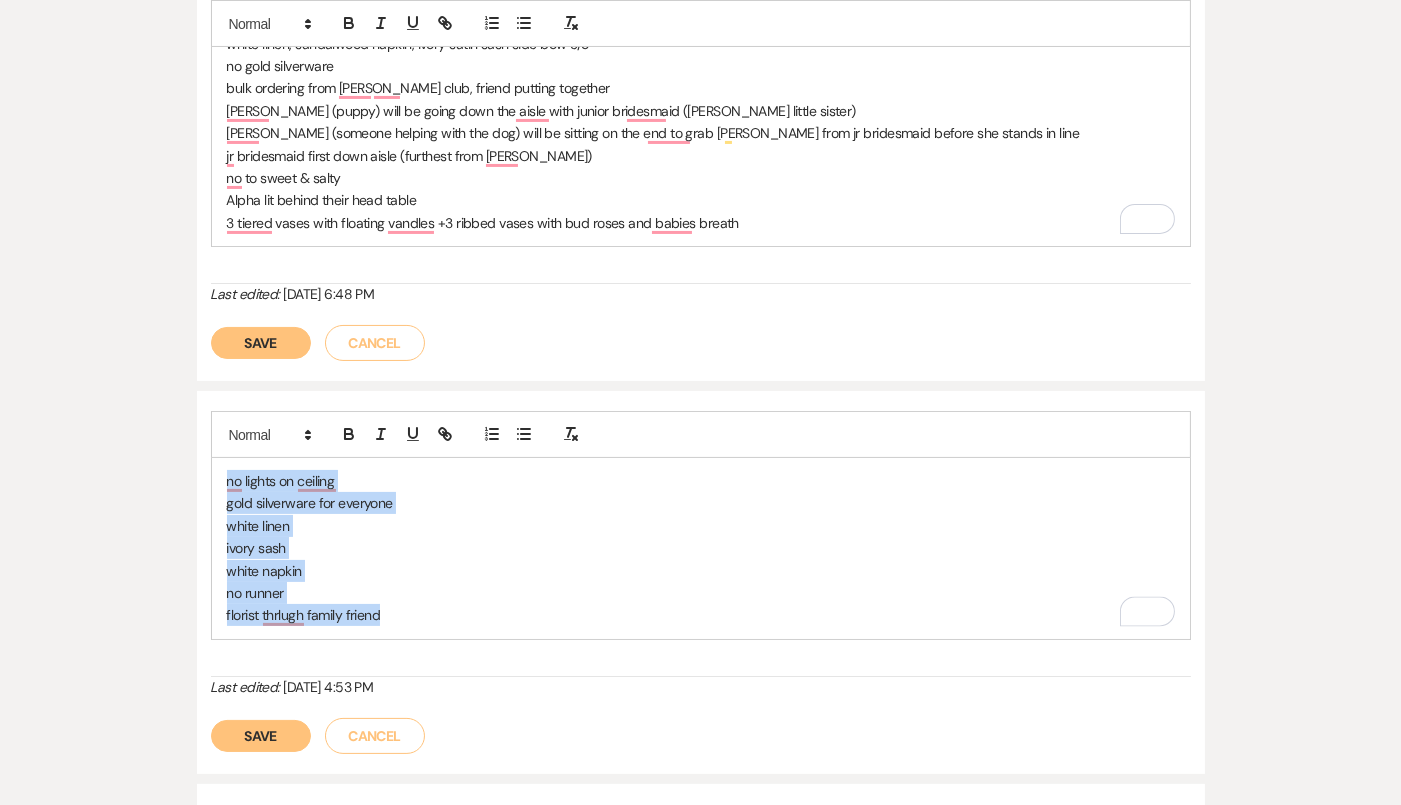 drag, startPoint x: 223, startPoint y: 470, endPoint x: 396, endPoint y: 606, distance: 220.05681 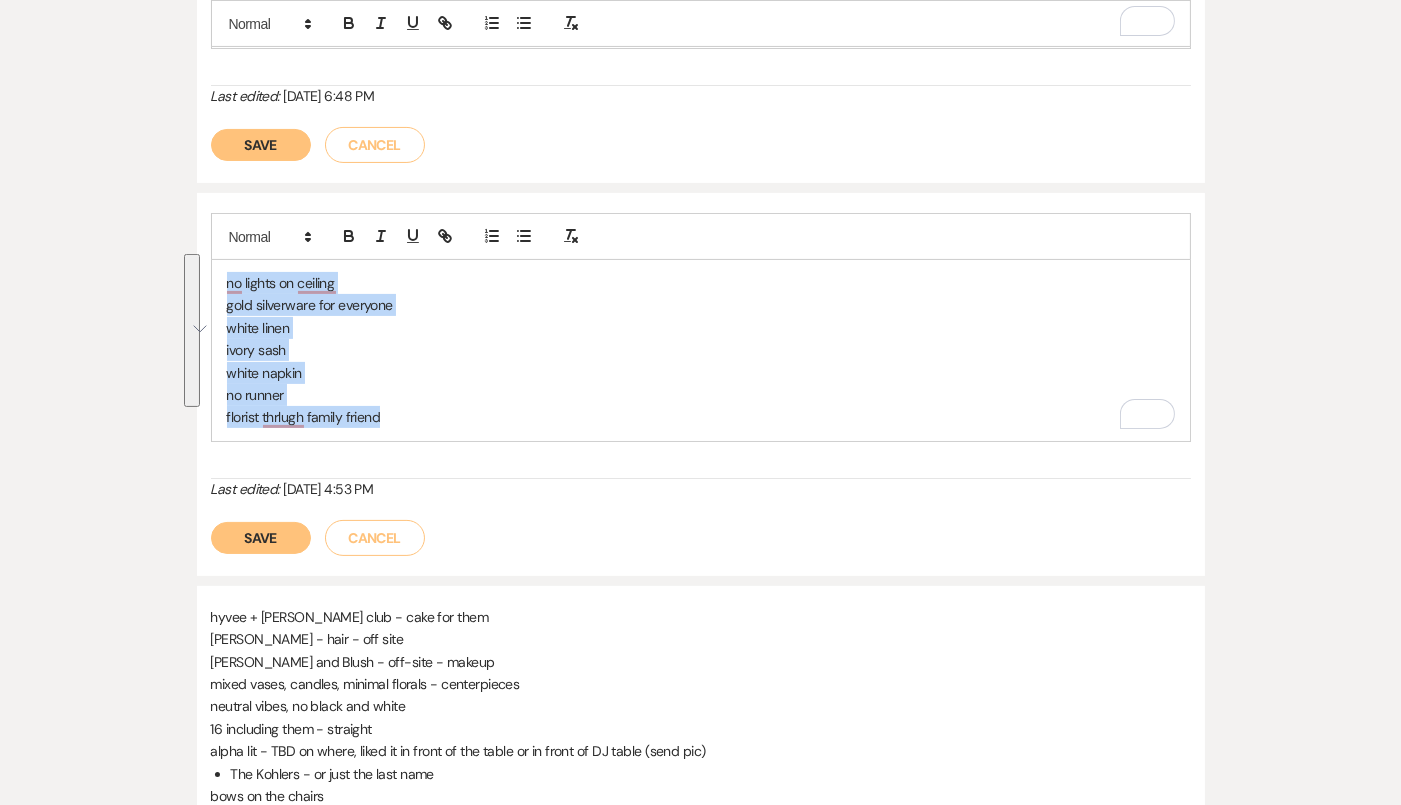 scroll, scrollTop: 772, scrollLeft: 0, axis: vertical 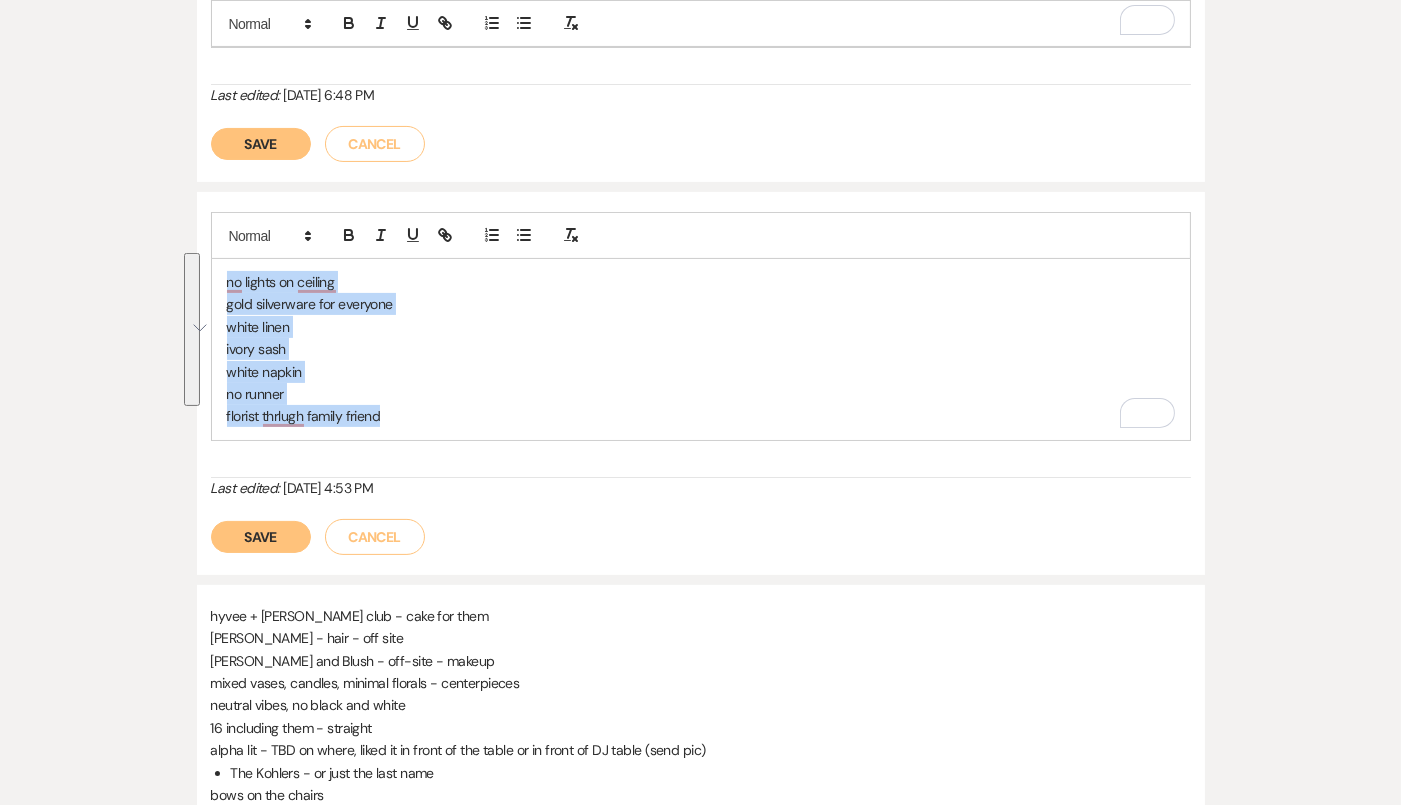 click on "Cancel" at bounding box center (375, 537) 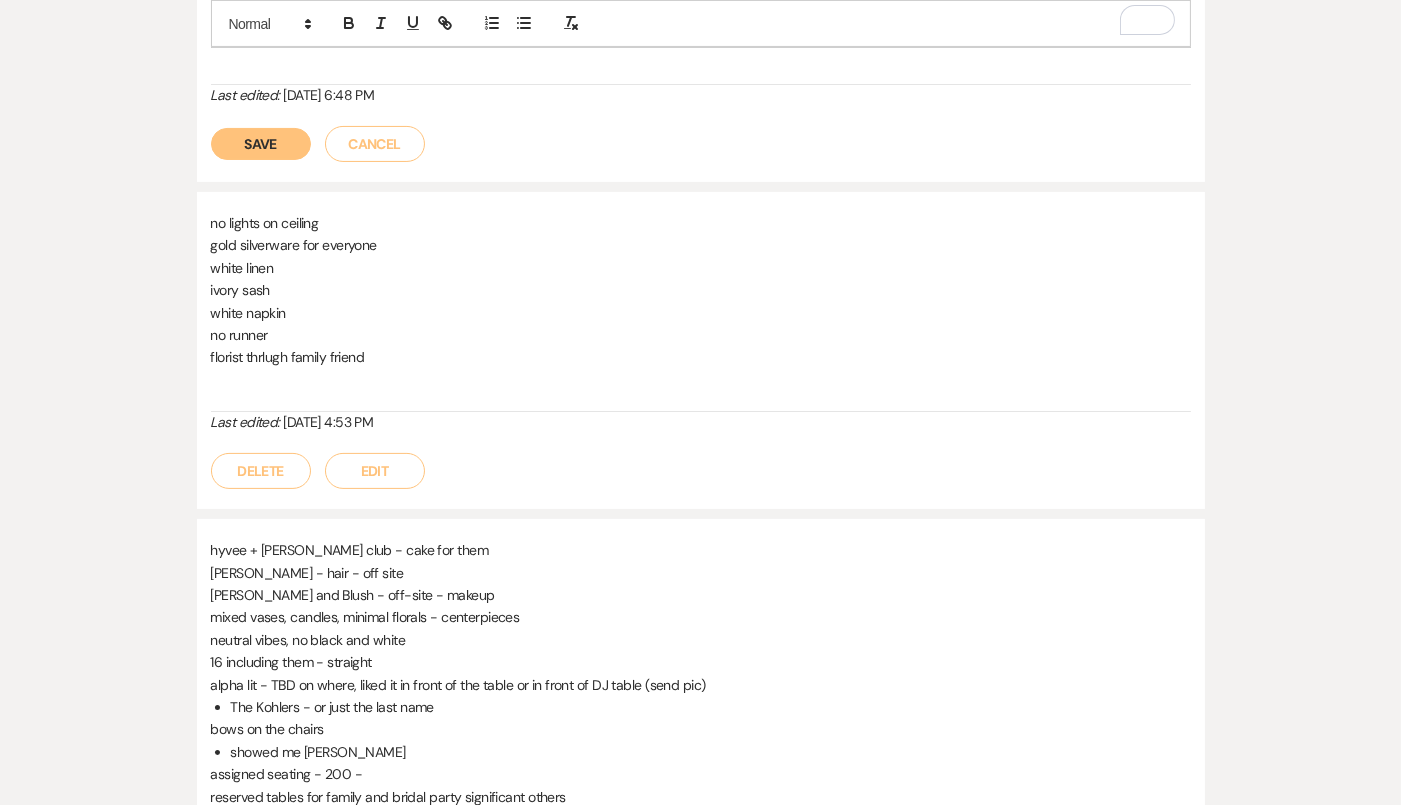 click on "Delete" at bounding box center (261, 471) 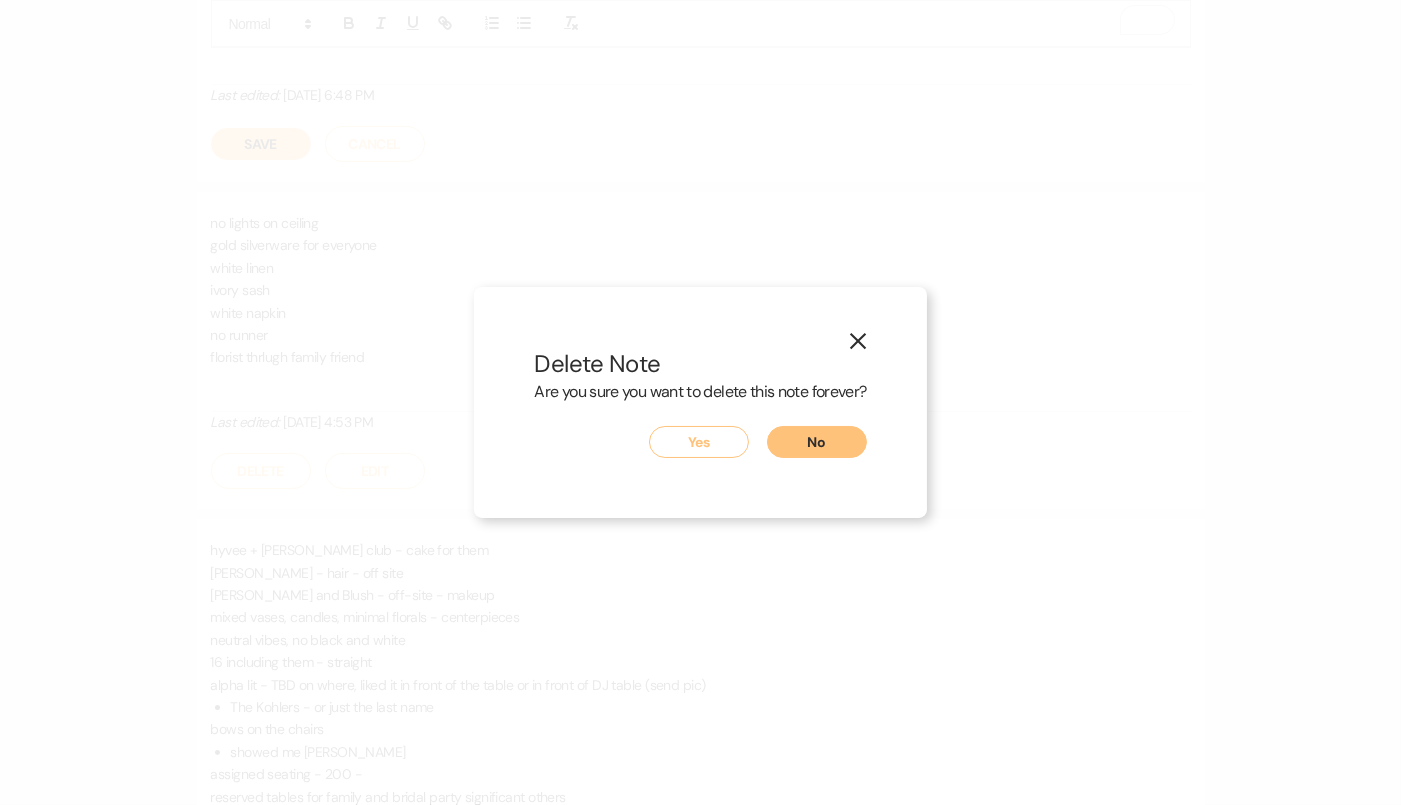 click on "Yes" at bounding box center (699, 442) 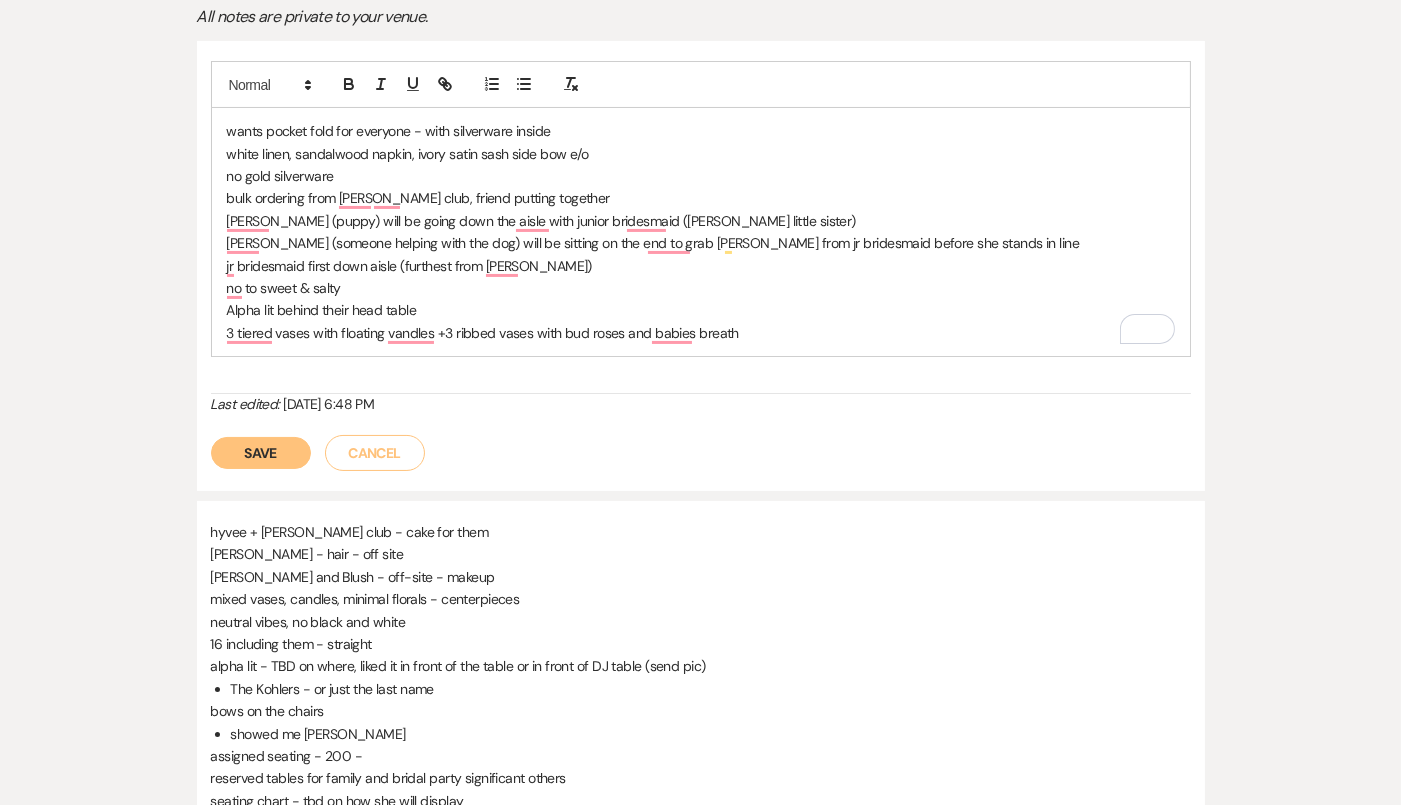scroll, scrollTop: 285, scrollLeft: 0, axis: vertical 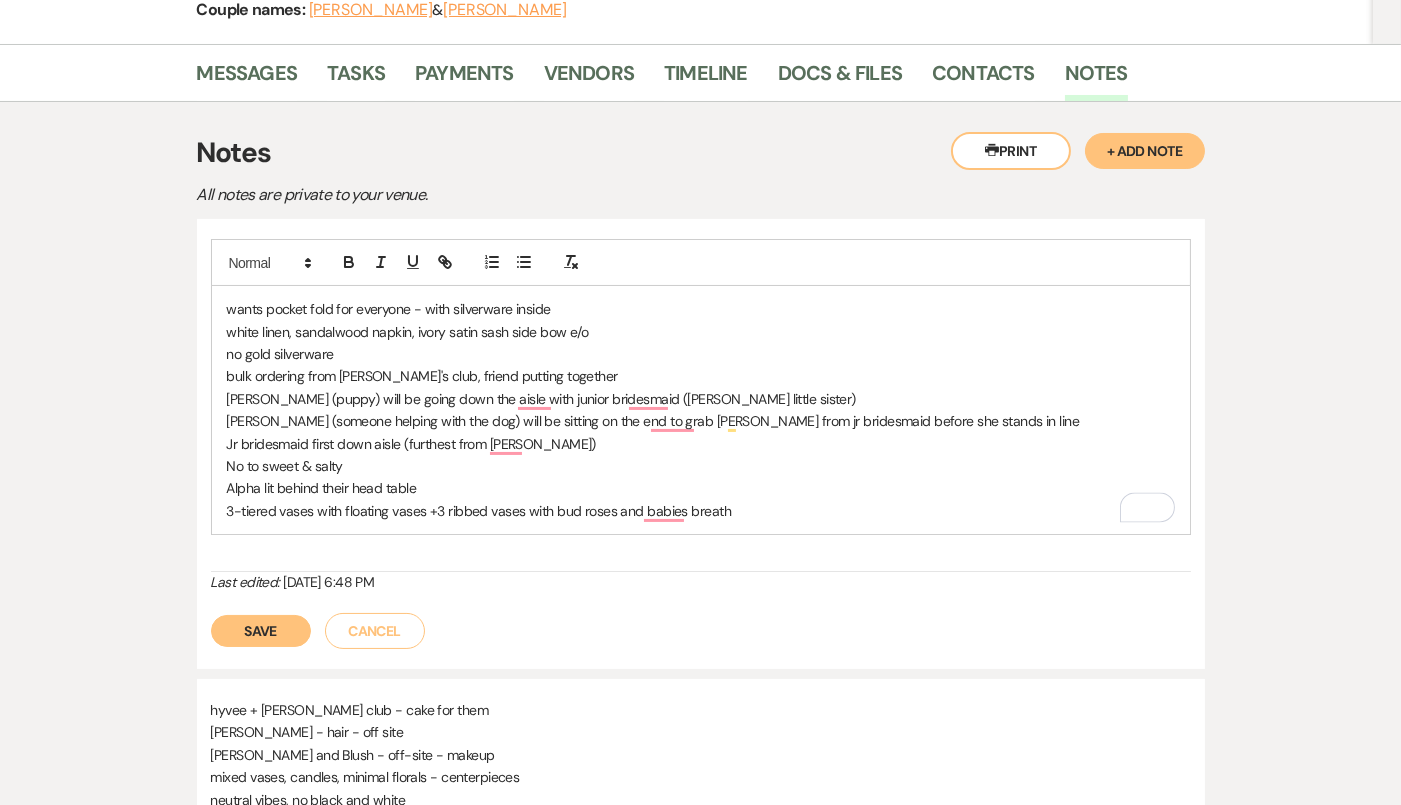 click on "bulk ordering from Sam's club, friend putting together" at bounding box center [701, 376] 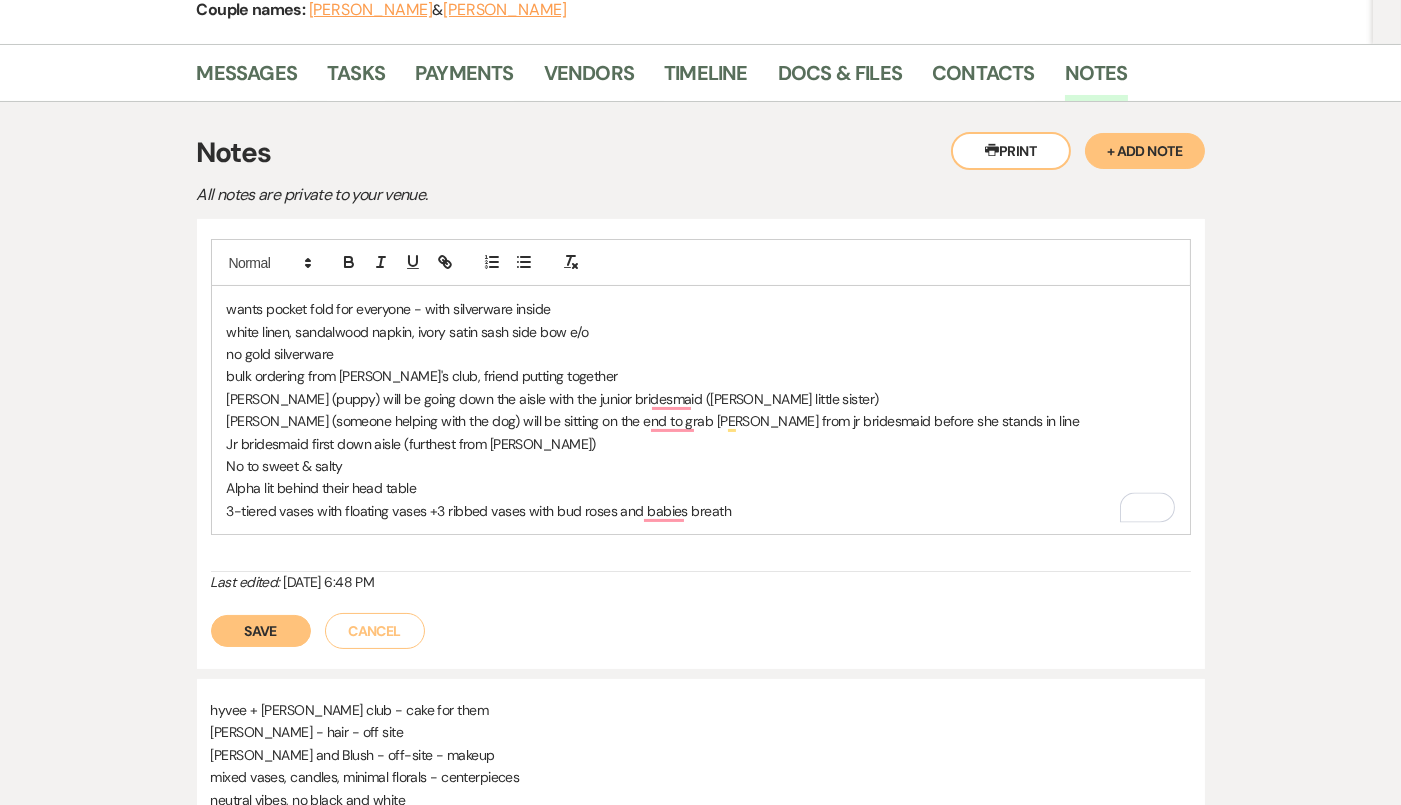 click on "Alpha lit behind their head table" at bounding box center [701, 488] 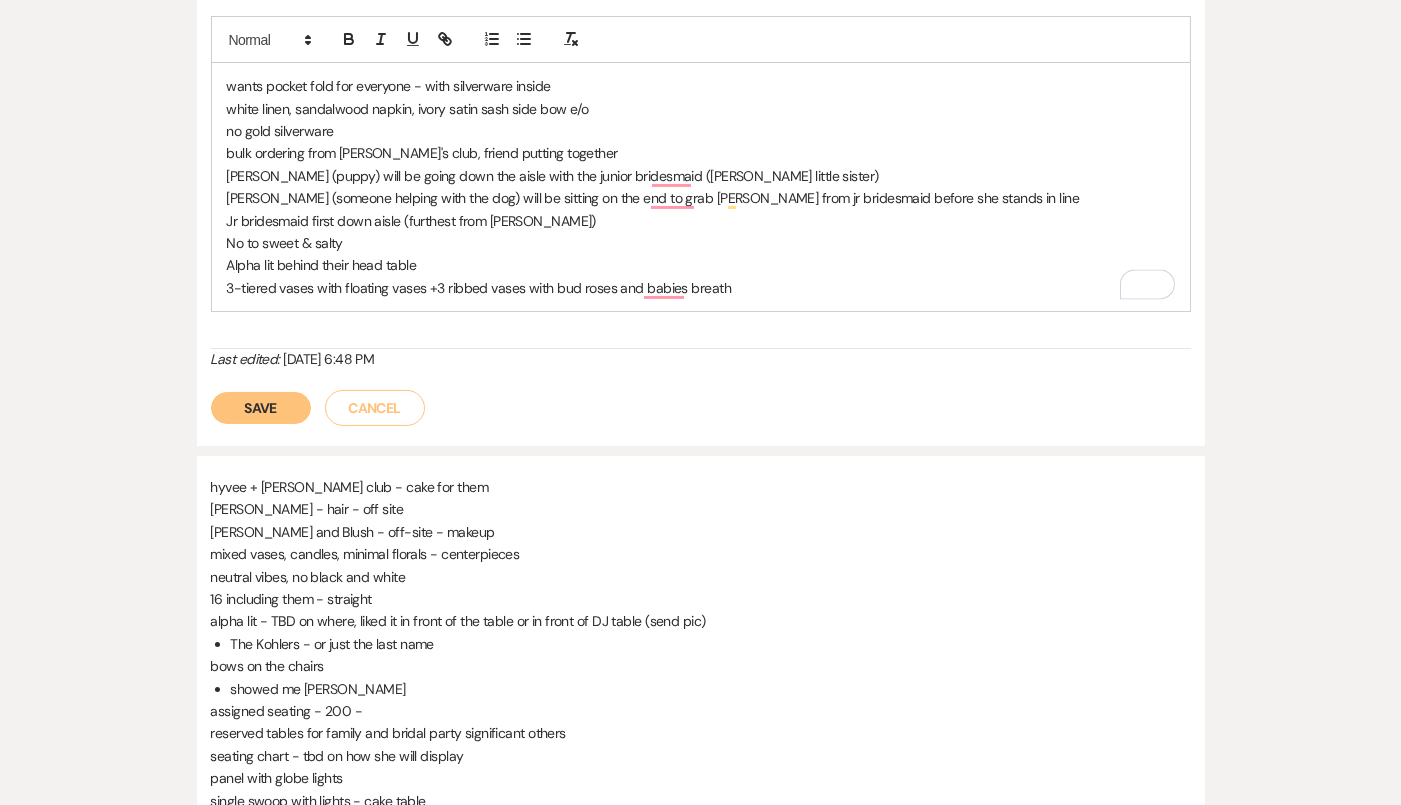scroll, scrollTop: 506, scrollLeft: 0, axis: vertical 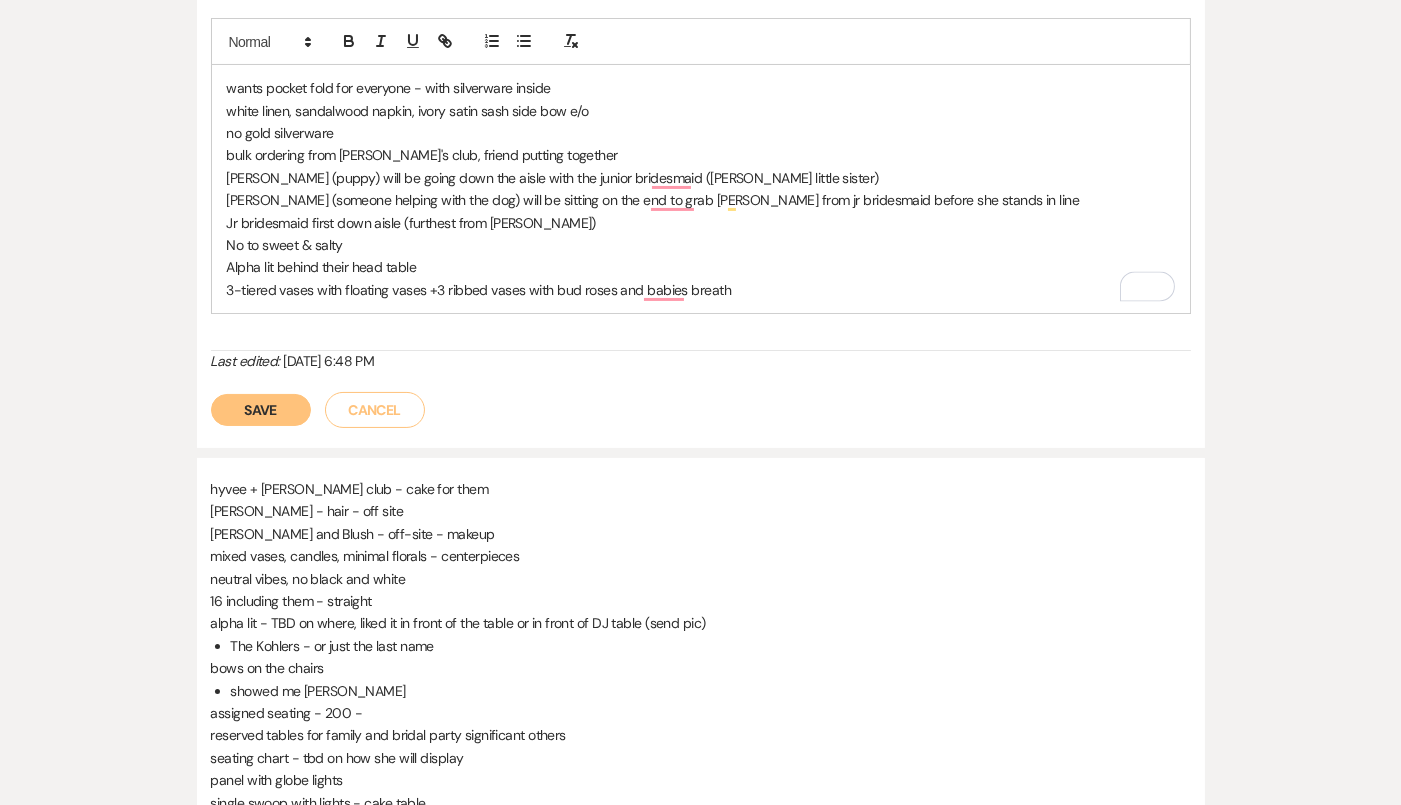 click on "No to sweet & salty" at bounding box center [701, 245] 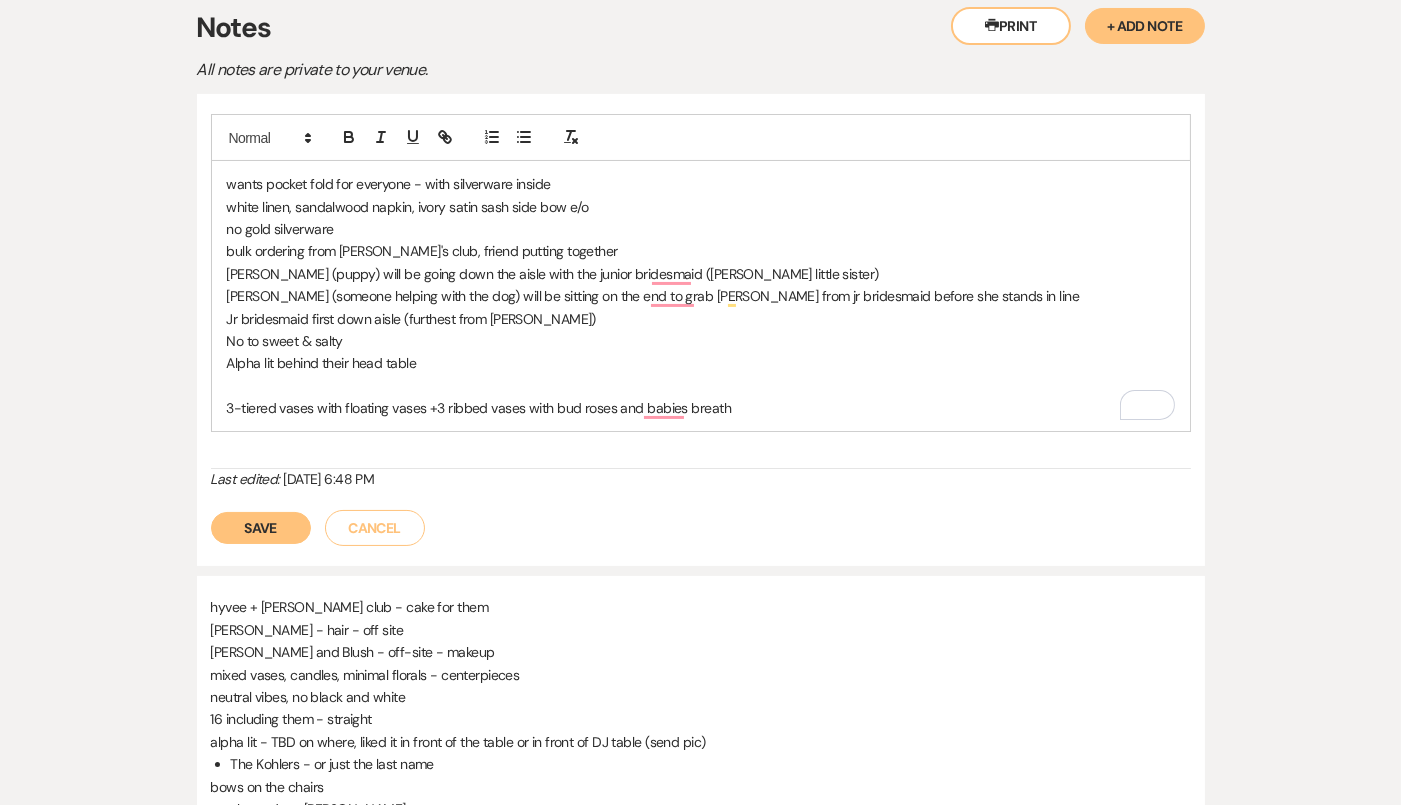 scroll, scrollTop: 271, scrollLeft: 0, axis: vertical 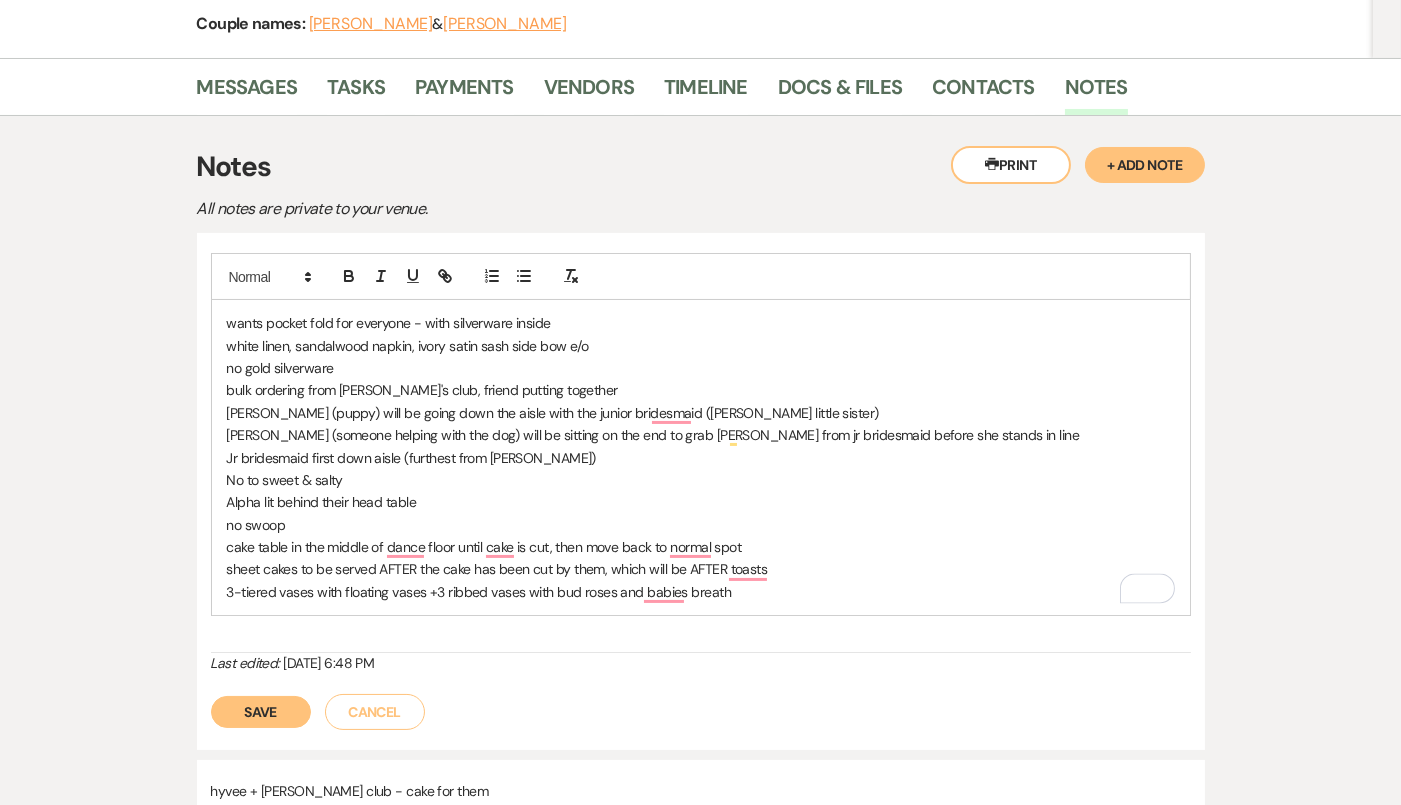 click on "Alpha lit behind their head table" at bounding box center [701, 502] 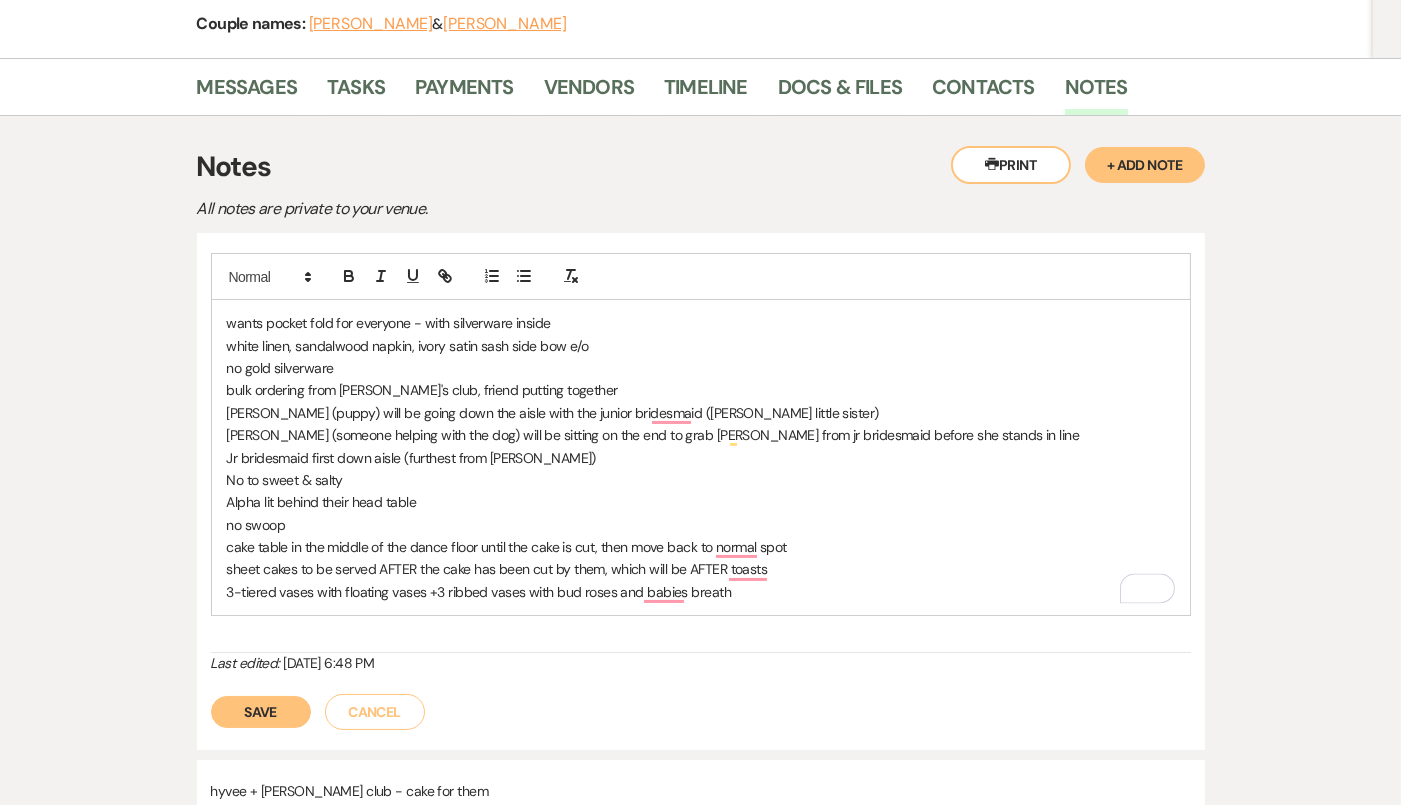 click on "sheet cakes to be served AFTER the cake has been cut by them, which will be AFTER toasts" at bounding box center [701, 569] 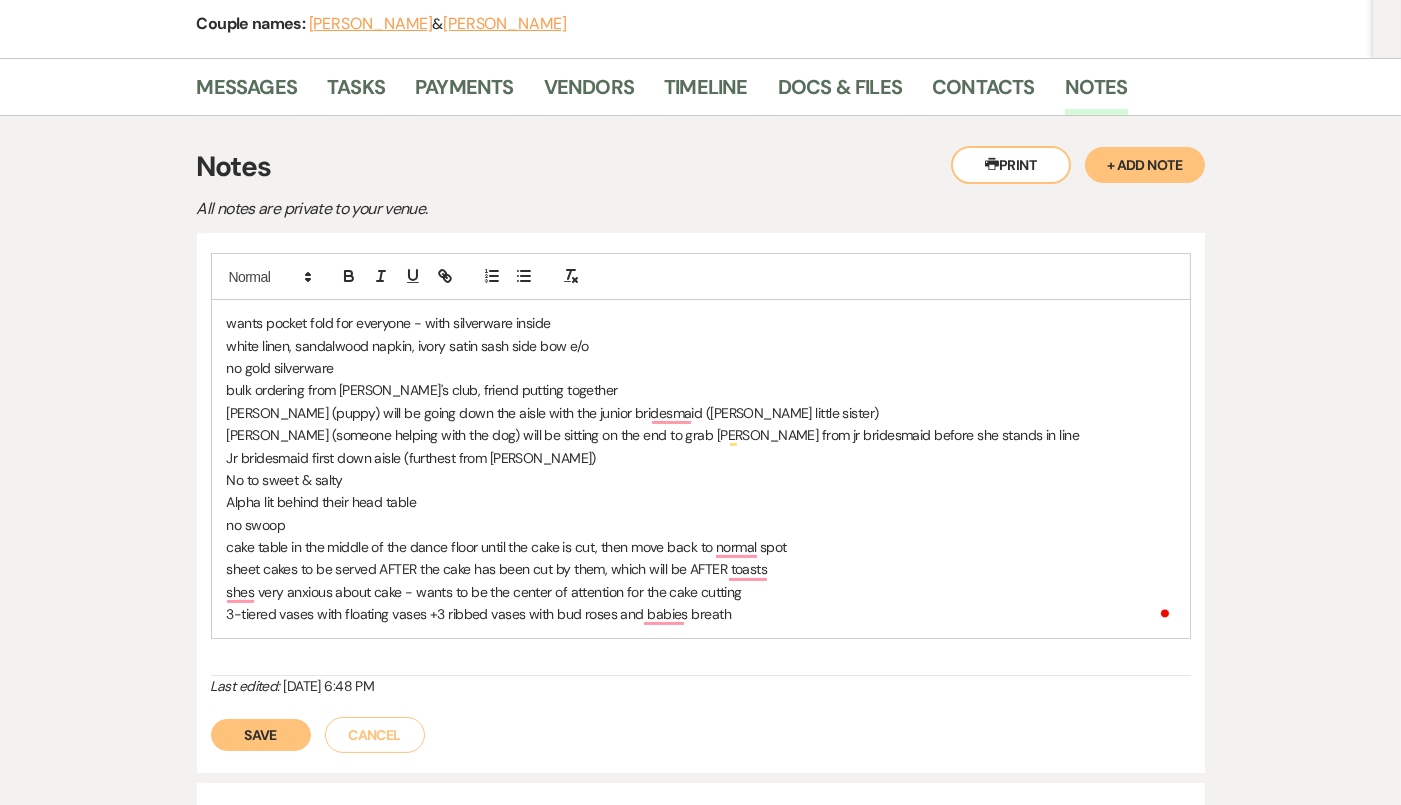 click on "shes very anxious about cake - wants to be the center of attention for the cake cutting" at bounding box center [701, 592] 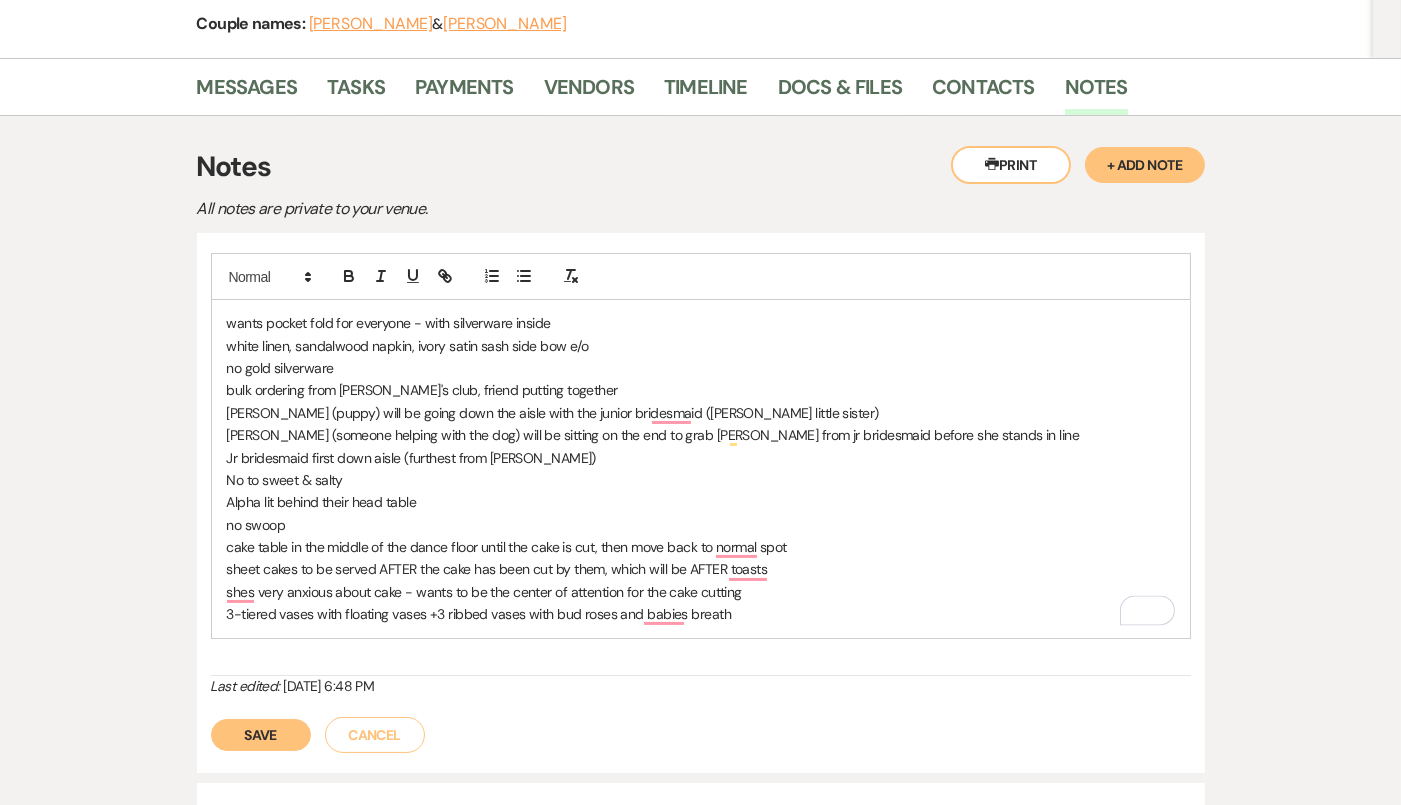 click on "cake table in the middle of the dance floor until the cake is cut, then move back to normal spot" at bounding box center (701, 547) 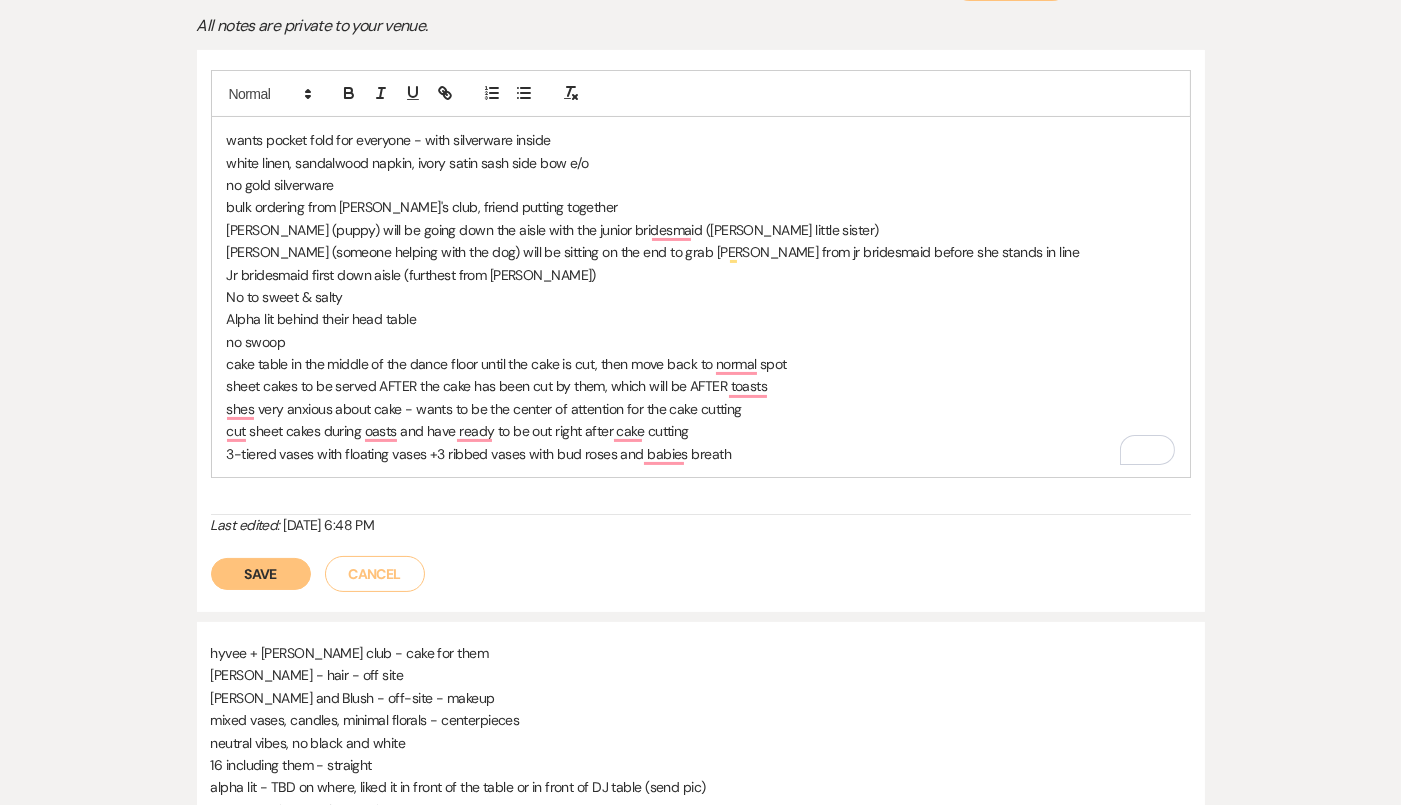 scroll, scrollTop: 352, scrollLeft: 0, axis: vertical 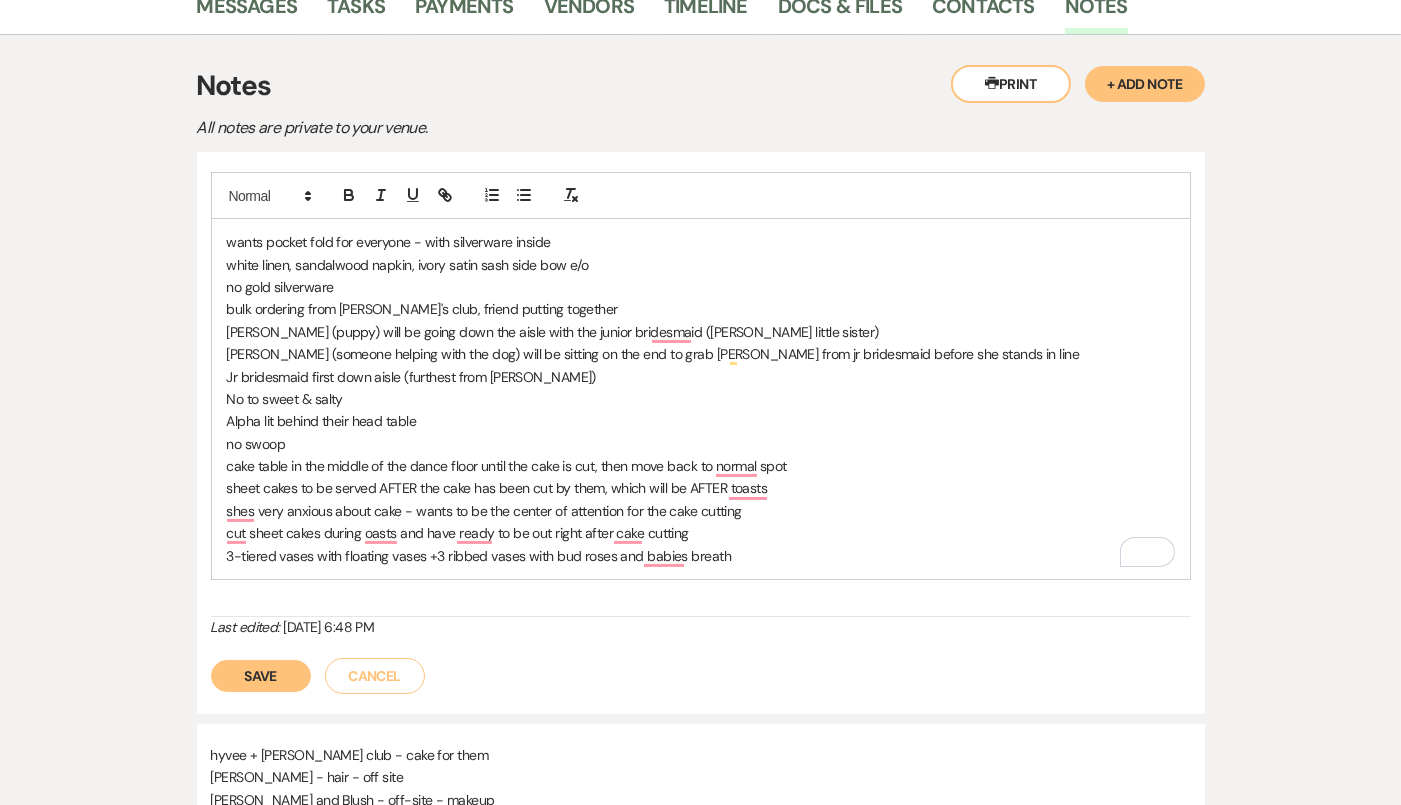 click on "3-tiered vases with floating vases +3 ribbed vases with bud roses and babies breath" at bounding box center (701, 556) 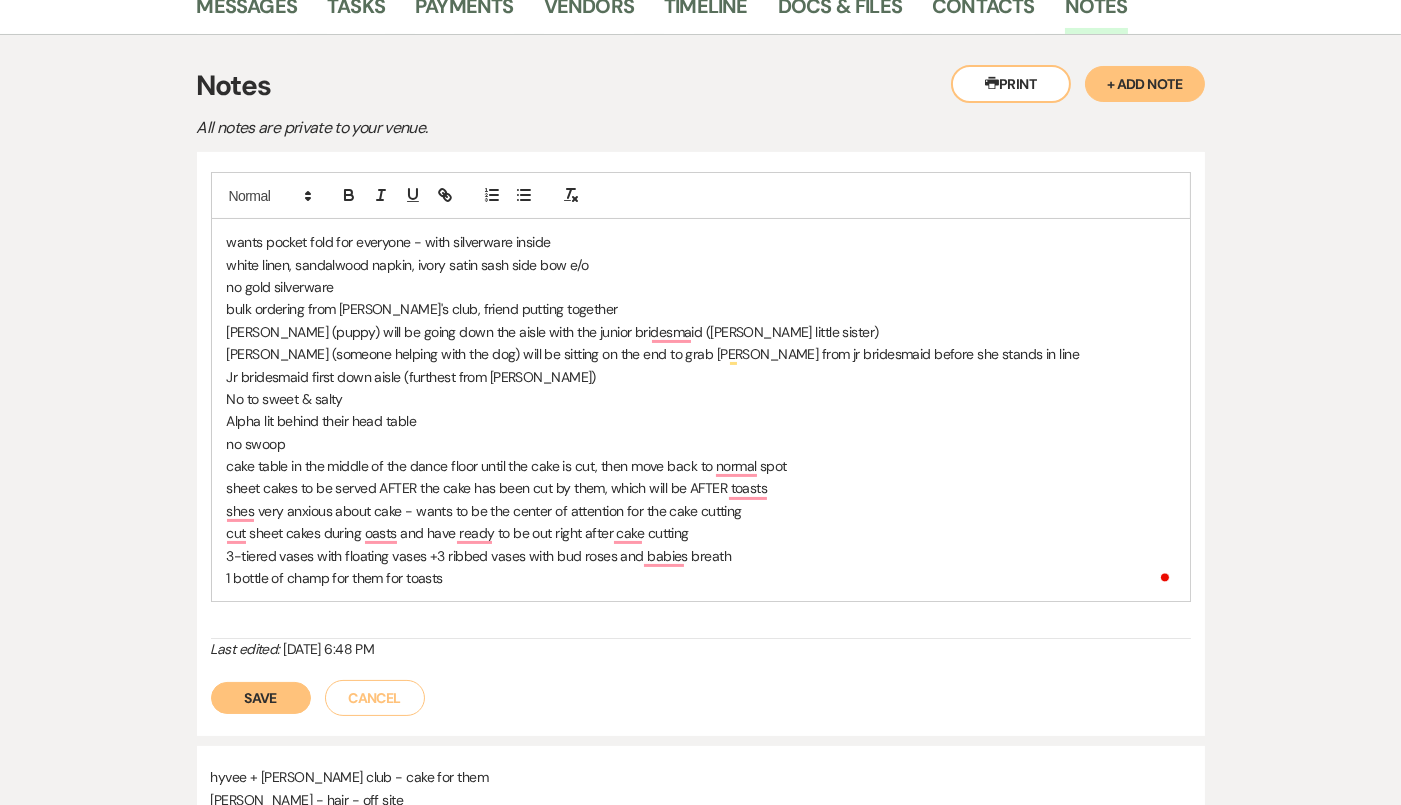 click on "1 bottle of champ for them for toasts" at bounding box center [701, 578] 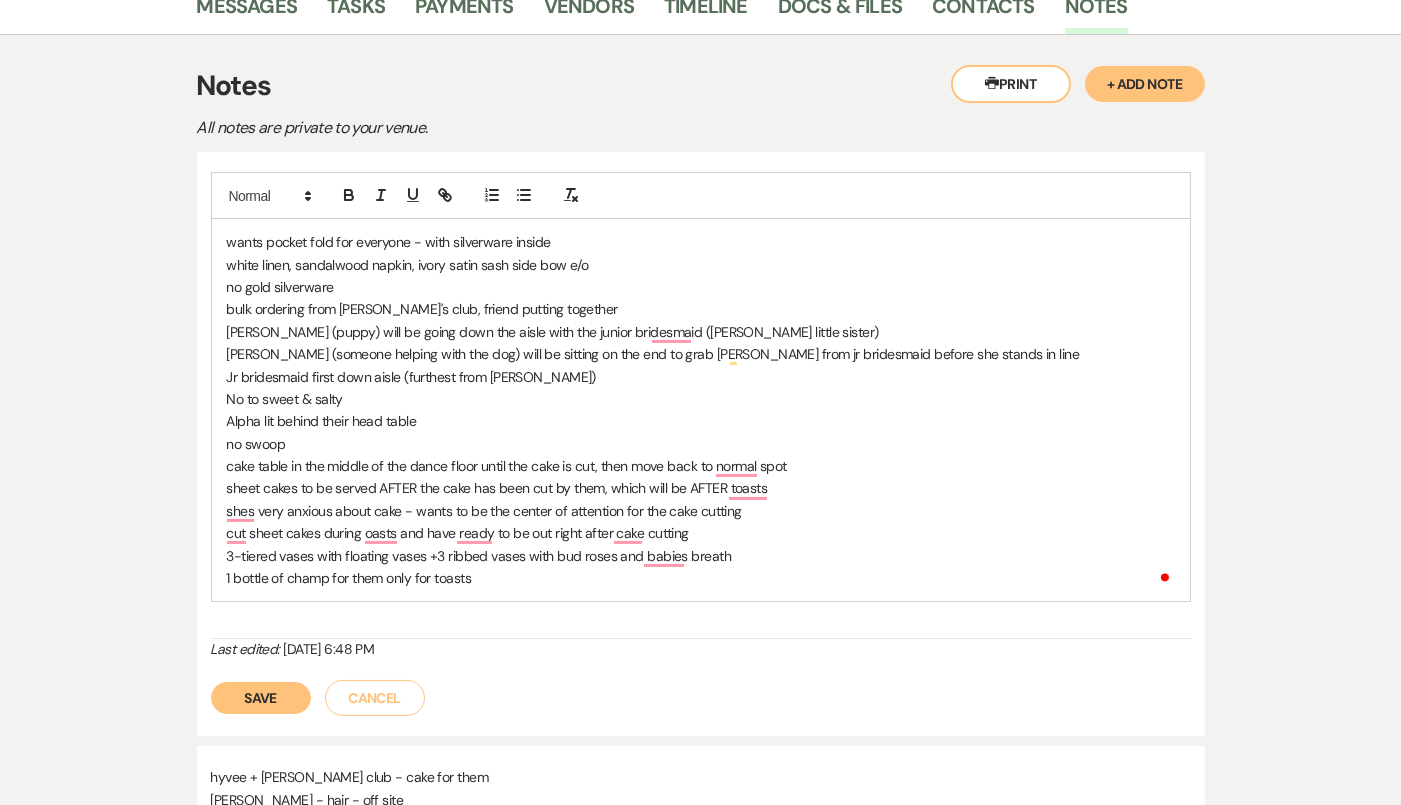 click on "wants pocket fold for everyone - with silverware inside  white linen, sandalwood napkin, ivory satin sash side bow e/o no gold silverware bulk ordering from Sam's club, friend putting together Stanley (puppy) will be going down the aisle with the junior bridesmaid (dylans little sister)  Jenna (someone helping with the dog) will be sitting on the end to grab Stanley from jr bridesmaid before she stands in line Jr bridesmaid first down aisle (furthest from Jenna) No to sweet & salty Alpha lit behind their head table no swoop  cake table in the middle of the dance floor until the cake is cut, then move back to normal spot  sheet cakes to be served AFTER the cake has been cut by them, which will be AFTER toasts  shes very anxious about cake - wants to be the center of attention for the cake cutting  cut sheet cakes during oasts and have ready to be out right after cake cutting  3-tiered vases with floating vases +3 ribbed vases with bud roses and babies breath 1 bottle of champ for them only for toasts" at bounding box center (701, 410) 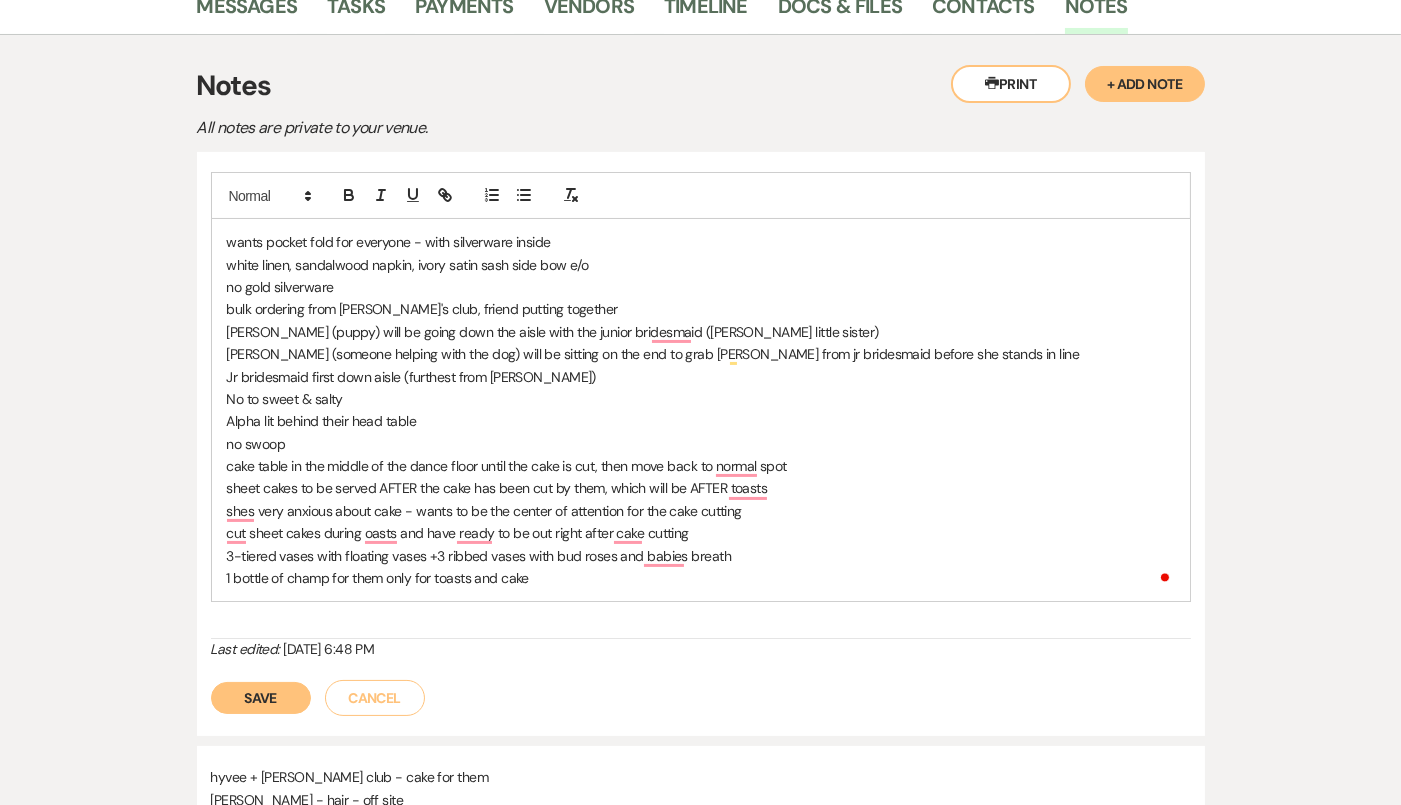 click on "Save" at bounding box center (261, 698) 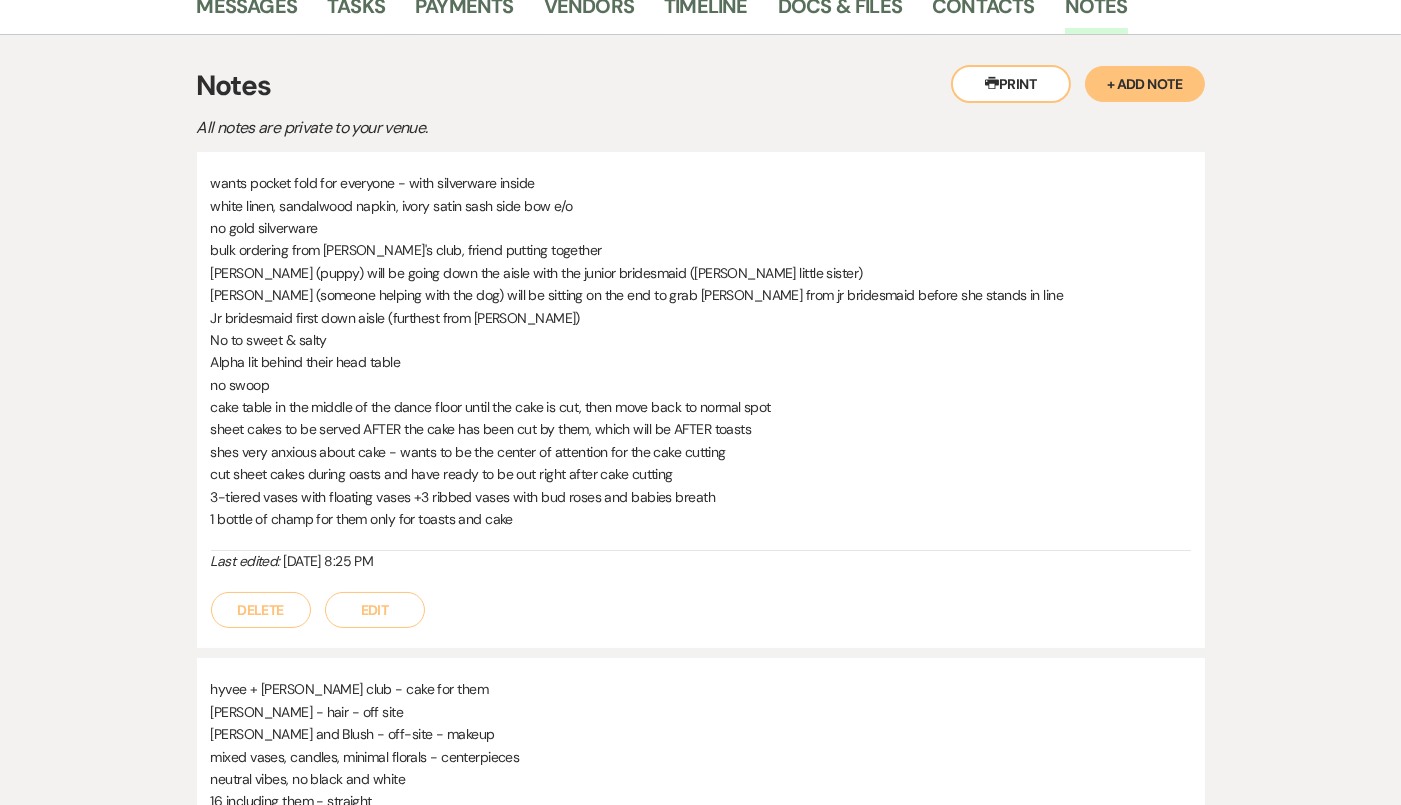 scroll, scrollTop: 0, scrollLeft: 0, axis: both 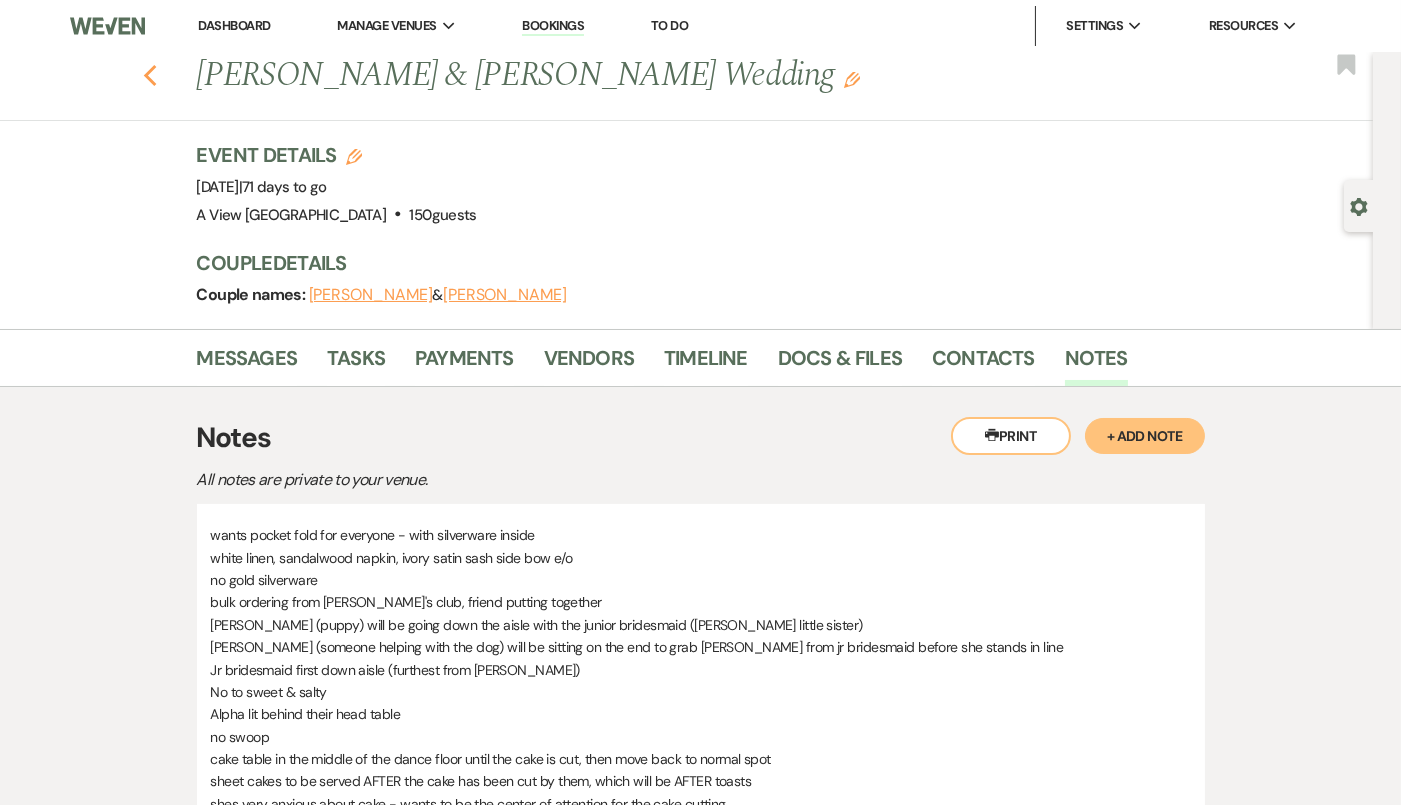 click on "Previous" 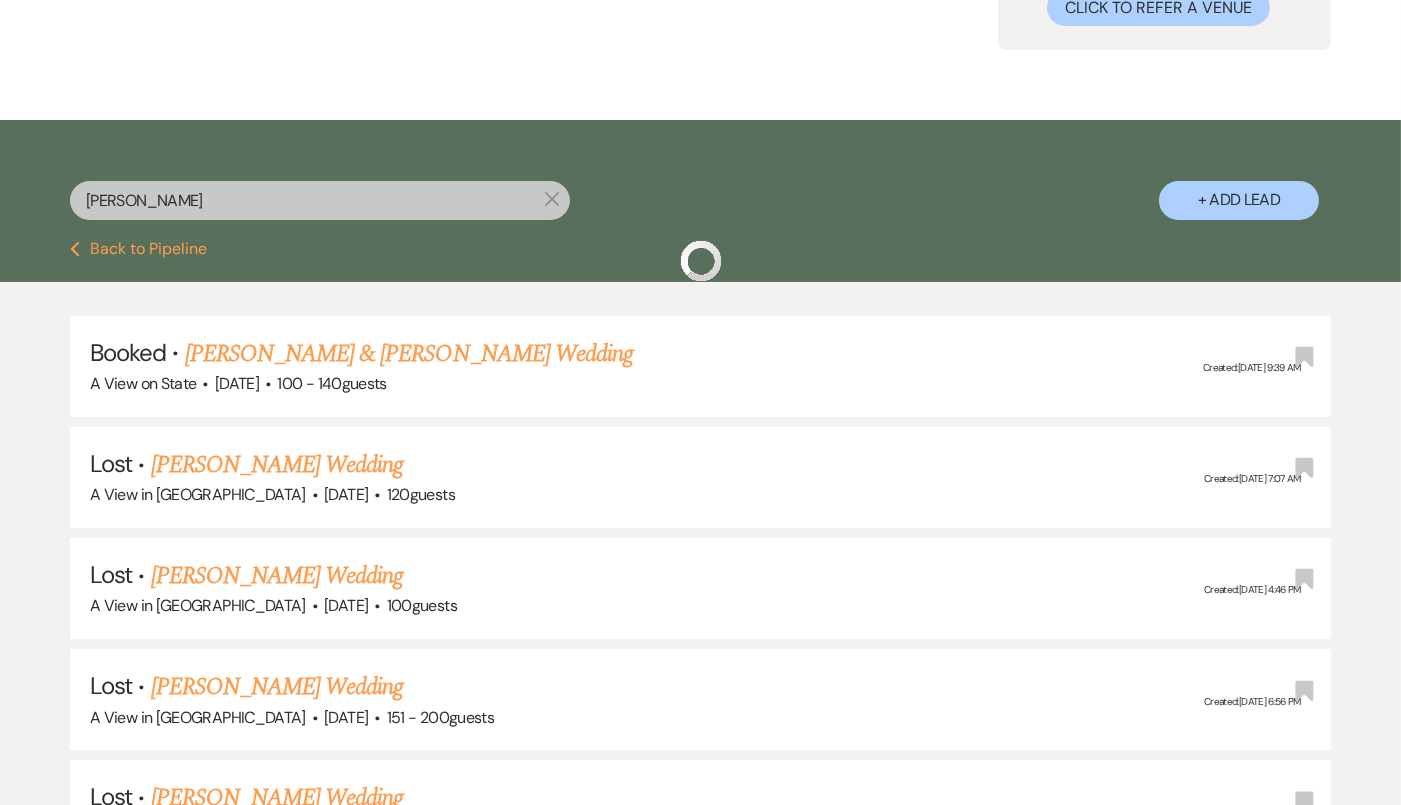 scroll, scrollTop: 0, scrollLeft: 0, axis: both 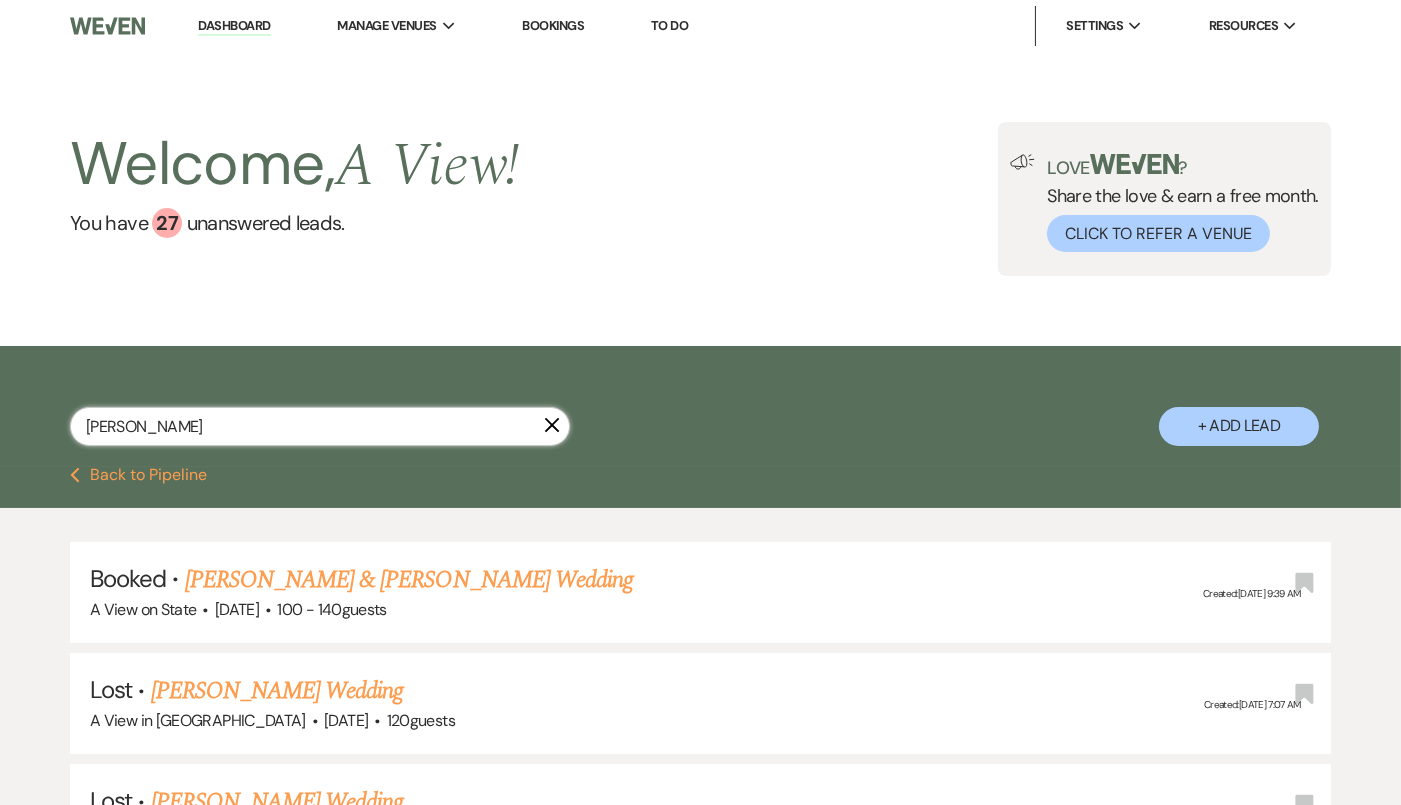 click on "jenna carre" at bounding box center [320, 426] 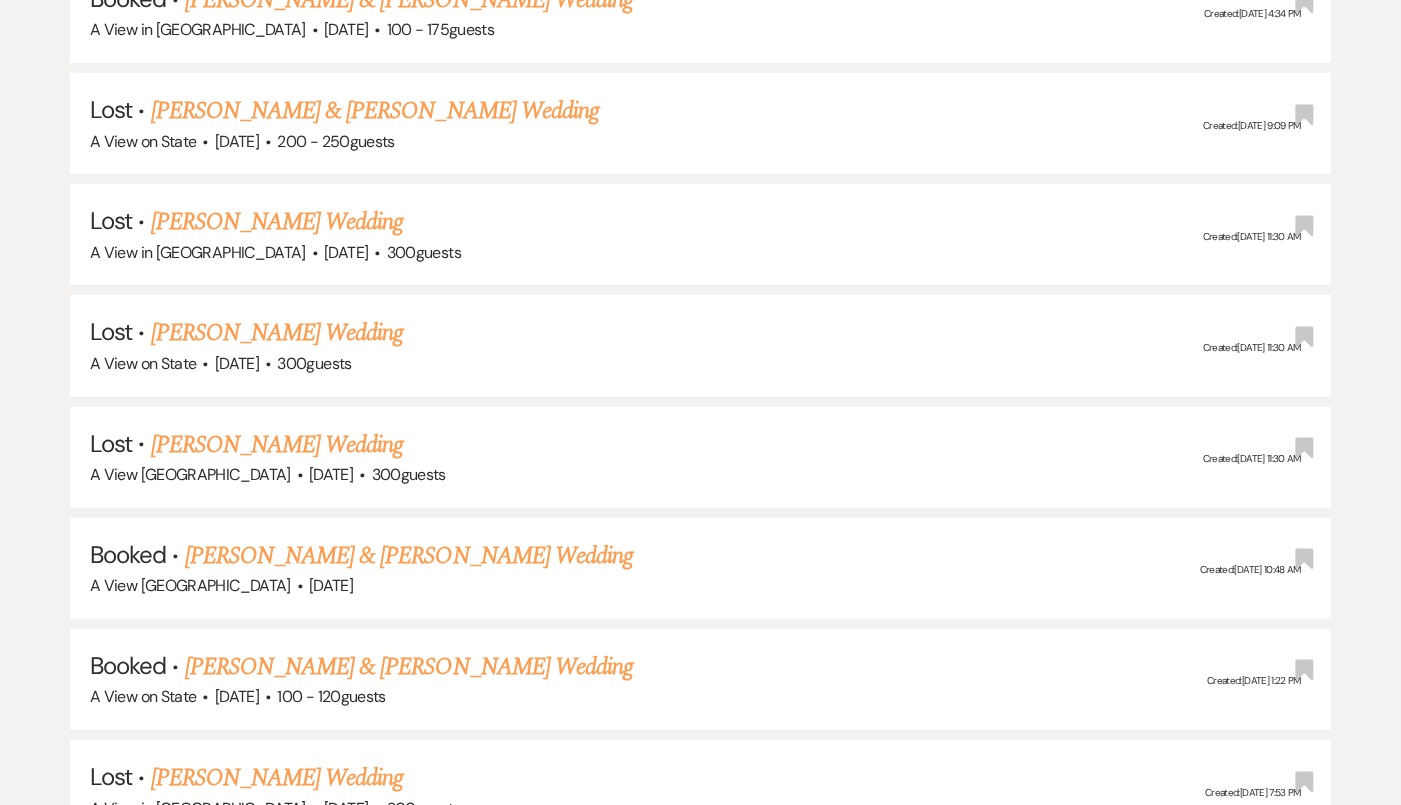 scroll, scrollTop: 14690, scrollLeft: 0, axis: vertical 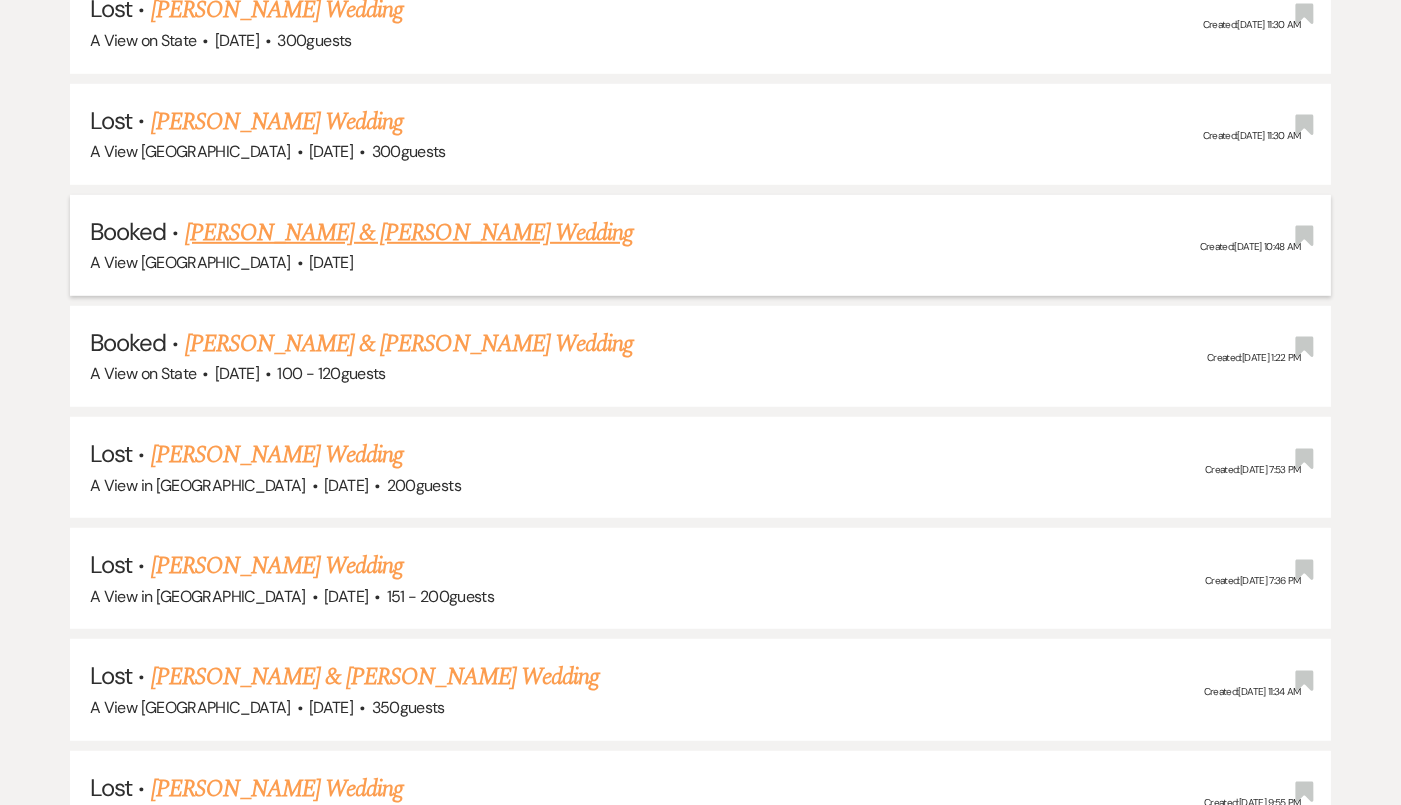 type on "morgan mc" 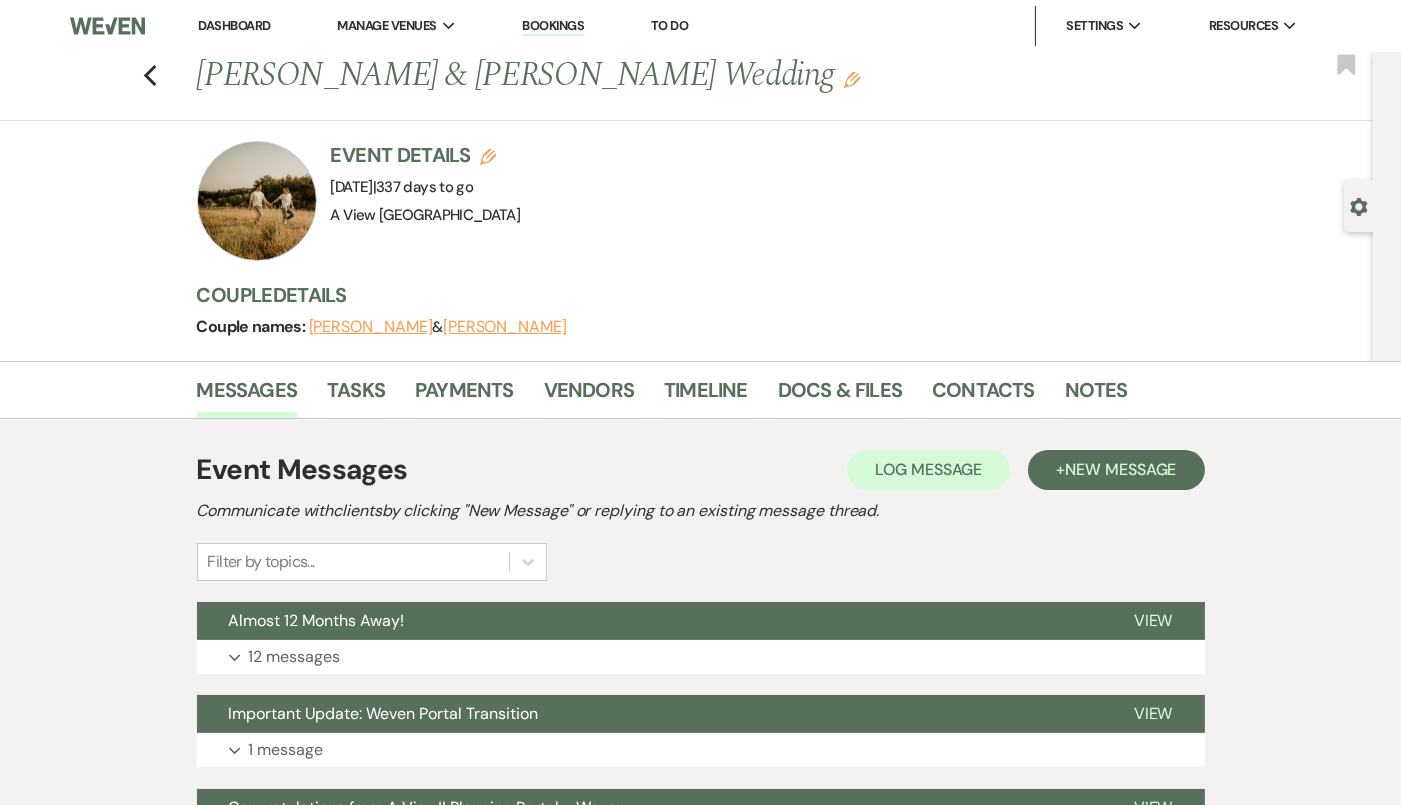 click on "Event Messages   Log Log Message +  New Message Communicate with  clients  by clicking "New Message" or replying to an existing message thread. Filter by topics... Almost 12 Months Away! View Expand 12 messages Important Update: Weven Portal Transition View Expand 1 message Congratulations from A View!! Planning Portal - Weven View Expand 3 messages A View West Shores Wedding Contract!  View Expand 1 message Say YES to the Venue! ✨ View Expand 1 message New Lead: Morgan McLaughlin from The Knot View Expand 12 messages" at bounding box center [701, 794] 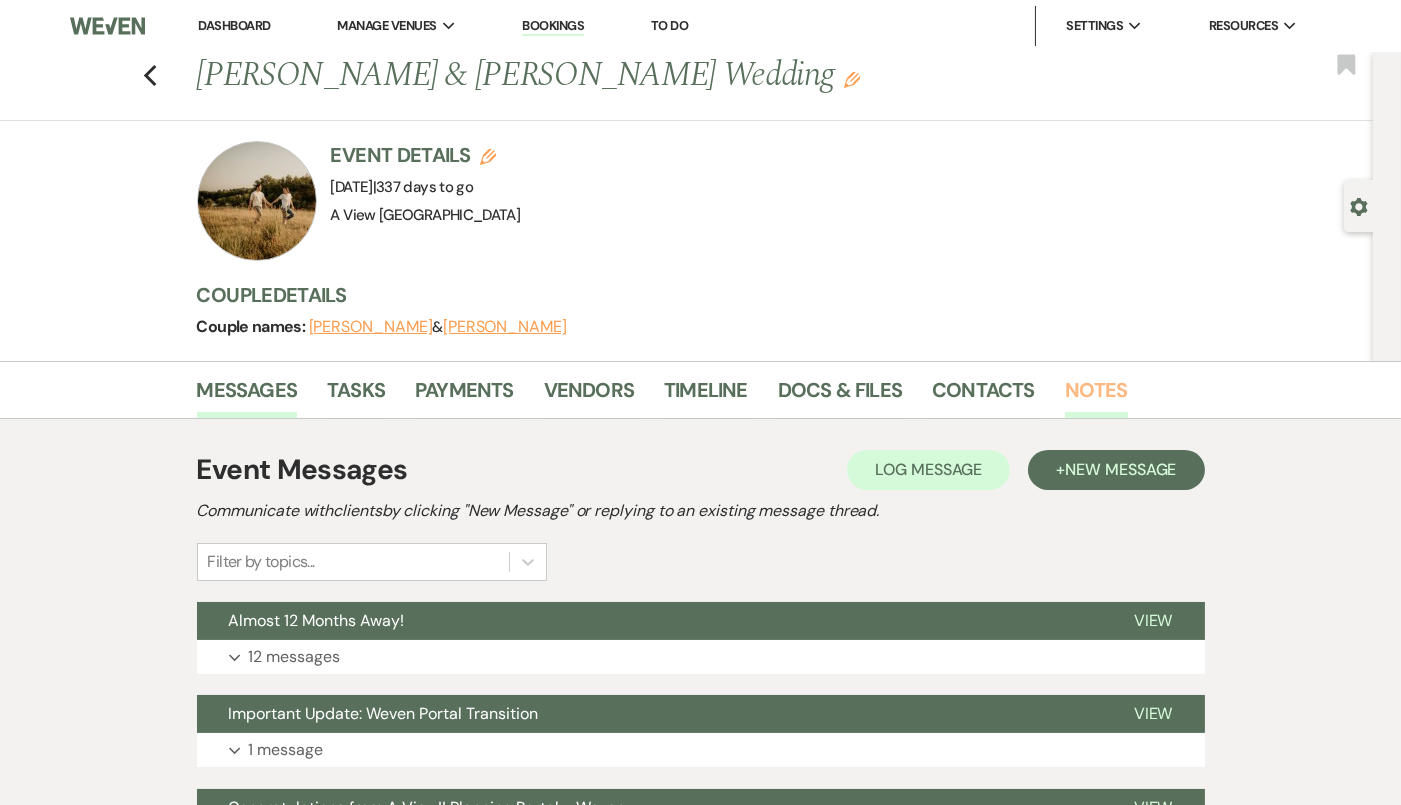 click on "Notes" at bounding box center [1096, 396] 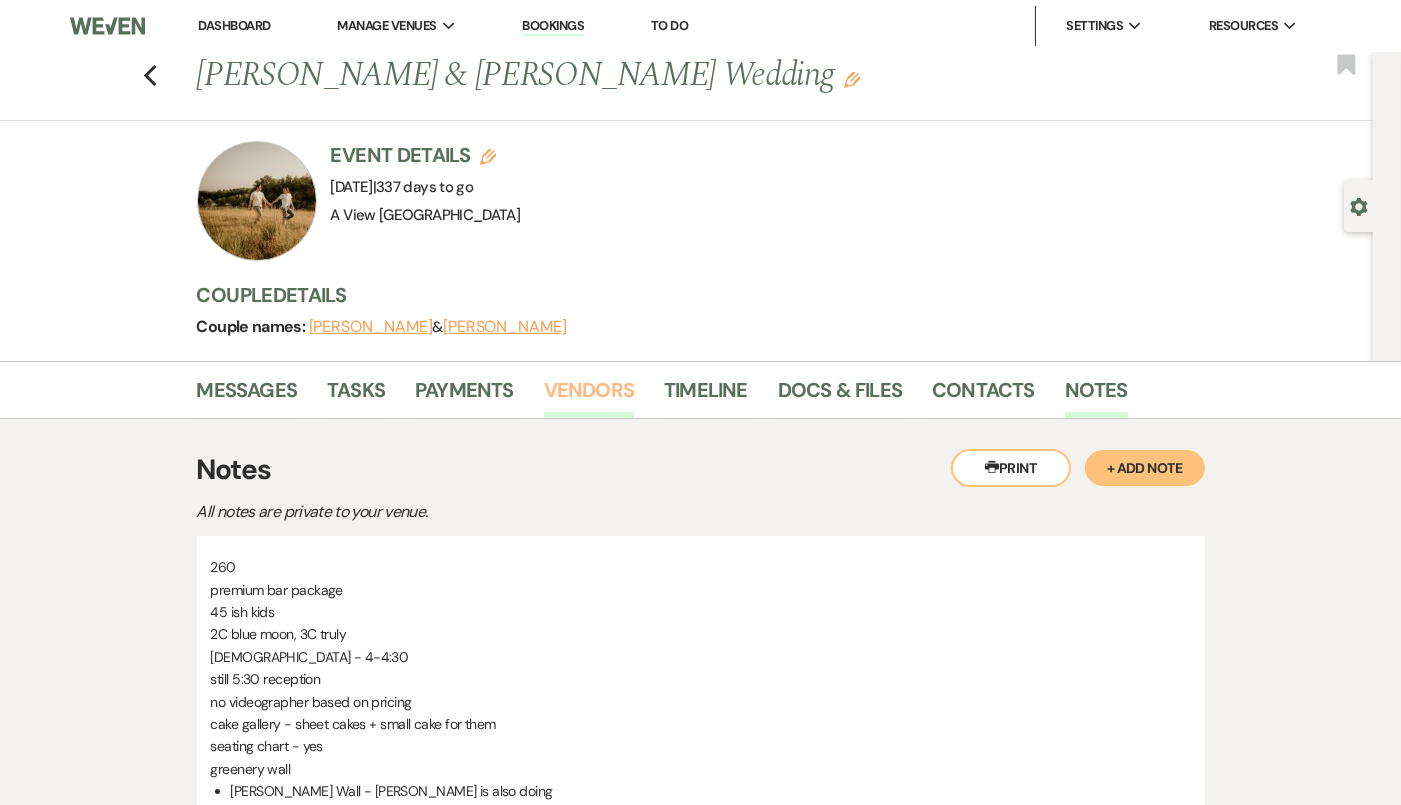 click on "Vendors" at bounding box center [589, 396] 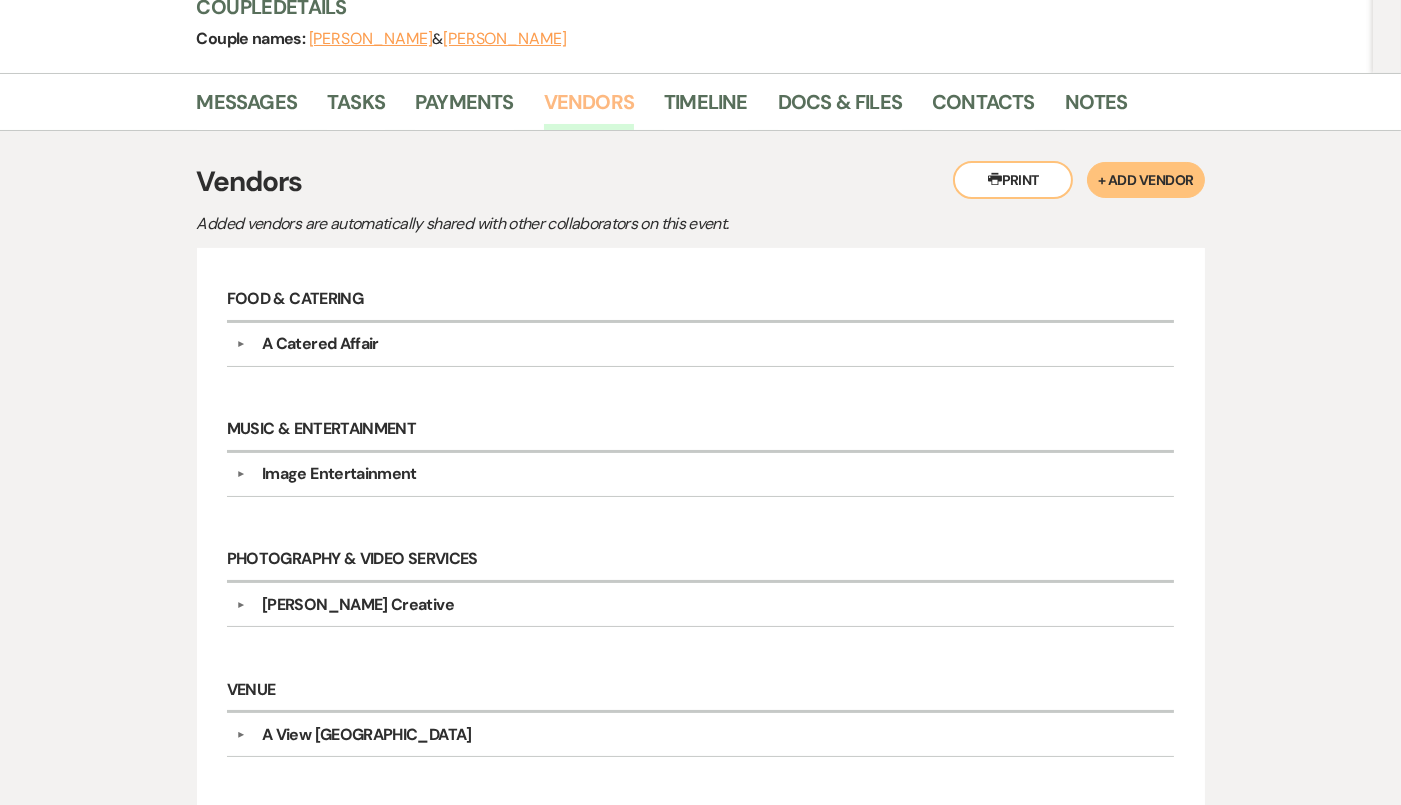 scroll, scrollTop: 461, scrollLeft: 0, axis: vertical 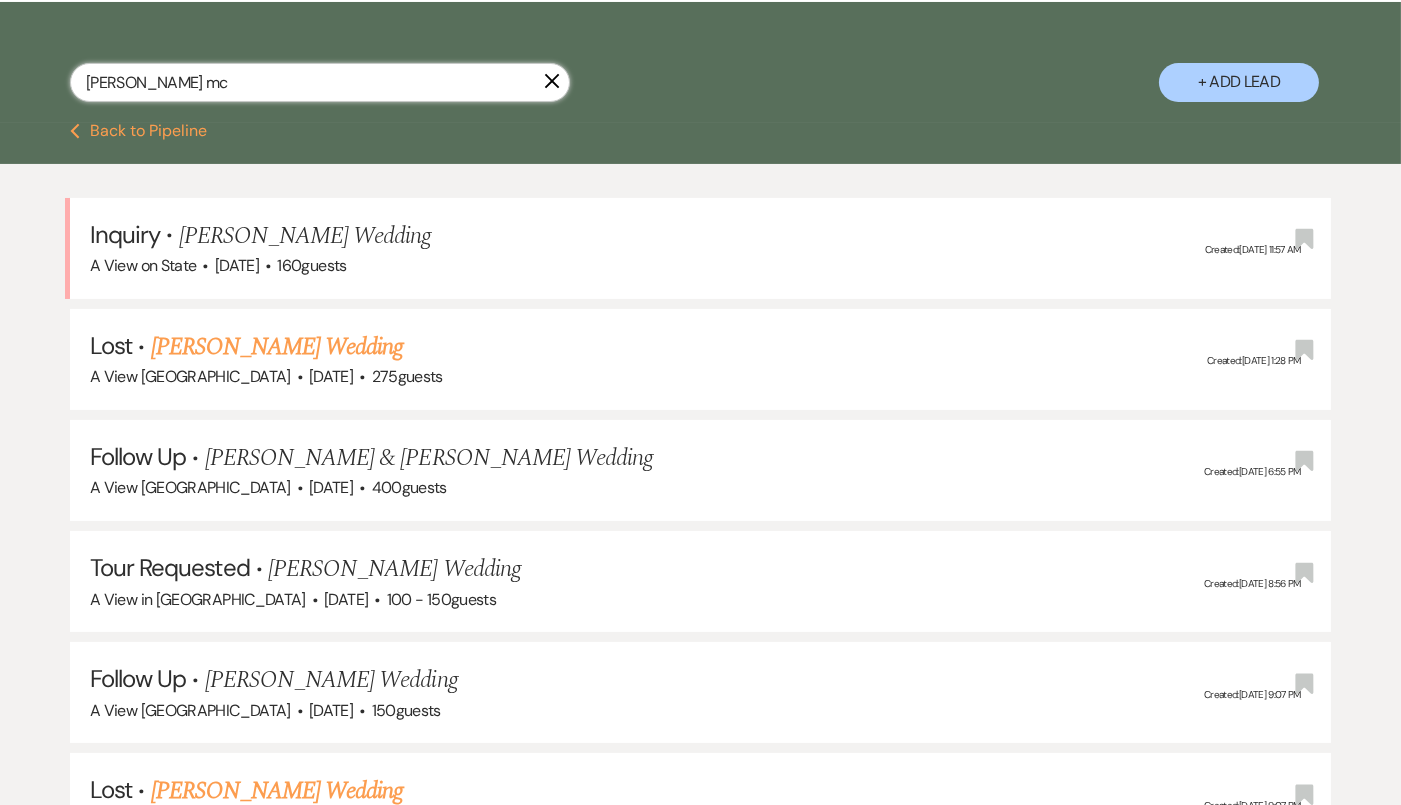 click on "morgan mc" at bounding box center [320, 82] 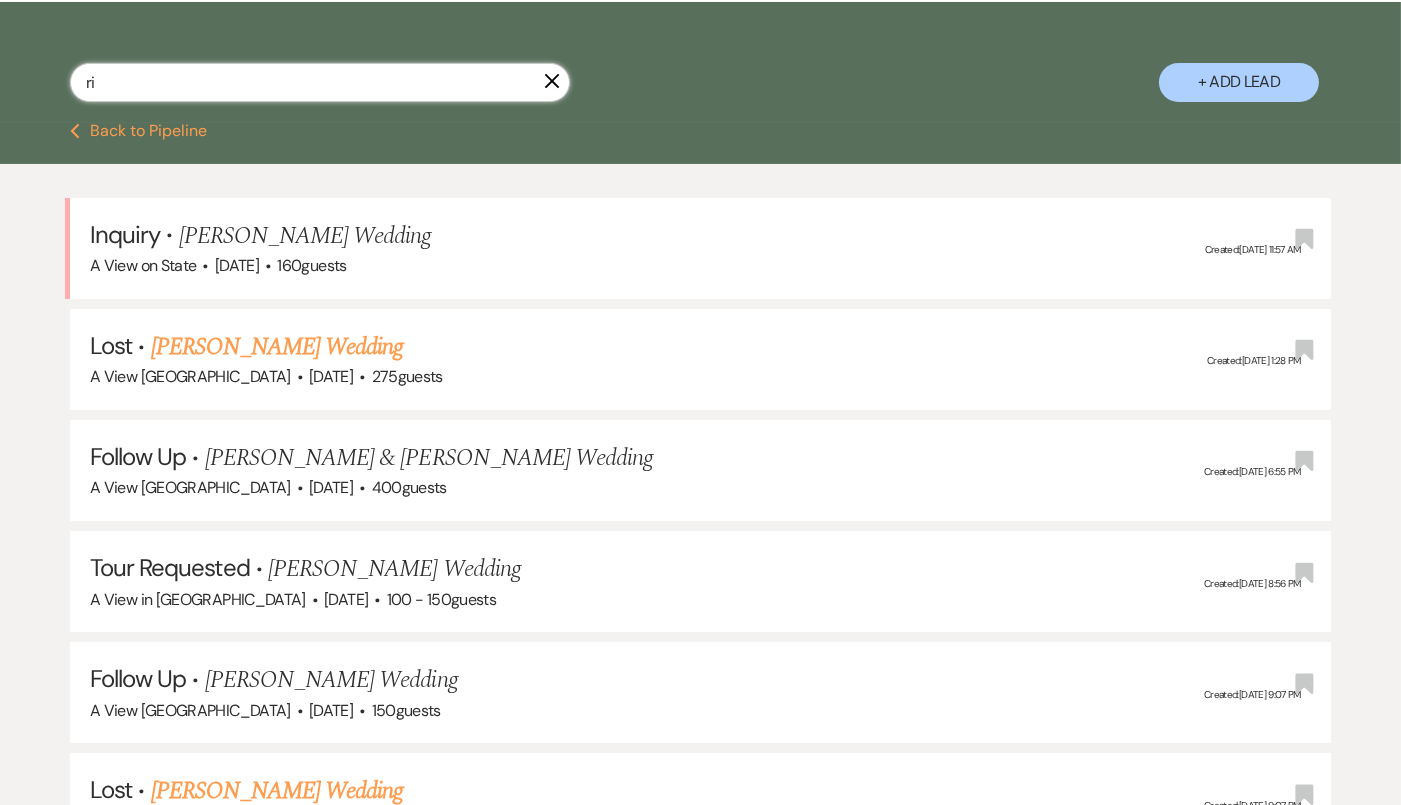 type on "r" 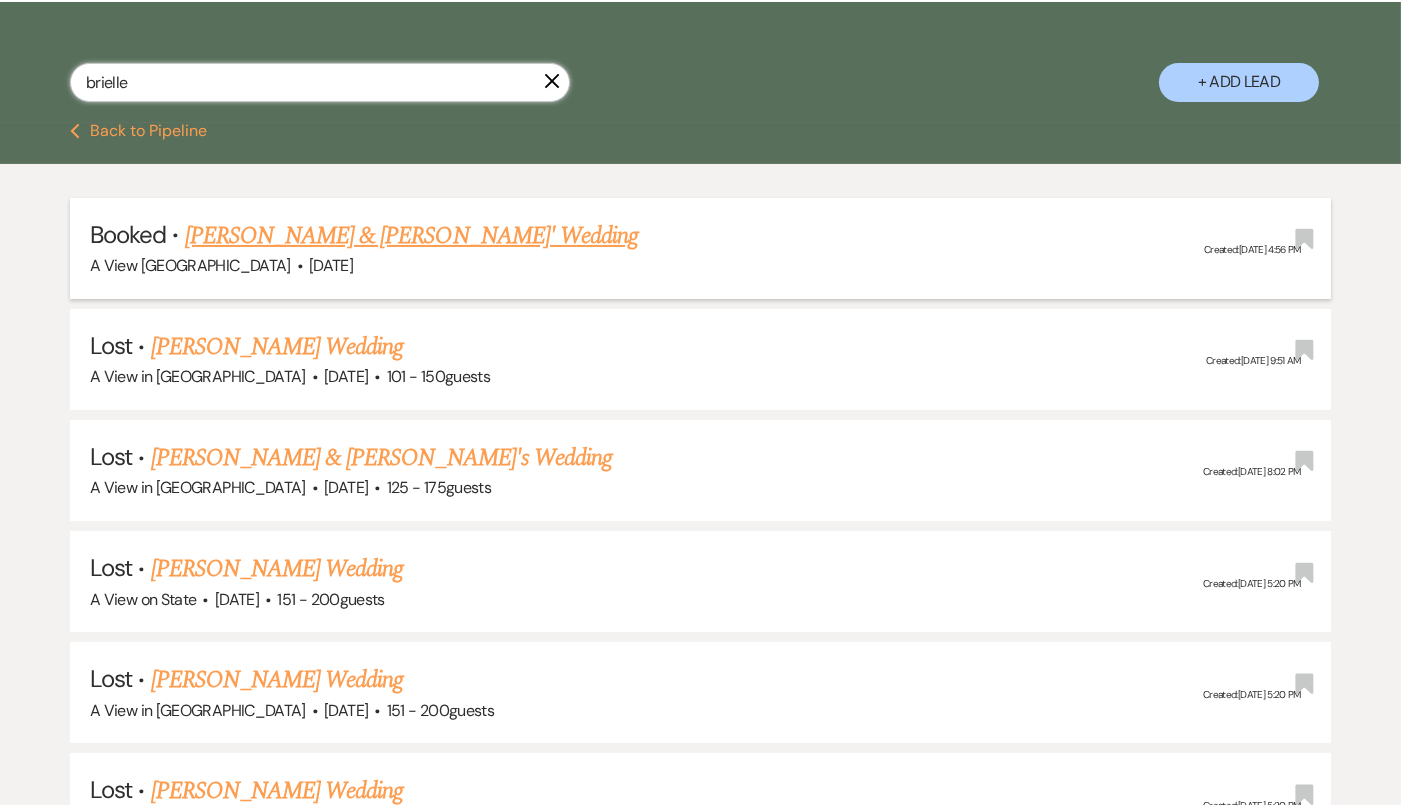 type on "brielle" 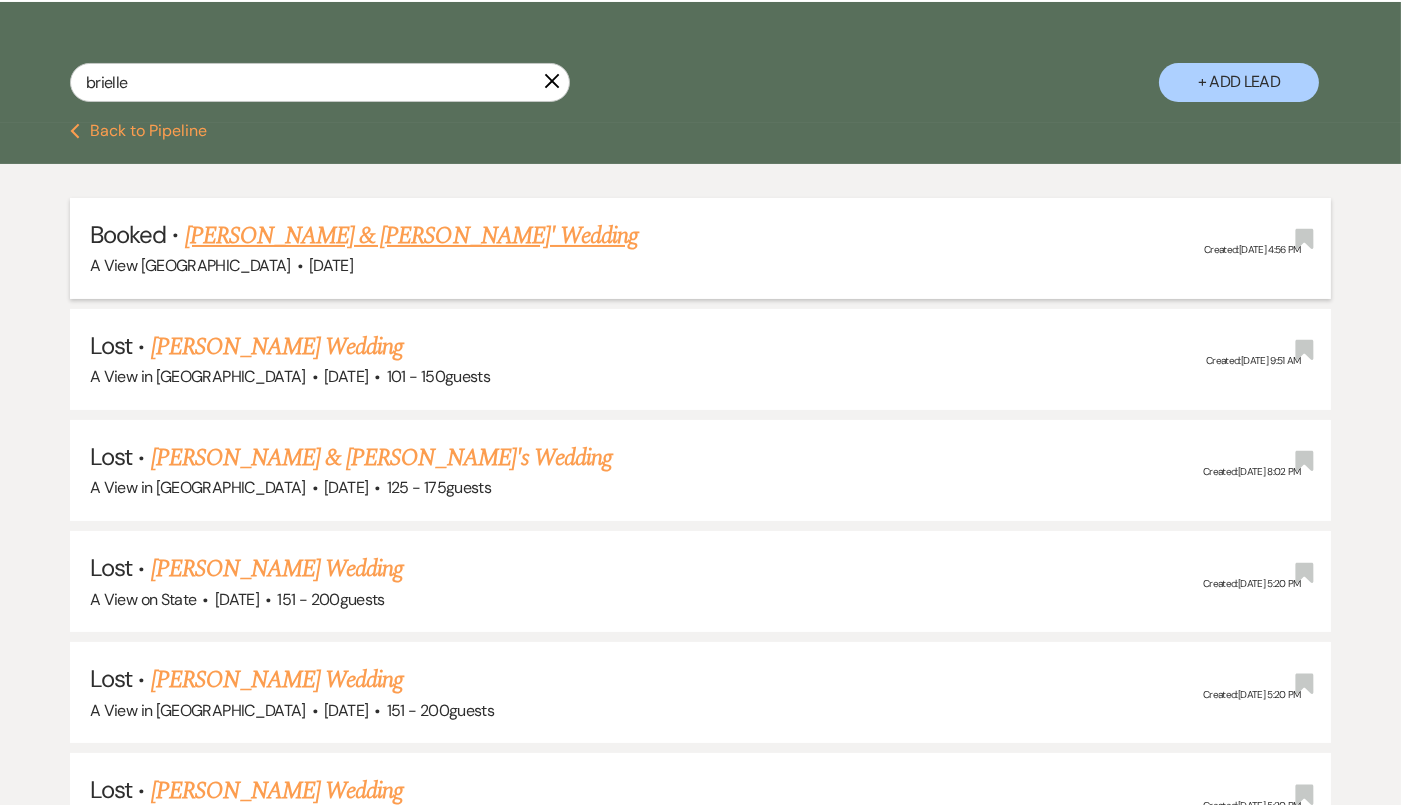 click on "Brielle Hall & Michael Xiques' Wedding" at bounding box center [412, 236] 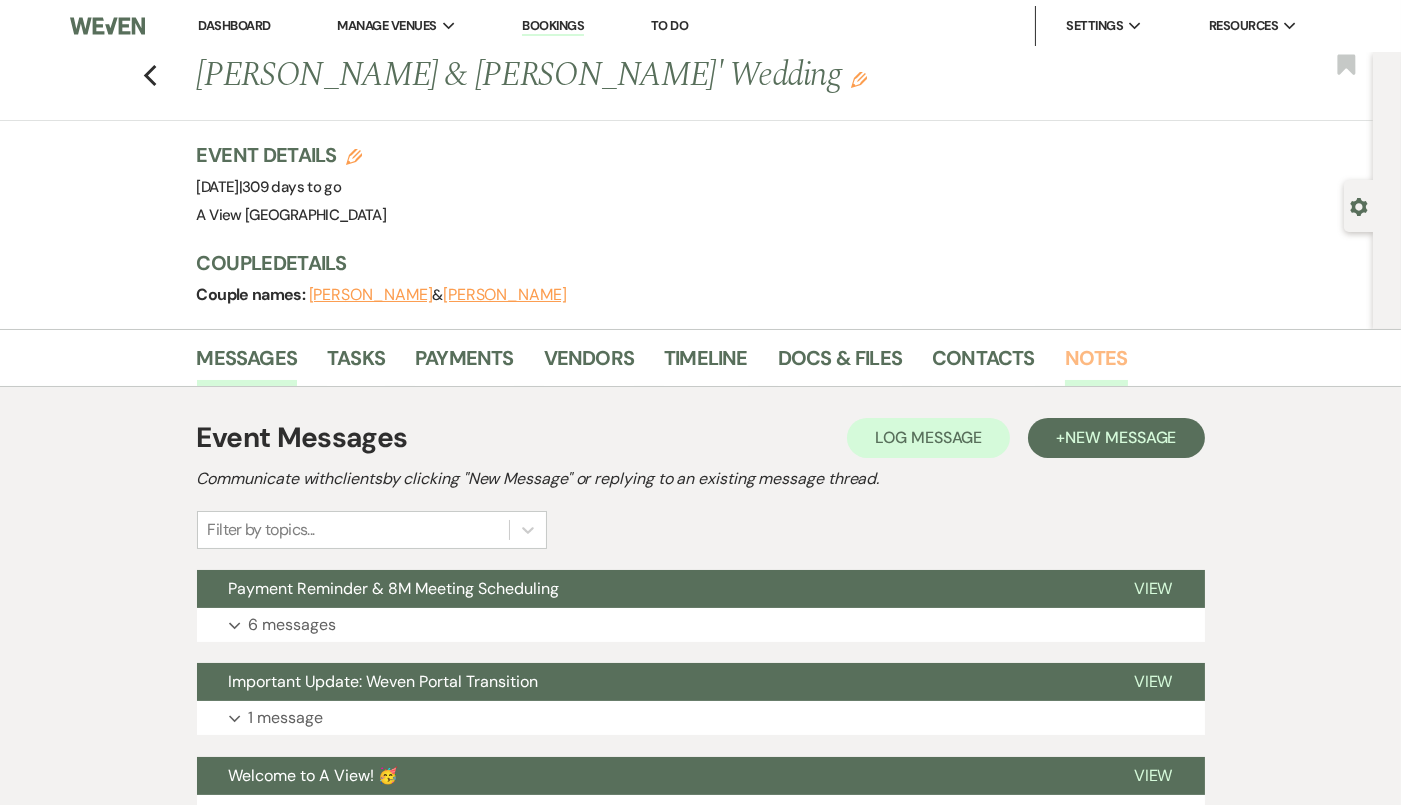 click on "Notes" at bounding box center (1096, 364) 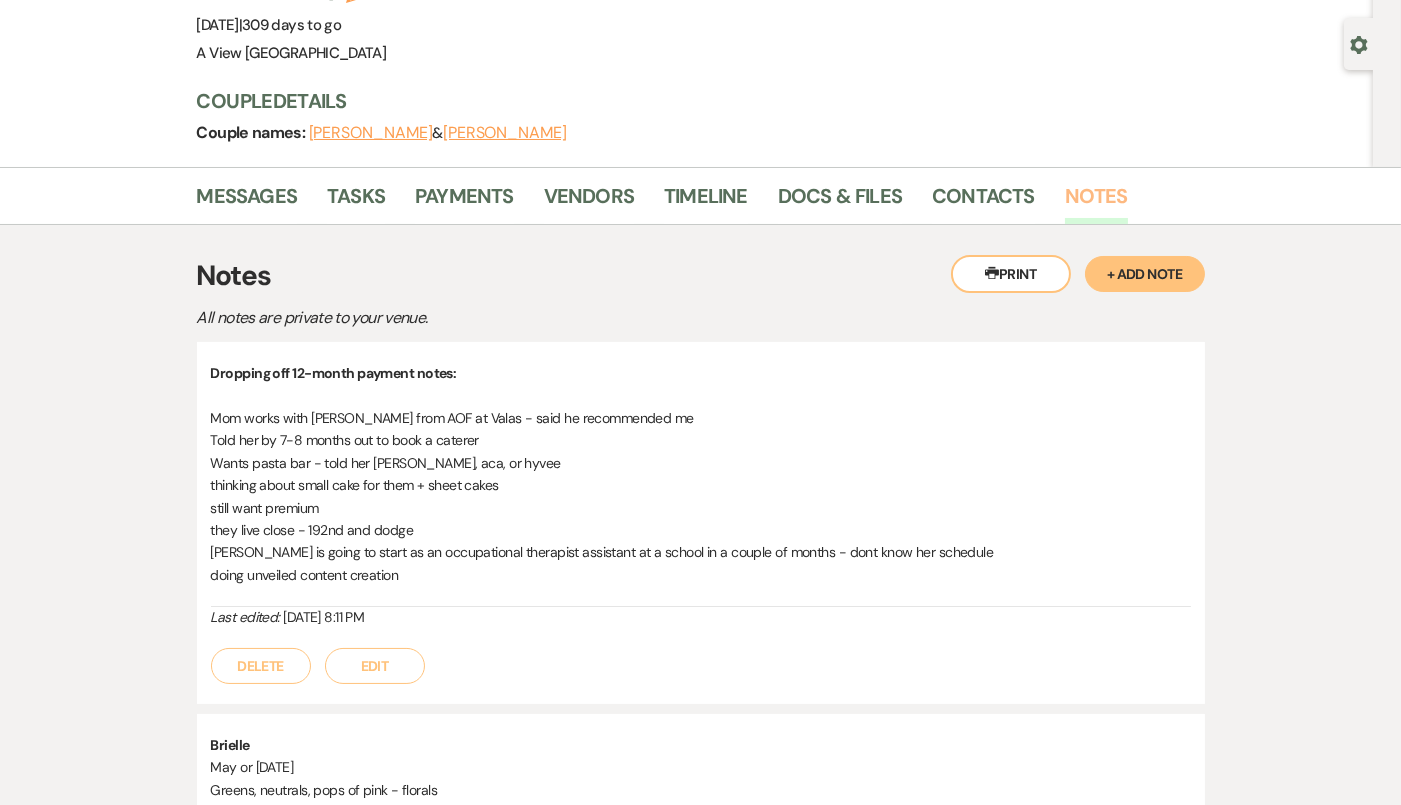 scroll, scrollTop: 161, scrollLeft: 0, axis: vertical 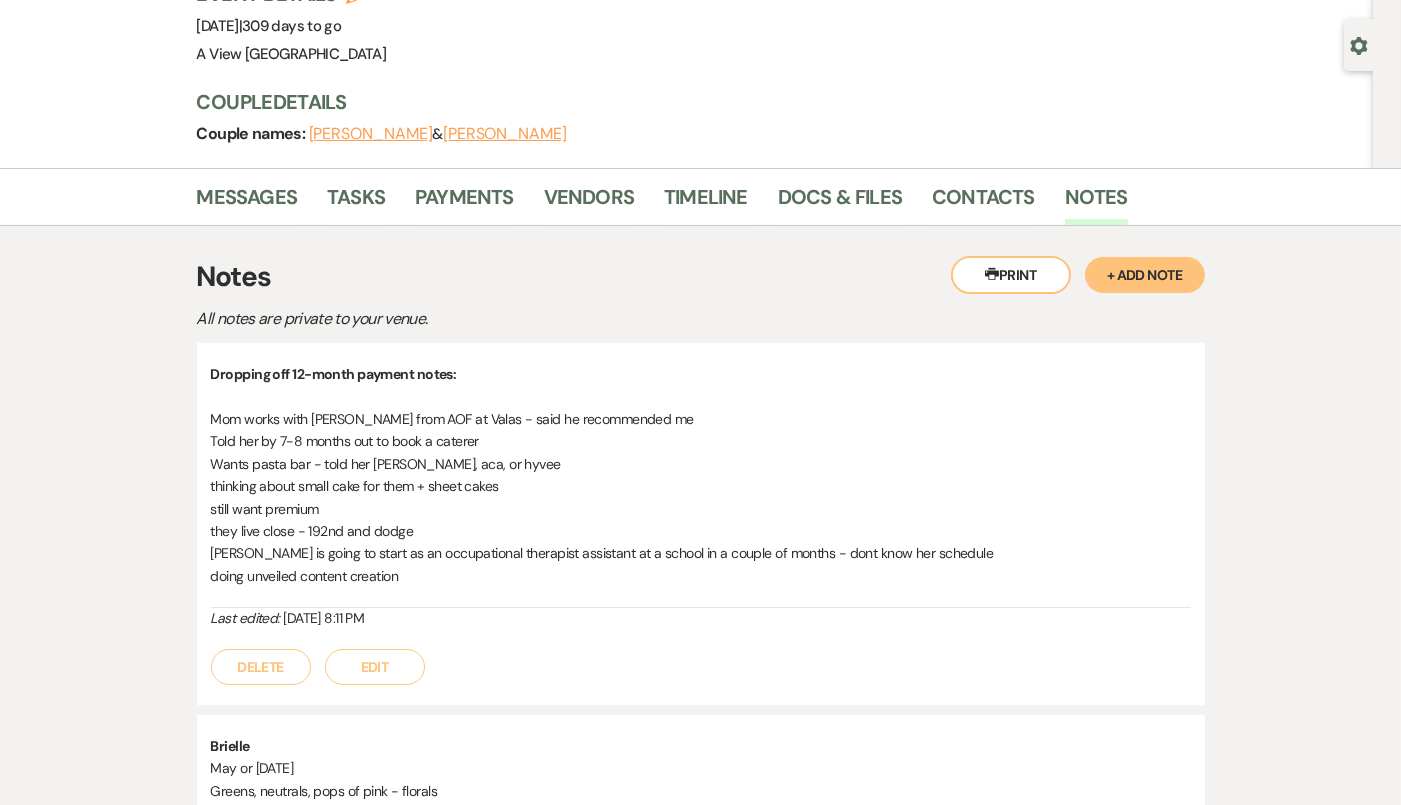 click on "Edit" at bounding box center (375, 667) 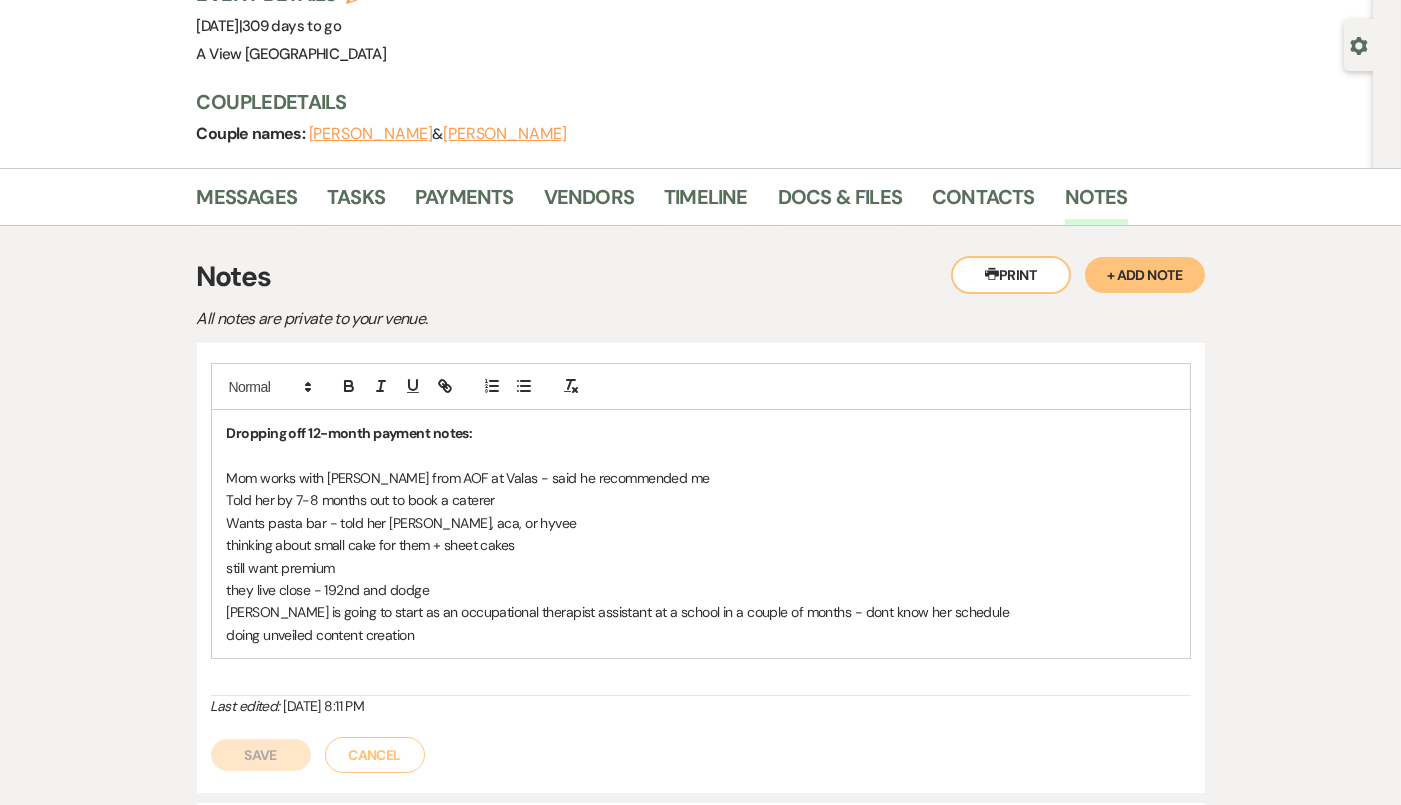 click on "doing unveiled content creation" at bounding box center [701, 635] 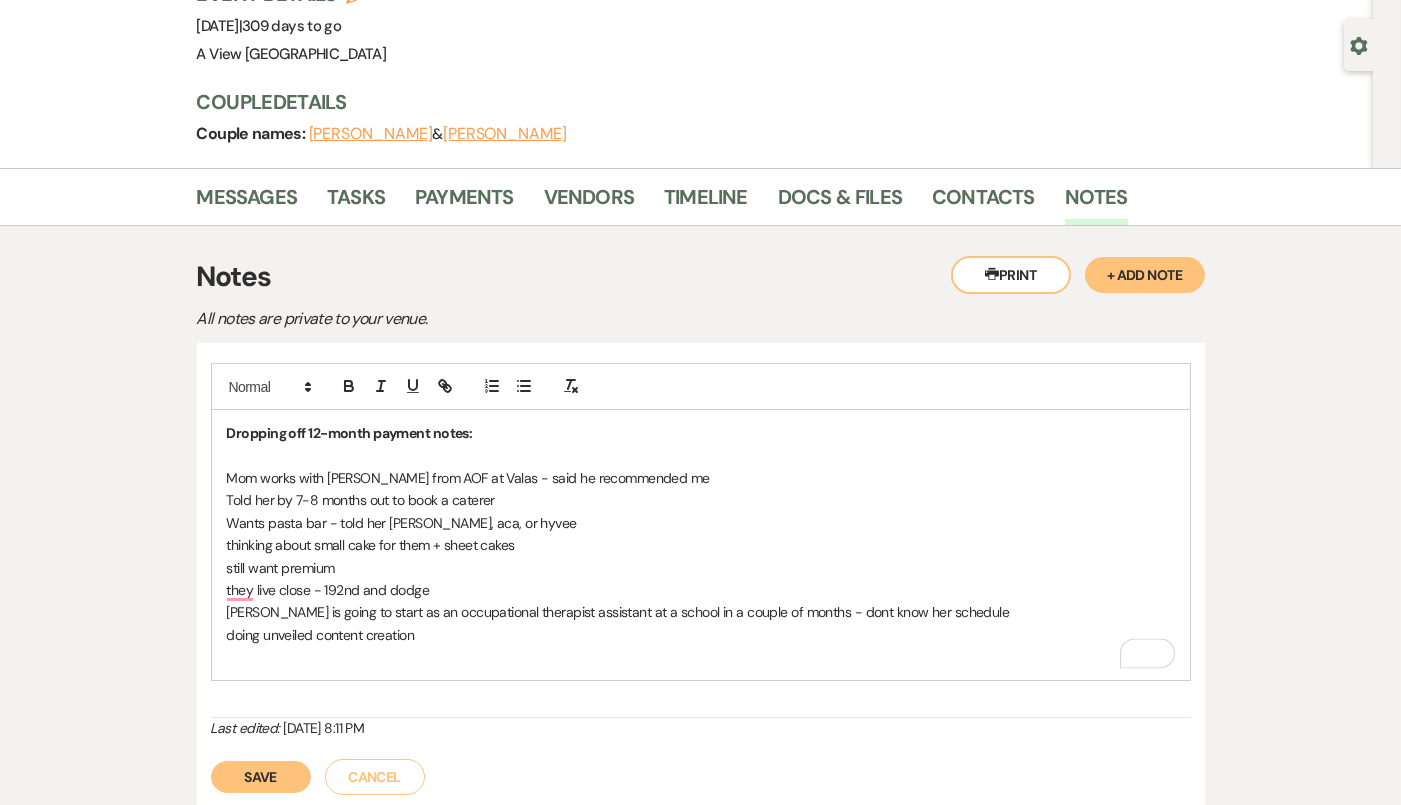 type 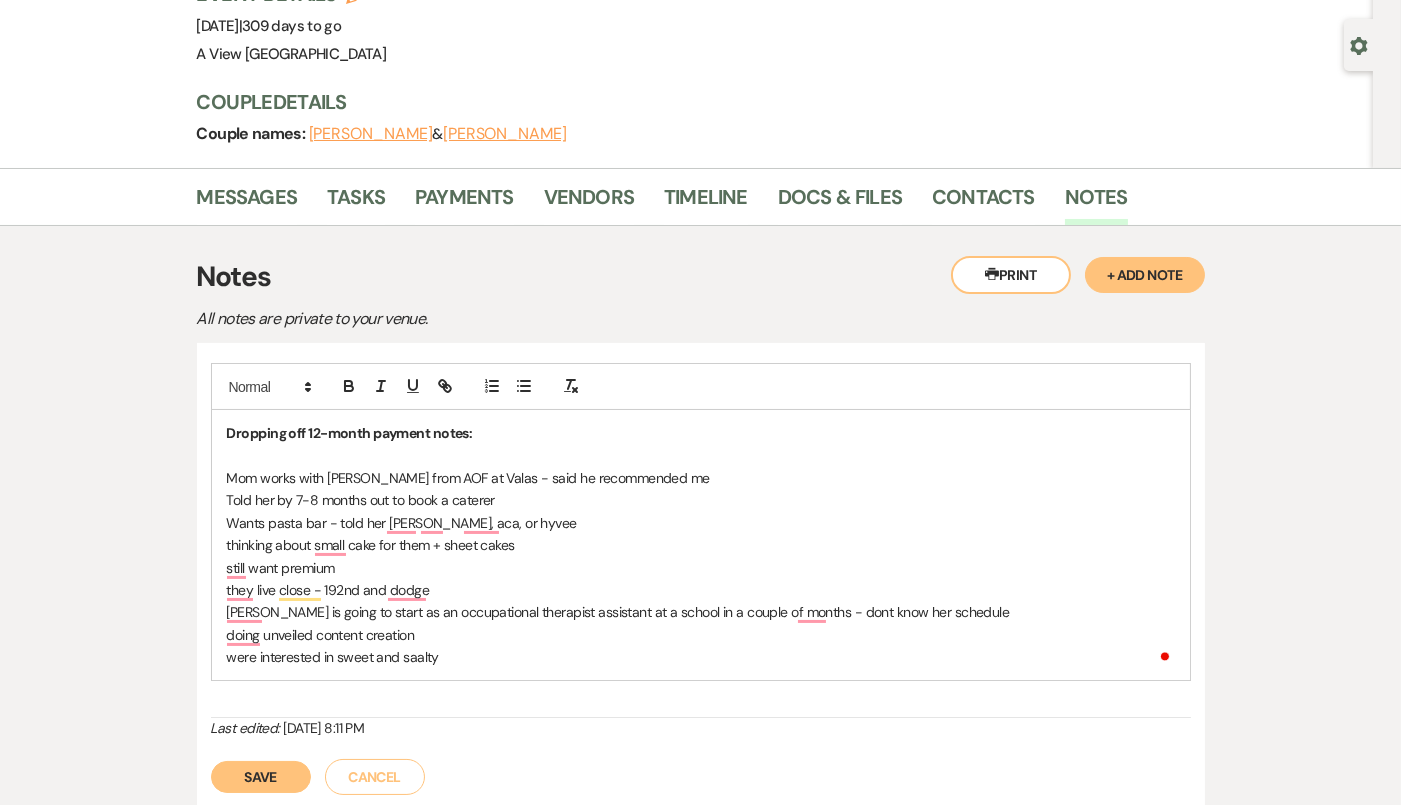 click on "Save" at bounding box center (261, 777) 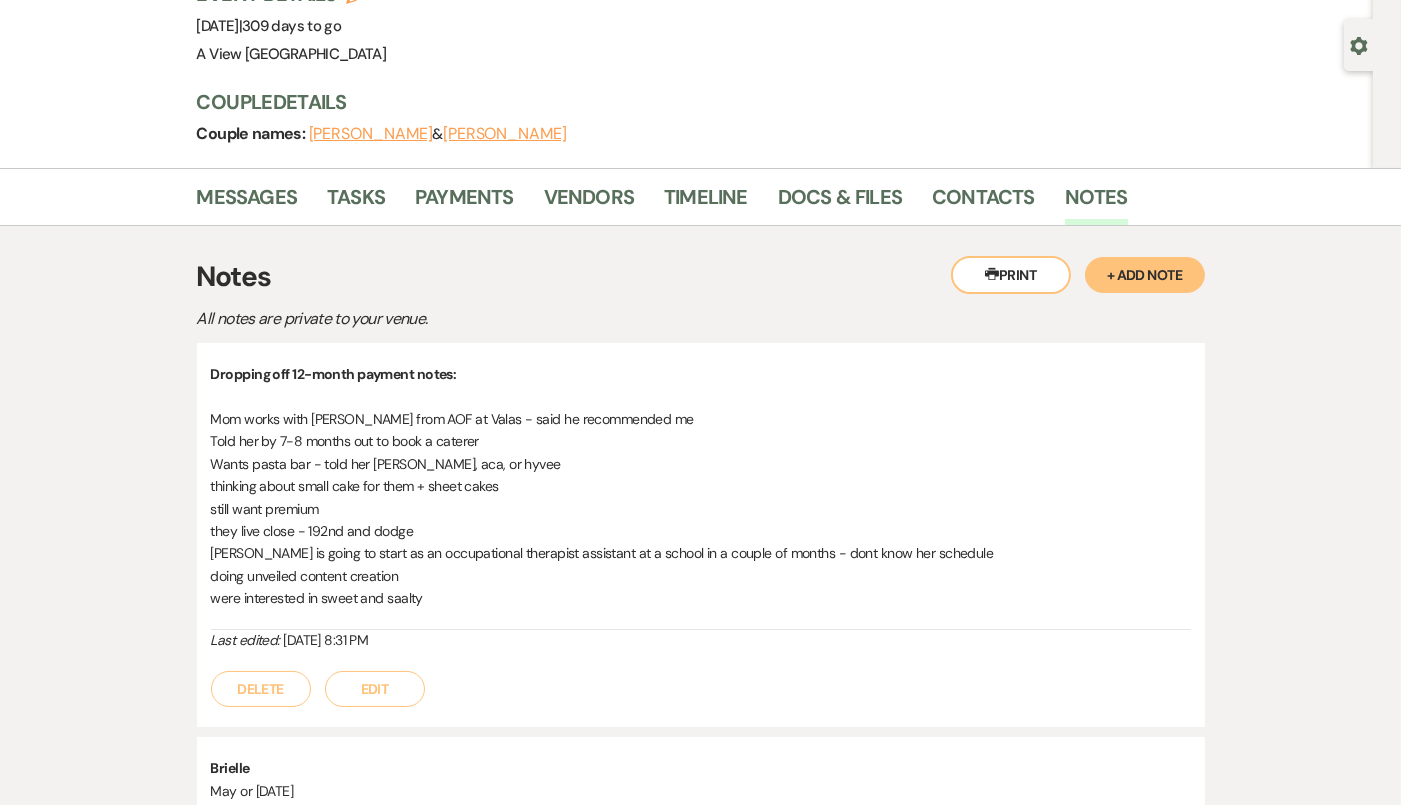 scroll, scrollTop: 250, scrollLeft: 0, axis: vertical 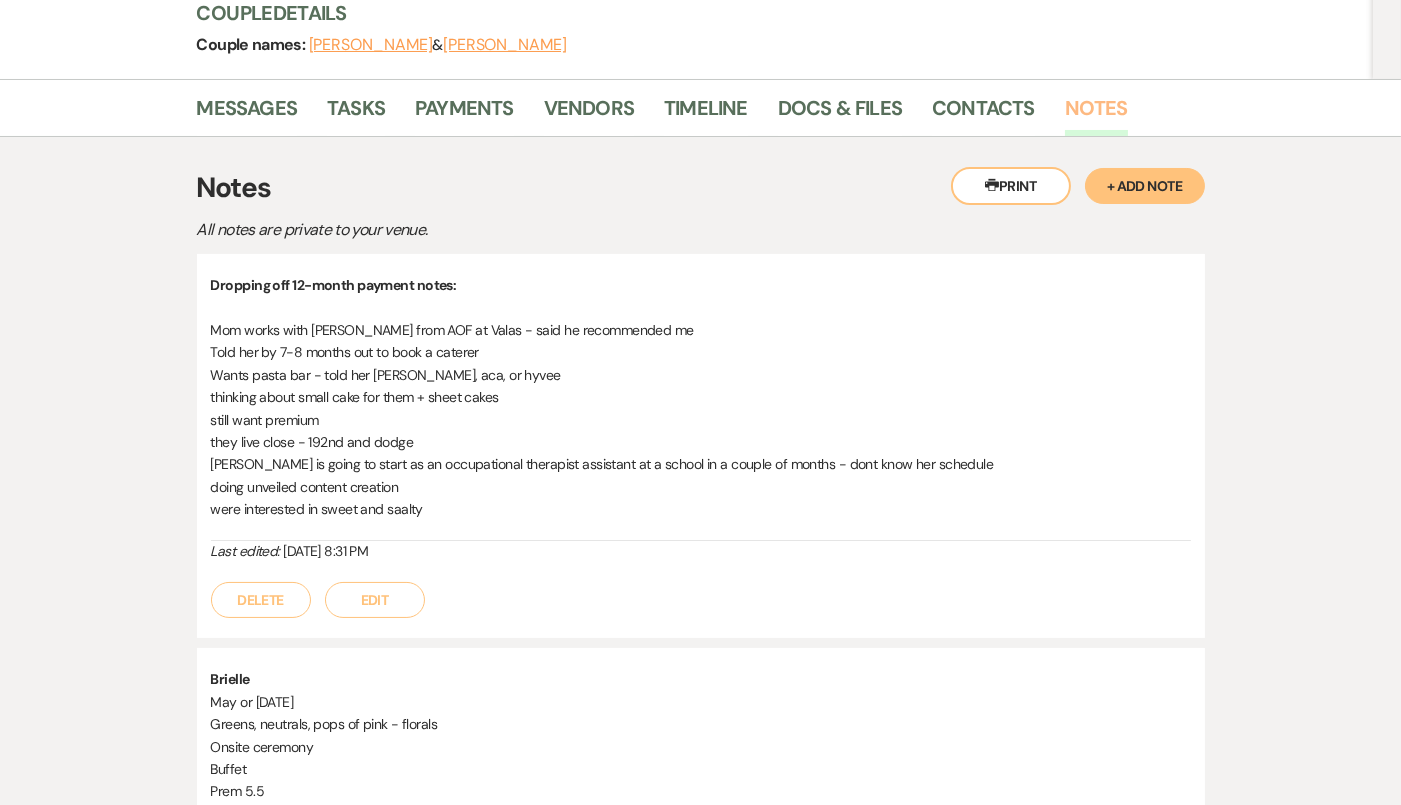 click on "Notes" at bounding box center [1096, 114] 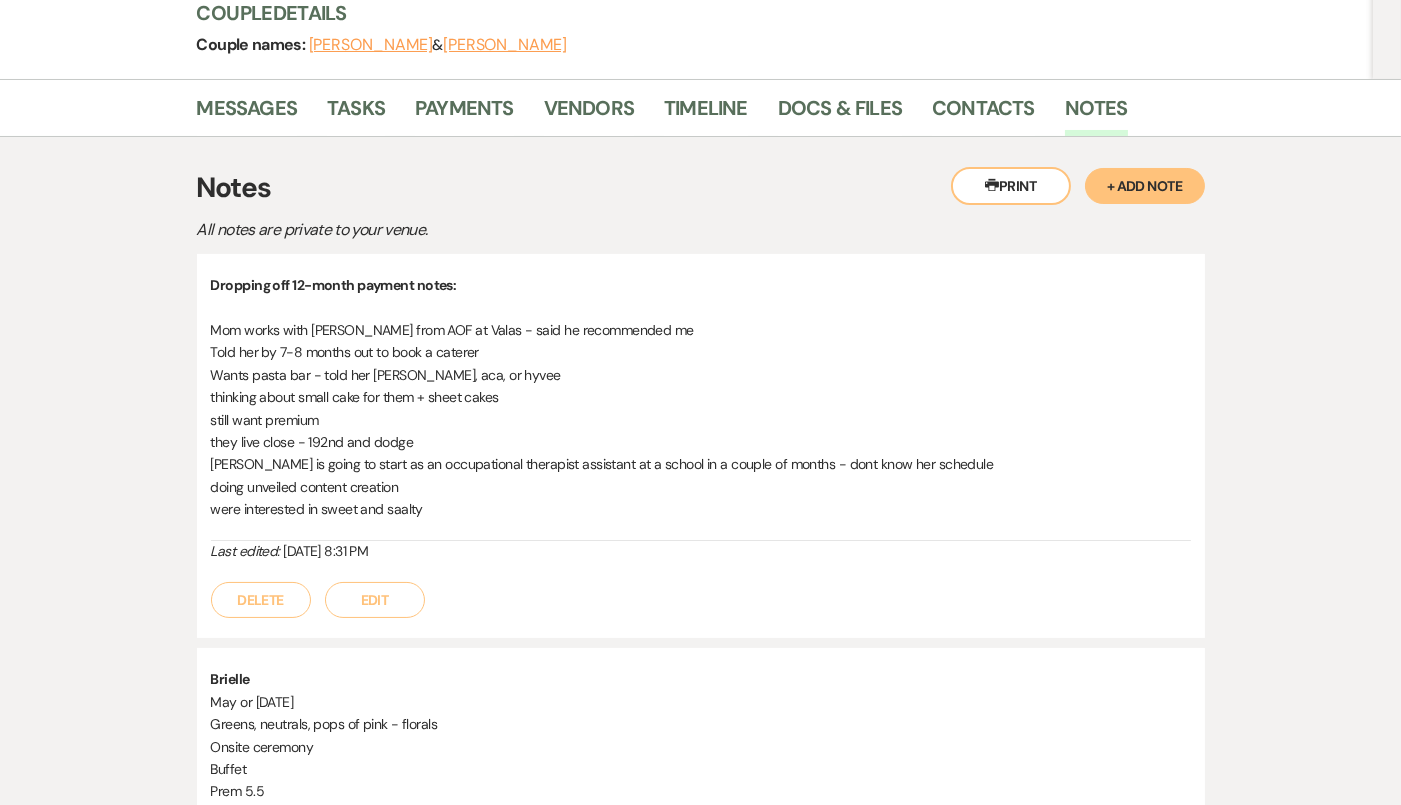 scroll, scrollTop: 344, scrollLeft: 0, axis: vertical 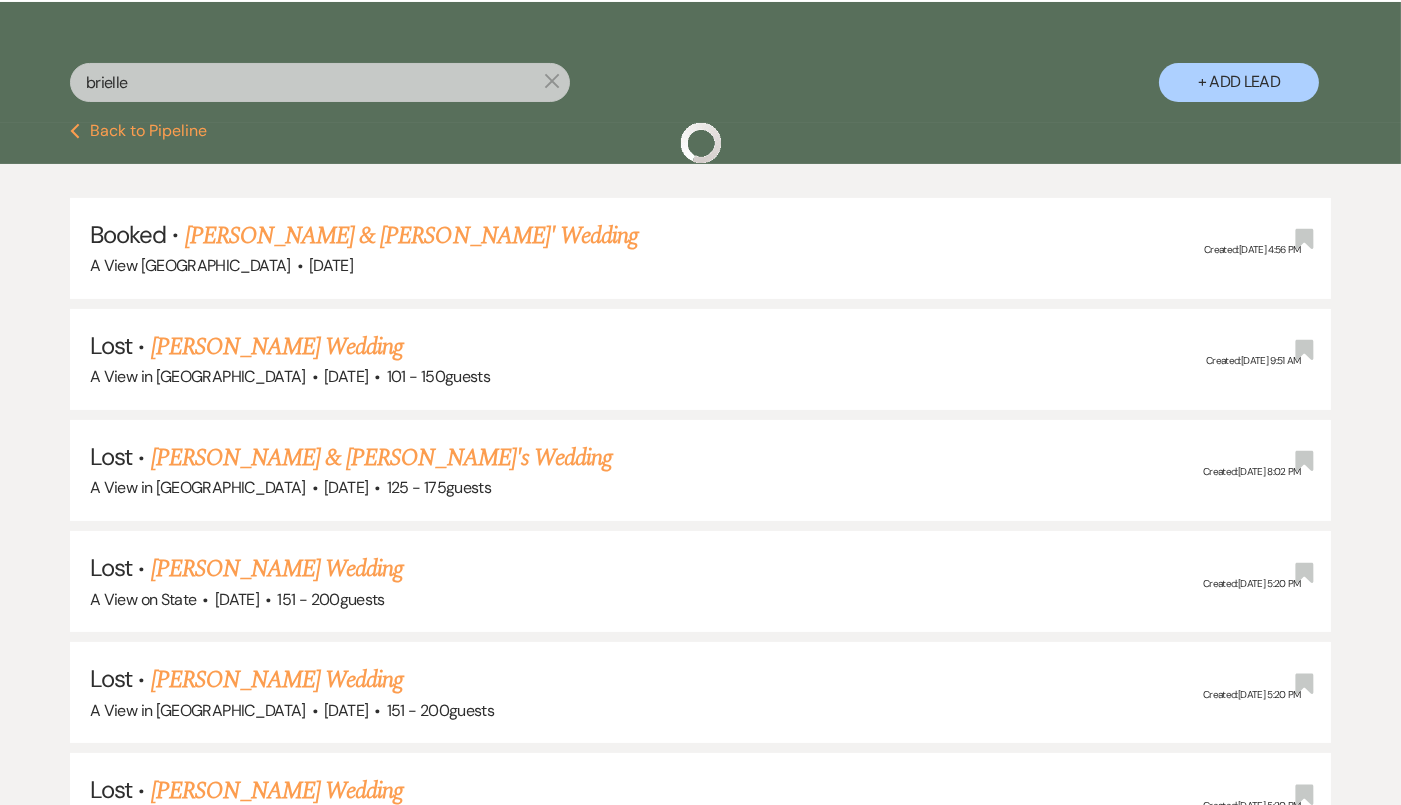 click on "brielle" at bounding box center (320, 82) 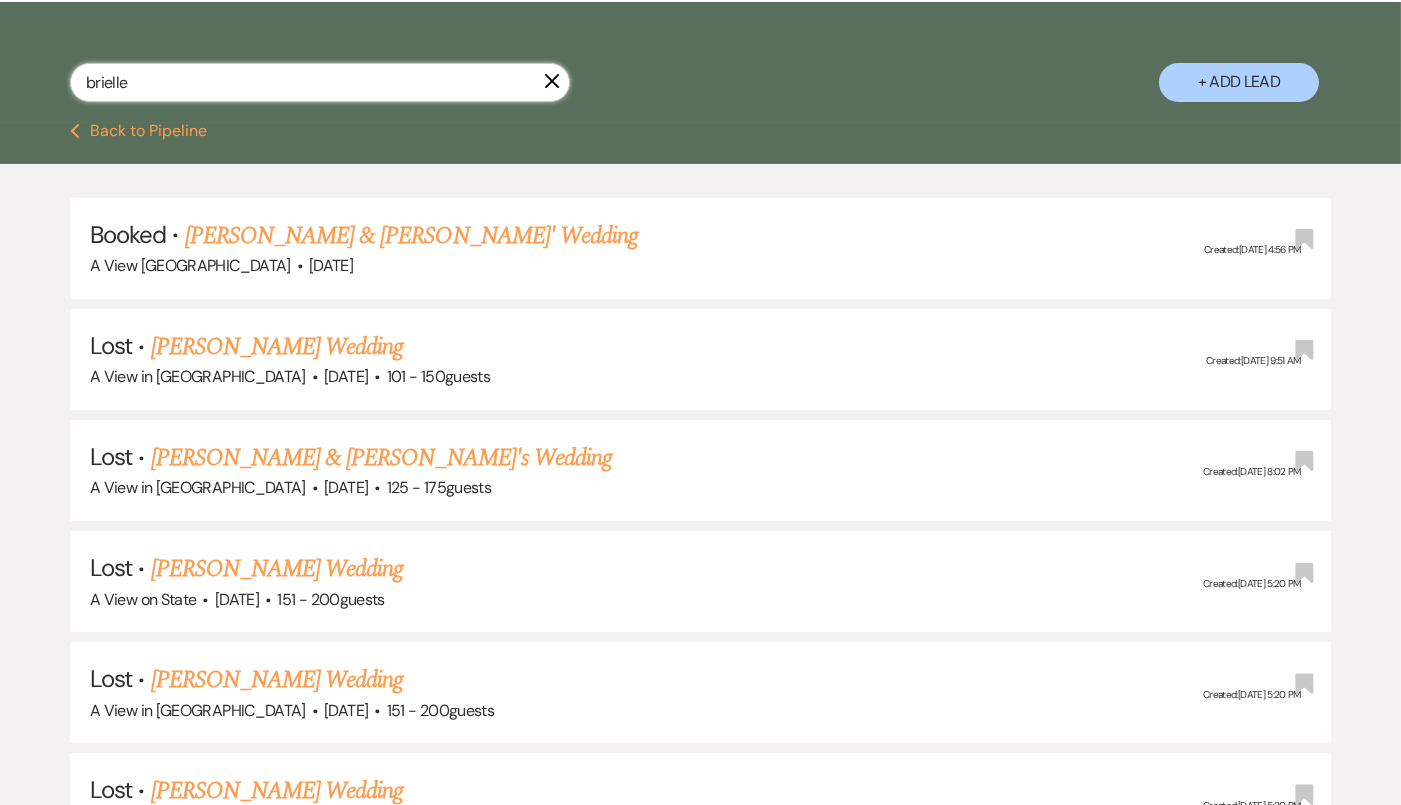 click on "brielle" at bounding box center [320, 82] 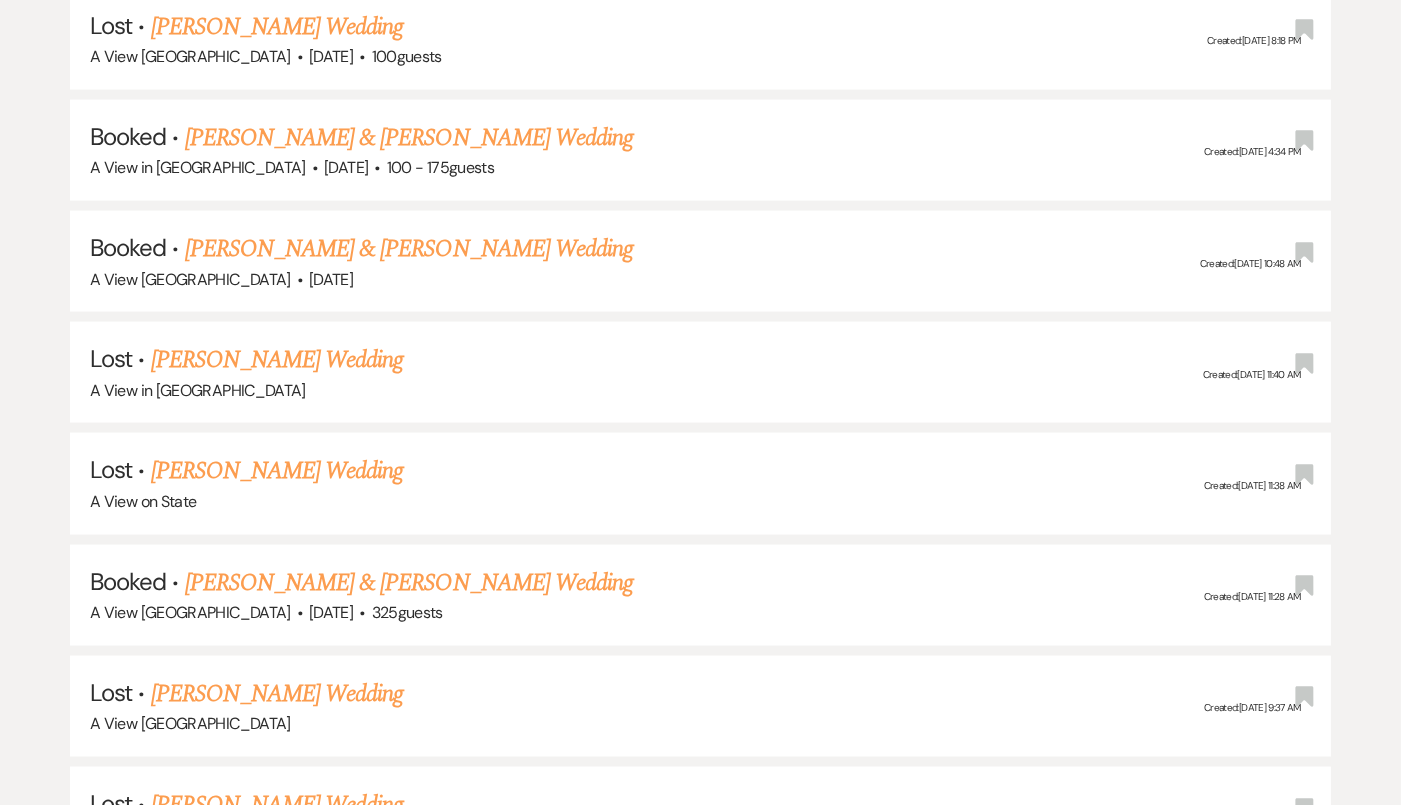 scroll, scrollTop: 4782, scrollLeft: 0, axis: vertical 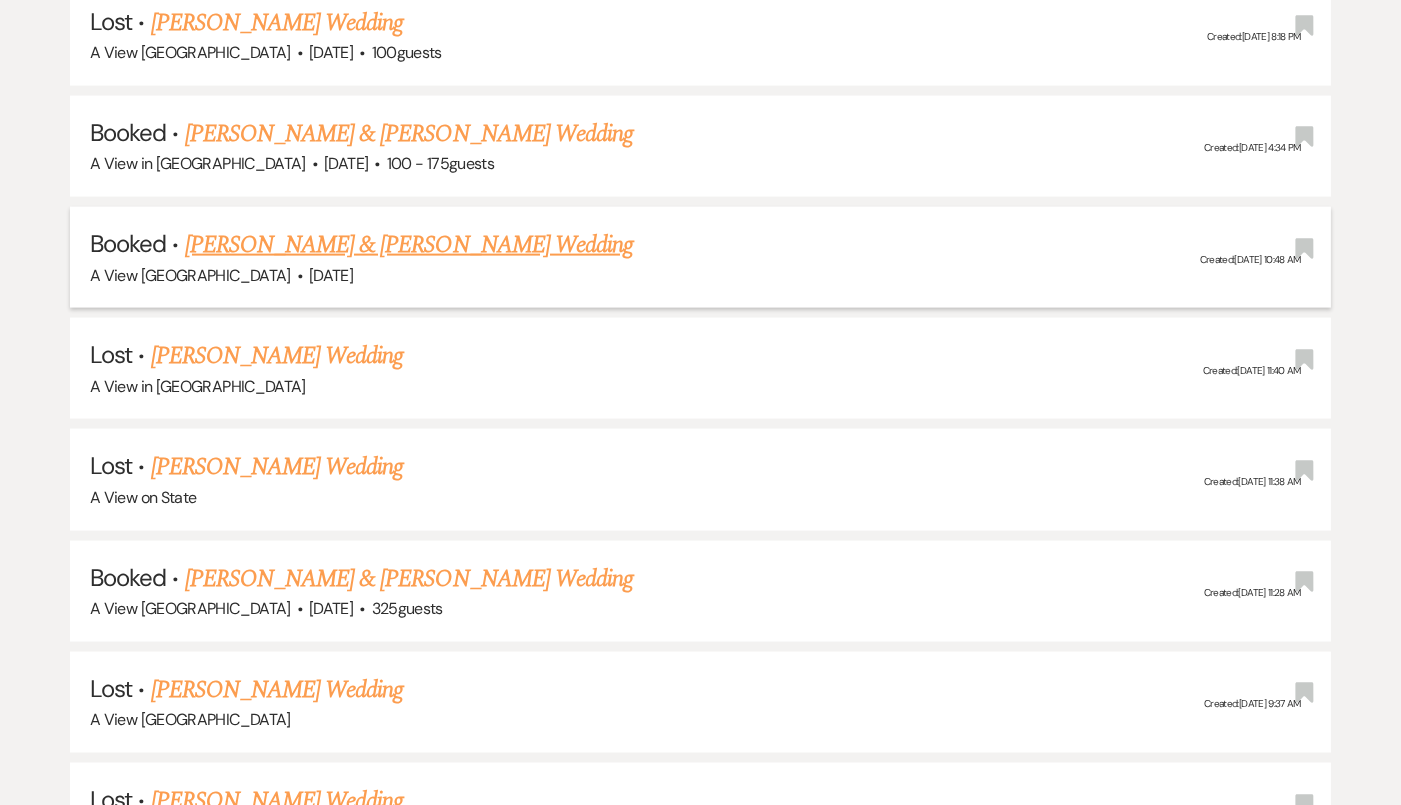 type on "morgan mclaughlin" 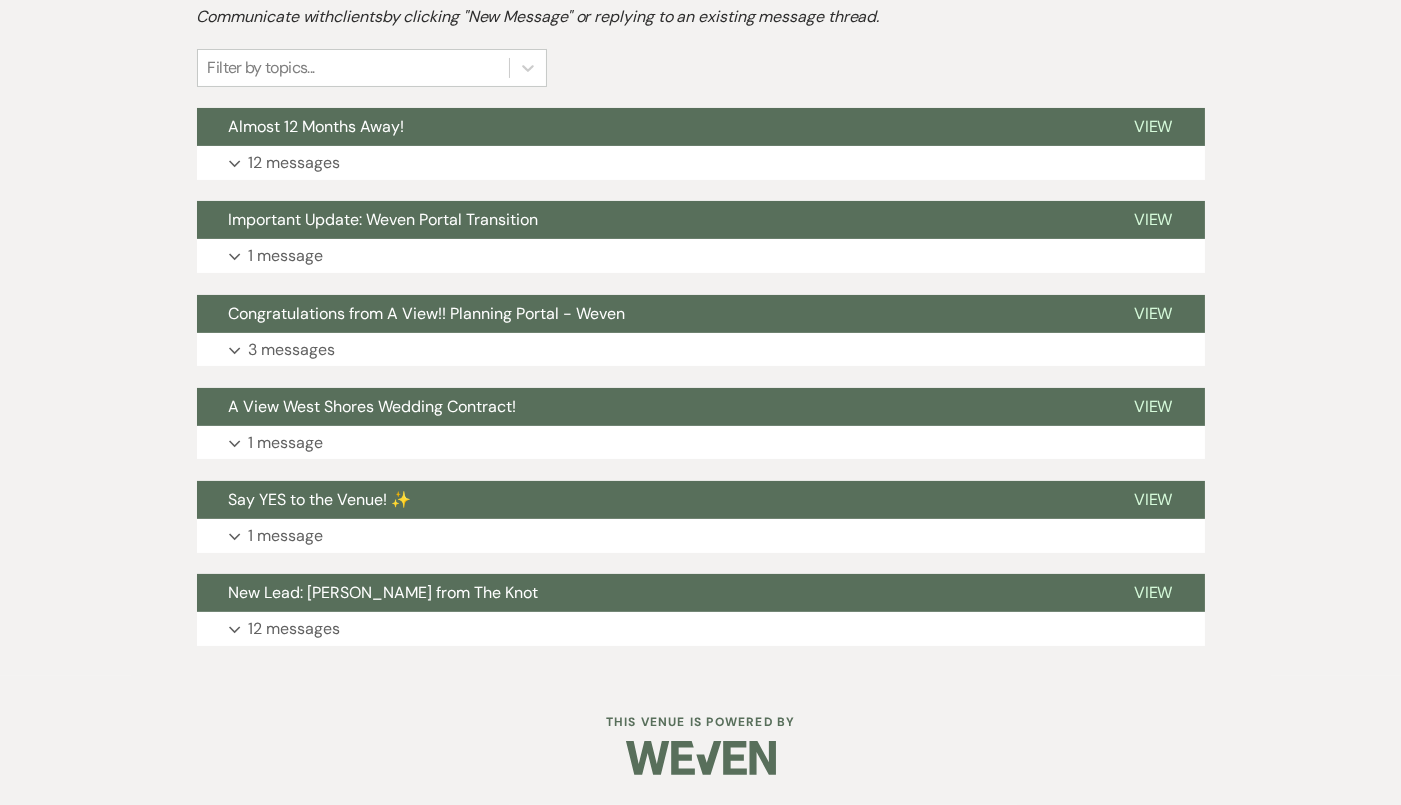 scroll, scrollTop: 0, scrollLeft: 0, axis: both 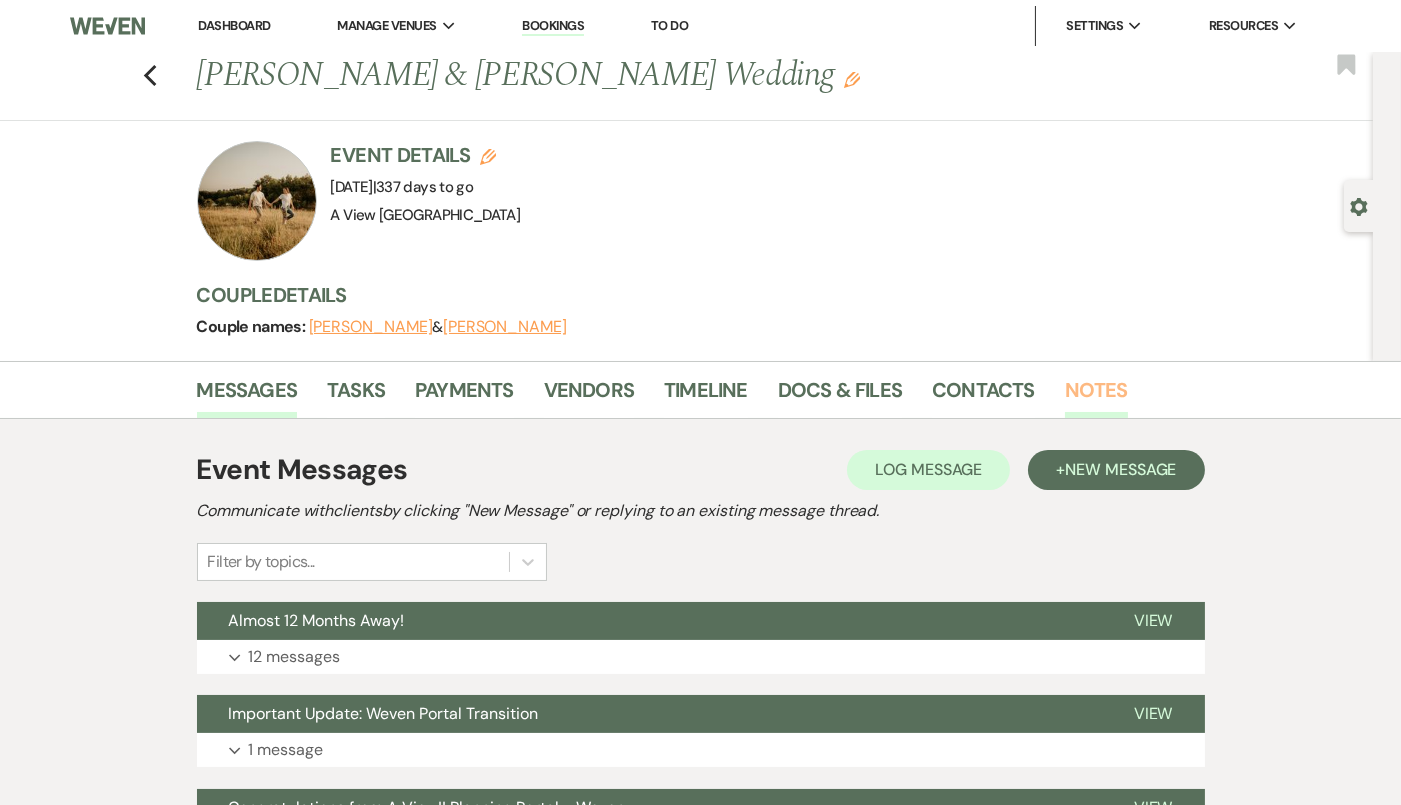 click on "Notes" at bounding box center (1096, 396) 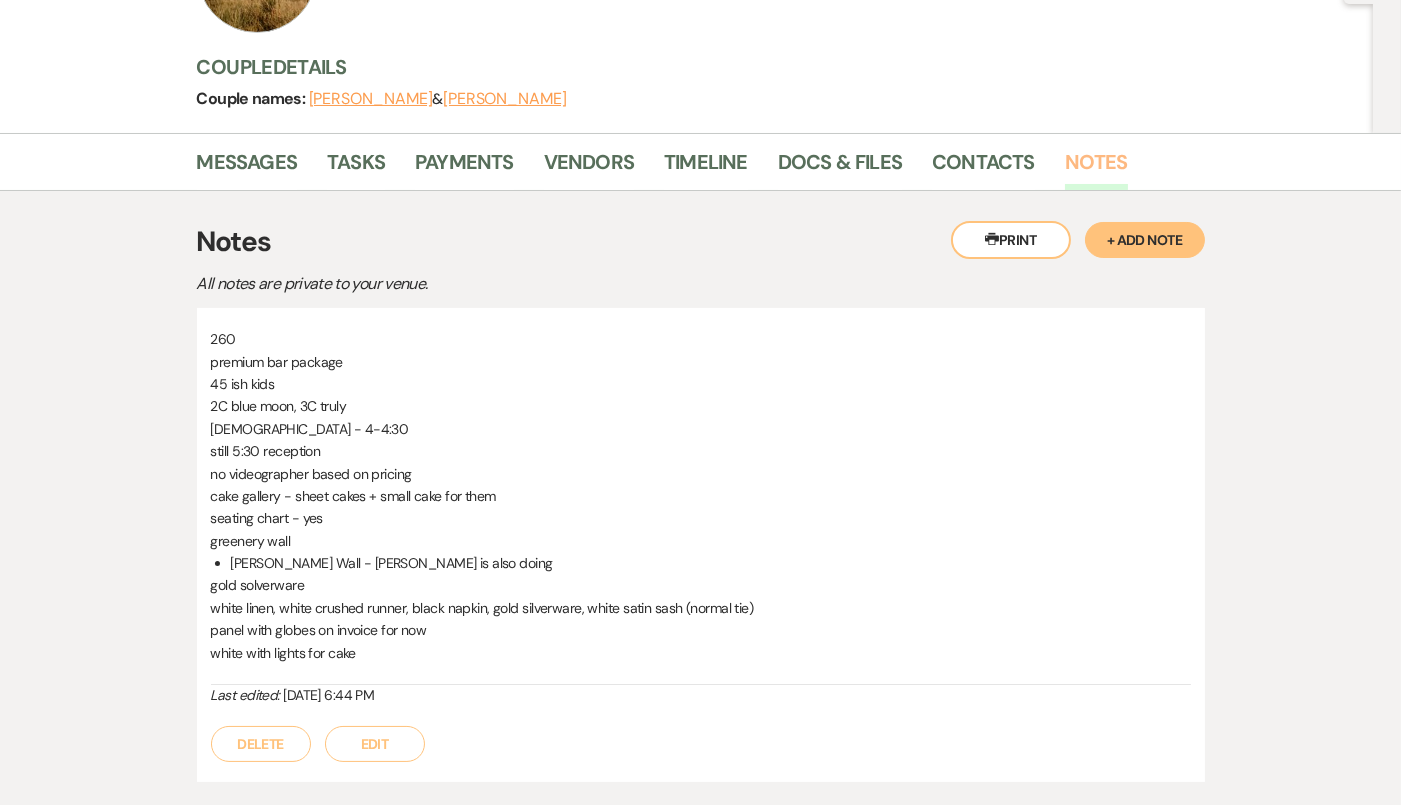 scroll, scrollTop: 243, scrollLeft: 0, axis: vertical 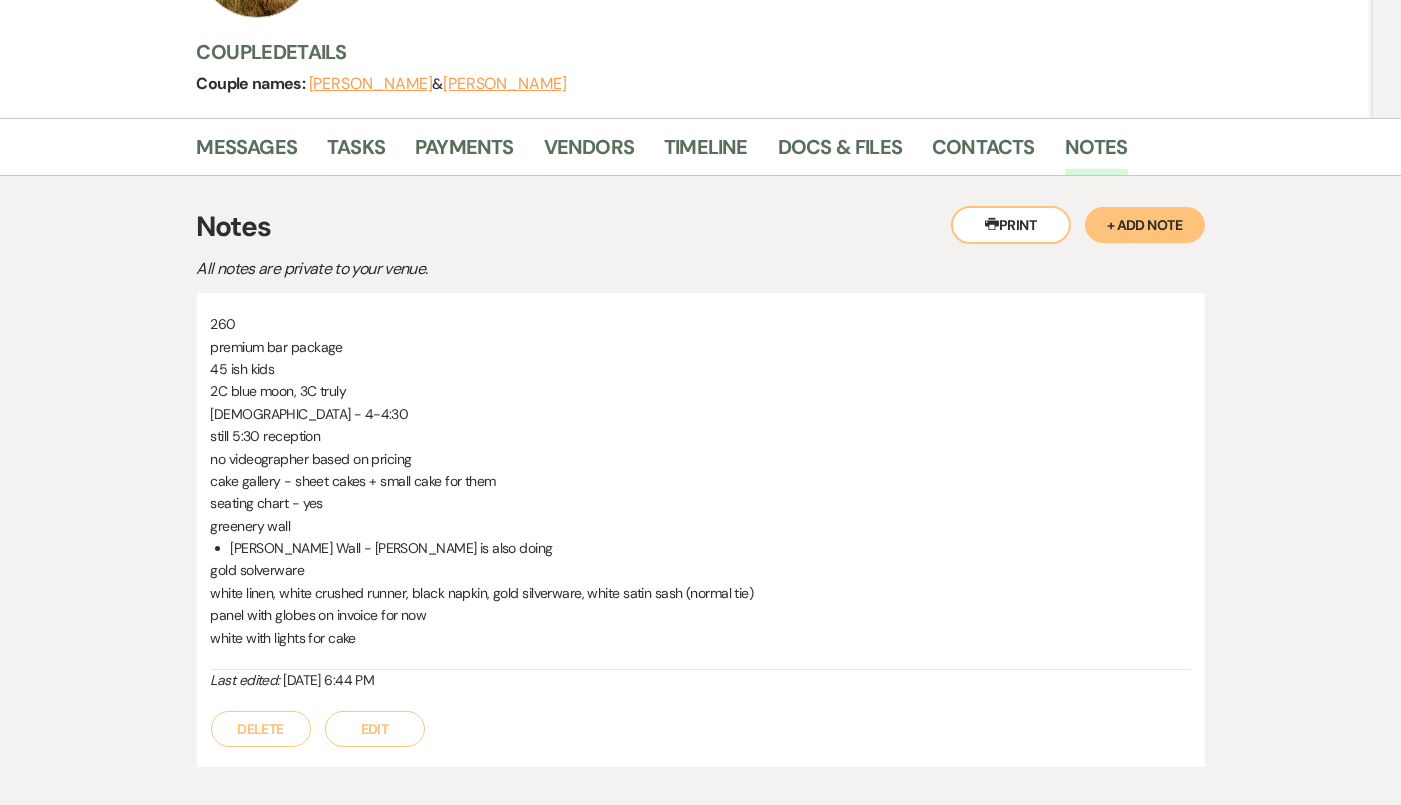 click on "Delete Edit" at bounding box center (701, 719) 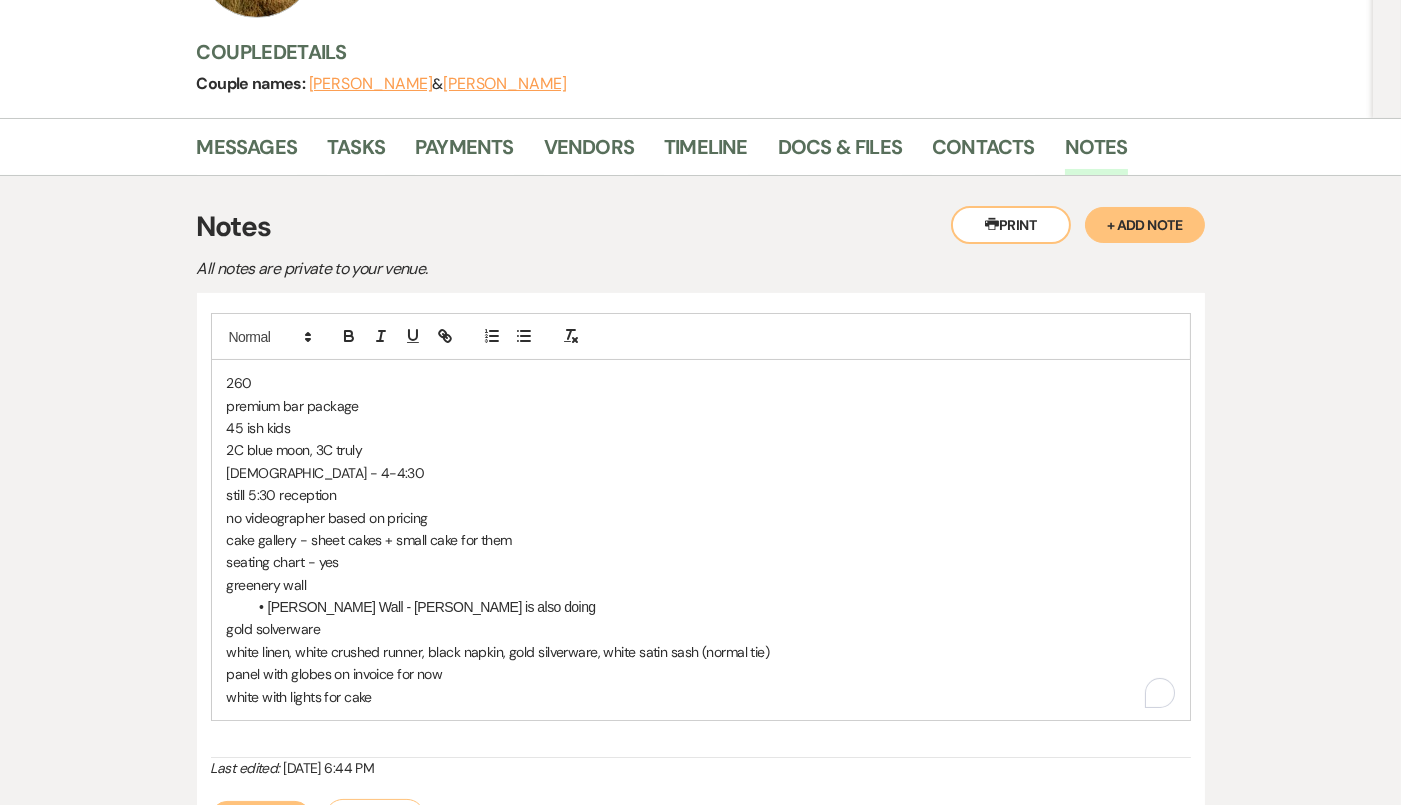 click on "seating chart - yes" at bounding box center (701, 562) 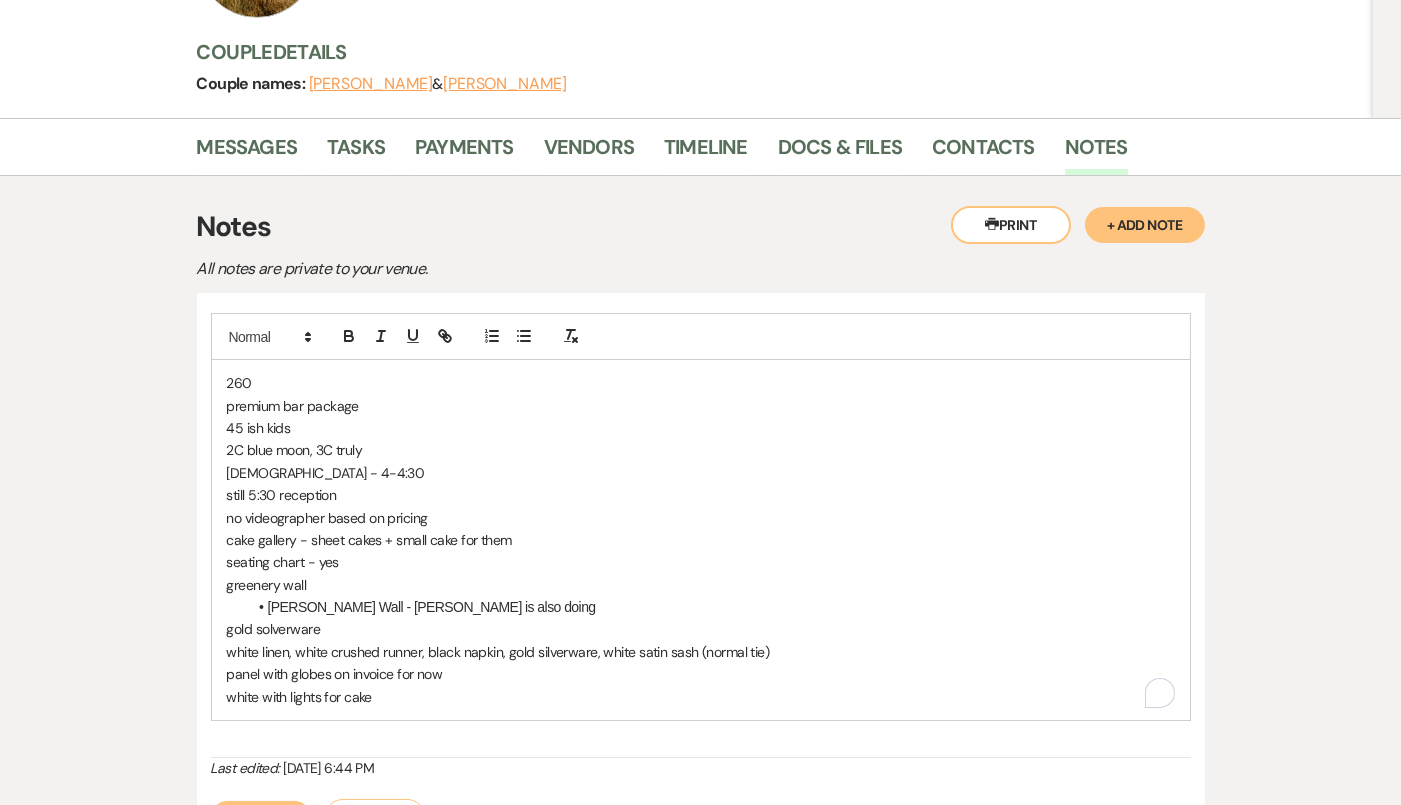 click on "cake gallery - sheet cakes + small cake for them" at bounding box center [701, 540] 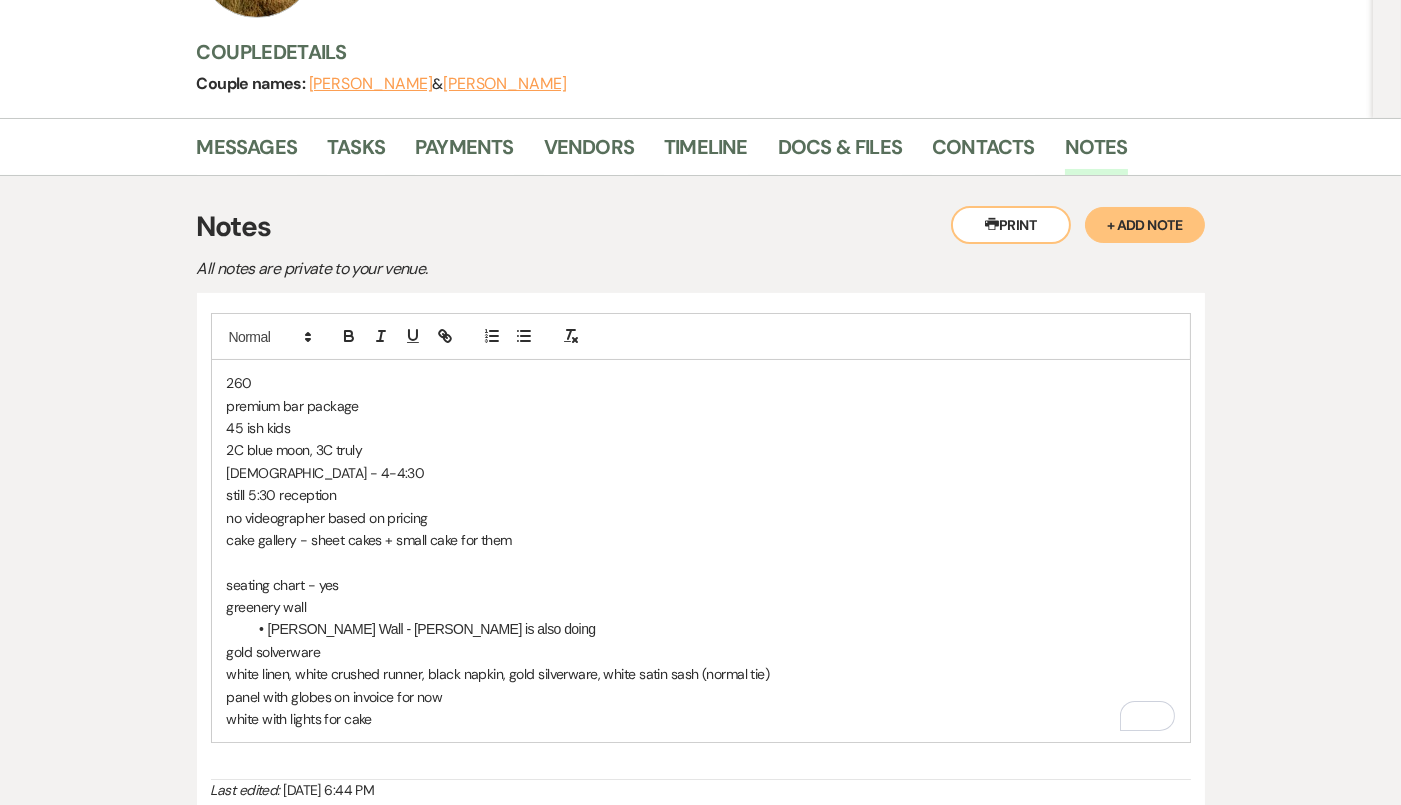 type 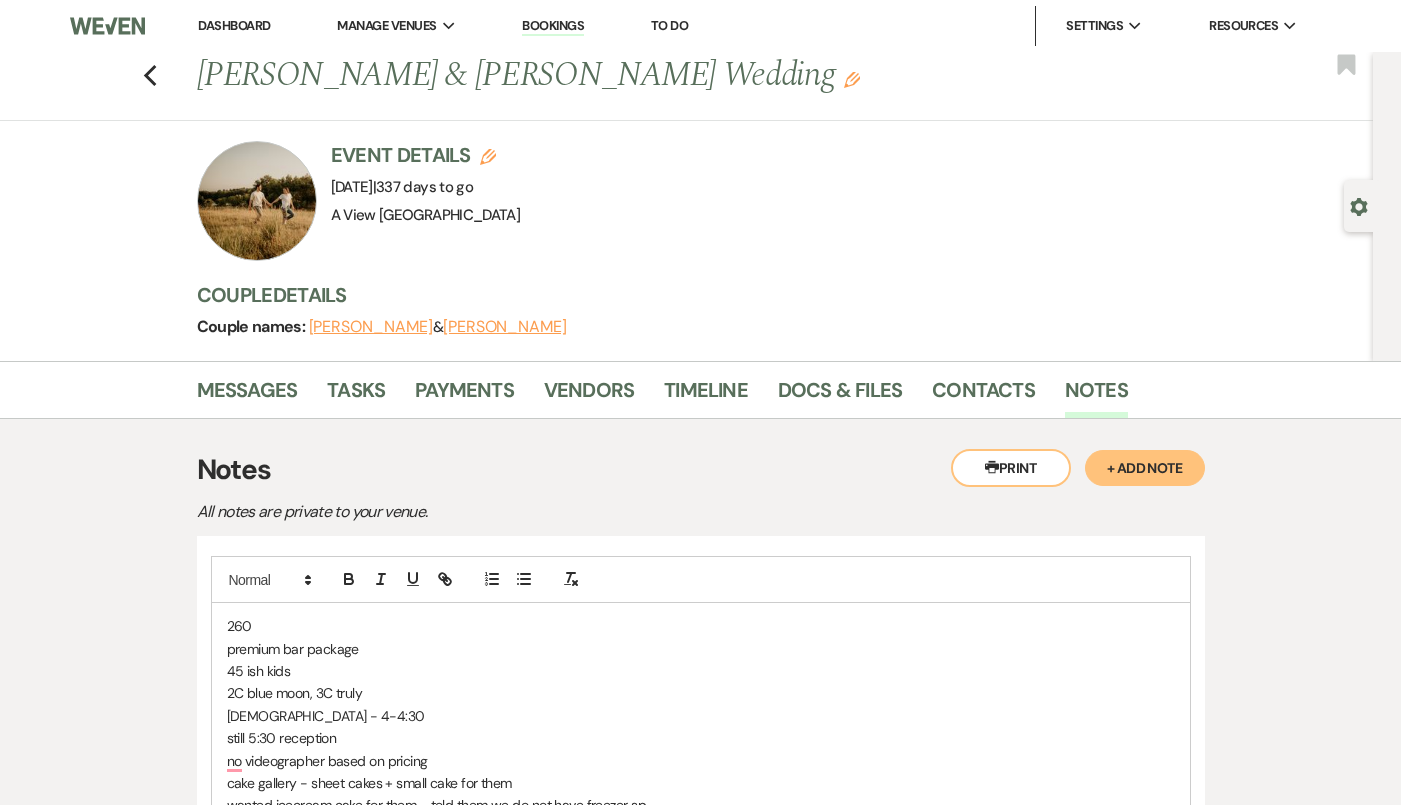 type 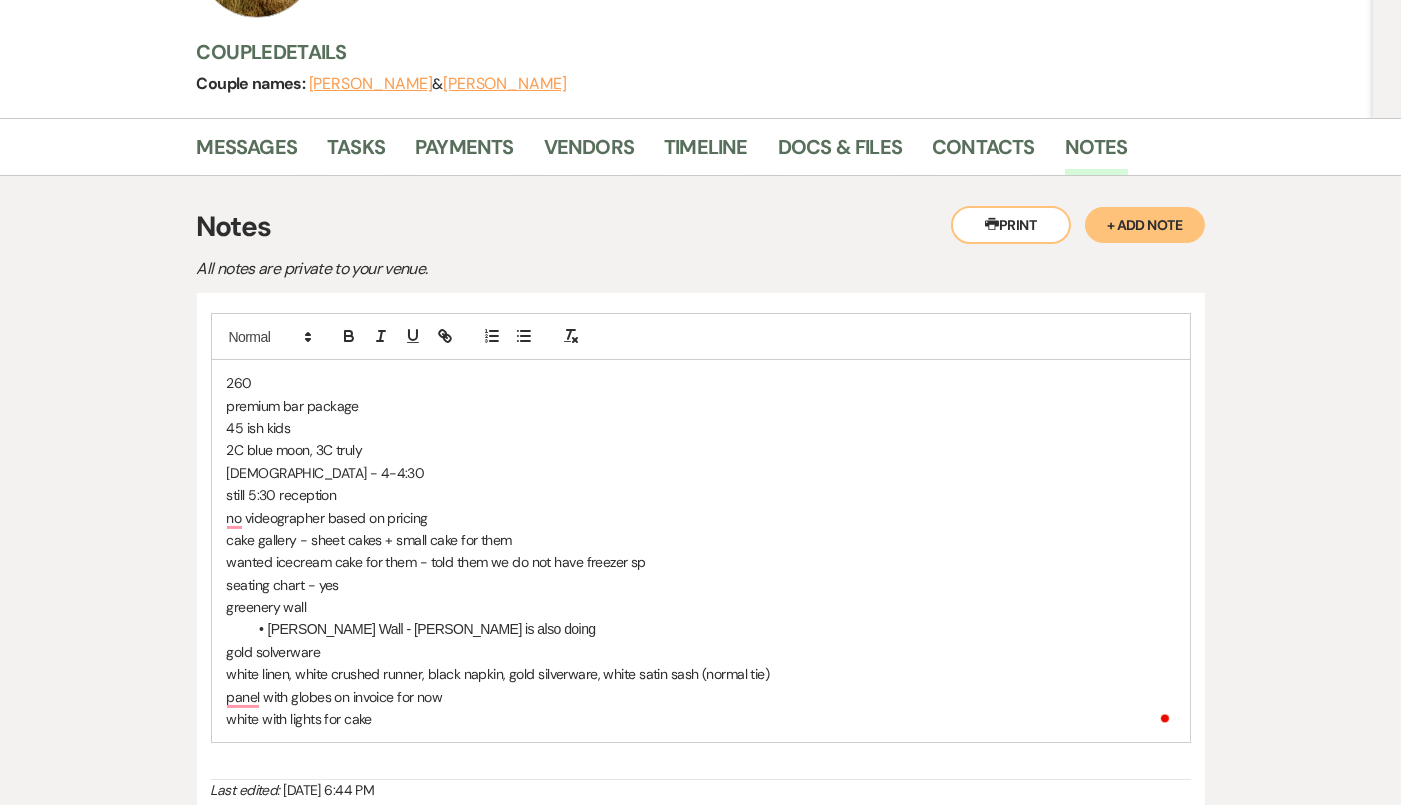 scroll, scrollTop: 0, scrollLeft: 0, axis: both 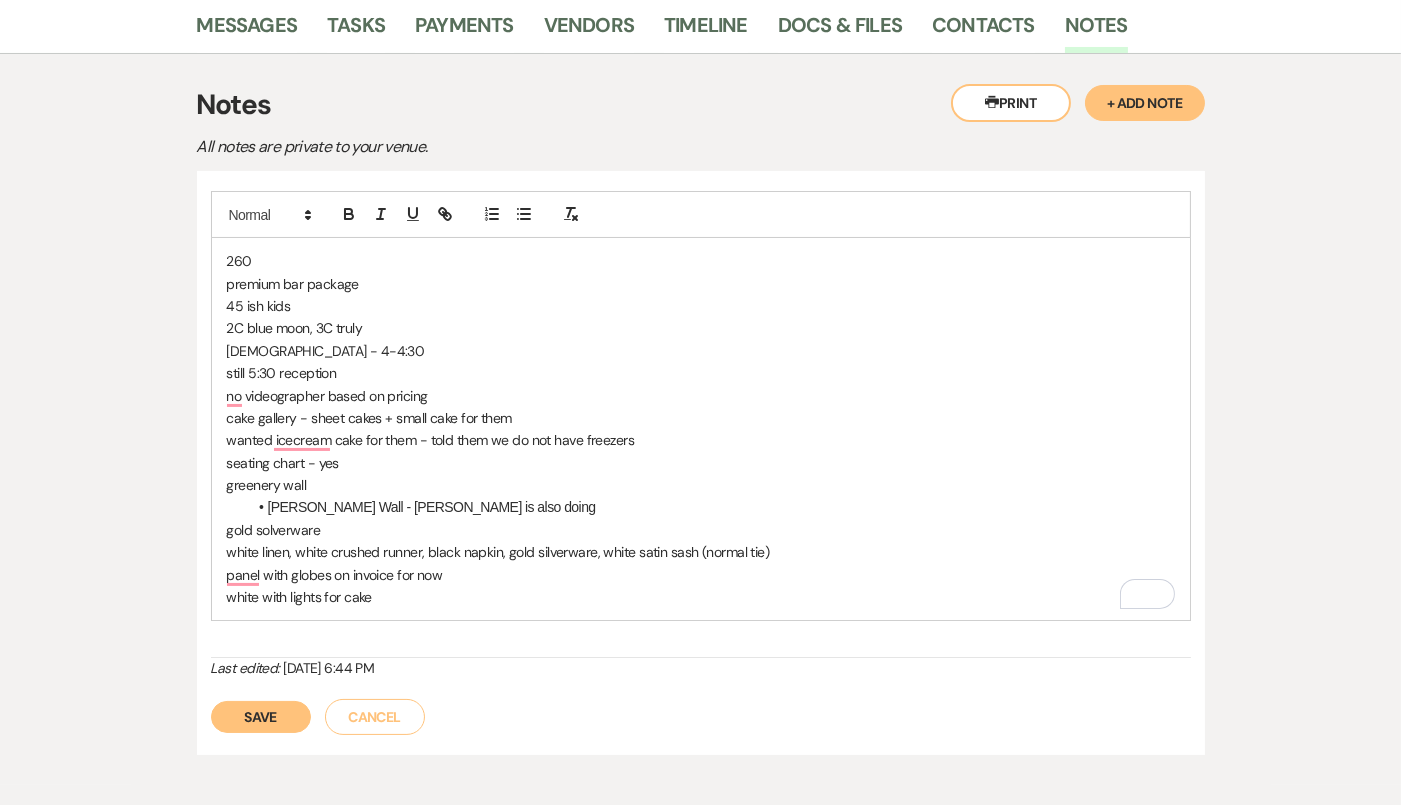 click on "Save" at bounding box center (261, 717) 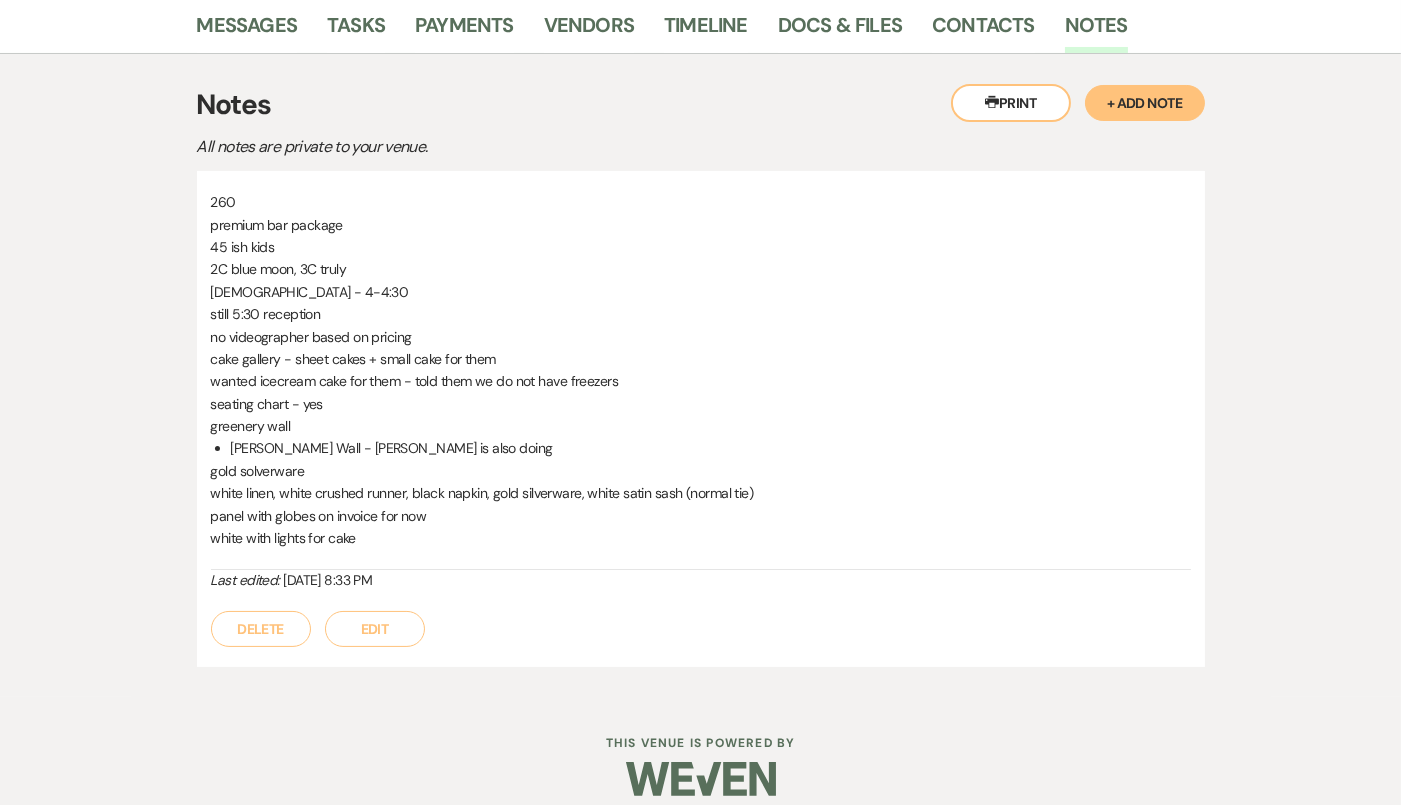 click on "greenery wall" at bounding box center [701, 426] 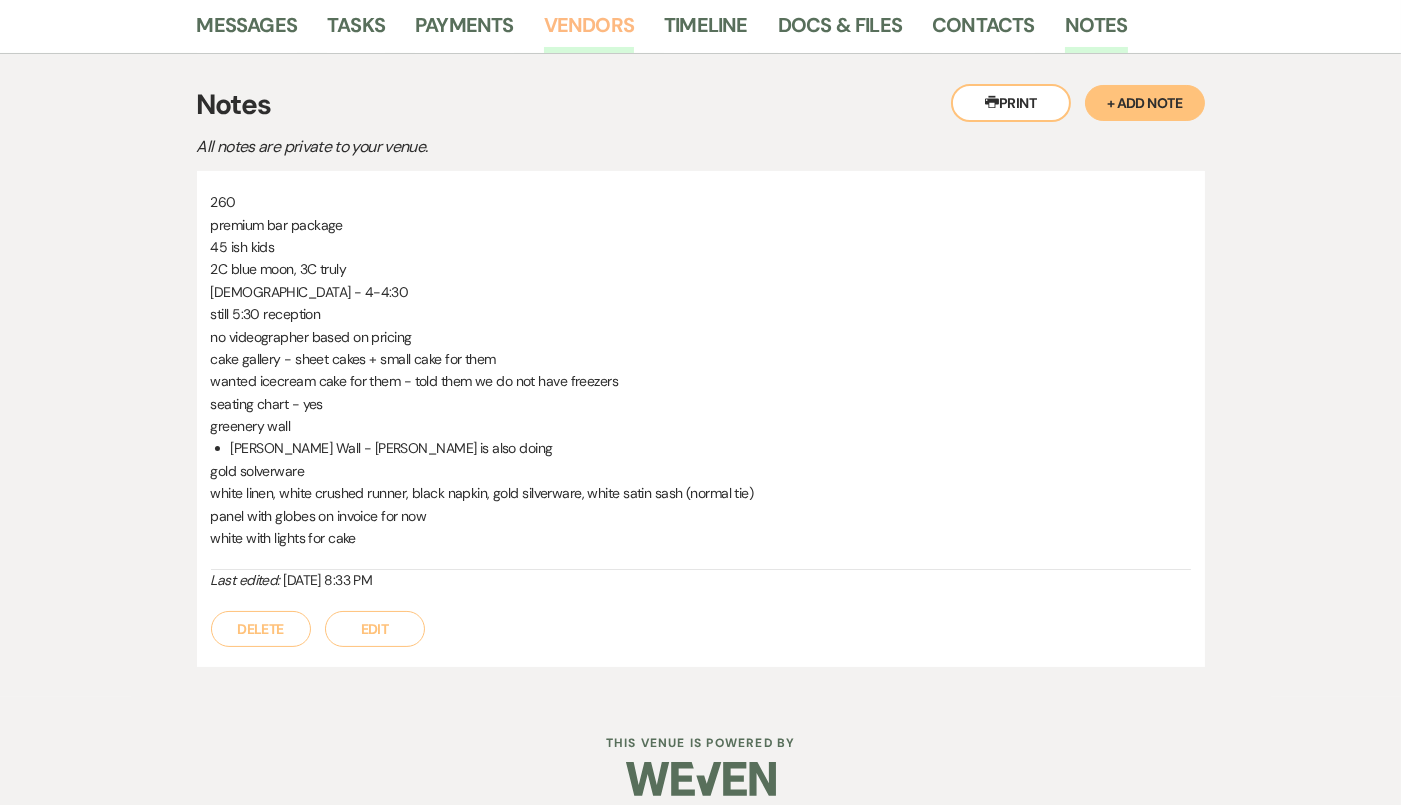 click on "Vendors" at bounding box center [589, 31] 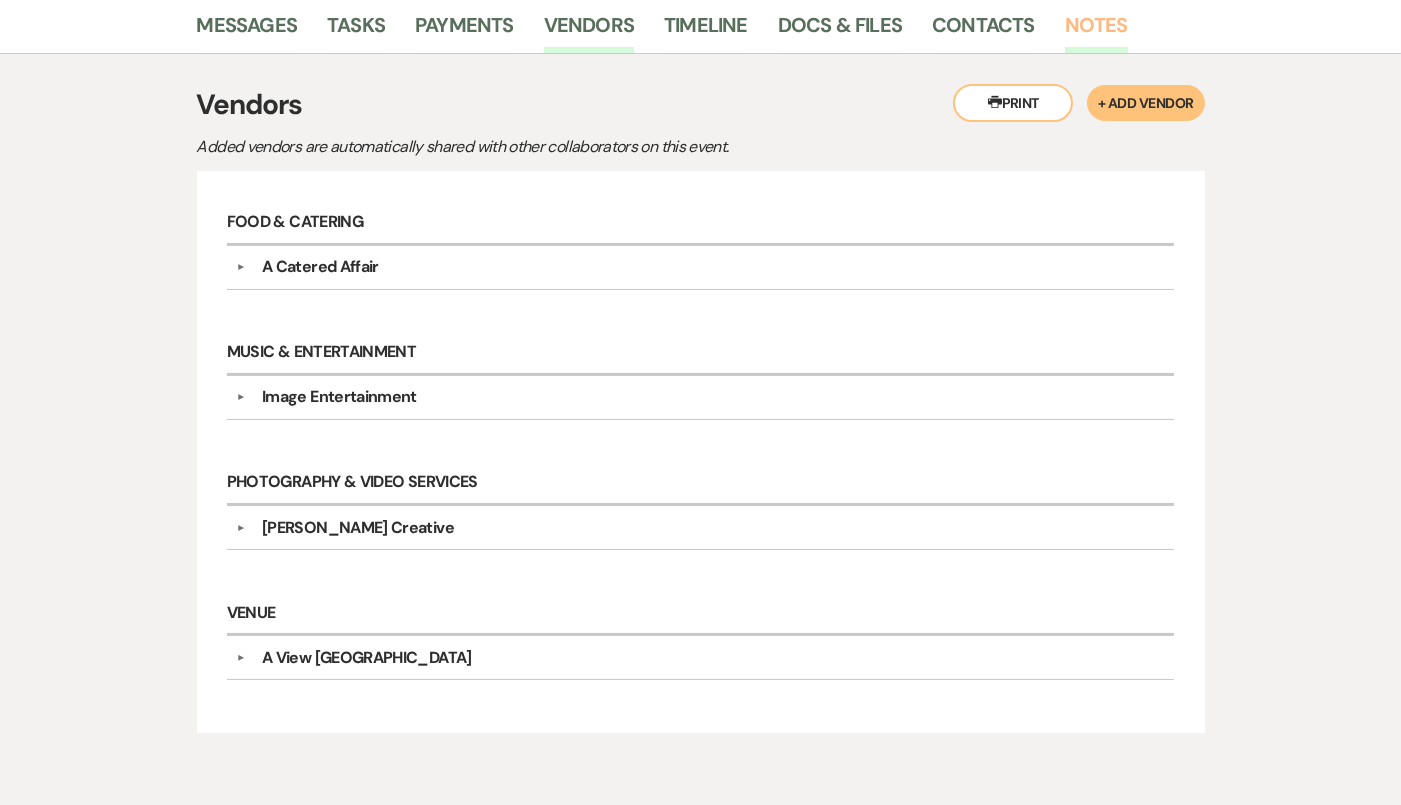 click on "Messages Tasks Payments Vendors Timeline Docs & Files Contacts Notes" at bounding box center (701, 29) 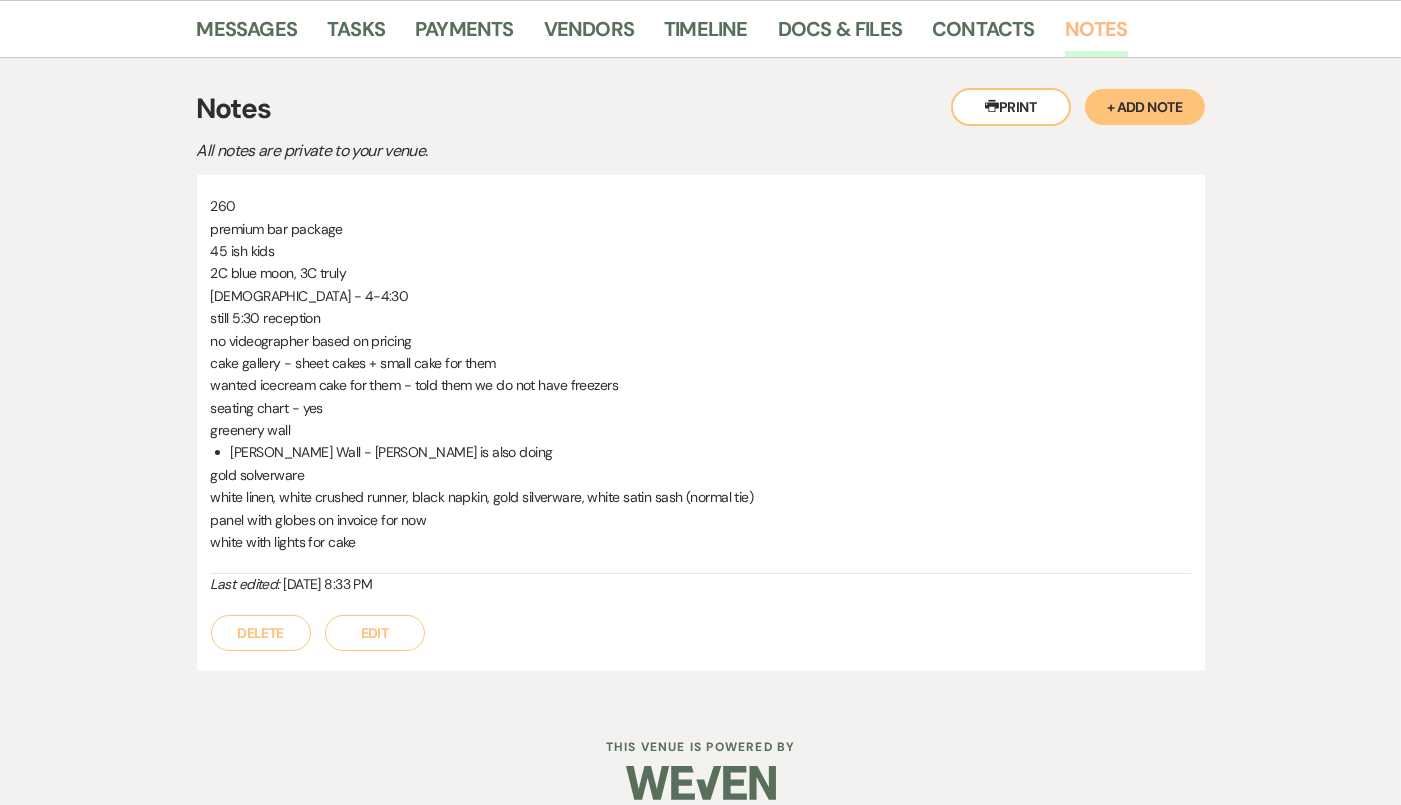 scroll, scrollTop: 360, scrollLeft: 0, axis: vertical 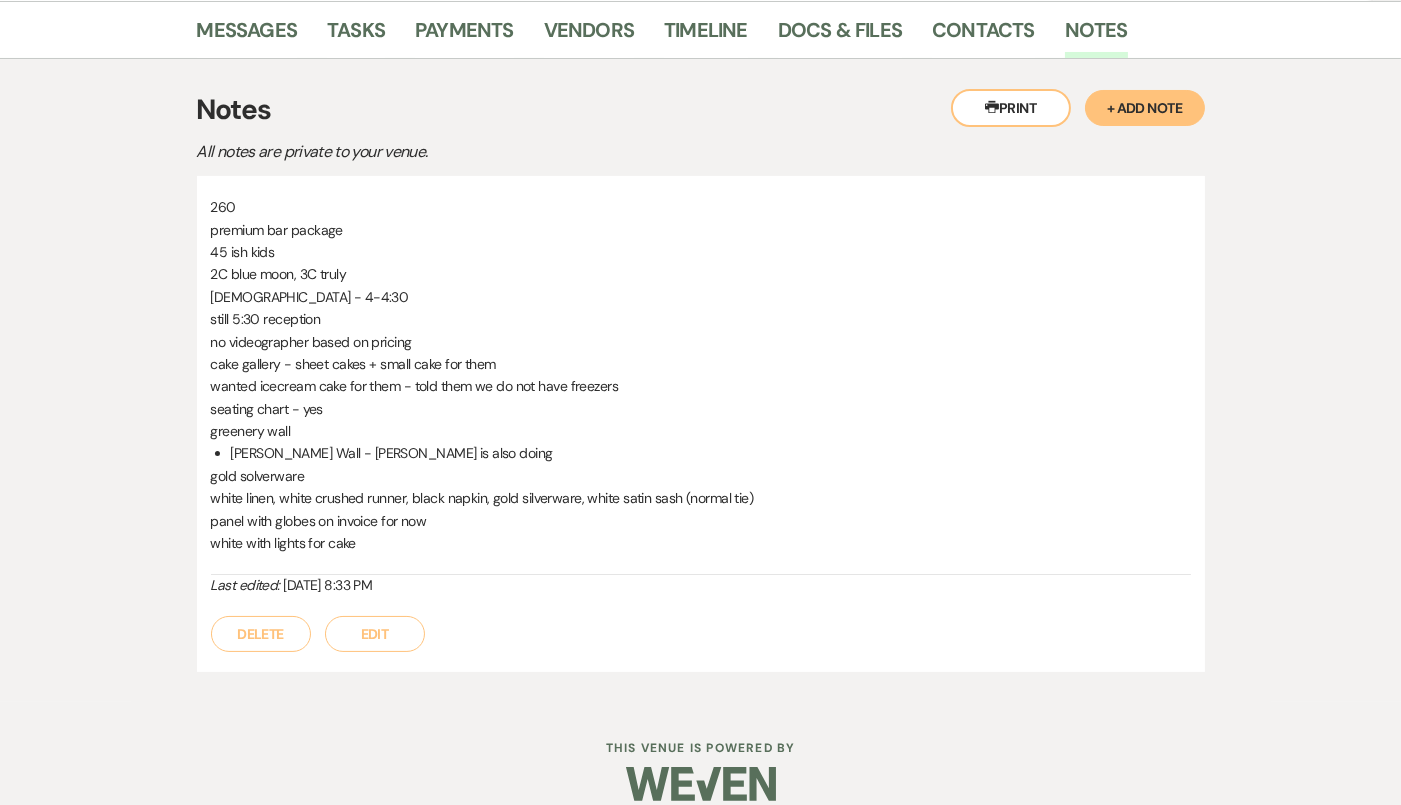 click on "Edit" at bounding box center (375, 634) 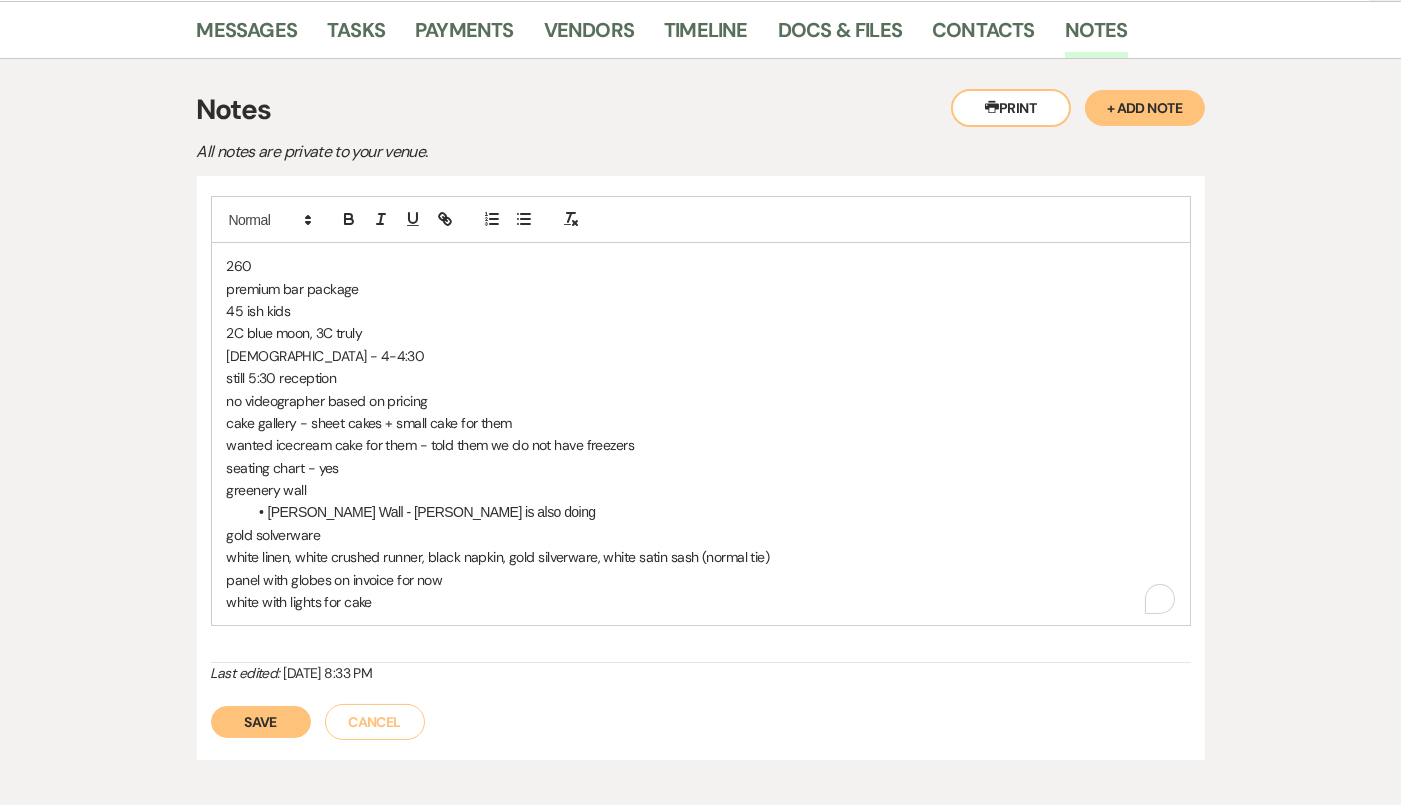 click on "white with lights for cake" at bounding box center (701, 602) 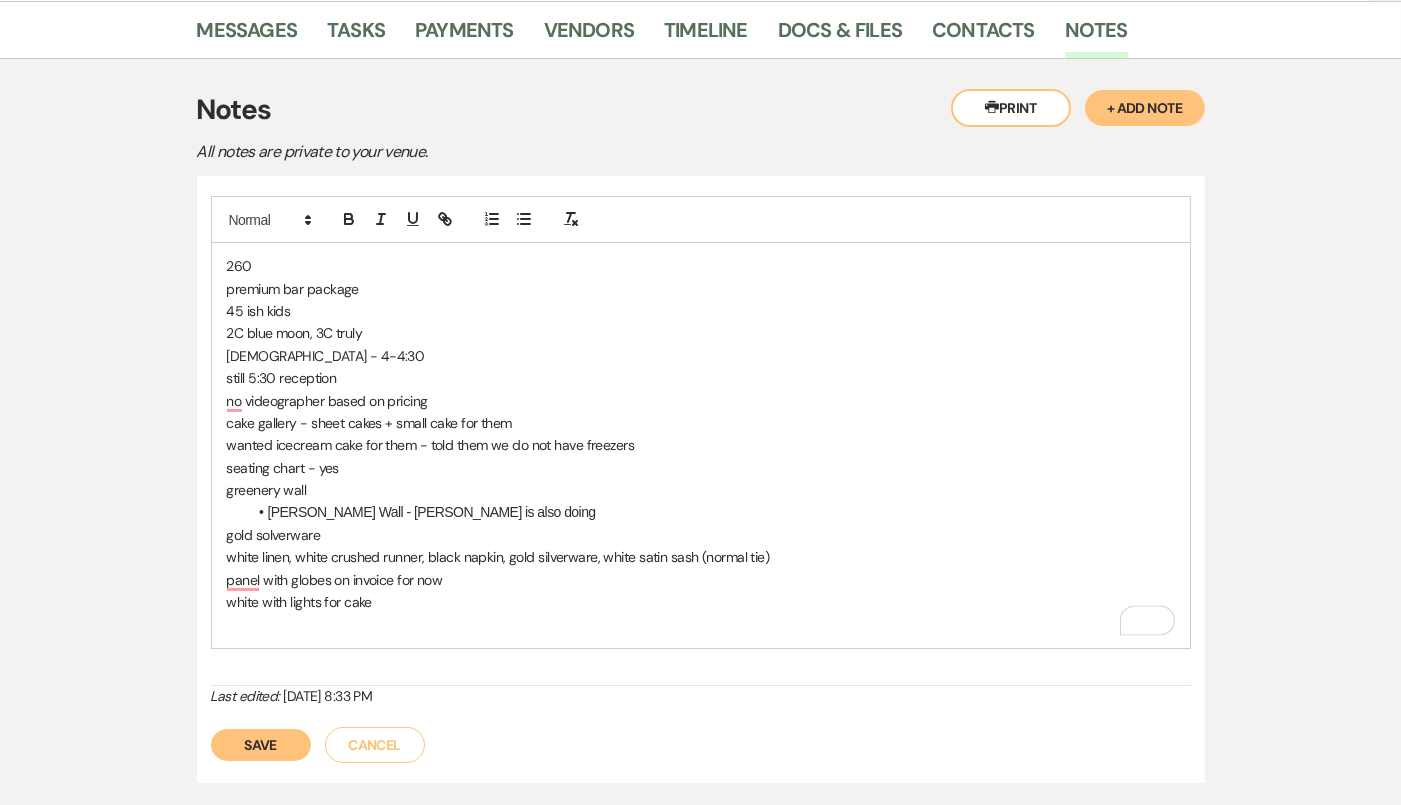 type 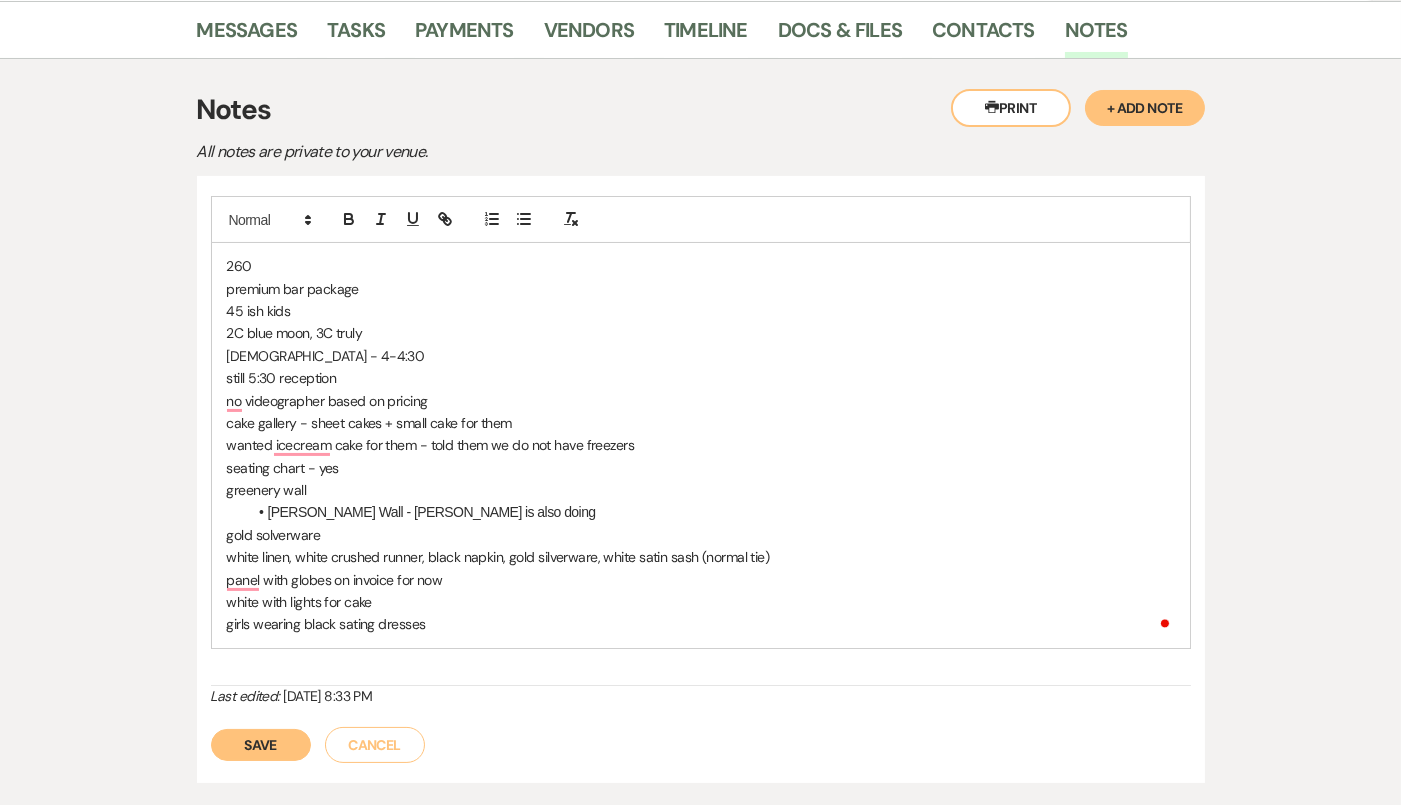 click on "Save" at bounding box center (261, 745) 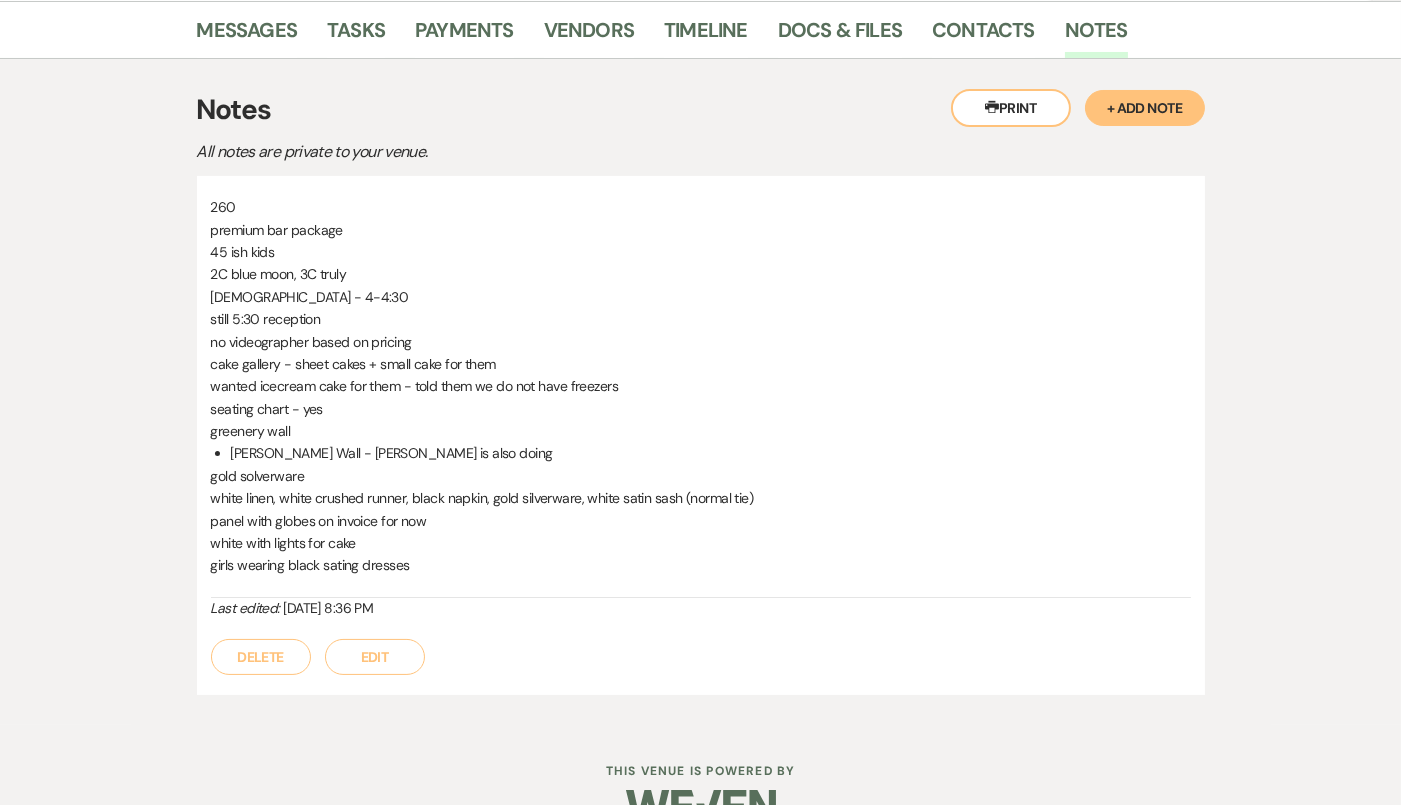 click on "Edit" at bounding box center (375, 657) 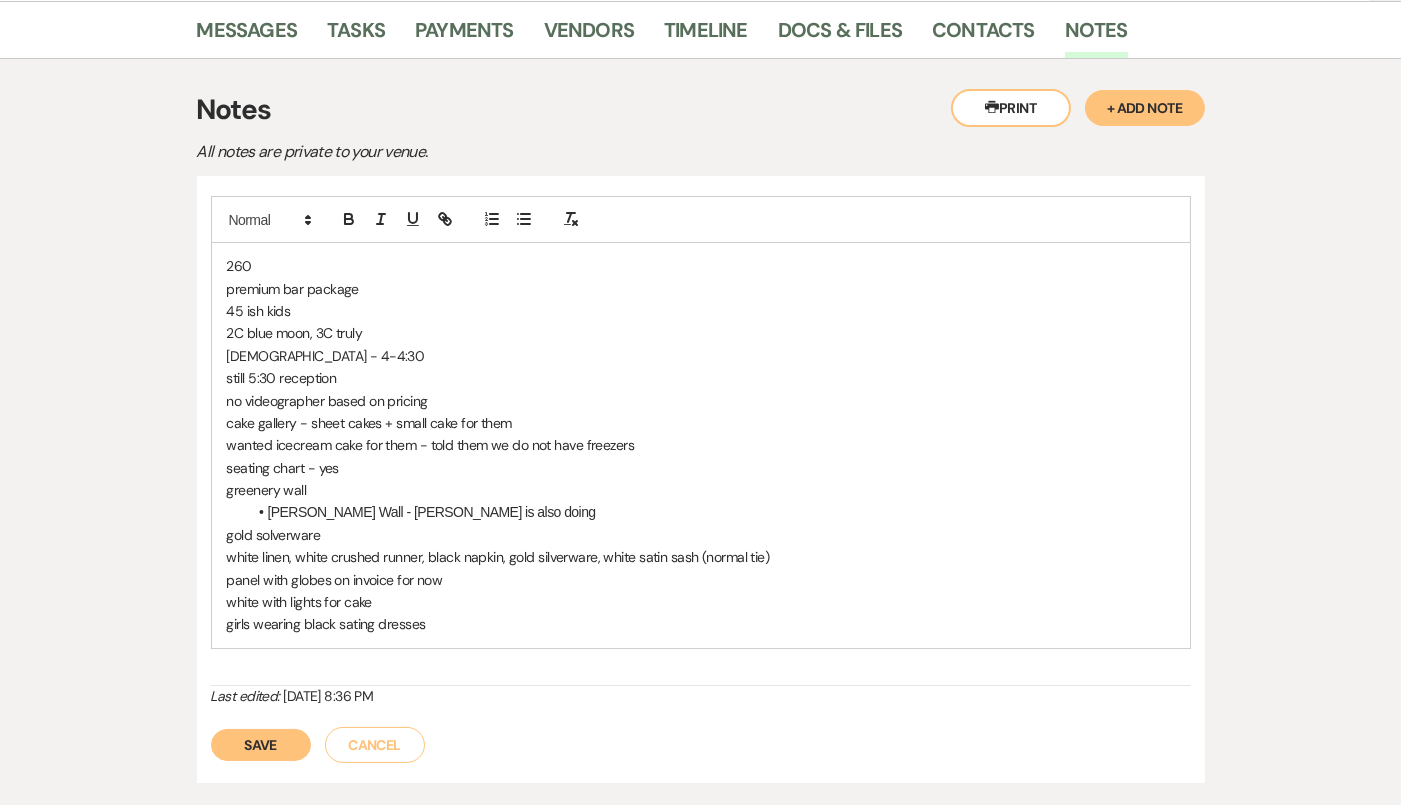 click on "girls wearing black sating dresses" at bounding box center (701, 624) 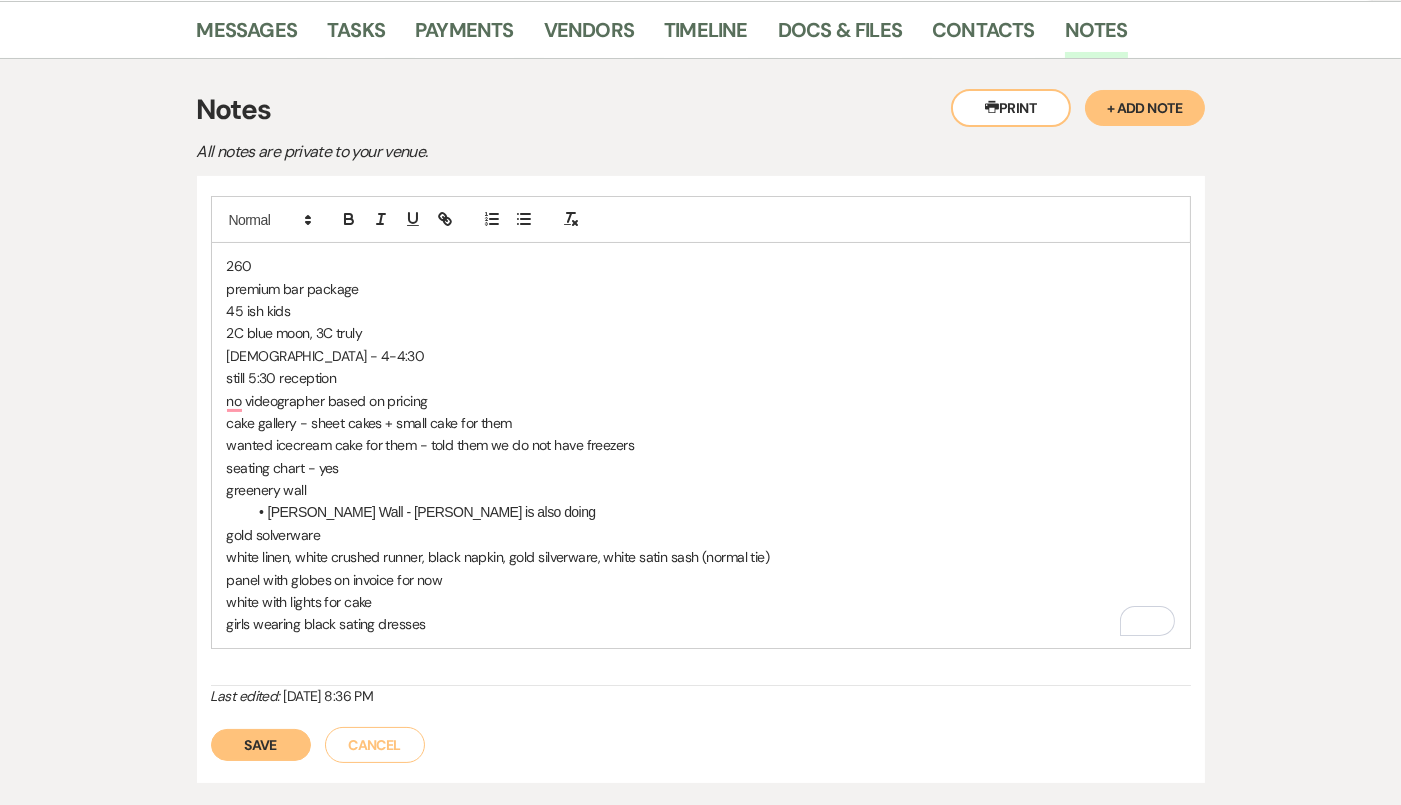 type 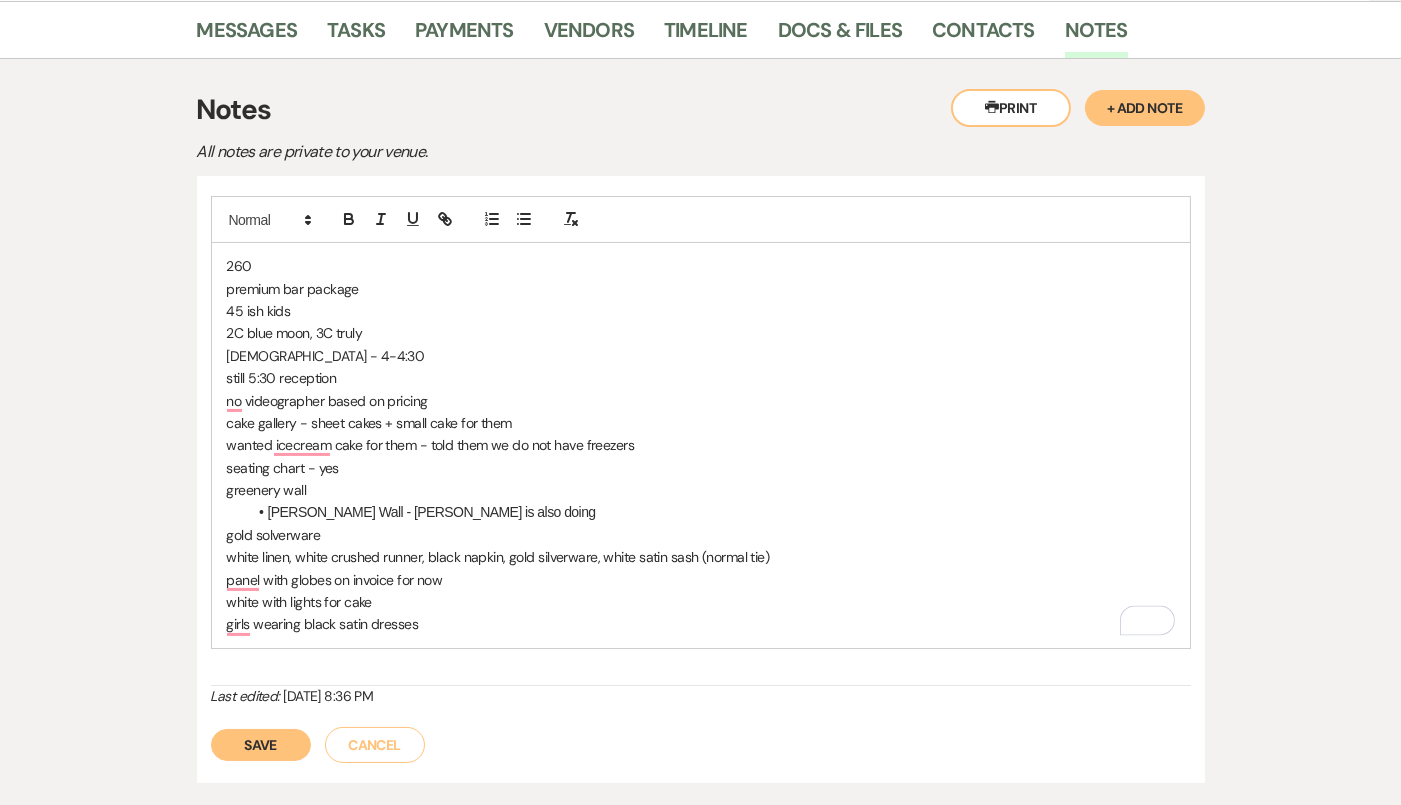 click on "white with lights for cake" at bounding box center (701, 602) 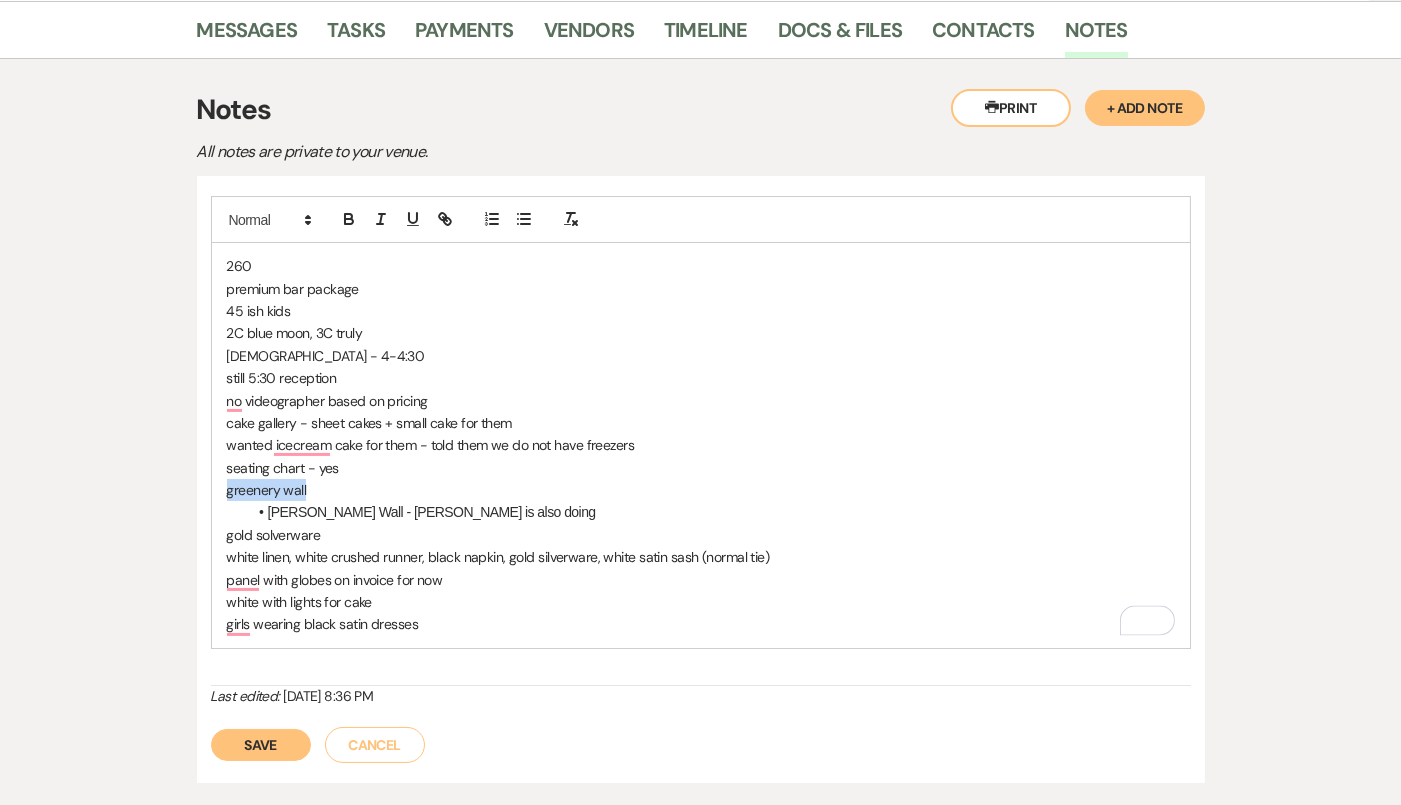 drag, startPoint x: 319, startPoint y: 487, endPoint x: 218, endPoint y: 484, distance: 101.04455 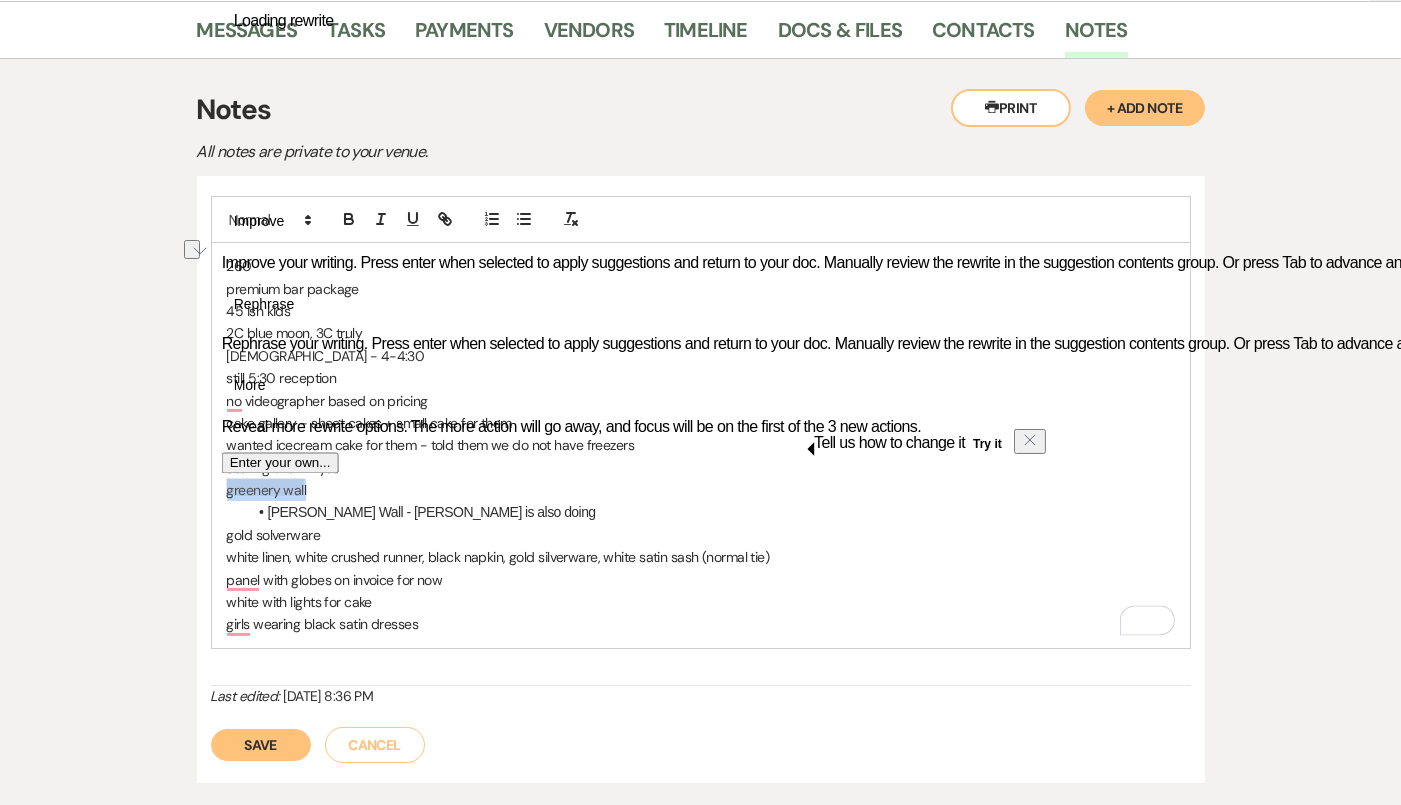 type 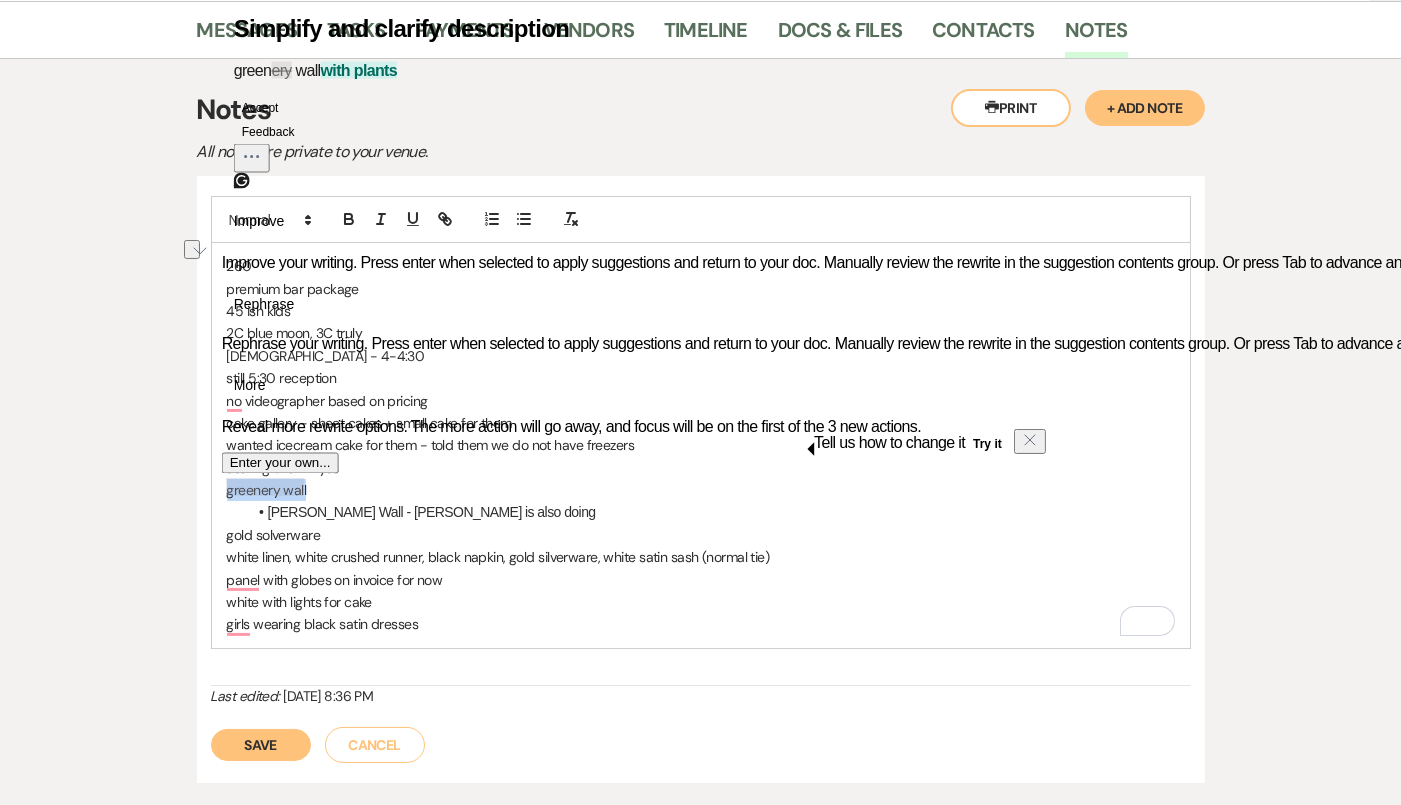 click on "greenery wall" at bounding box center [701, 490] 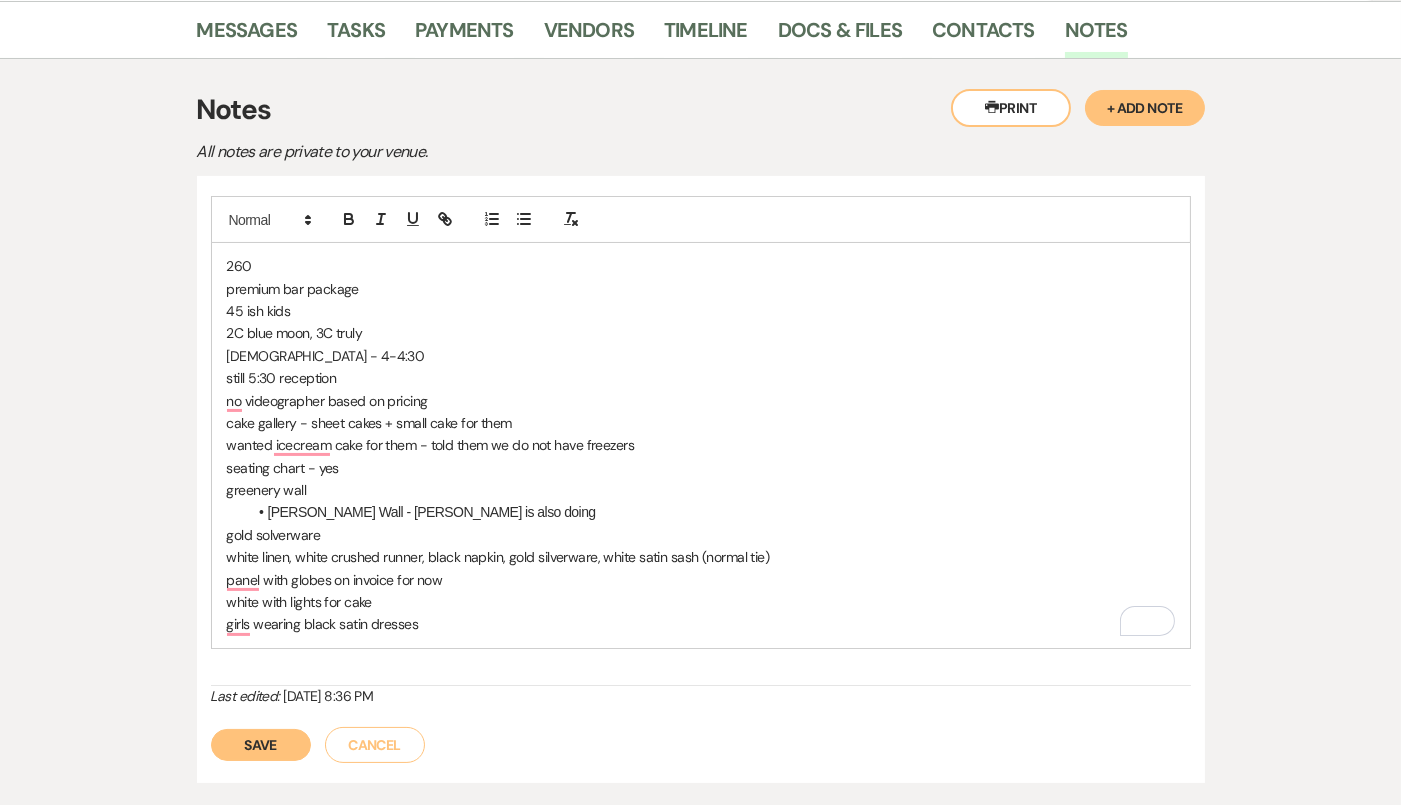 click on "Rhonda Greenery Wall - Morgan Seybold is also doing" at bounding box center (711, 512) 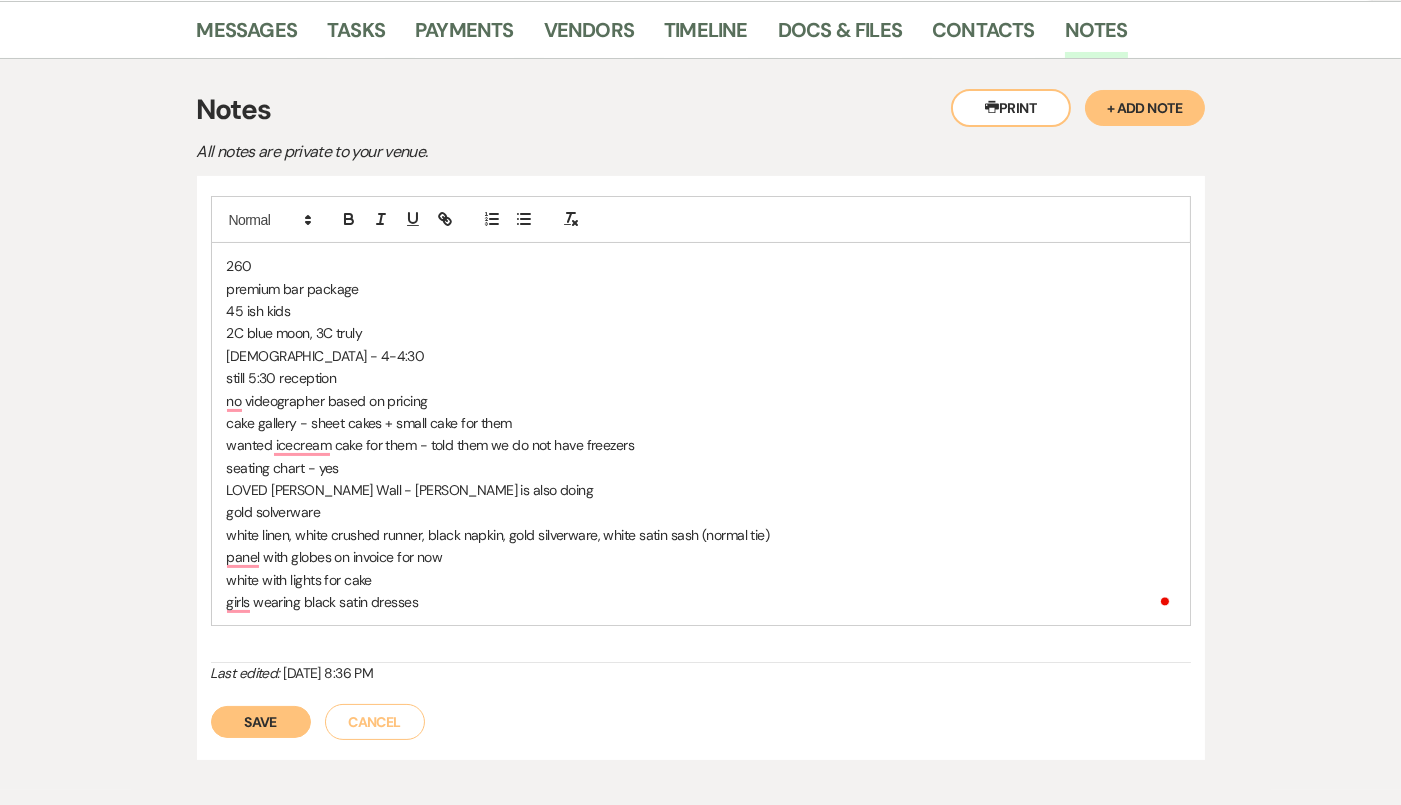 click on "gold solverware" at bounding box center [701, 512] 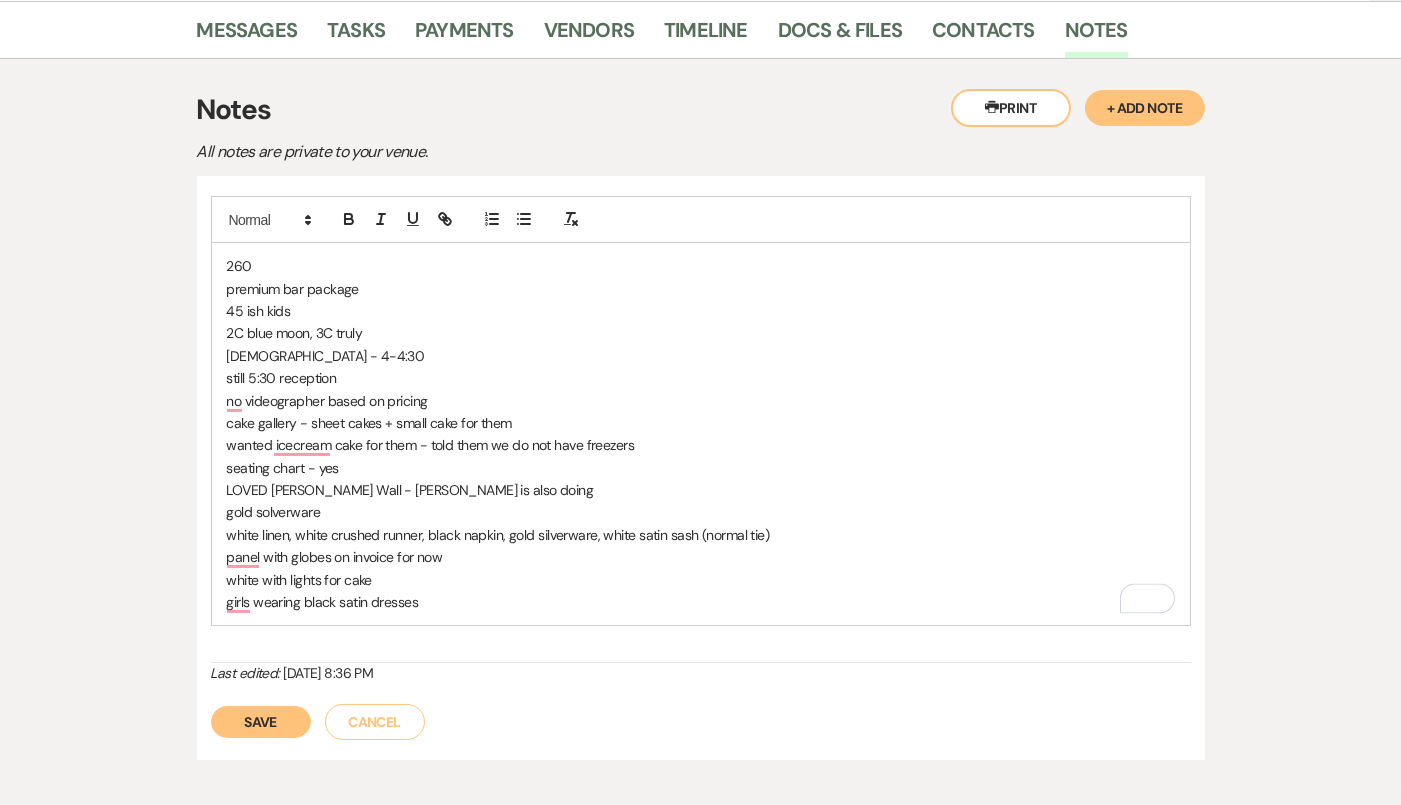 click on "LOVED Rhonda Greenery Wall - Morgan Seybold is also doing" at bounding box center (701, 490) 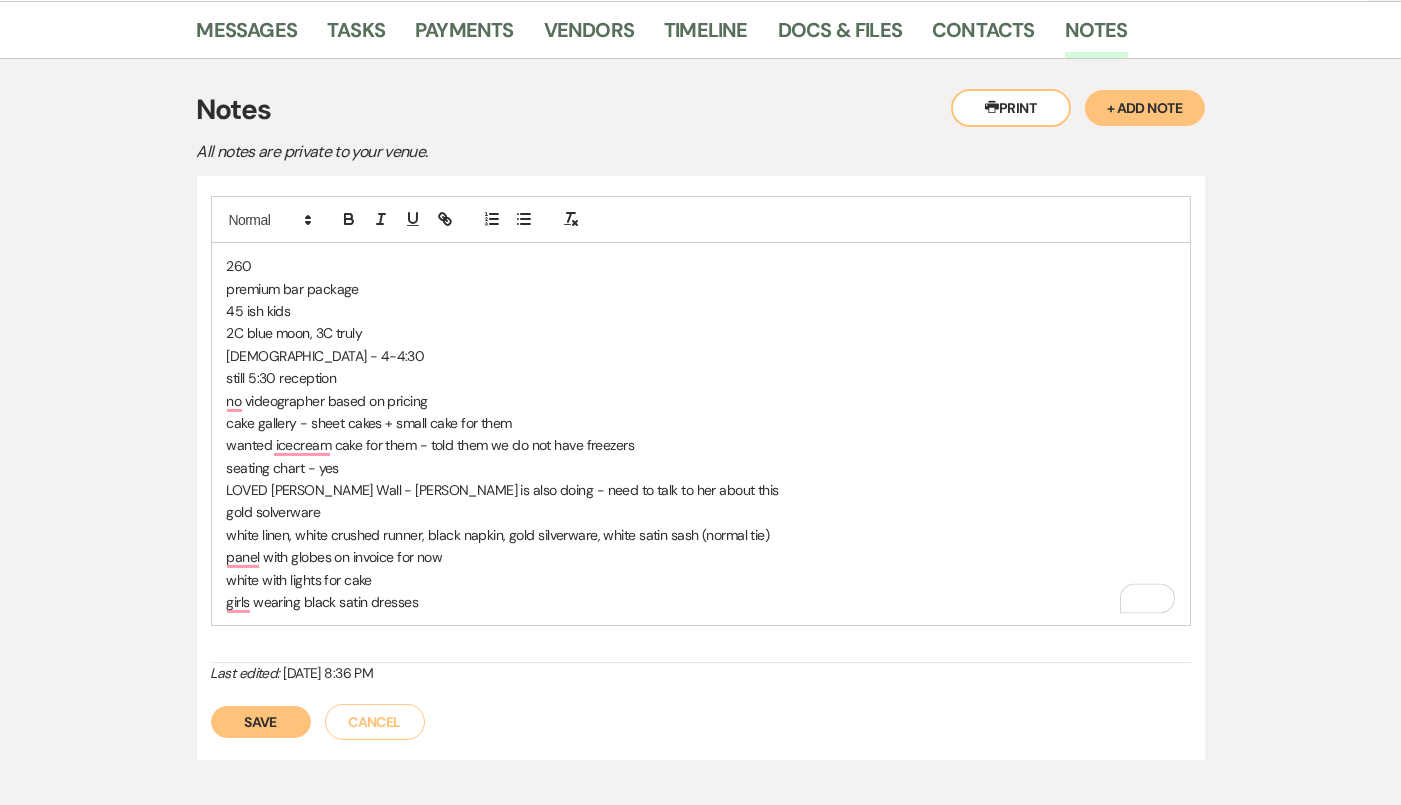 click on "gold solverware" at bounding box center (701, 512) 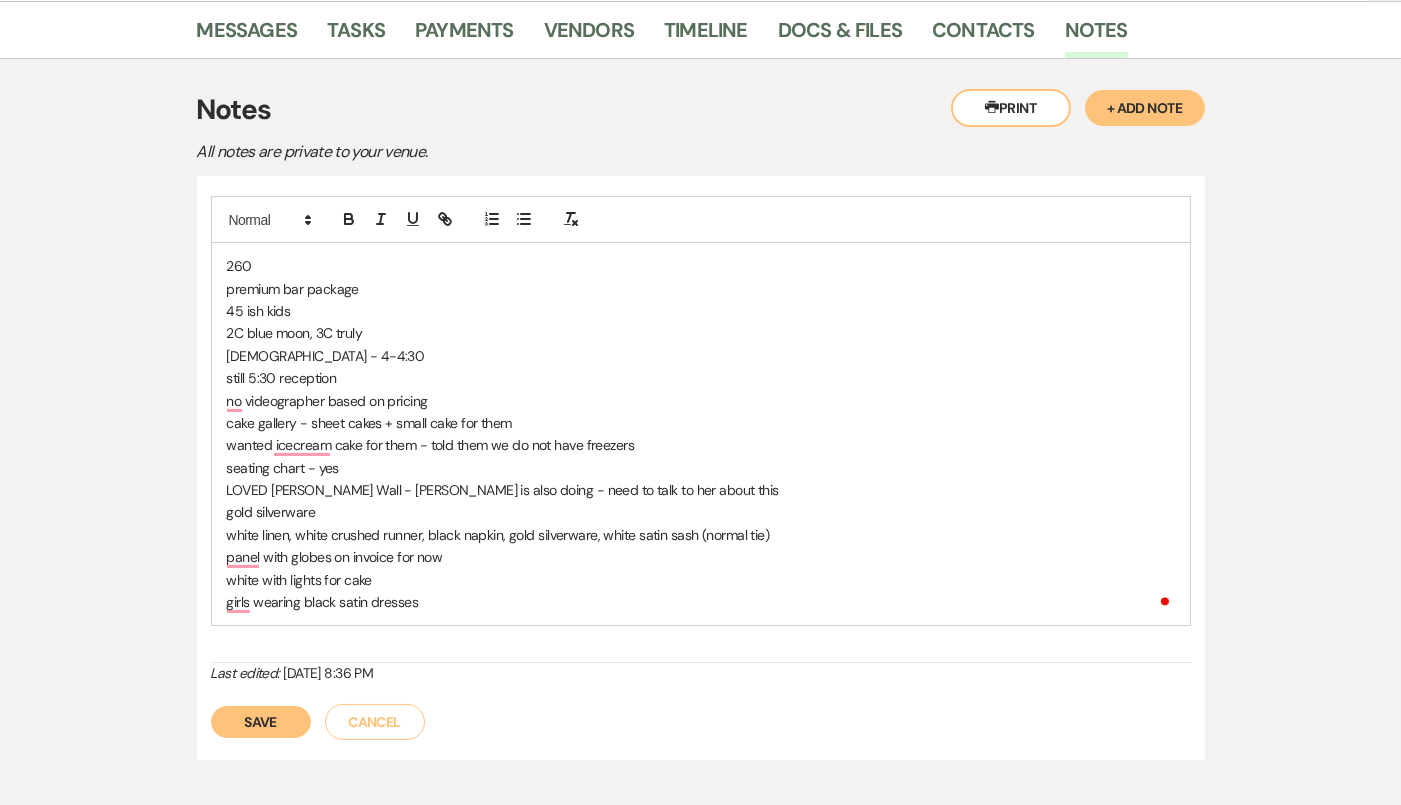 click on "gold silverware" at bounding box center (701, 512) 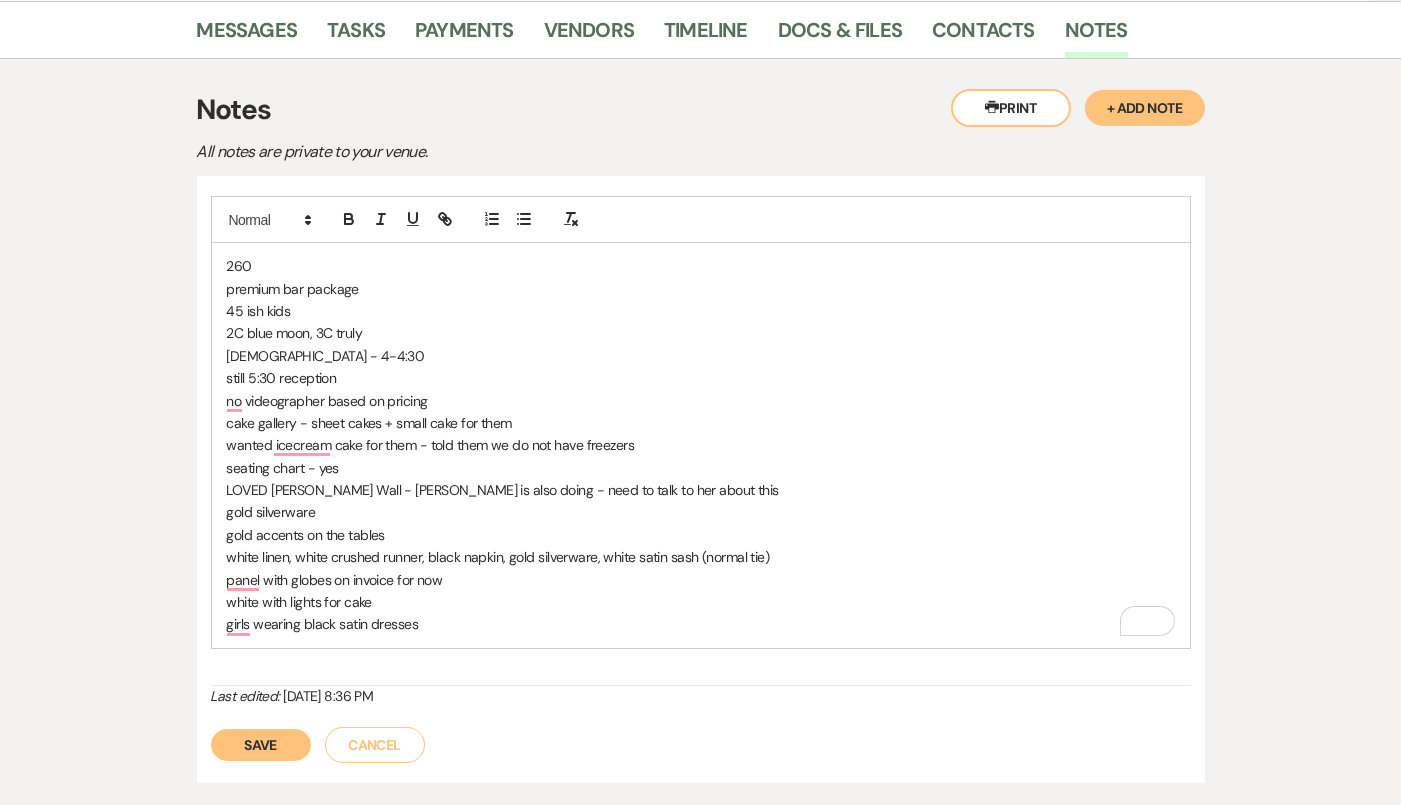 click on "panel with globes on invoice for now" at bounding box center (701, 580) 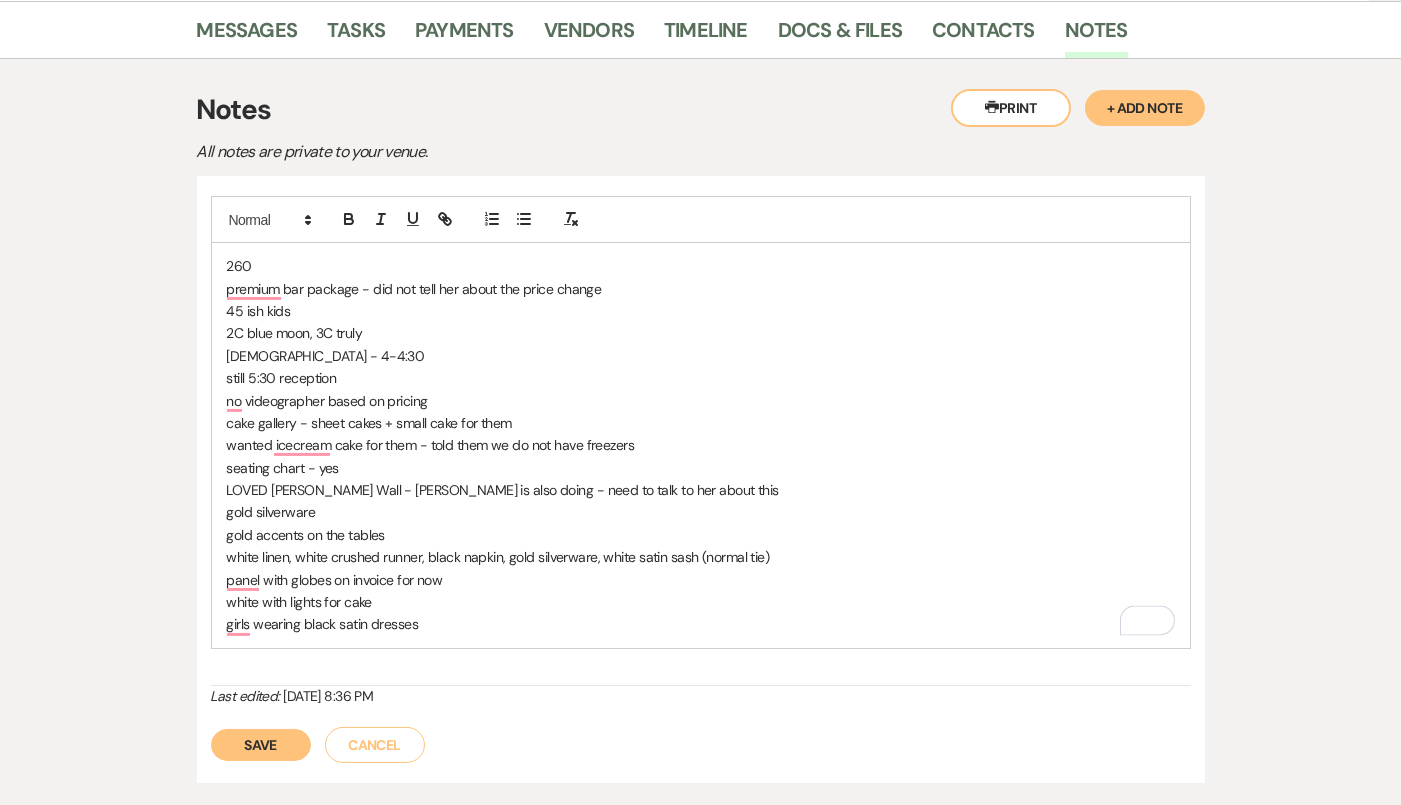 click on "still 5:30 reception" at bounding box center (701, 378) 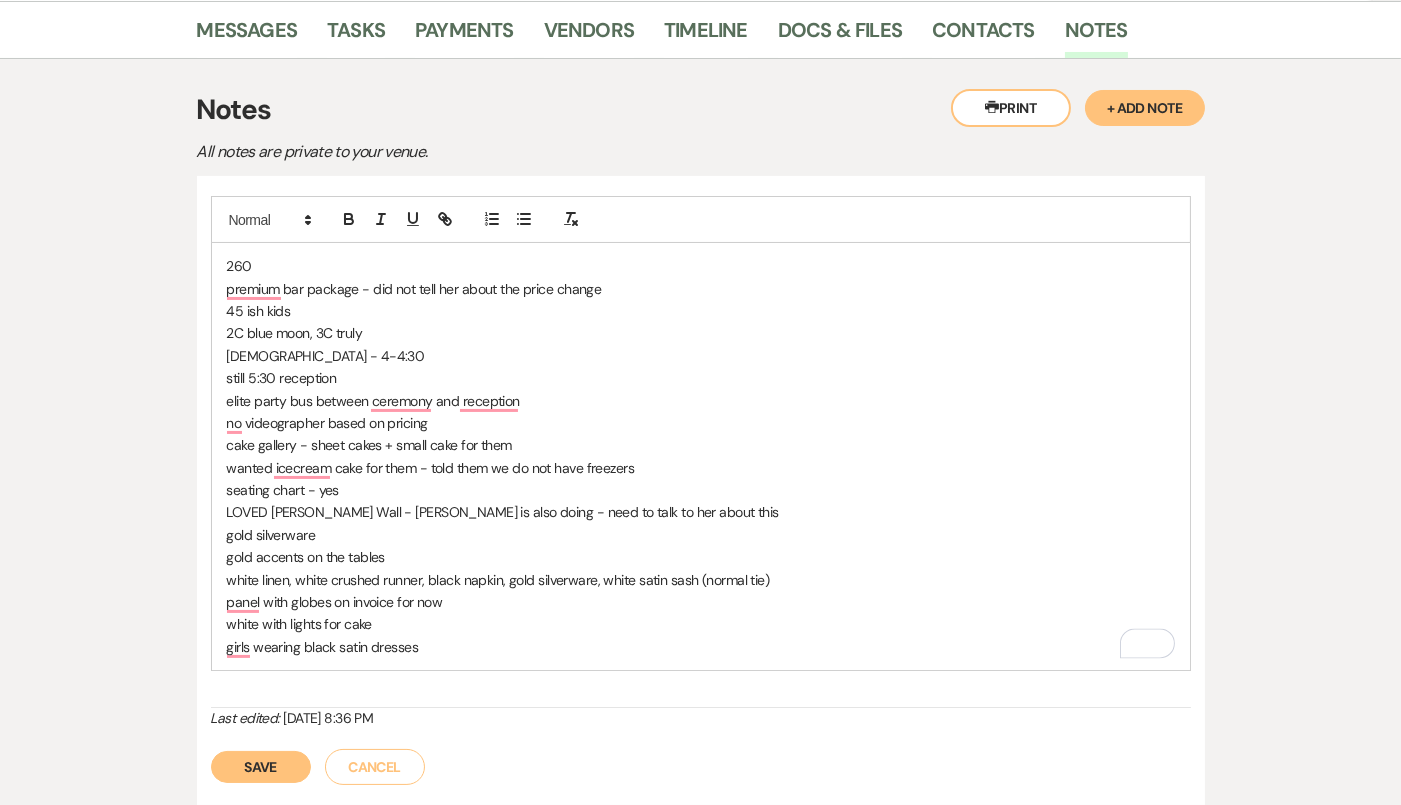 click on "no videographer based on pricing" at bounding box center (701, 423) 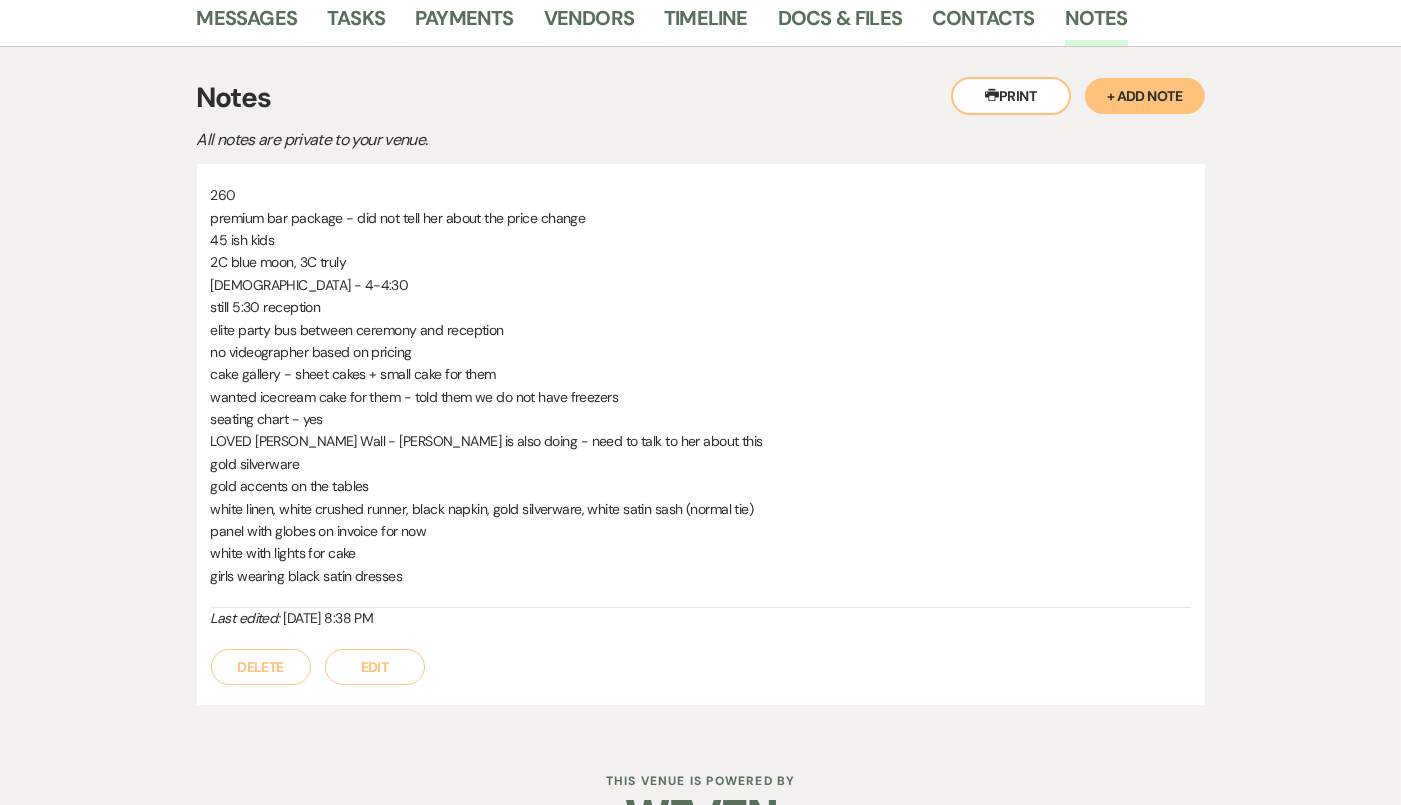 scroll, scrollTop: 0, scrollLeft: 0, axis: both 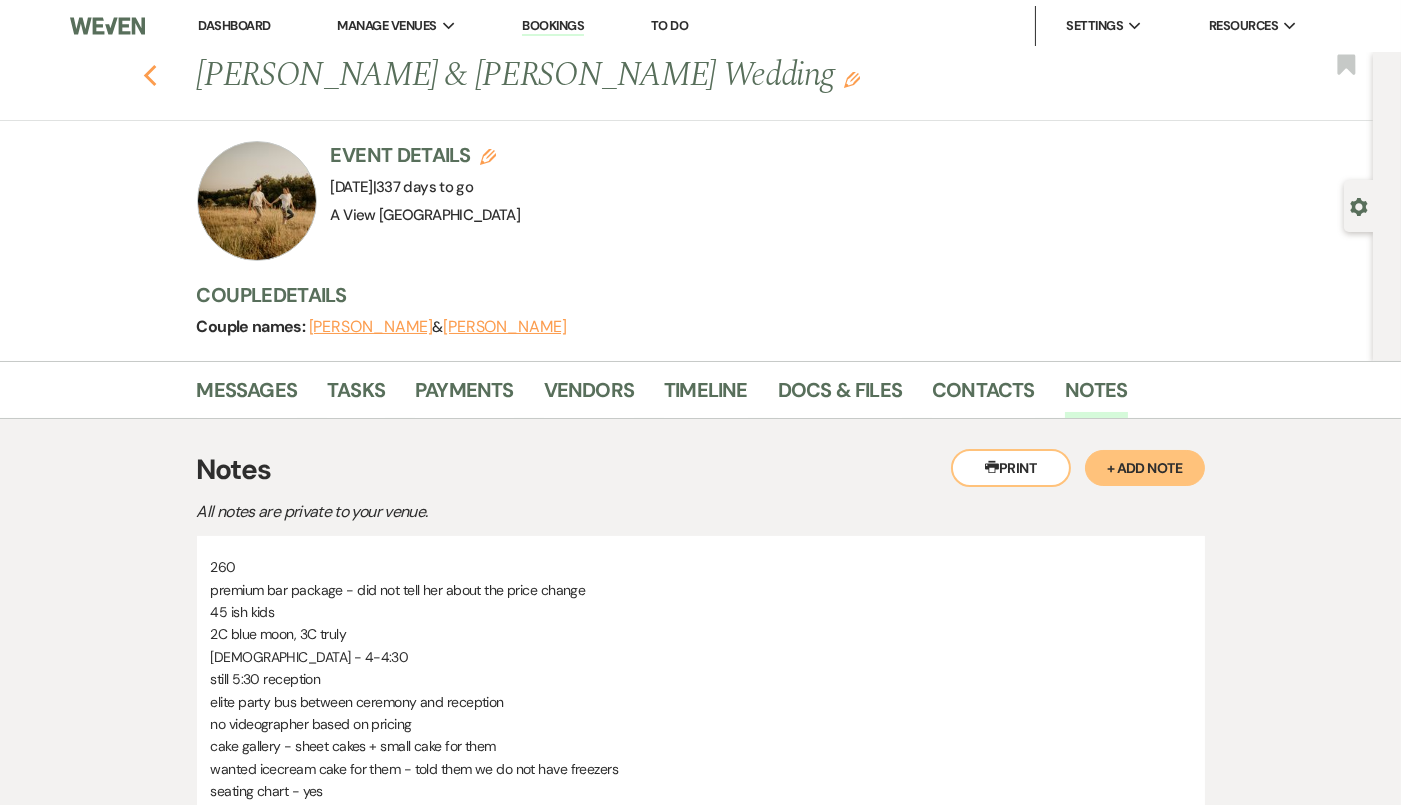 click 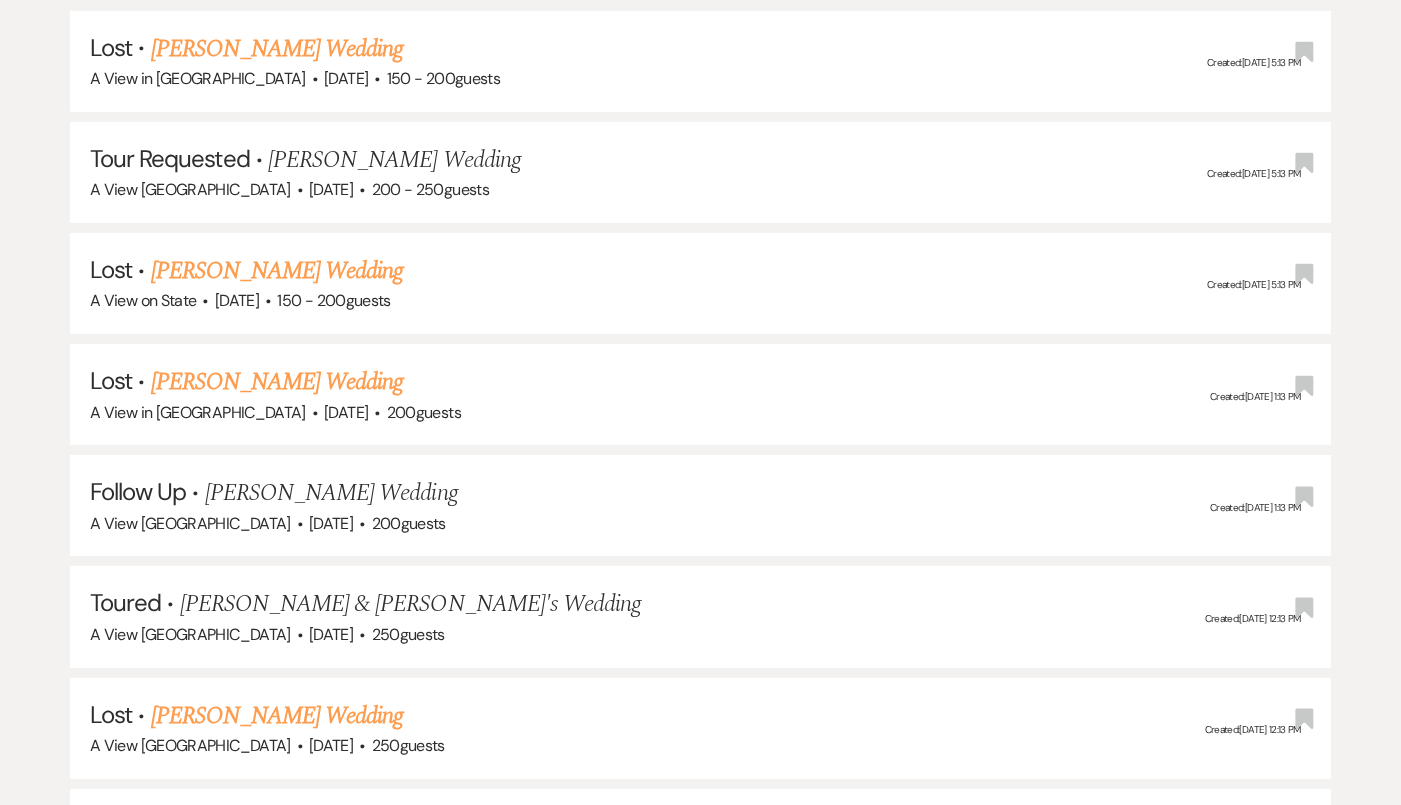 scroll, scrollTop: 0, scrollLeft: 0, axis: both 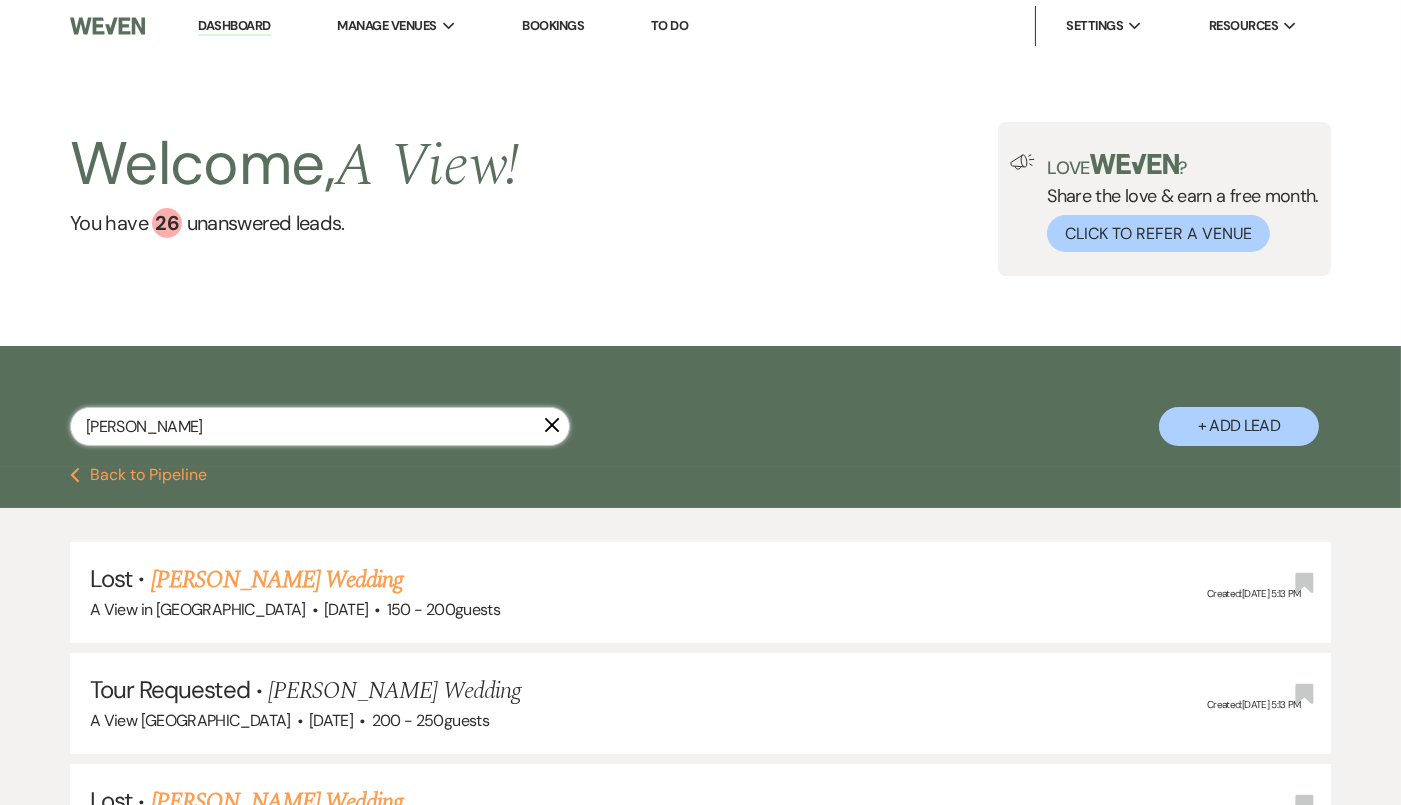 click on "morgan mclaughlin" at bounding box center [320, 426] 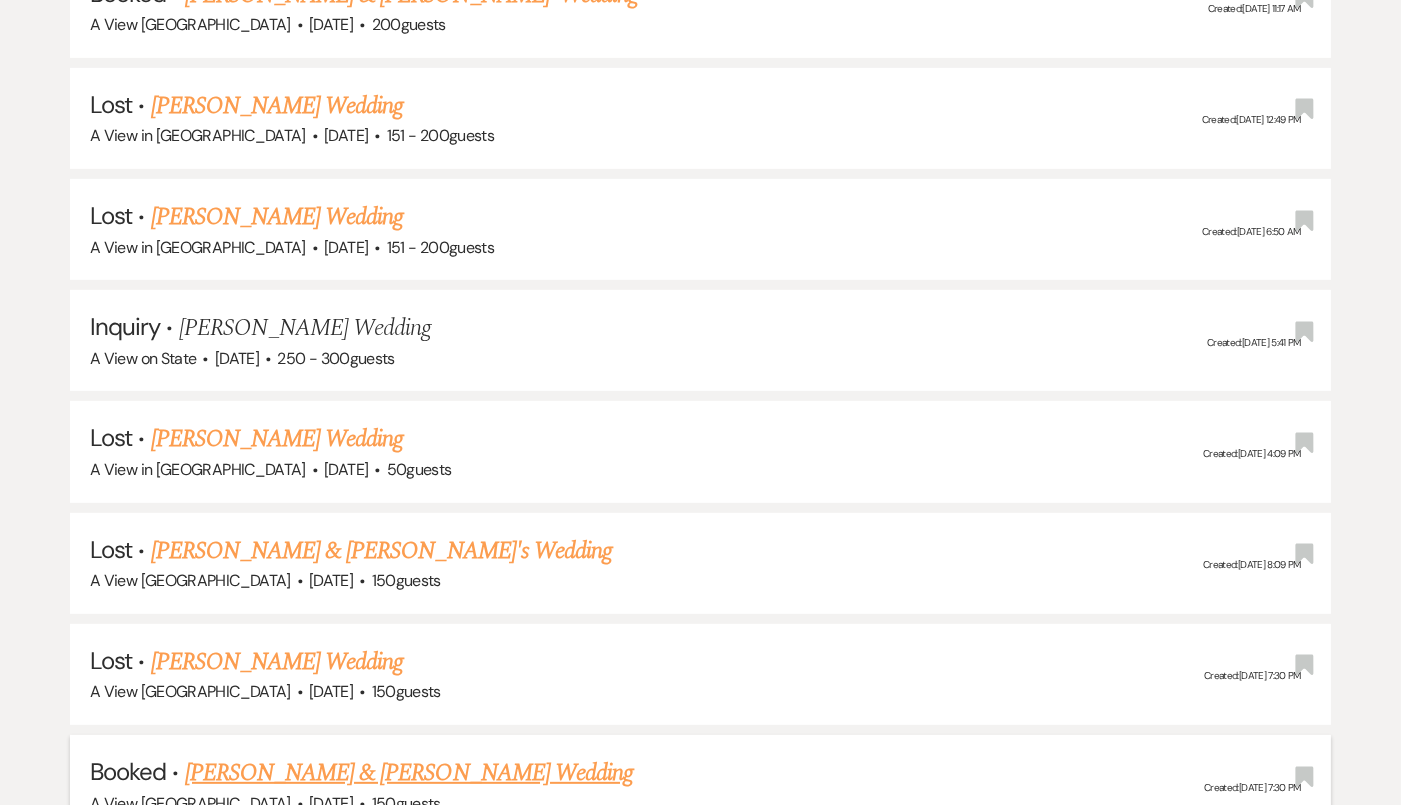 scroll, scrollTop: 1058, scrollLeft: 0, axis: vertical 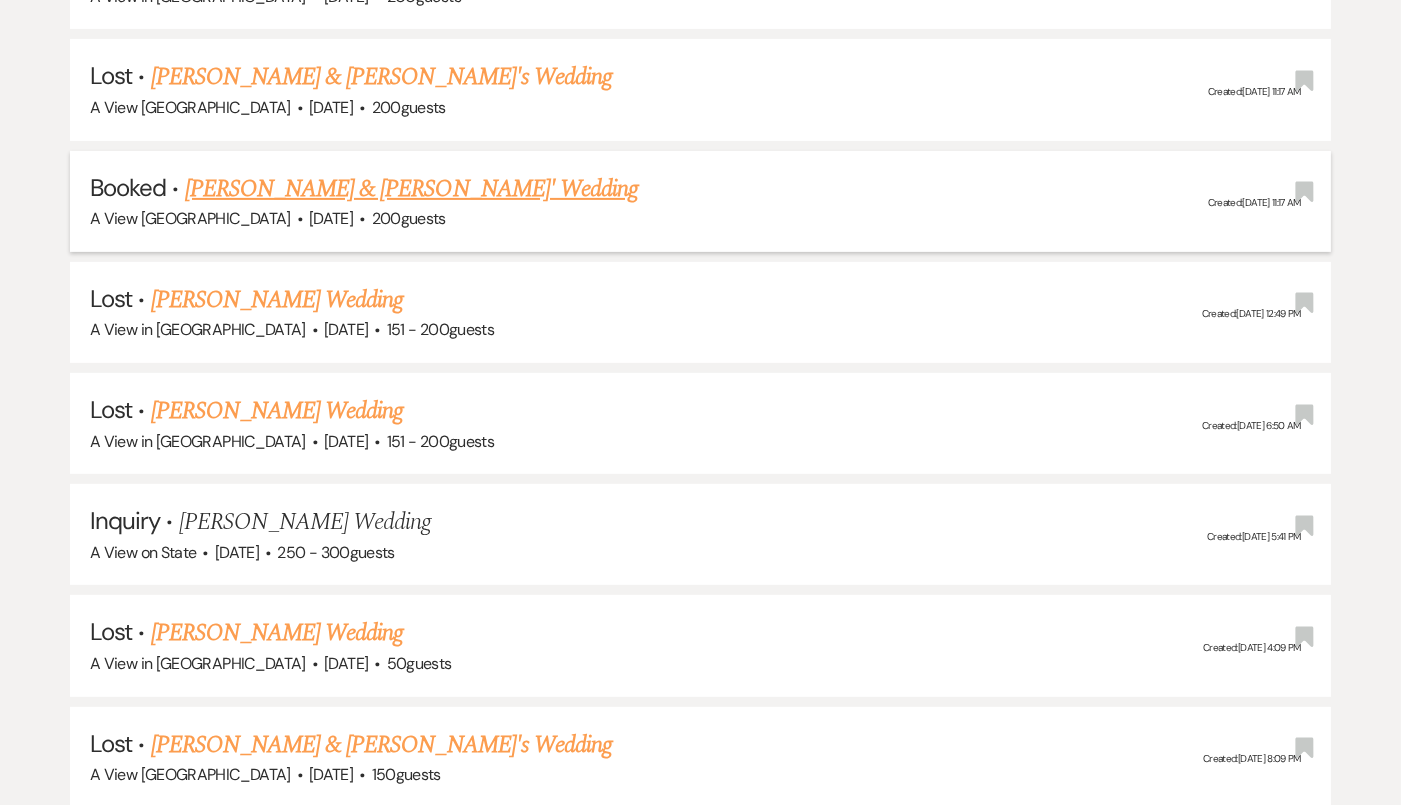 type on "becca ihnen" 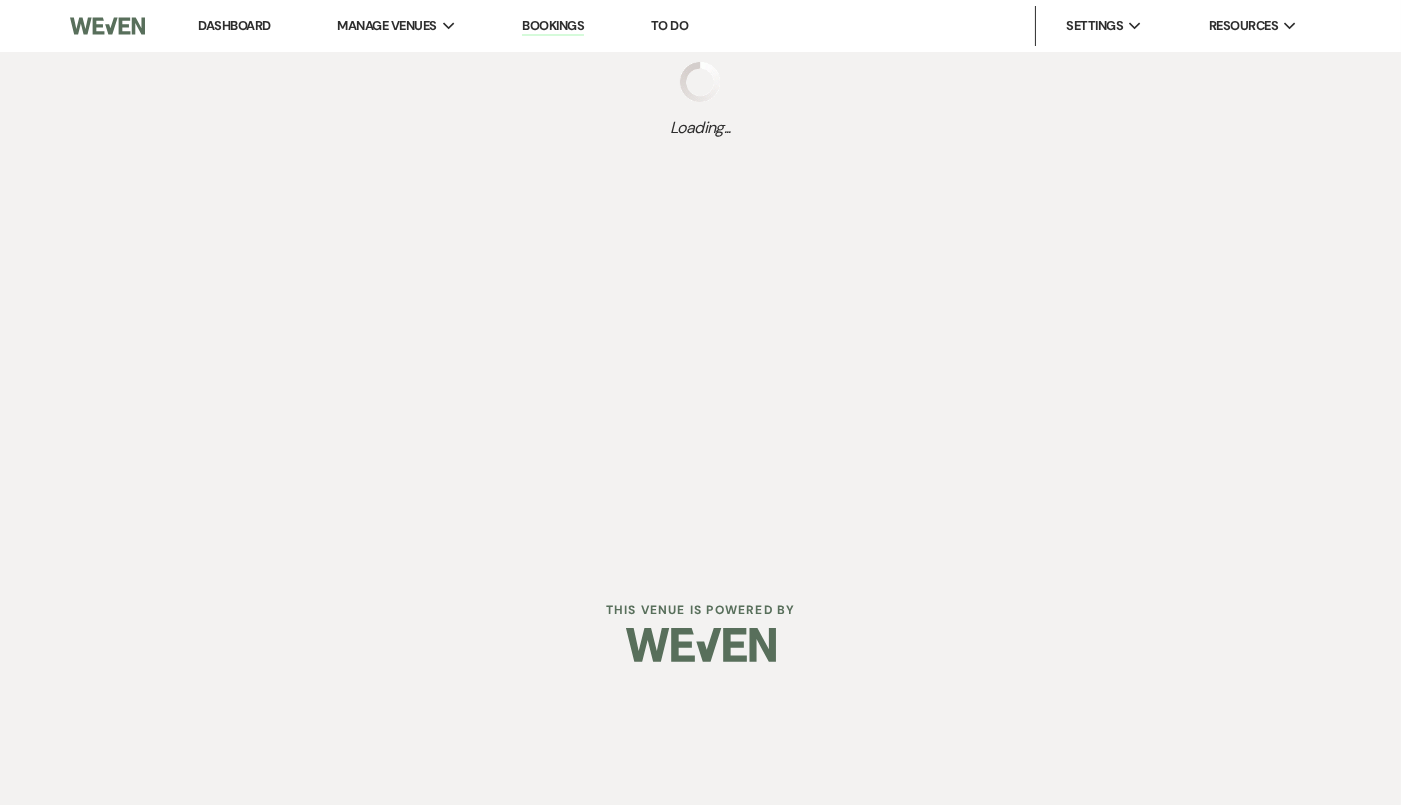 scroll, scrollTop: 0, scrollLeft: 0, axis: both 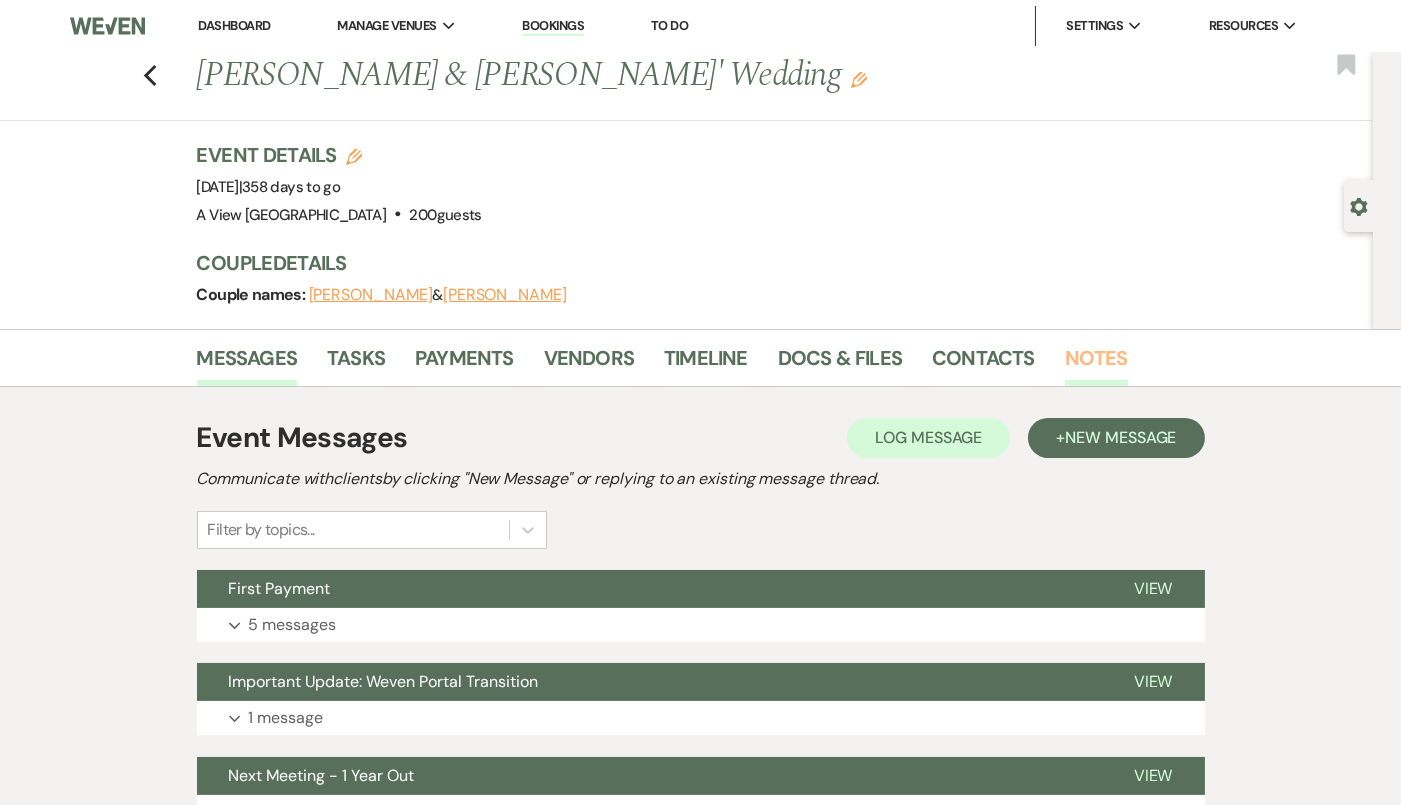 click on "Notes" at bounding box center [1096, 364] 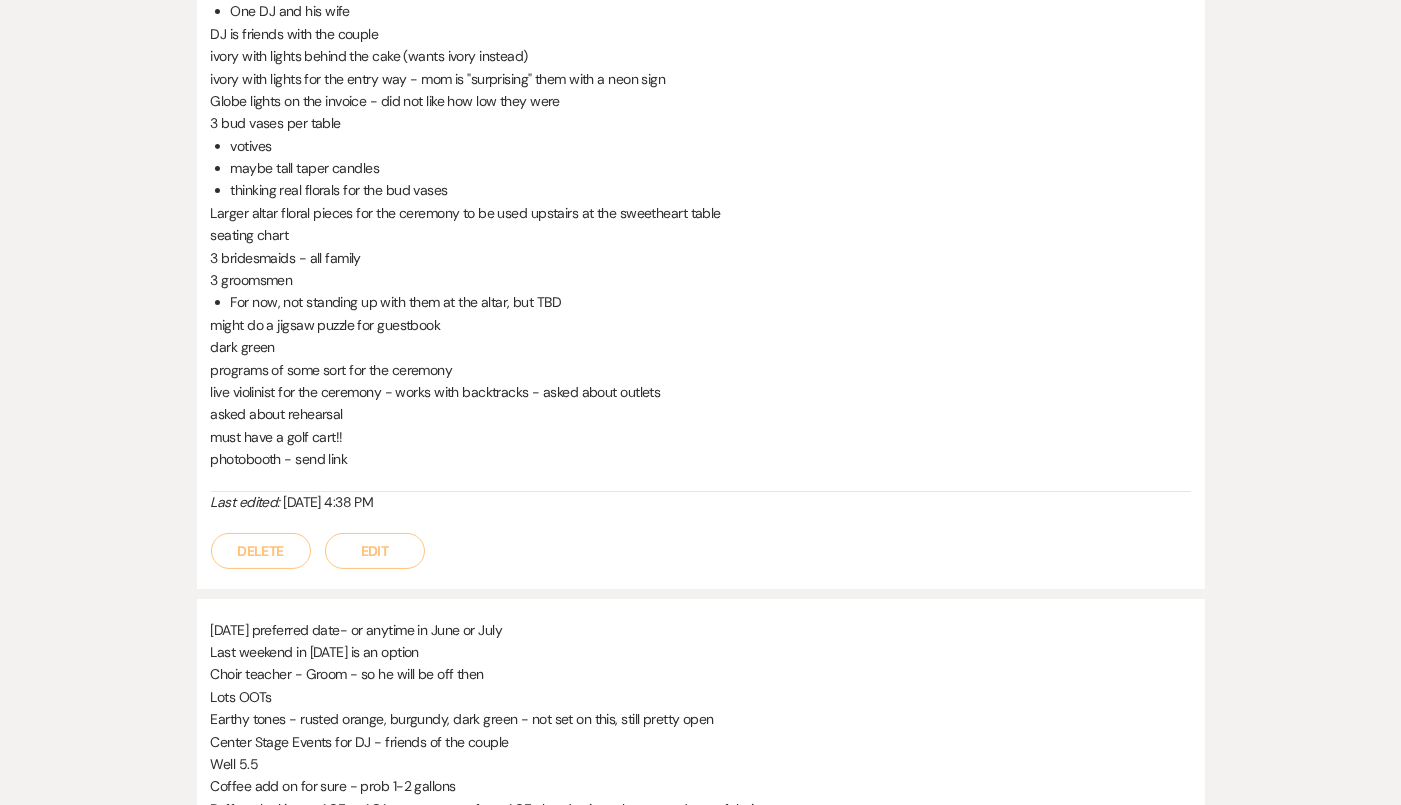 scroll, scrollTop: 655, scrollLeft: 0, axis: vertical 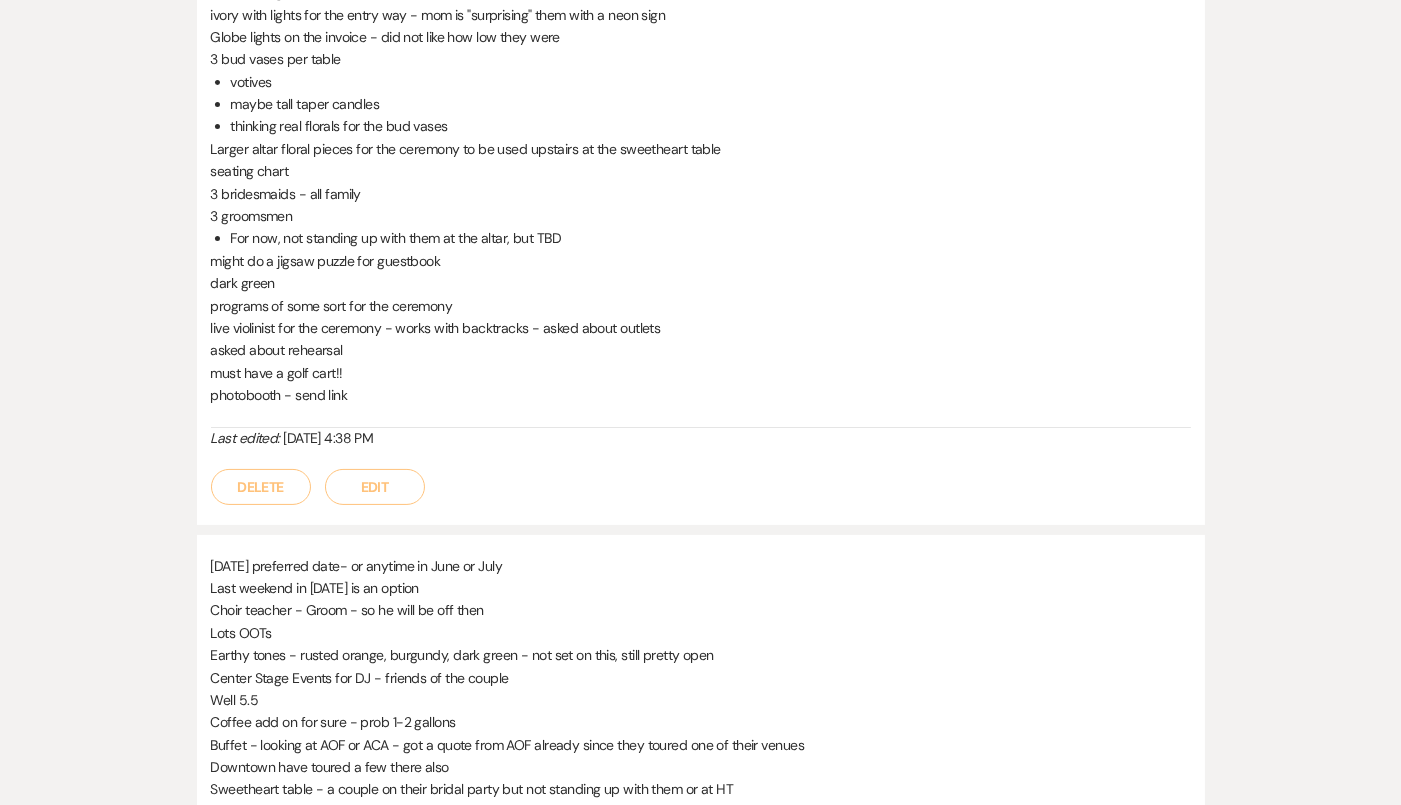 click on "Edit" at bounding box center [375, 487] 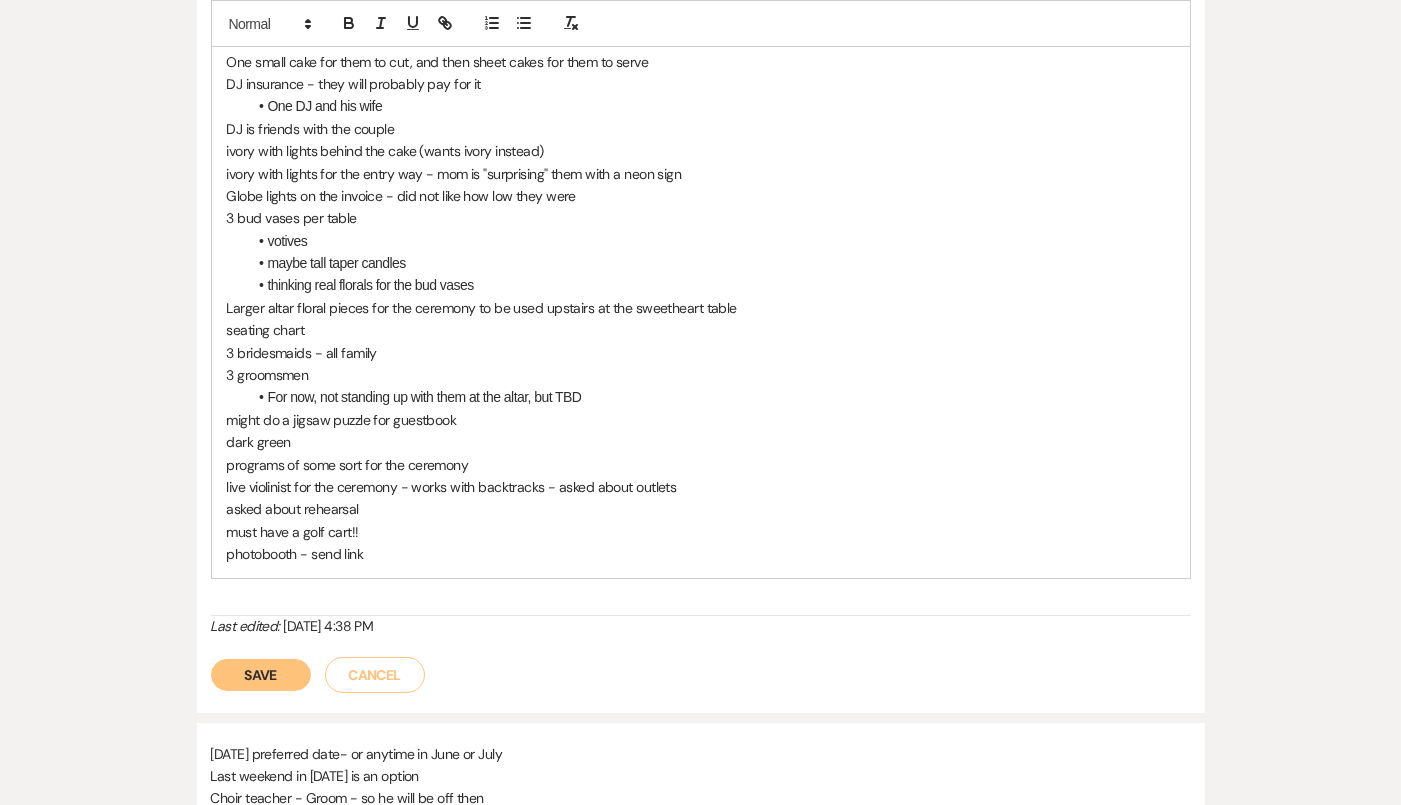 scroll, scrollTop: 315, scrollLeft: 0, axis: vertical 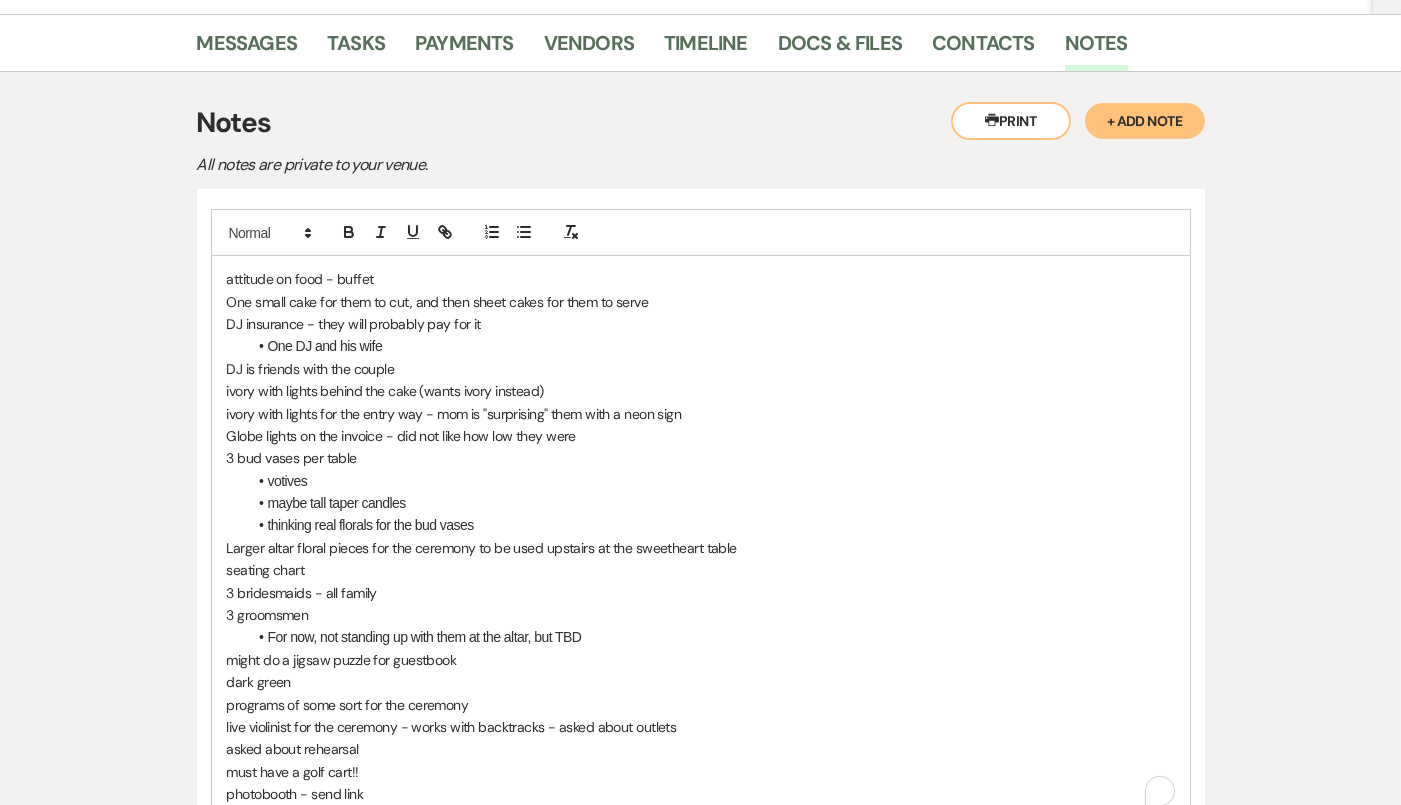 click on "attitude on food - buffet" at bounding box center [701, 279] 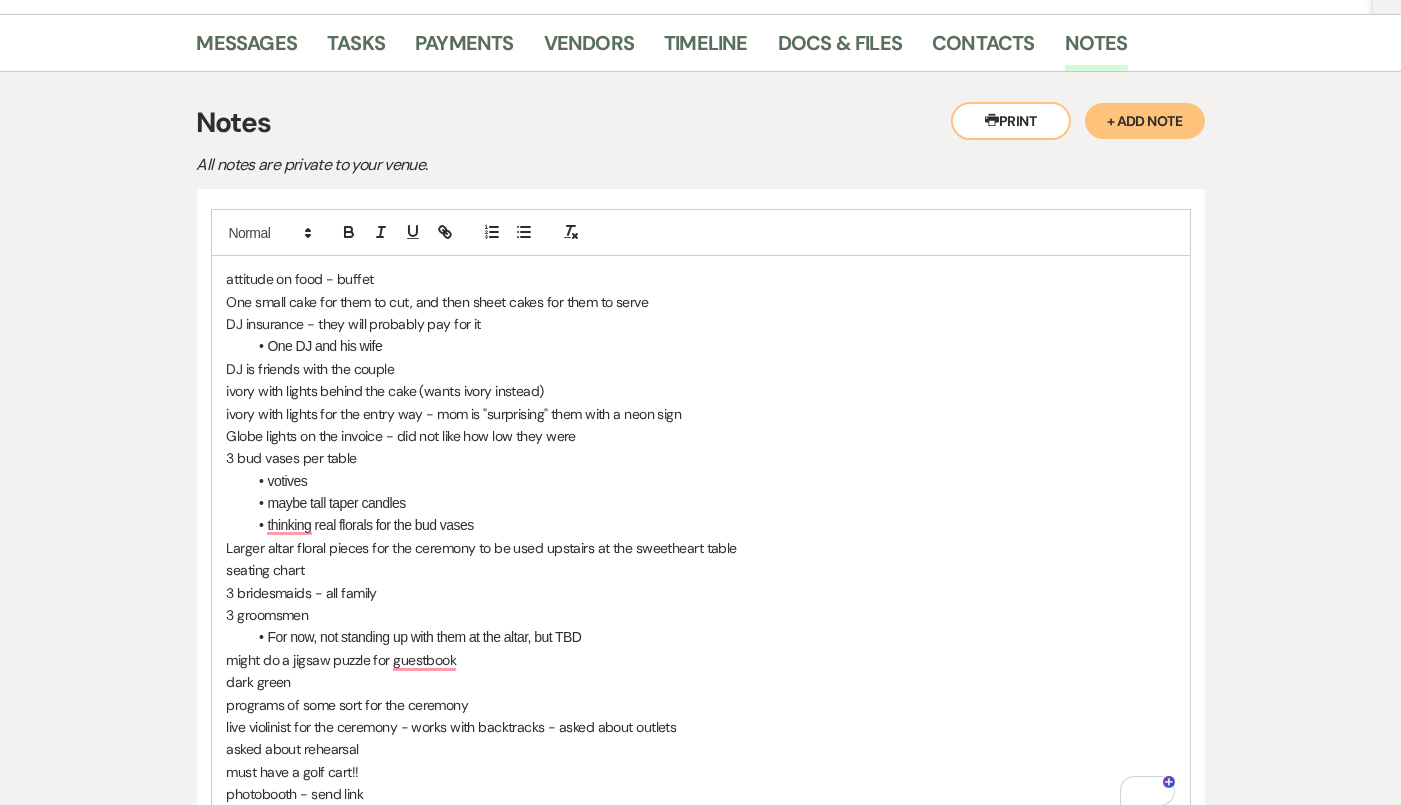 click on "attitude on food - buffet" at bounding box center [701, 279] 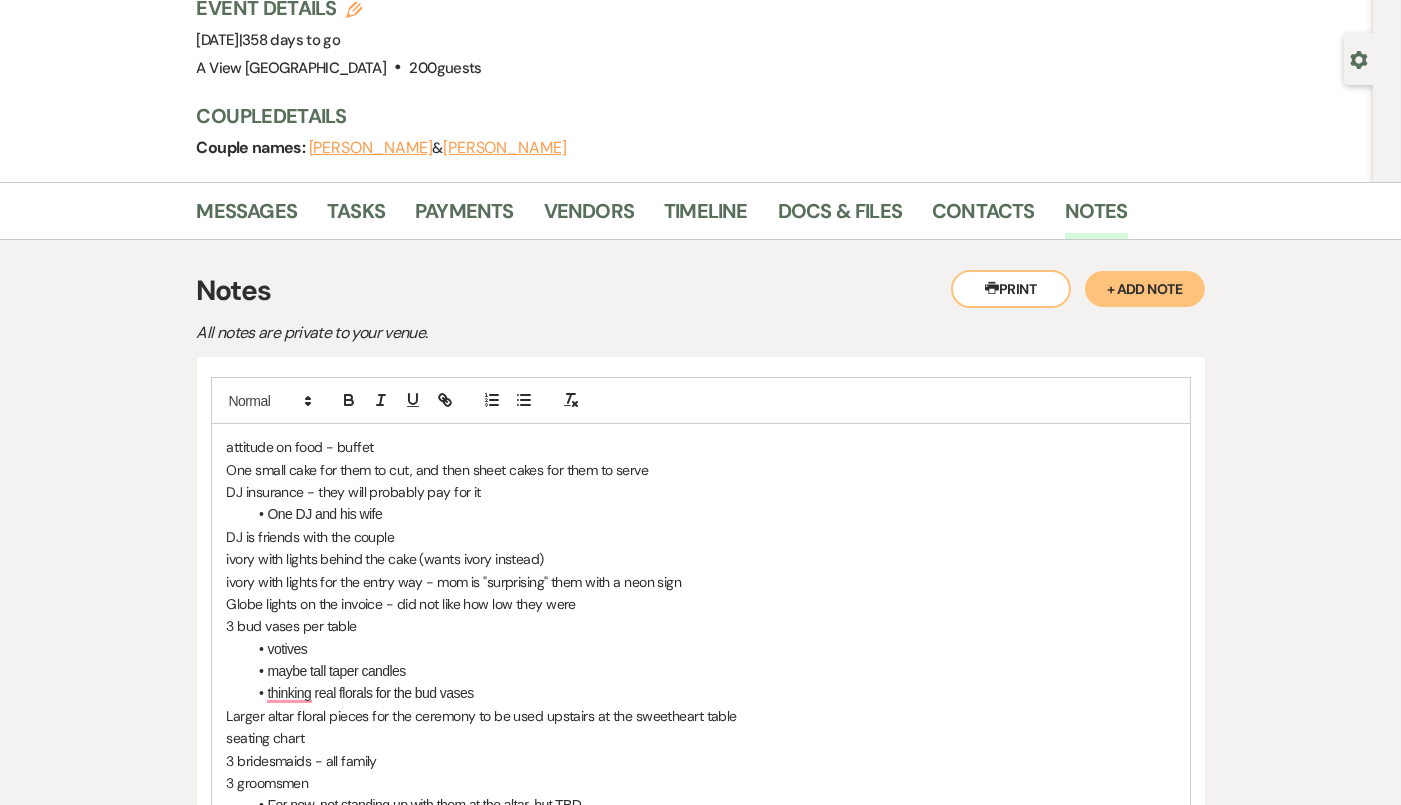 scroll, scrollTop: 151, scrollLeft: 0, axis: vertical 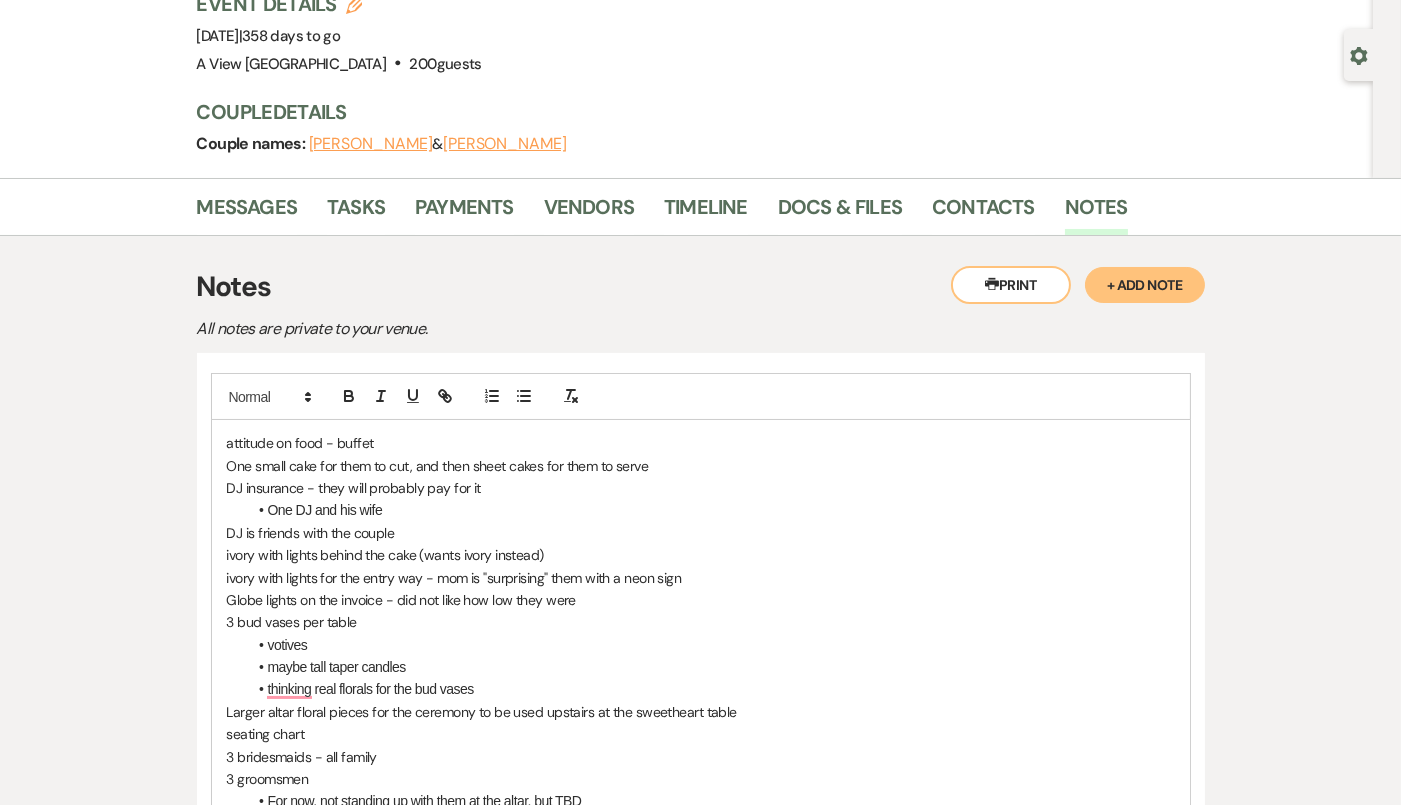 type 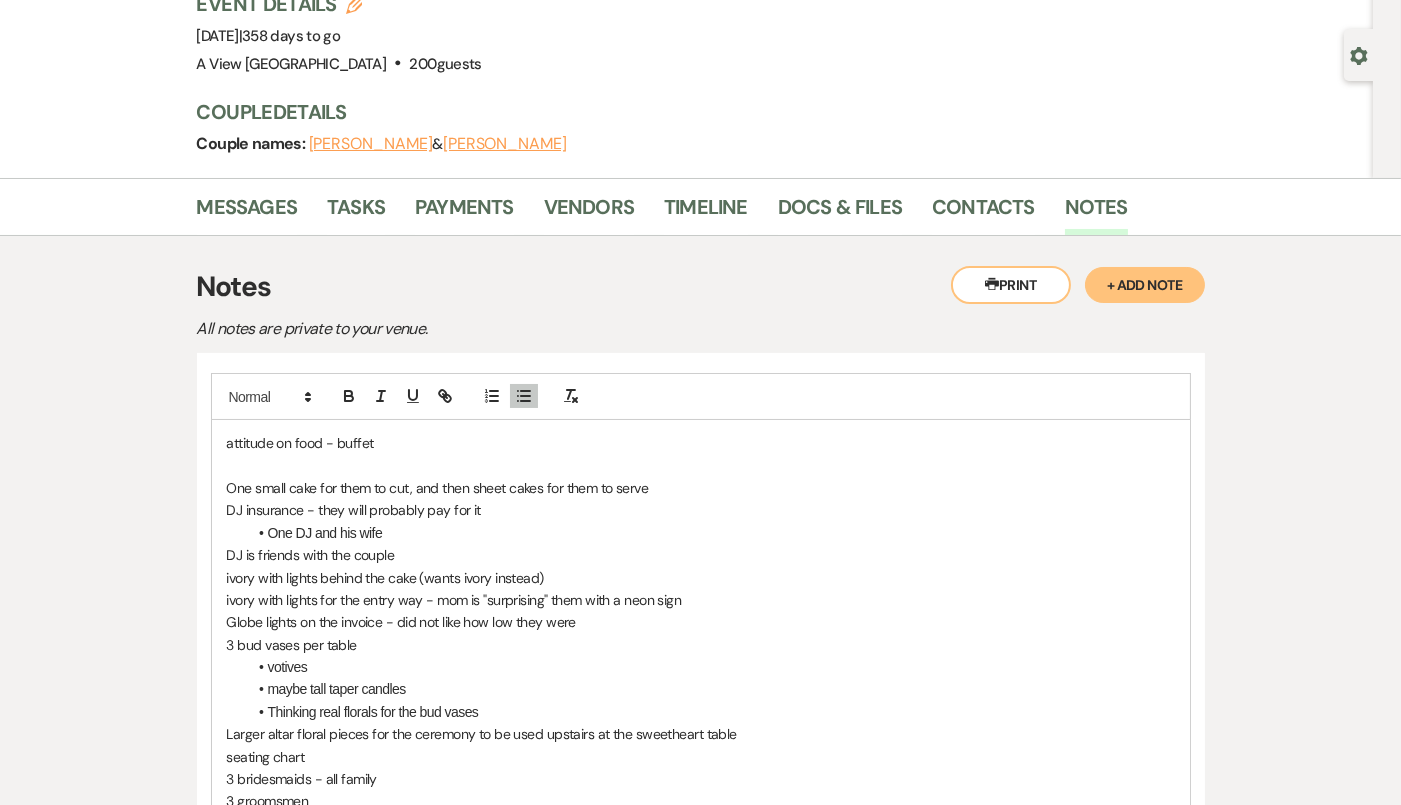 click at bounding box center (701, 466) 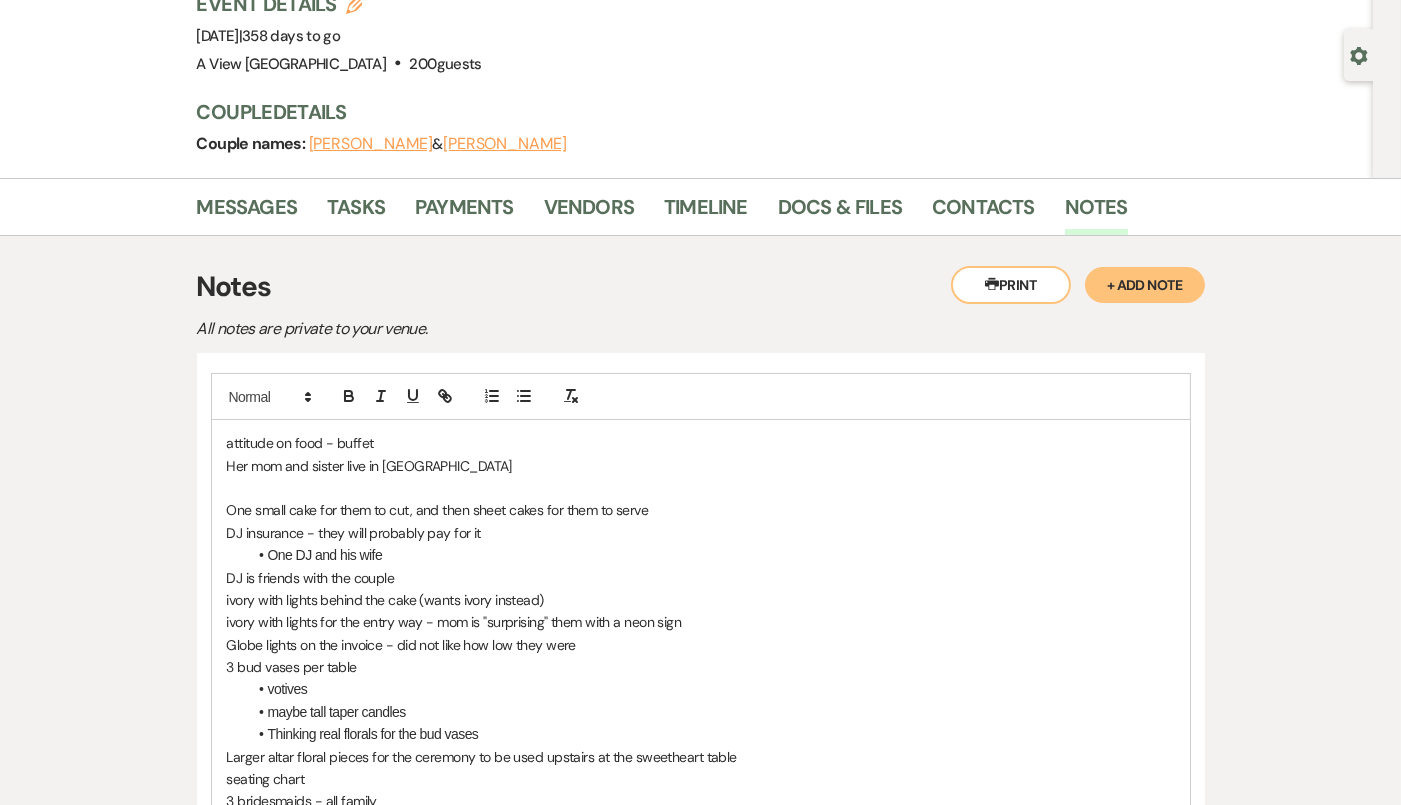 click on "One small cake for them to cut, and then sheet cakes for them to serve" at bounding box center (701, 510) 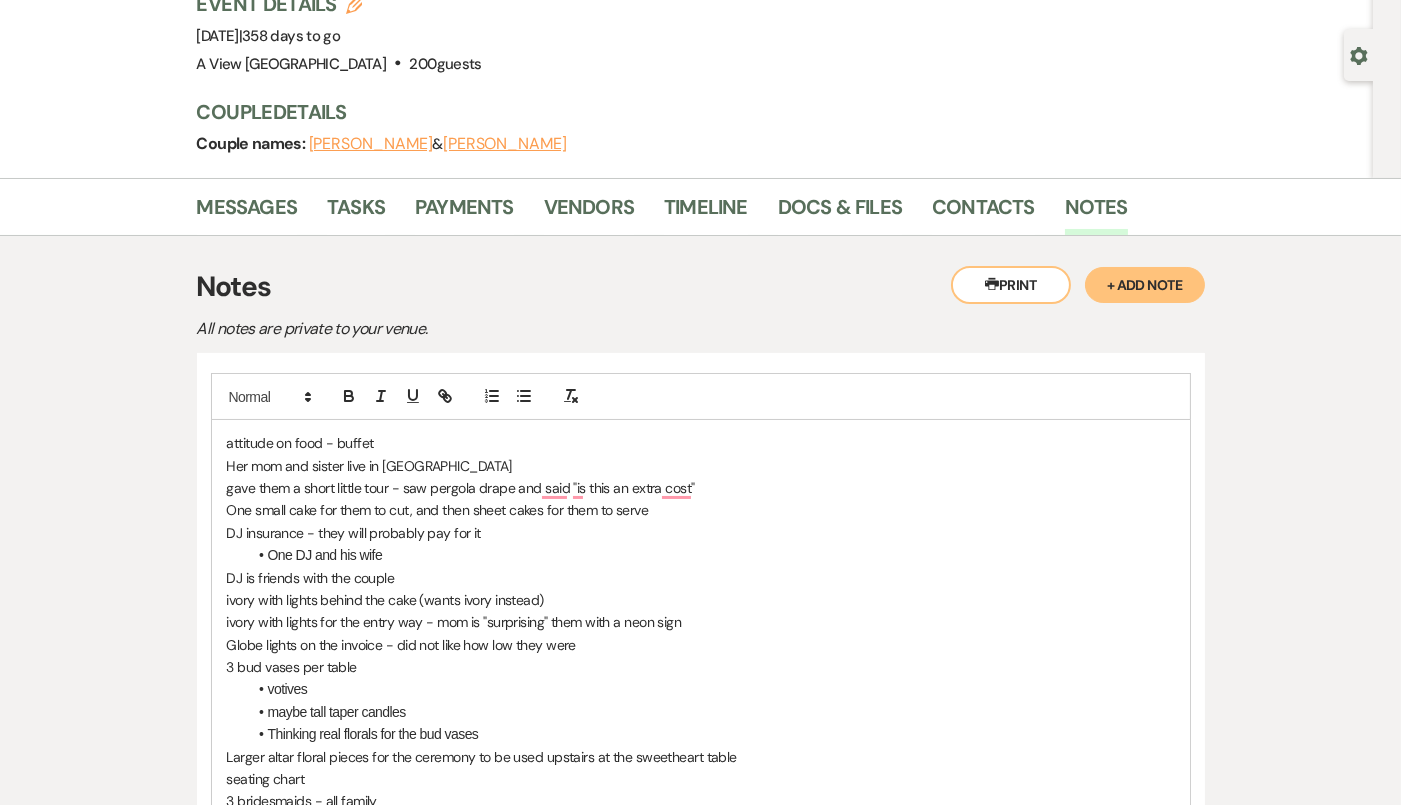 click on "One small cake for them to cut, and then sheet cakes for them to serve" at bounding box center [701, 510] 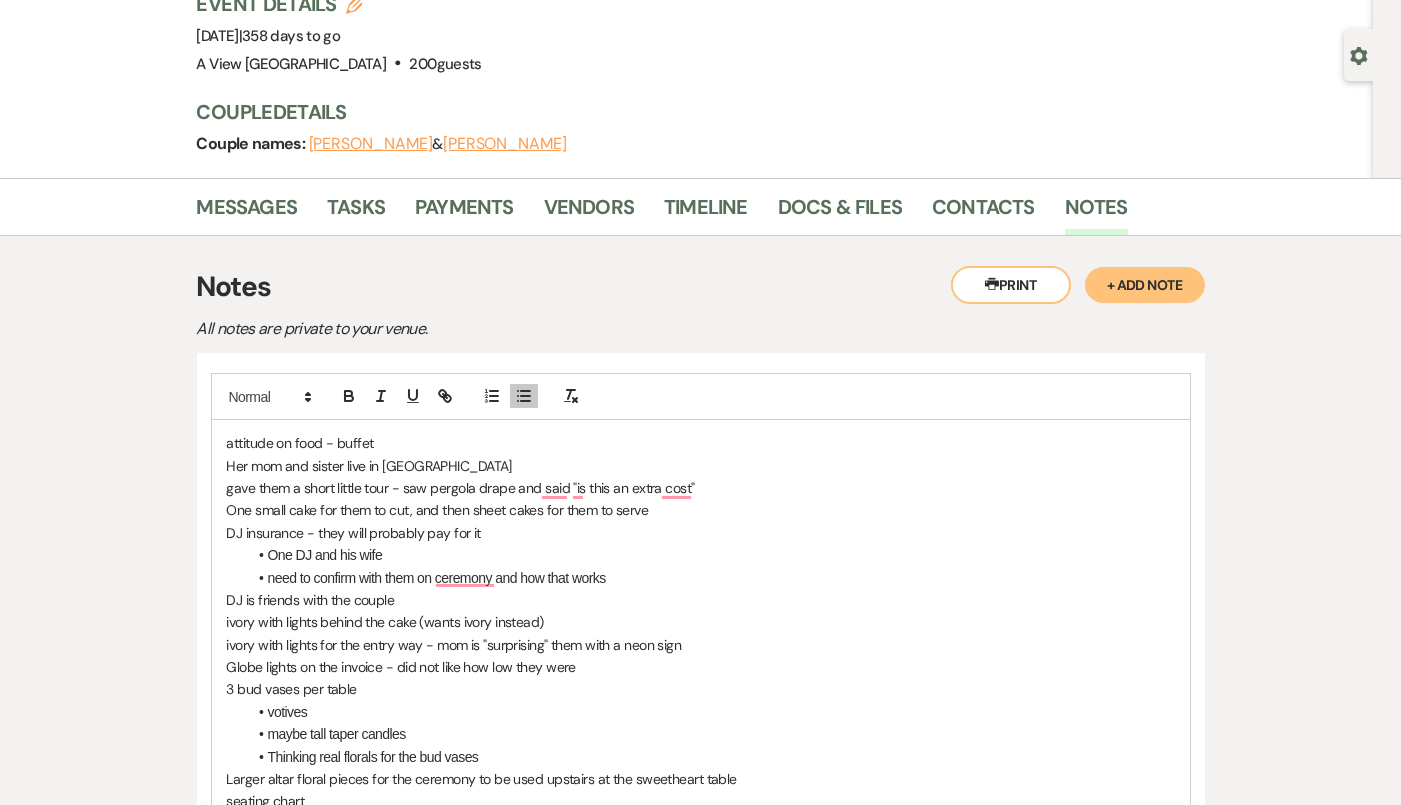 click on "attitude on food - buffet  Her mom and sister live in Des Moines  gave them a short little tour - saw pergola drape and said "is this an extra cost" One small cake for them to cut, and then sheet cakes for them to serve DJ insurance - they will probably pay for it One DJ and his wife need to confirm with them on ceremony and how that works  DJ is friends with the couple ivory with lights behind the cake (wants ivory instead) ivory with lights for the entry way - mom is "surprising" them with a neon sign Globe lights on the invoice - did not like how low they were 3 bud vases per table votives maybe tall taper candles Thinking real florals for the bud vases Larger altar floral pieces for the ceremony to be used upstairs at the sweetheart table seating chart 3 bridesmaids - all family 3 groomsmen For now, not standing up with them at the altar, but TBD might do a jigsaw puzzle for guestbook dark green programs of some sort for the ceremony asked about rehearsal must have a golf cart!! photobooth - send link" at bounding box center (701, 734) 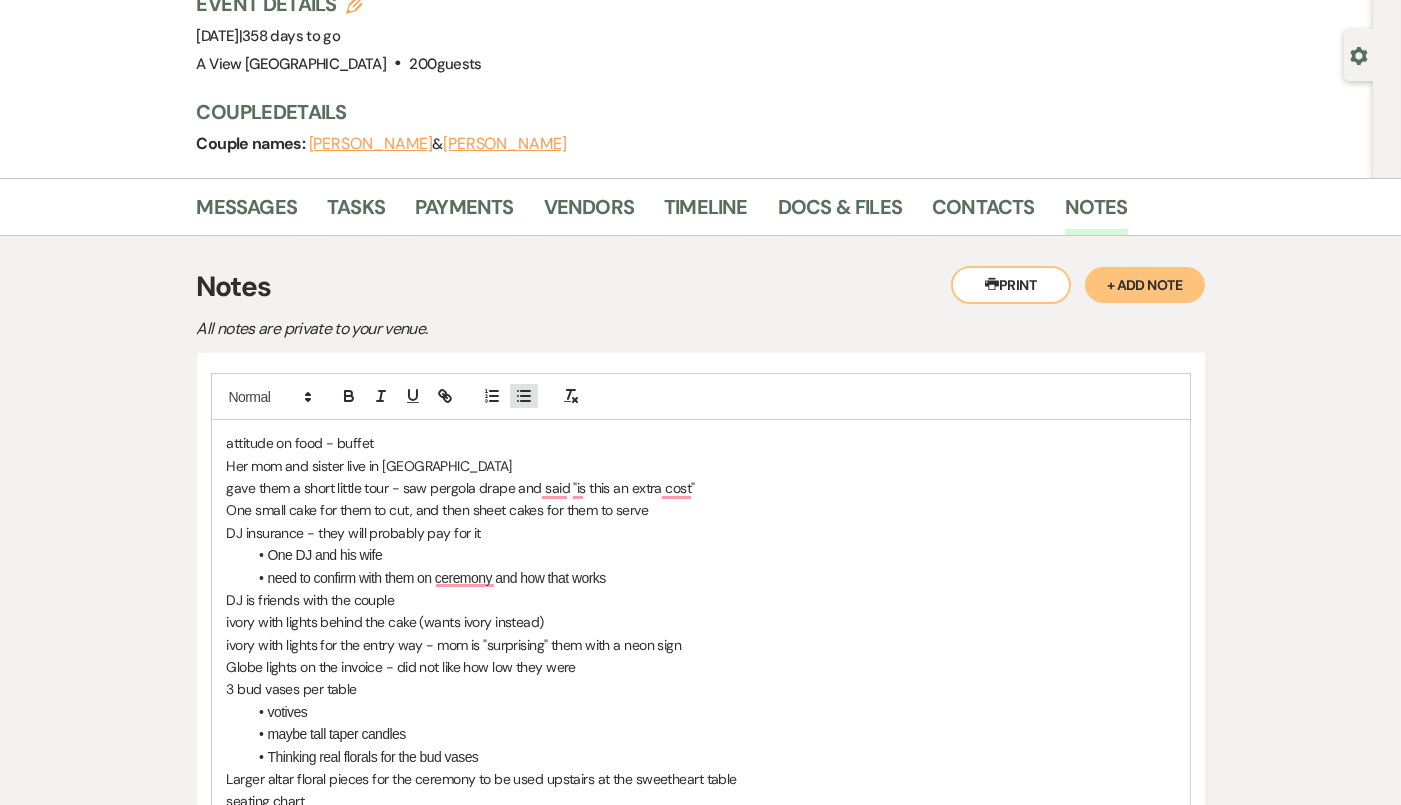 click 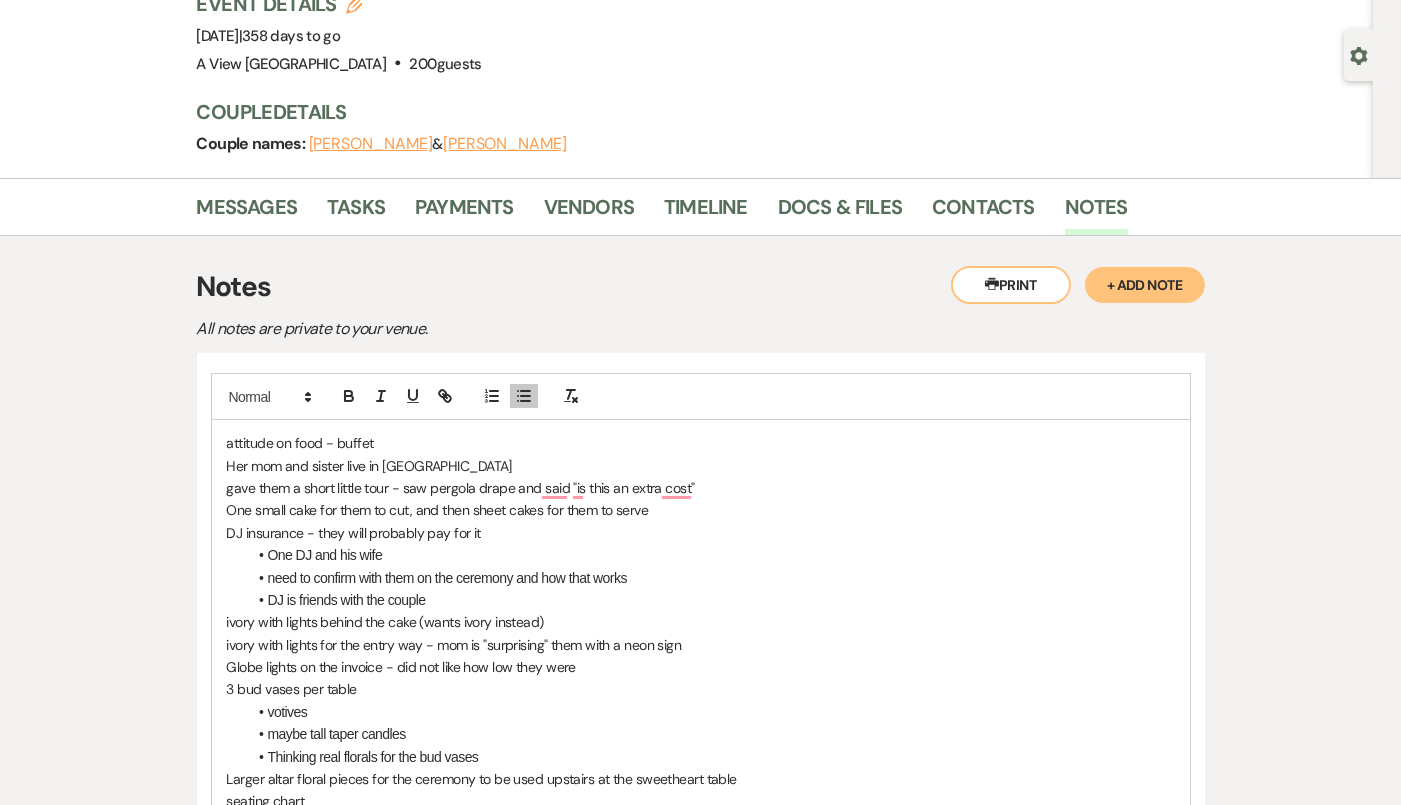 click on "DJ is friends with the couple" at bounding box center [711, 600] 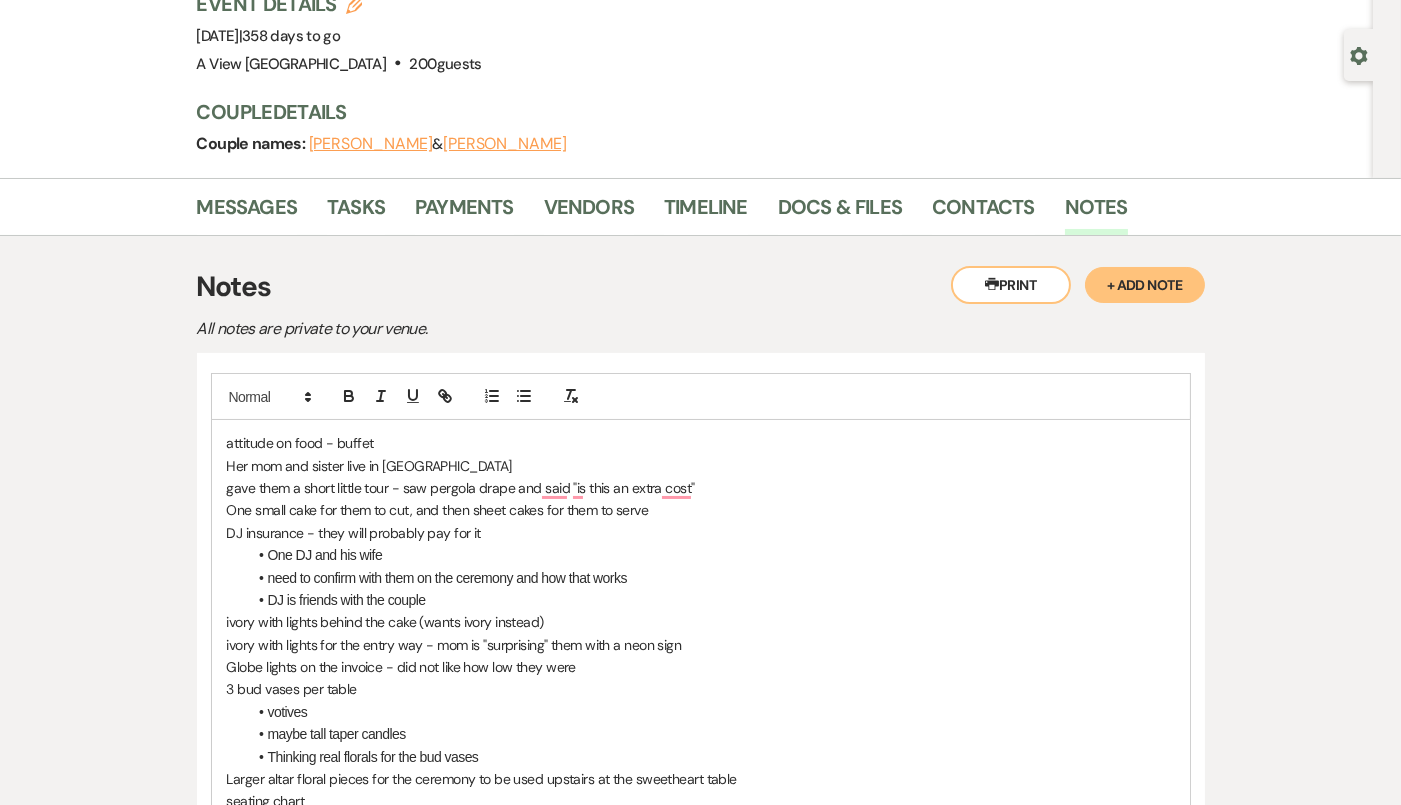 click on "ivory with lights for the entry way - mom is "surprising" them with a neon sign" at bounding box center [701, 645] 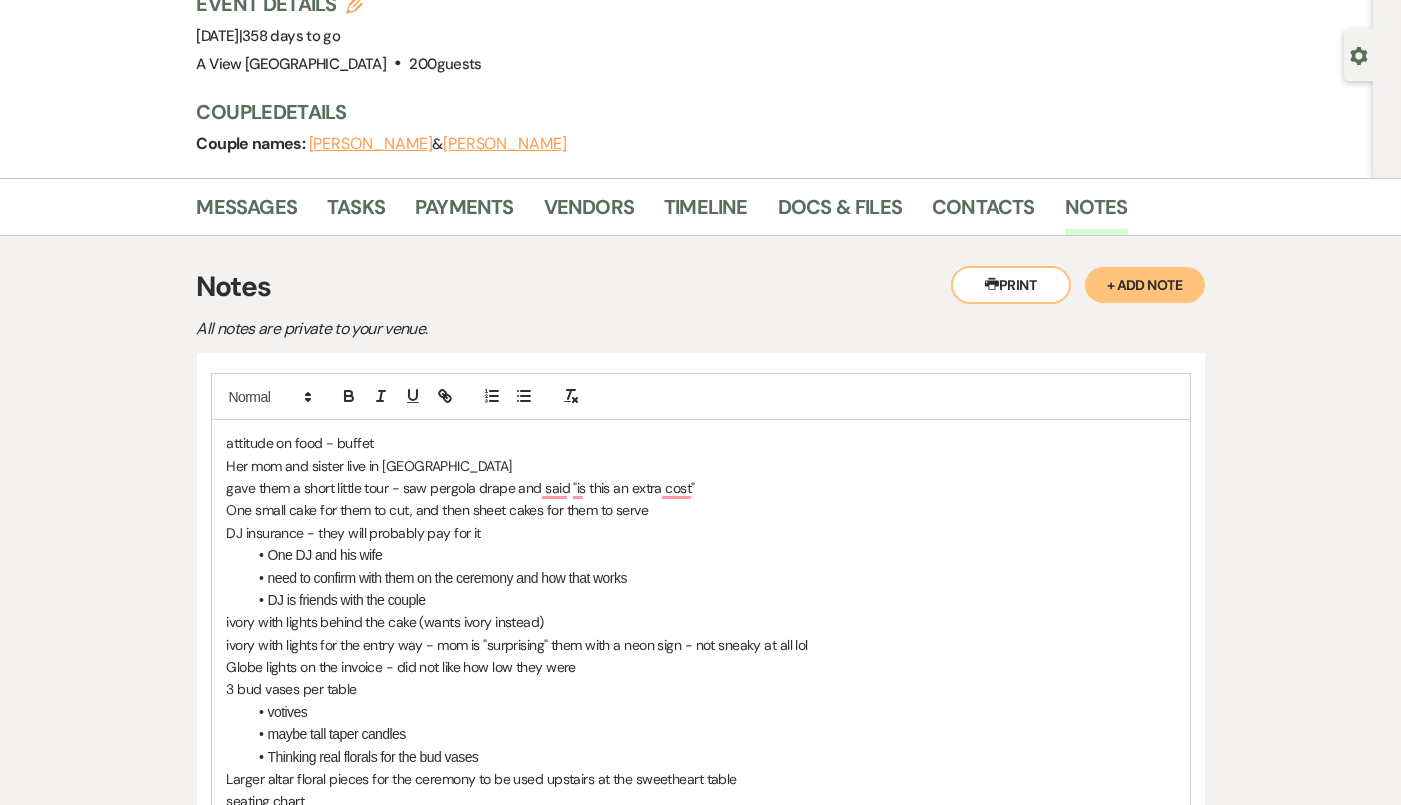 click on "3 bud vases per table" at bounding box center [701, 689] 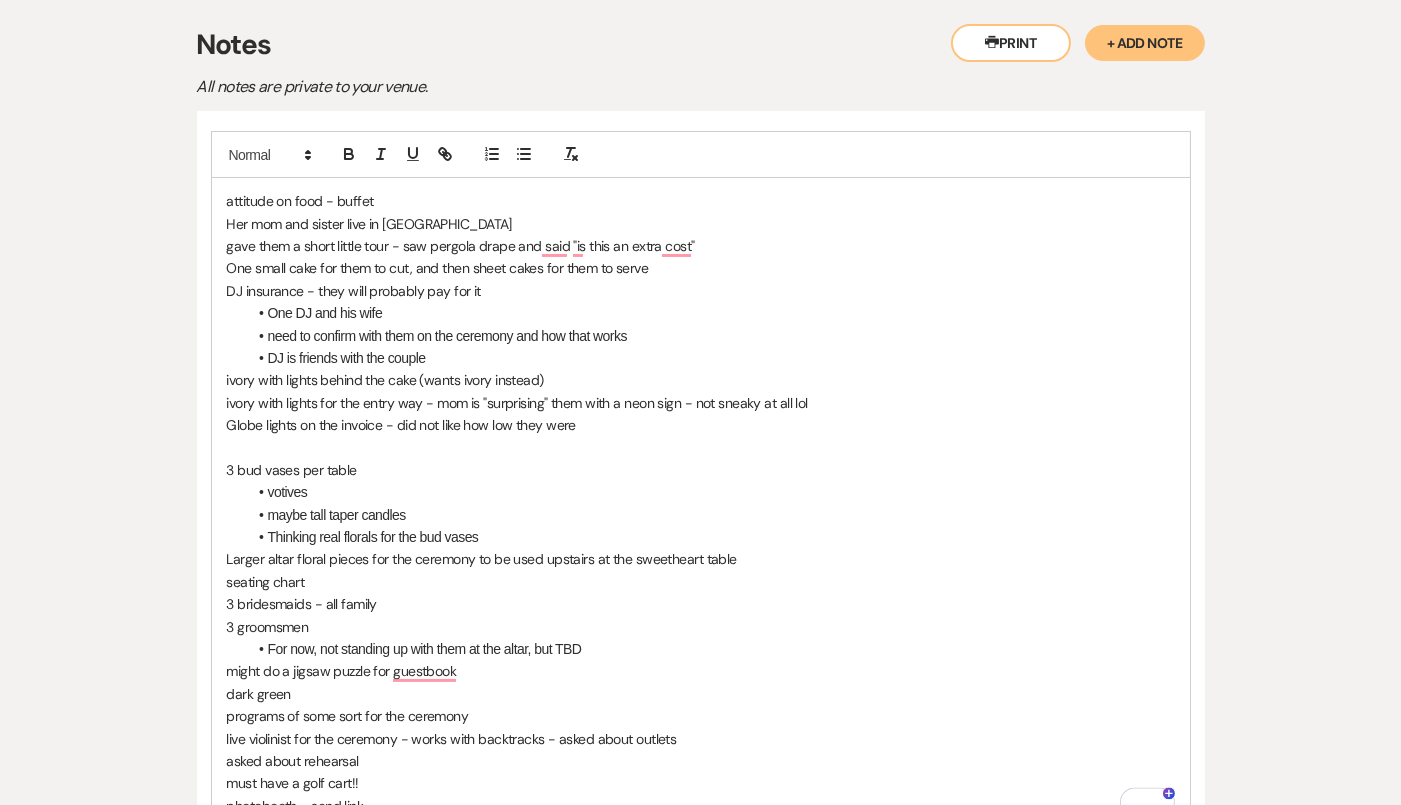 scroll, scrollTop: 392, scrollLeft: 0, axis: vertical 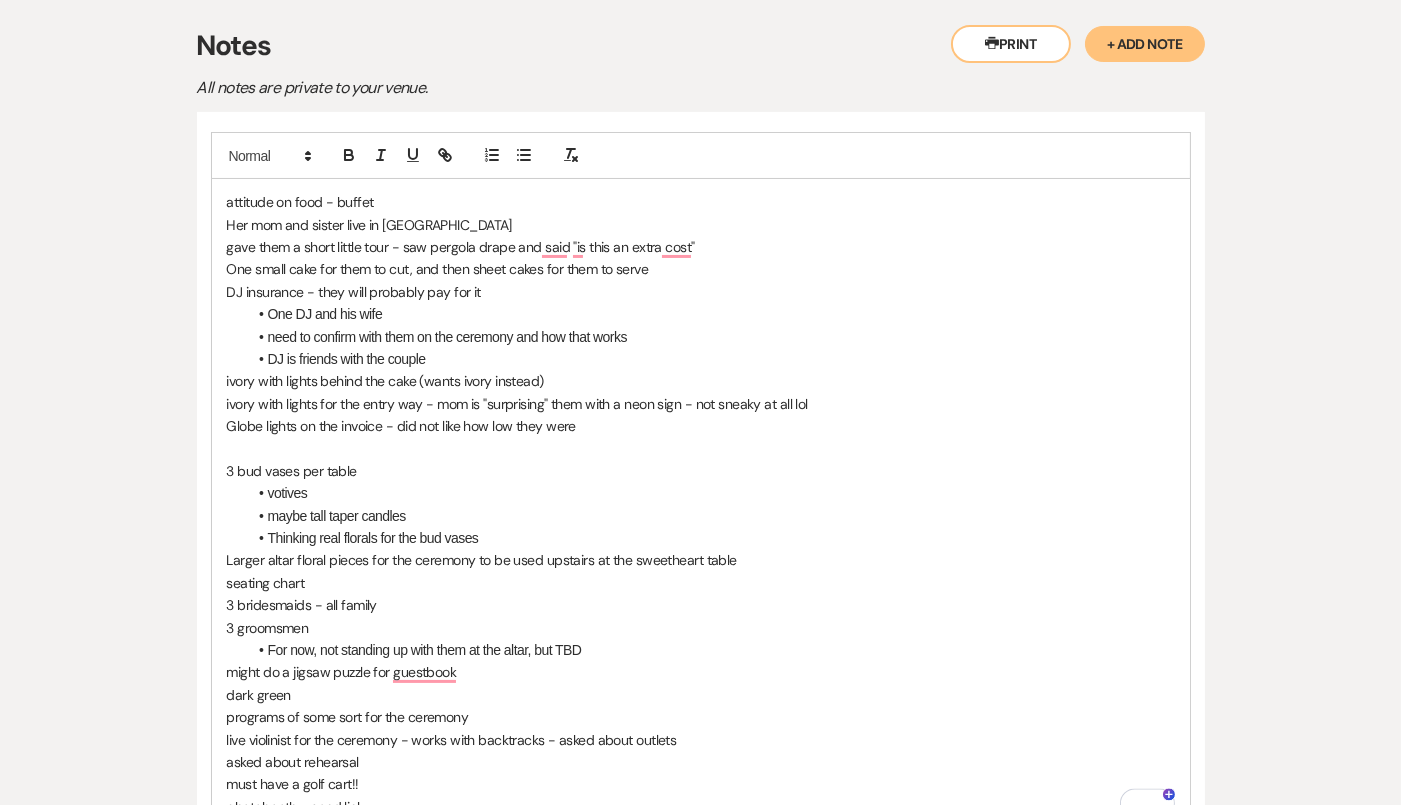 click on "Larger altar floral pieces for the ceremony to be used upstairs at the sweetheart table" at bounding box center [701, 560] 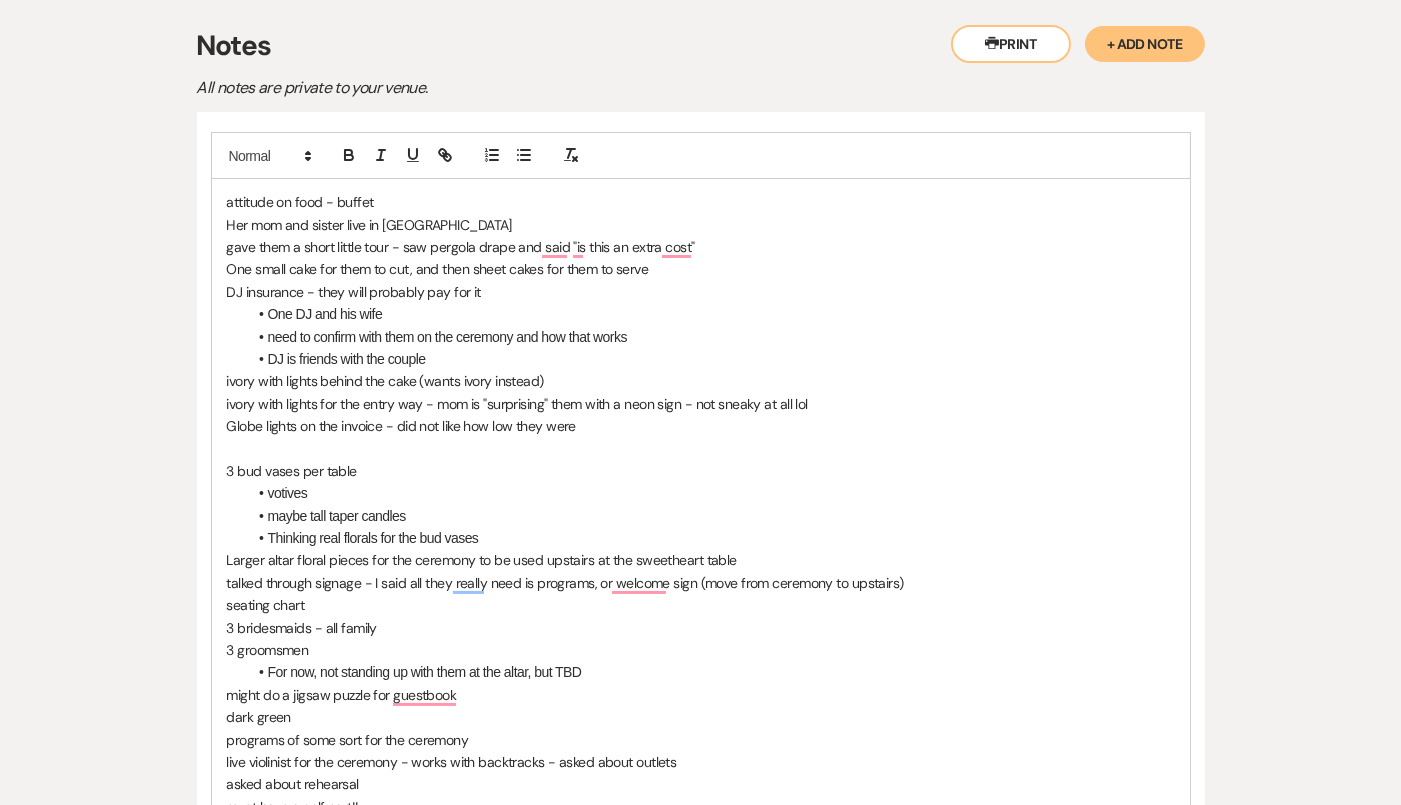 click on "For now, not standing up with them at the altar, but TBD" at bounding box center [711, 672] 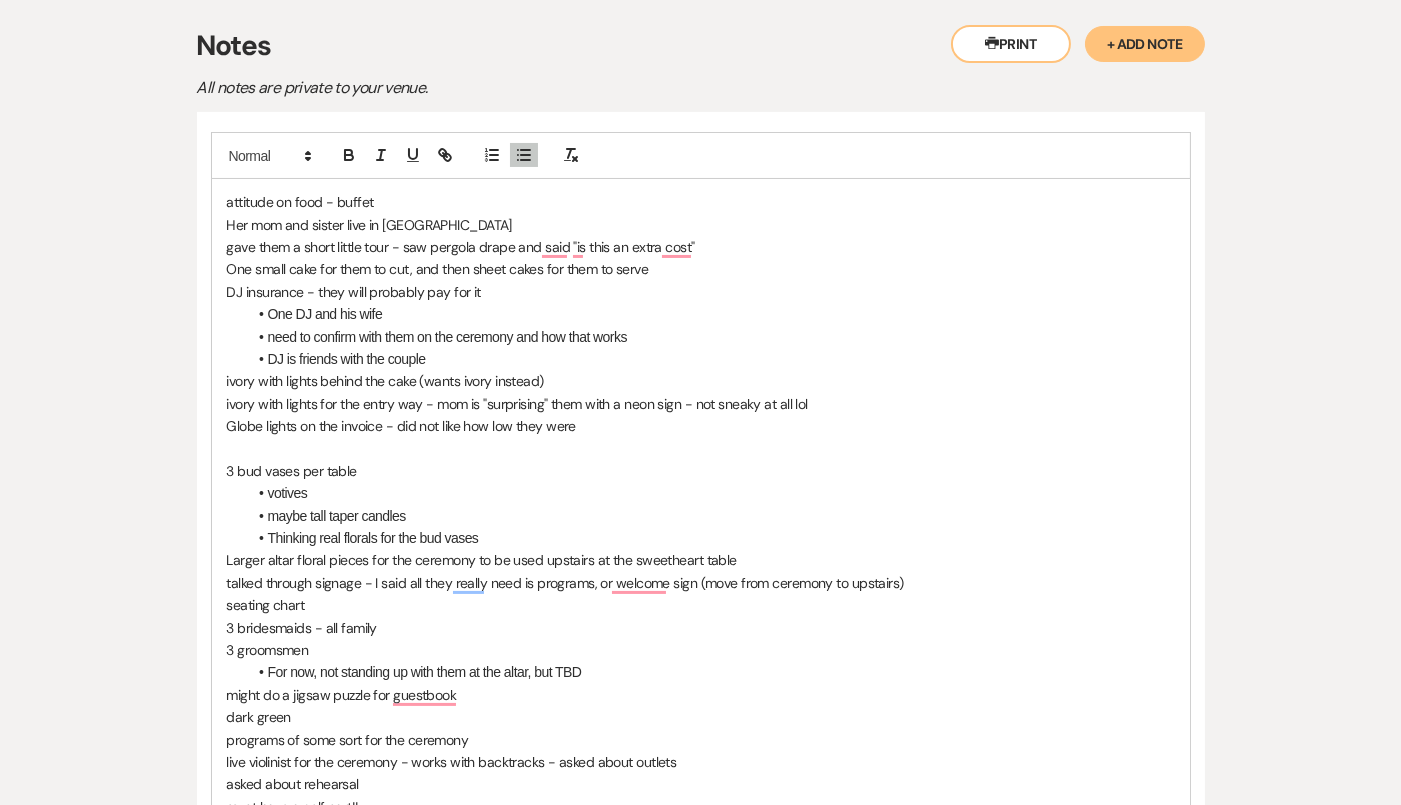 click on "might do a jigsaw puzzle for guestbook" at bounding box center [701, 695] 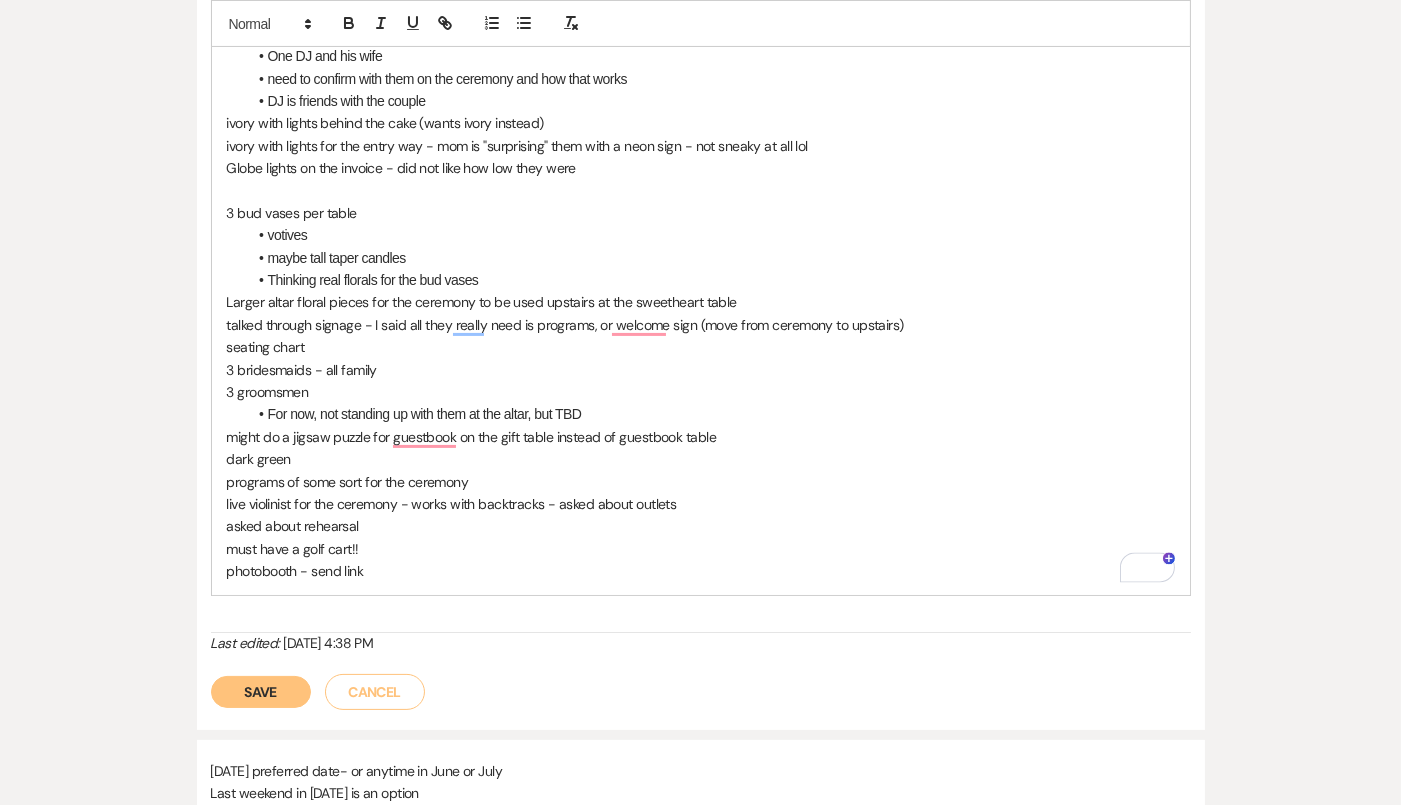 scroll, scrollTop: 648, scrollLeft: 0, axis: vertical 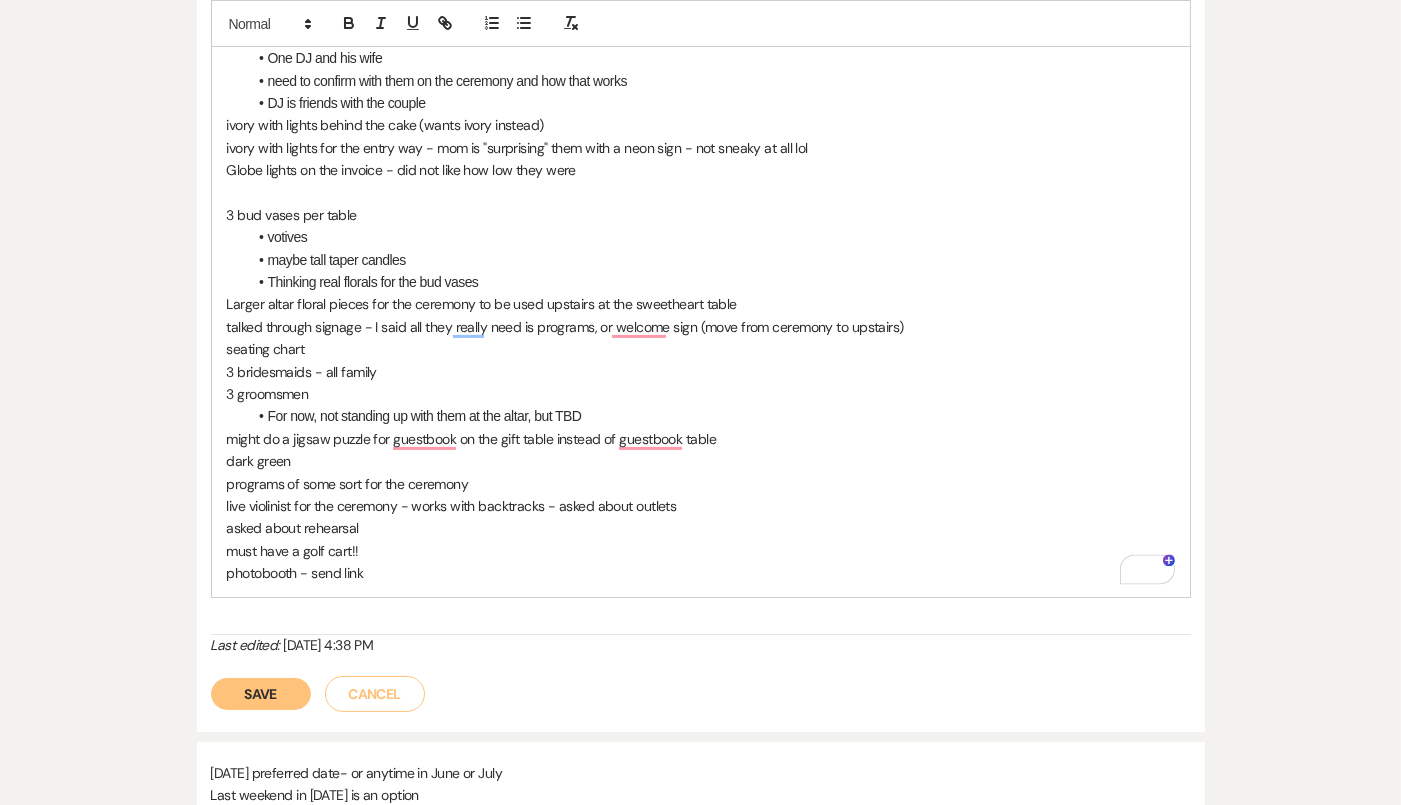 click on "attitude on food - buffet  Her mom and sister live in Des Moines  gave them a short little tour - saw pergola drape and said "is this an extra cost" One small cake for them to cut, and then sheet cakes for them to serve DJ insurance - they will probably pay for it One DJ and his wife need to confirm with them on the ceremony and how that works  DJ is friends with the couple ivory with lights behind the cake (wants ivory instead) ivory with lights for the entry way - mom is "surprising" them with a neon sign - not sneaky at all lol  Globe lights on the invoice - did not like how low they were 3 bud vases per table votives maybe tall taper candles Thinking real florals for the bud vases Larger altar floral pieces for the ceremony to be used upstairs at the sweetheart table talked through signage - I said all they really need is programs, or welcome sign (move from ceremony to upstairs) seating chart 3 bridesmaids - all family 3 groomsmen For now, not standing up with them at the altar, but TBD dark green" at bounding box center (701, 259) 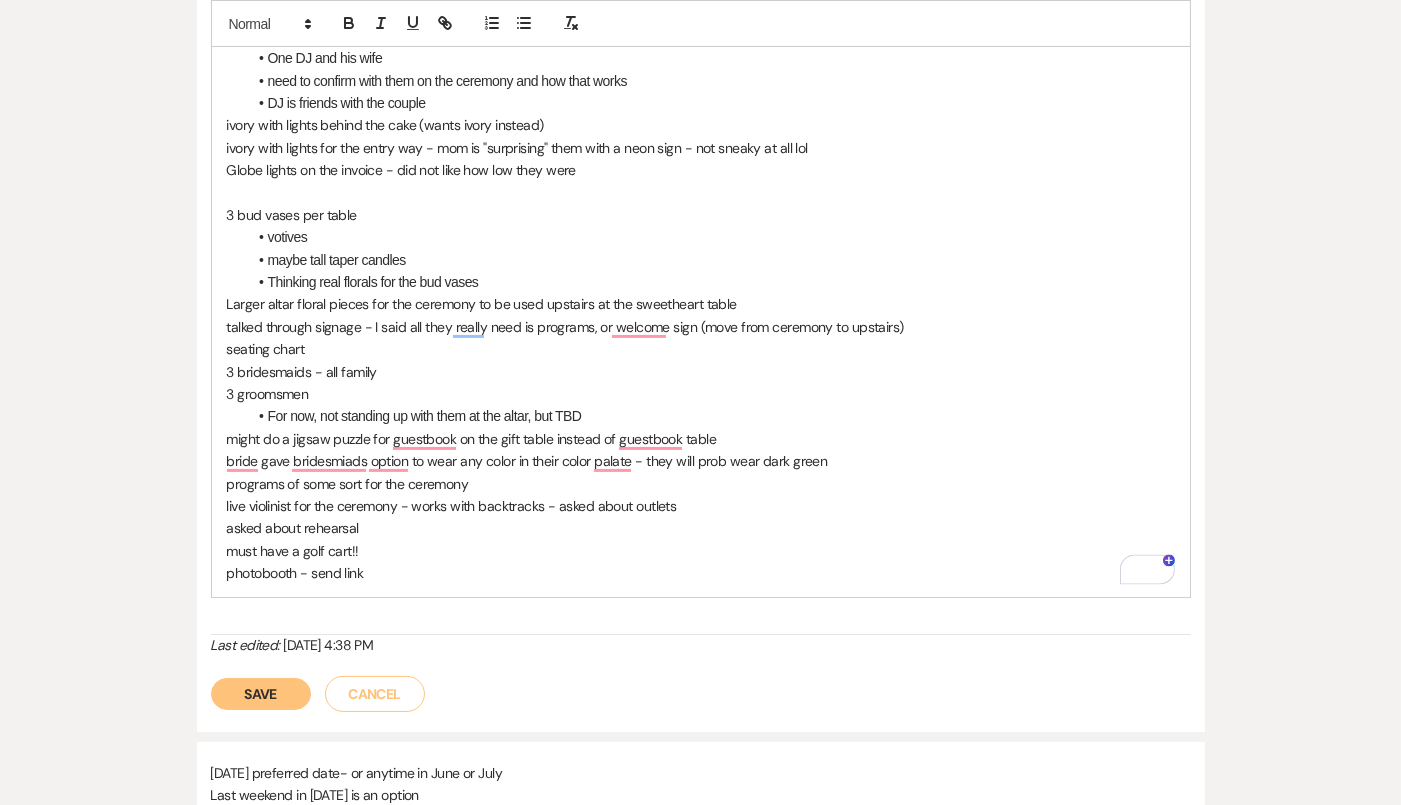 click on "bride gave bridesmiads option to wear any color in their color palate - they will prob wear dark green" at bounding box center (701, 461) 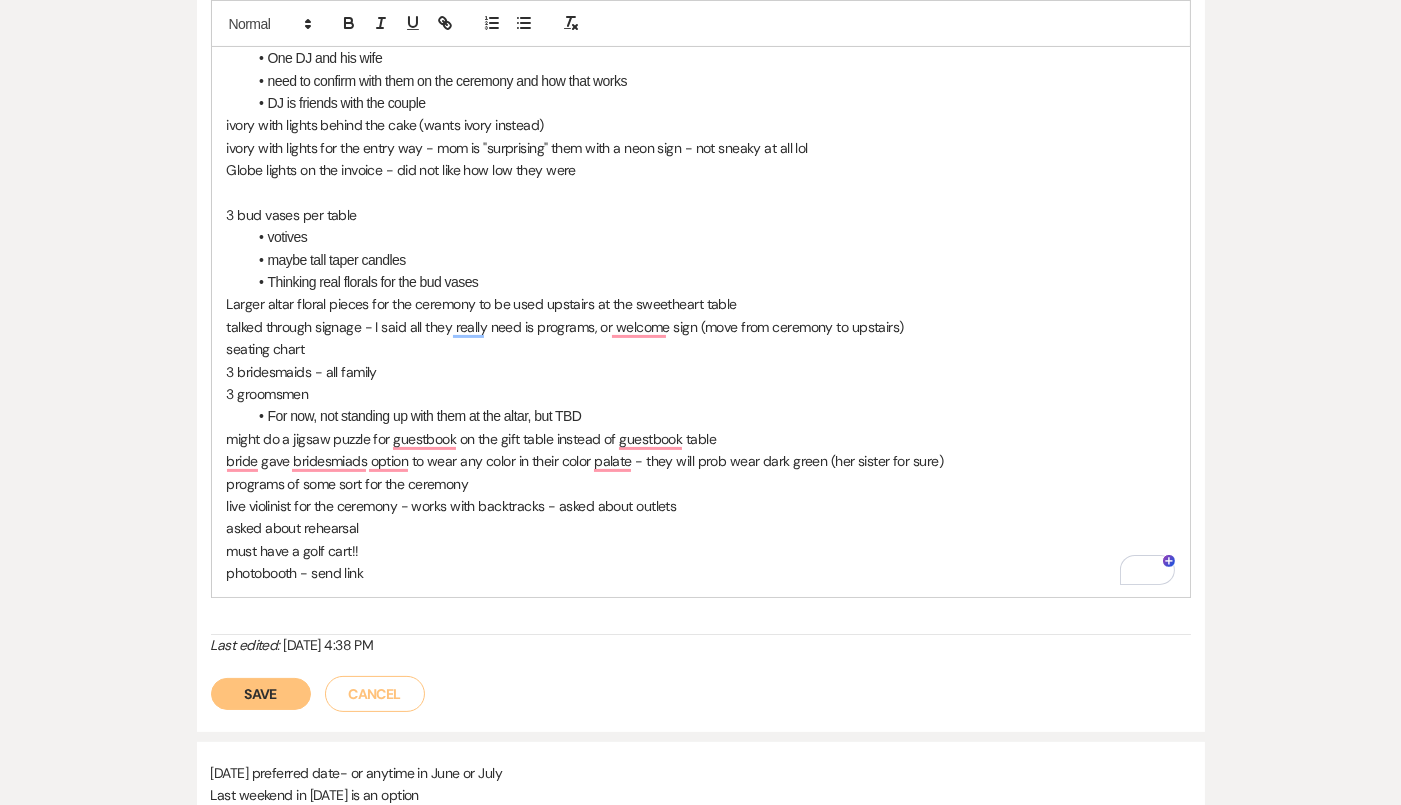 click on "photobooth - send link" at bounding box center (701, 573) 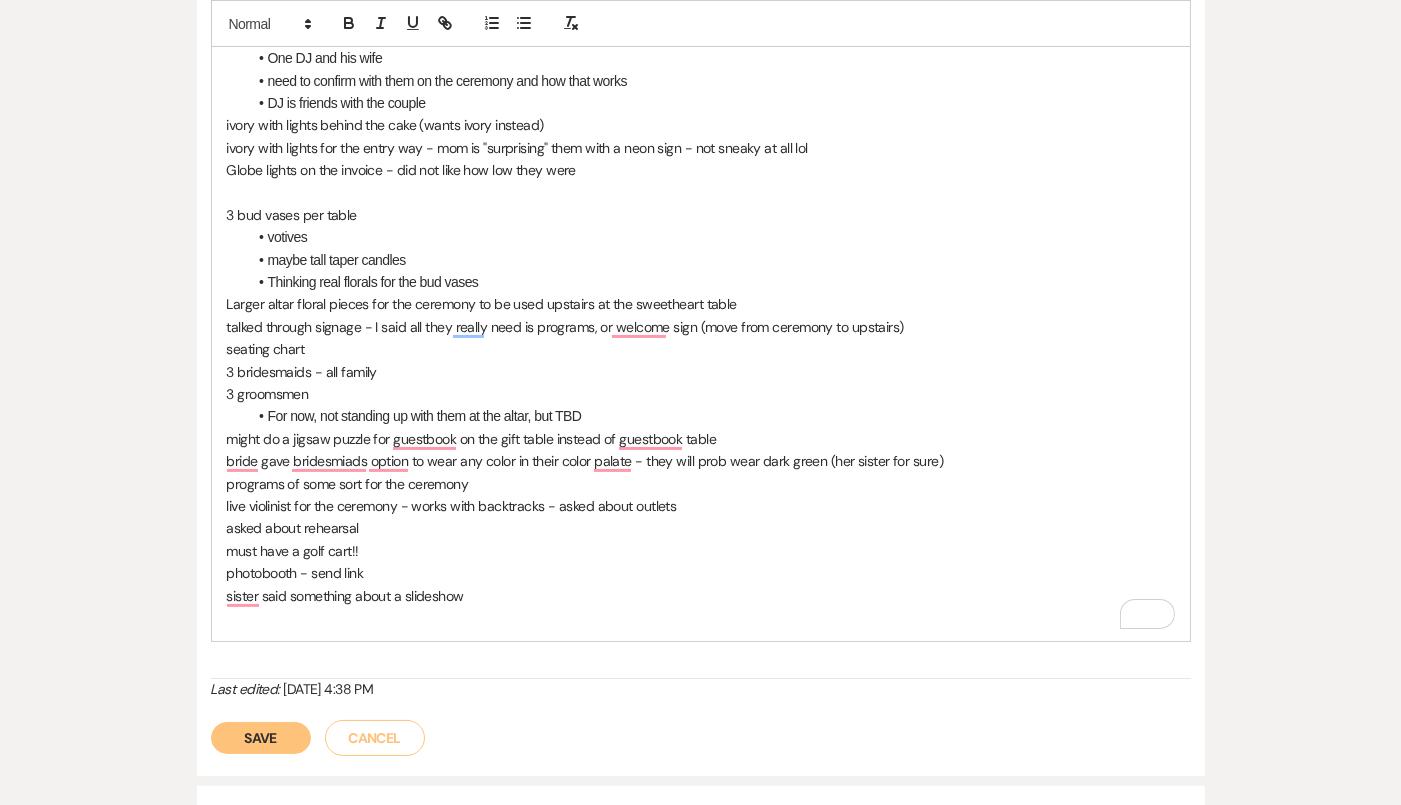 click on "sister said something about a slideshow" at bounding box center [701, 596] 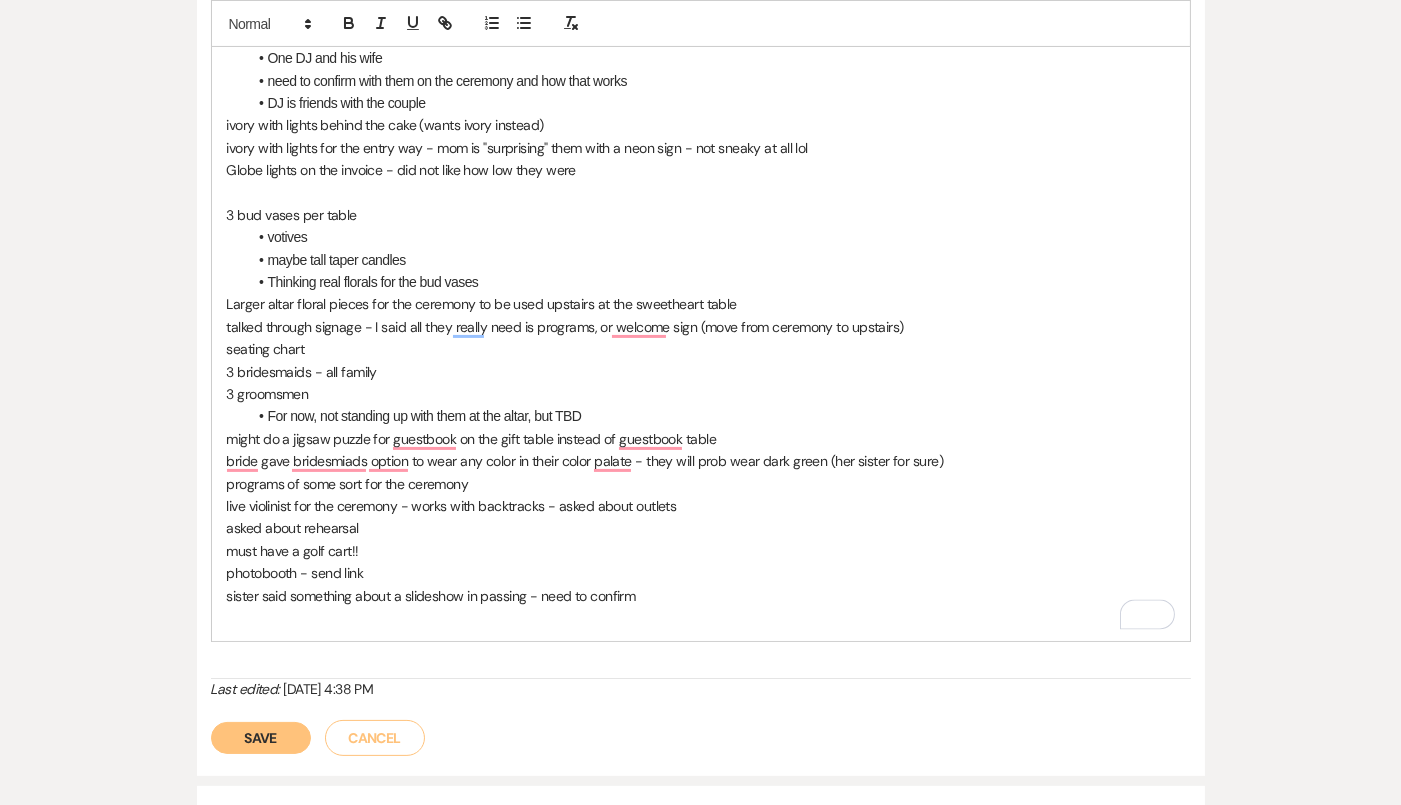 click on "attitude on food - buffet  Her mom and sister live in Des Moines  gave them a short little tour - saw pergola drape and said "is this an extra cost" One small cake for them to cut, and then sheet cakes for them to serve DJ insurance - they will probably pay for it One DJ and his wife need to confirm with them on the ceremony and how that works  DJ is friends with the couple ivory with lights behind the cake (wants ivory instead) ivory with lights for the entry way - mom is "surprising" them with a neon sign - not sneaky at all lol  Globe lights on the invoice - did not like how low they were 3 bud vases per table votives maybe tall taper candles Thinking real florals for the bud vases Larger altar floral pieces for the ceremony to be used upstairs at the sweetheart table talked through signage - I said all they really need is programs, or welcome sign (move from ceremony to upstairs) seating chart 3 bridesmaids - all family 3 groomsmen For now, not standing up with them at the altar, but TBD" at bounding box center [701, 282] 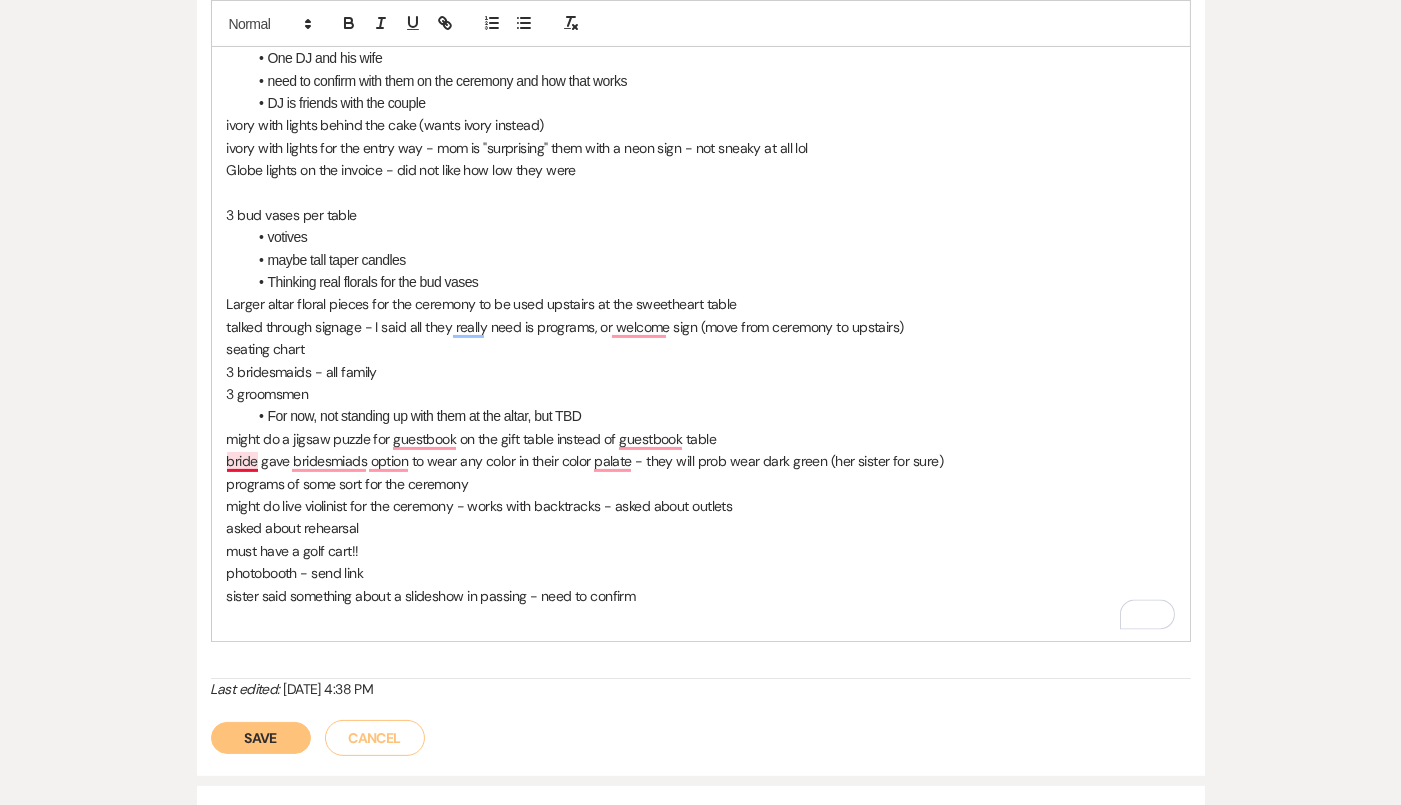 click on "bride gave bridesmiads option to wear any color in their color palate - they will prob wear dark green (her sister for sure)" at bounding box center [701, 461] 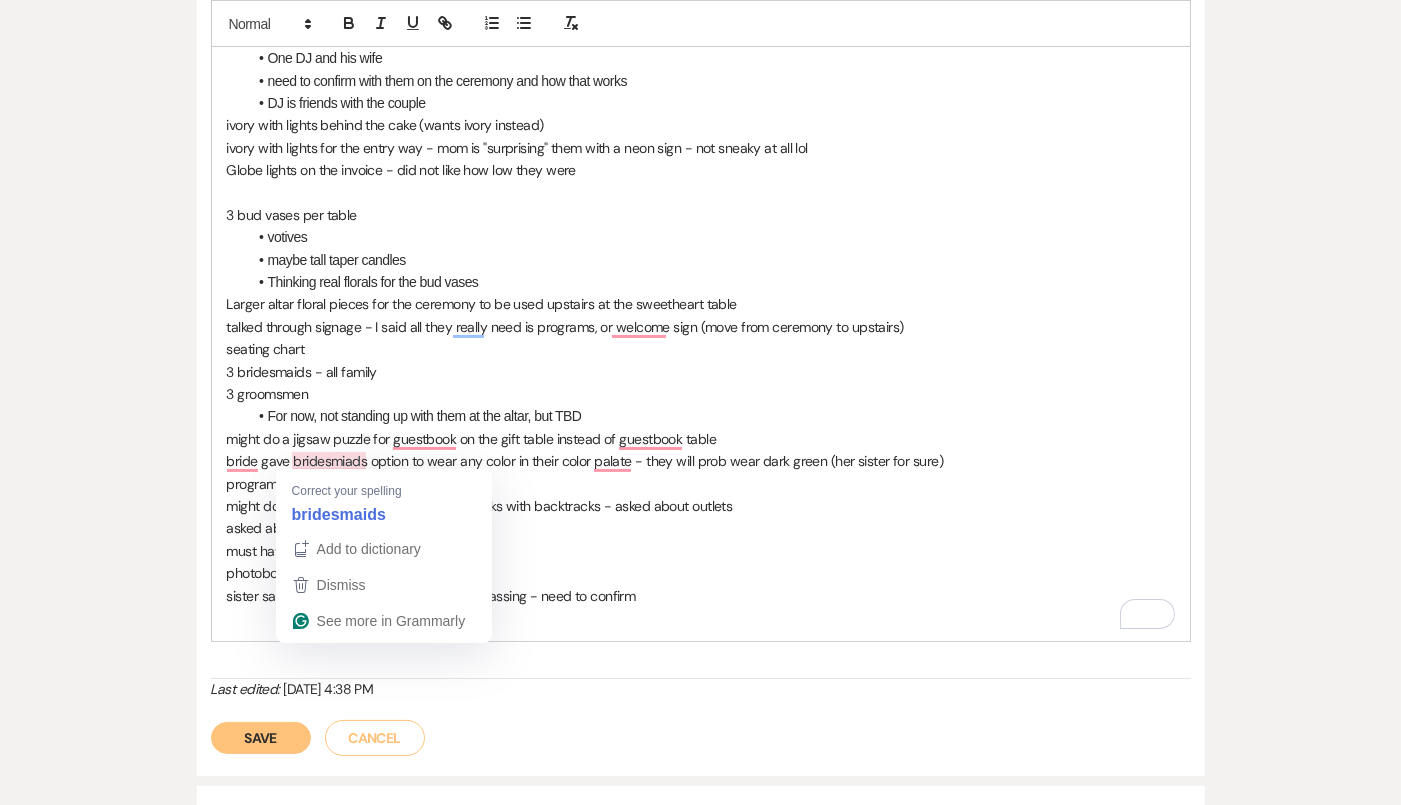 click on "bride gave bridesmiads option to wear any color in their color palate - they will prob wear dark green (her sister for sure)" at bounding box center [701, 461] 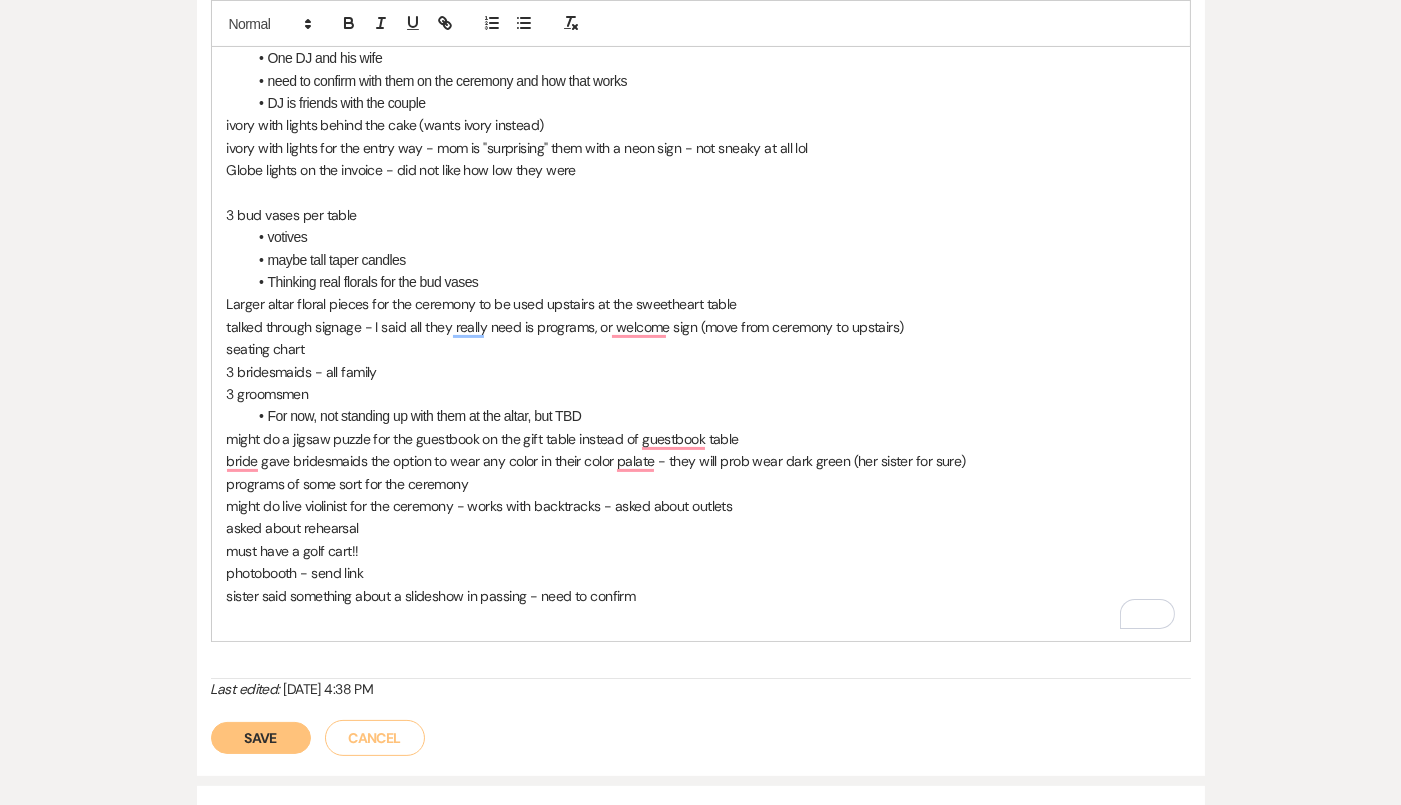 click on "attitude on food - buffet  Her mom and sister live in Des Moines  gave them a short little tour - saw pergola drape and said "is this an extra cost" One small cake for them to cut, and then sheet cakes for them to serve DJ insurance - they will probably pay for it One DJ and his wife need to confirm with them on the ceremony and how that works  DJ is friends with the couple ivory with lights behind the cake (wants ivory instead) ivory with lights for the entry way - mom is "surprising" them with a neon sign - not sneaky at all lol  Globe lights on the invoice - did not like how low they were 3 bud vases per table votives maybe tall taper candles Thinking real florals for the bud vases Larger altar floral pieces for the ceremony to be used upstairs at the sweetheart table talked through signage - I said all they really need is programs, or welcome sign (move from ceremony to upstairs) seating chart 3 bridesmaids - all family 3 groomsmen For now, not standing up with them at the altar, but TBD" at bounding box center [701, 282] 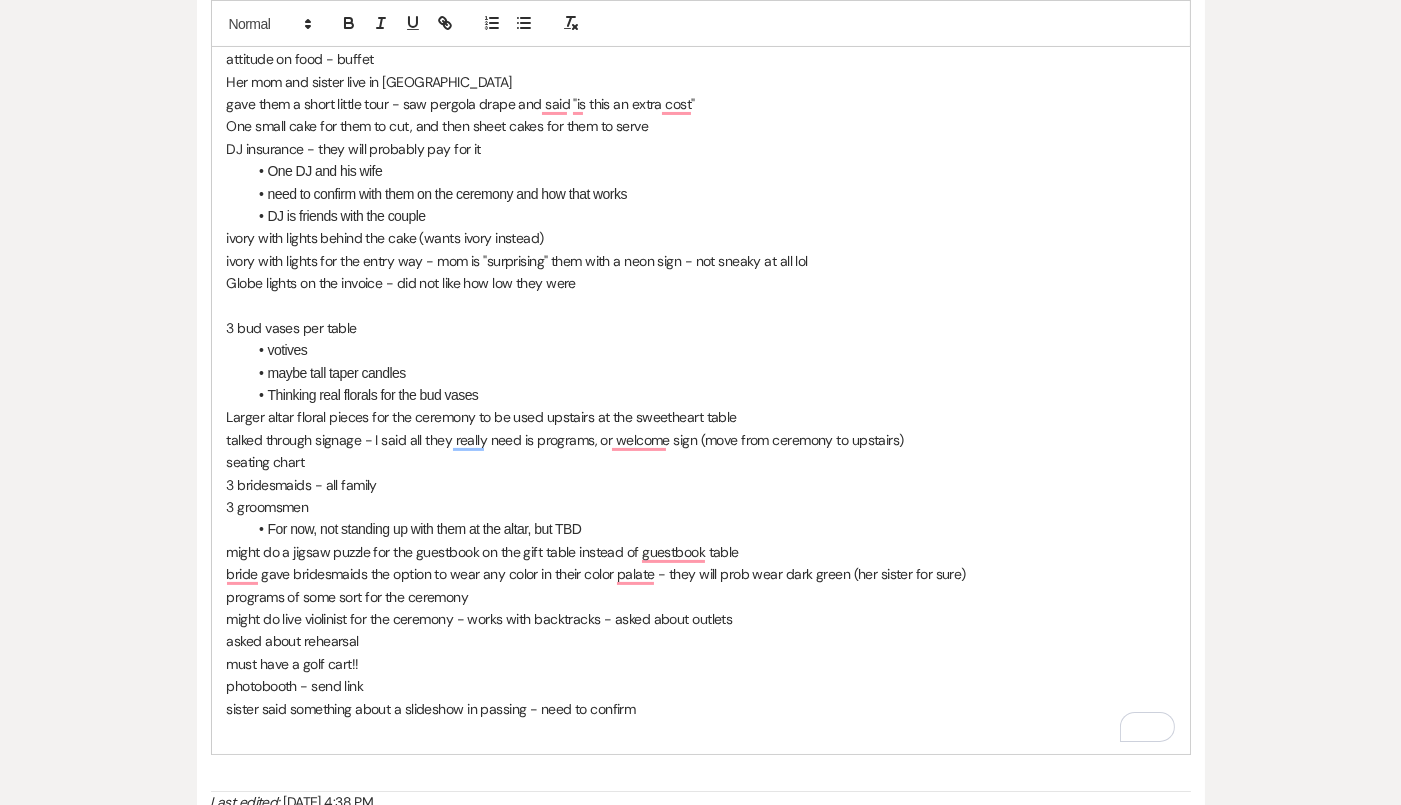 scroll, scrollTop: 520, scrollLeft: 0, axis: vertical 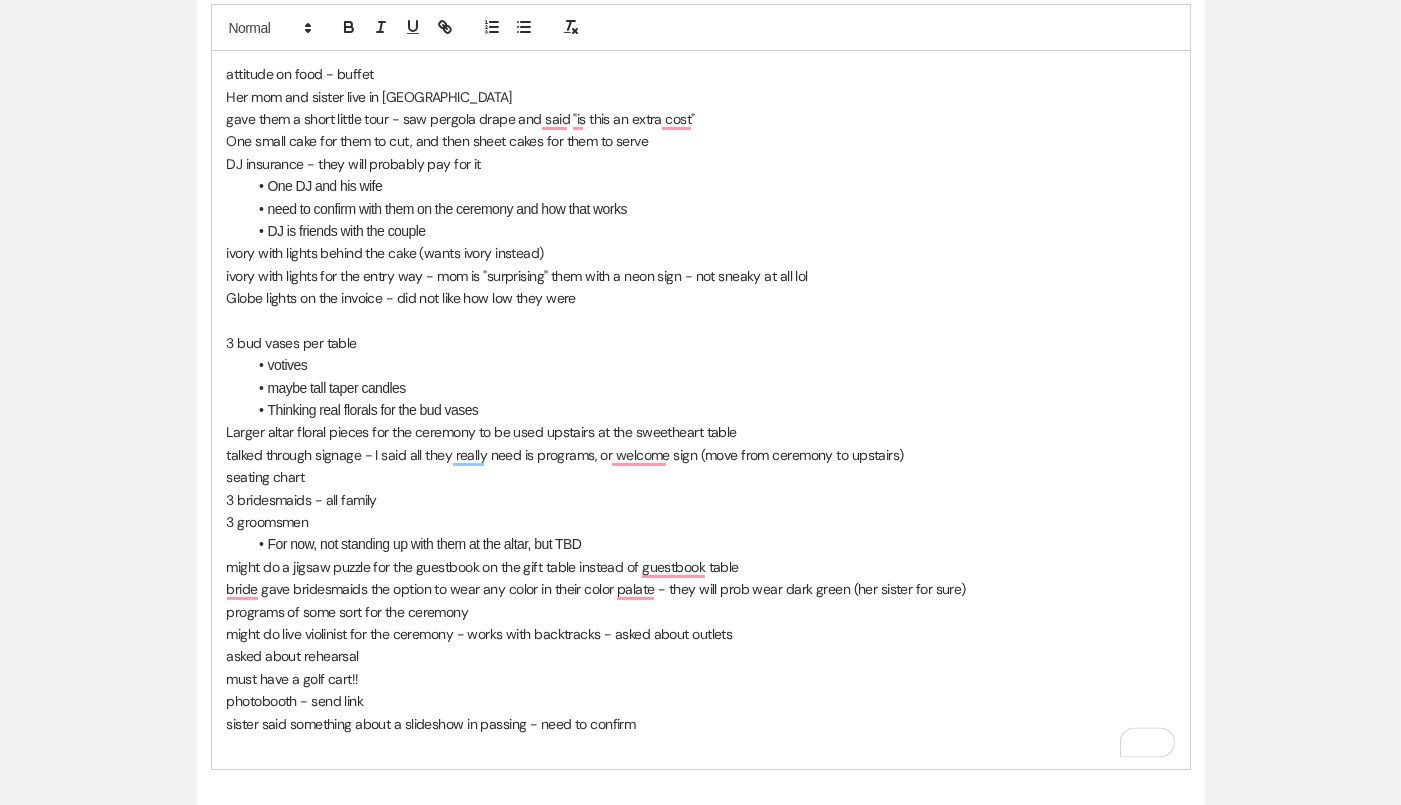 click at bounding box center [701, 320] 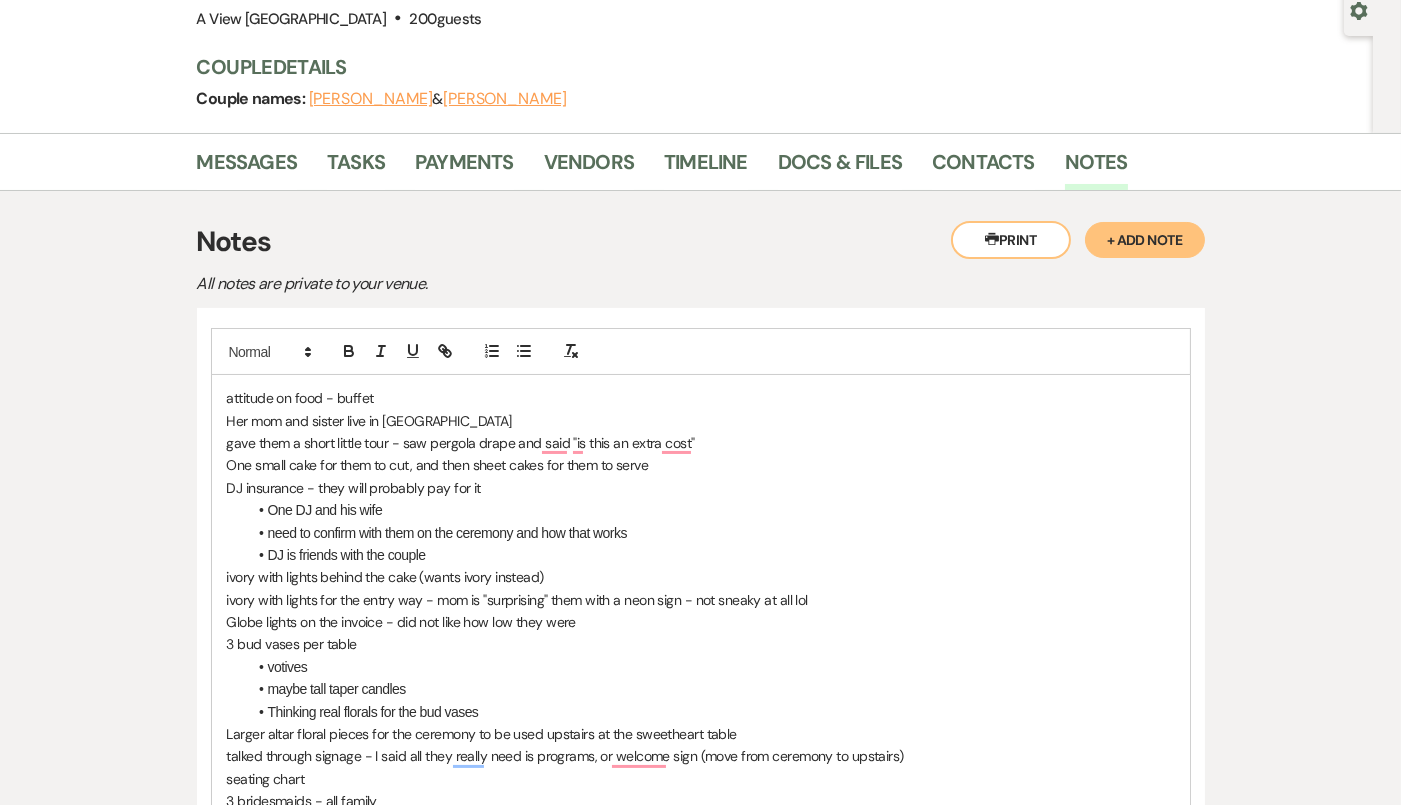 scroll, scrollTop: 163, scrollLeft: 0, axis: vertical 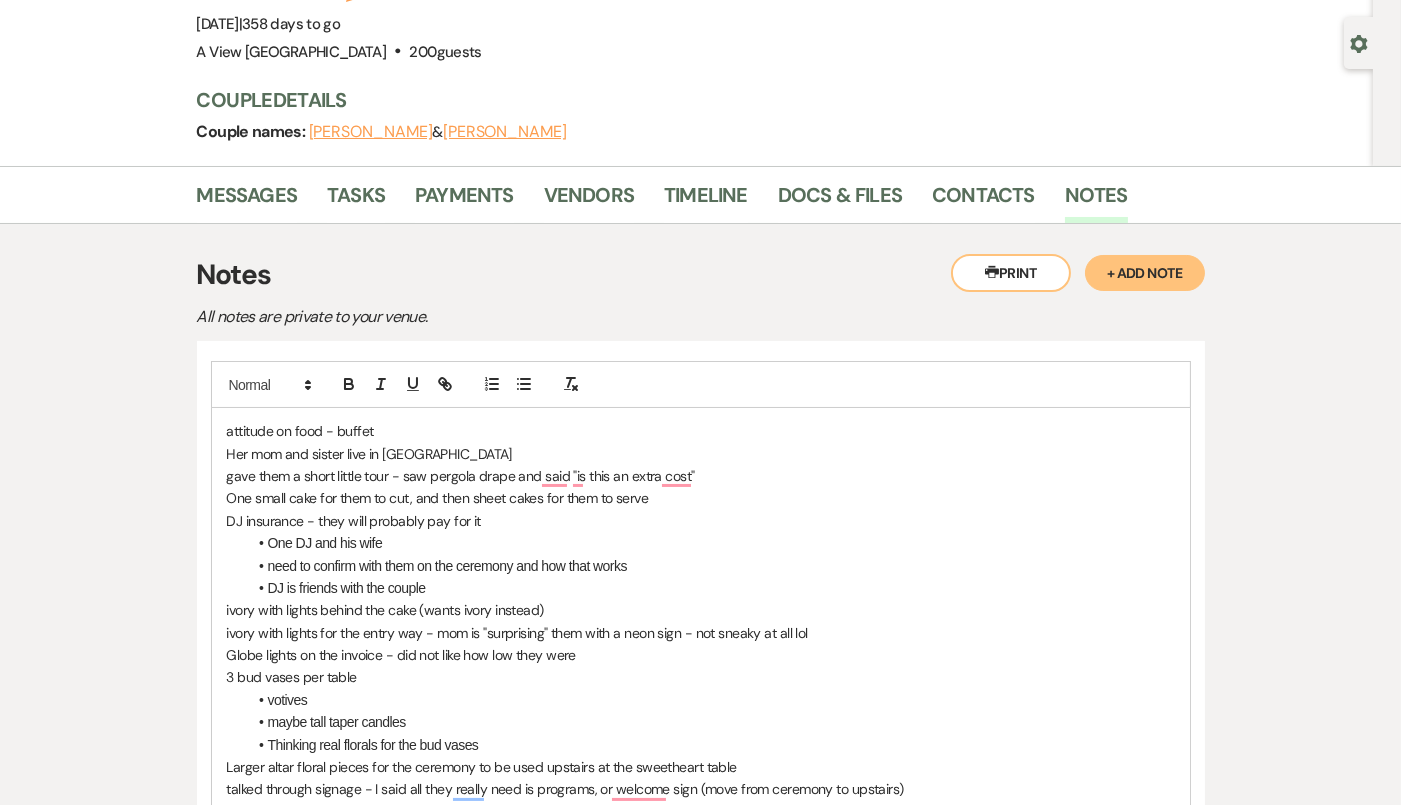 click on "Her mom and sister live in Des Moines" at bounding box center [701, 454] 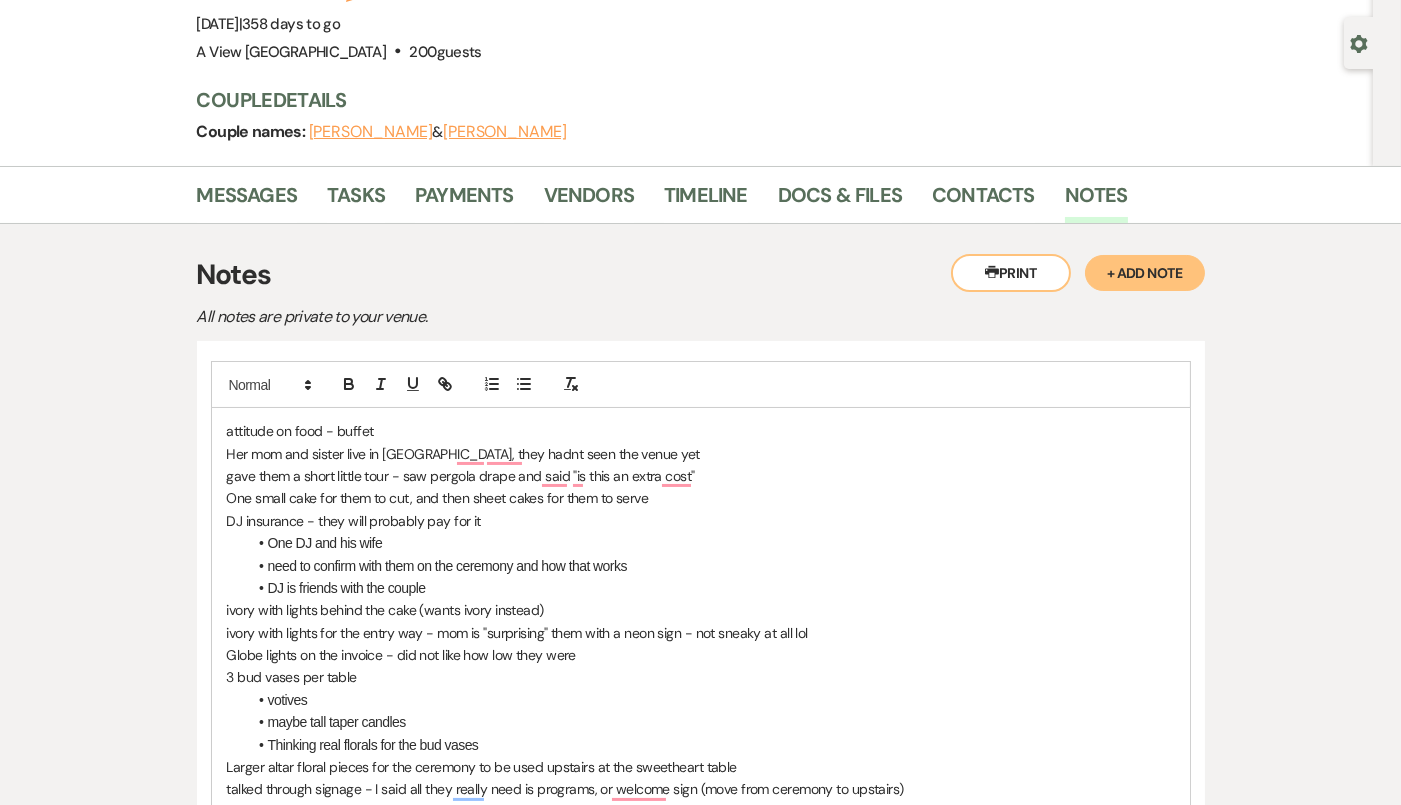 click on "DJ insurance - they will probably pay for it" at bounding box center (701, 521) 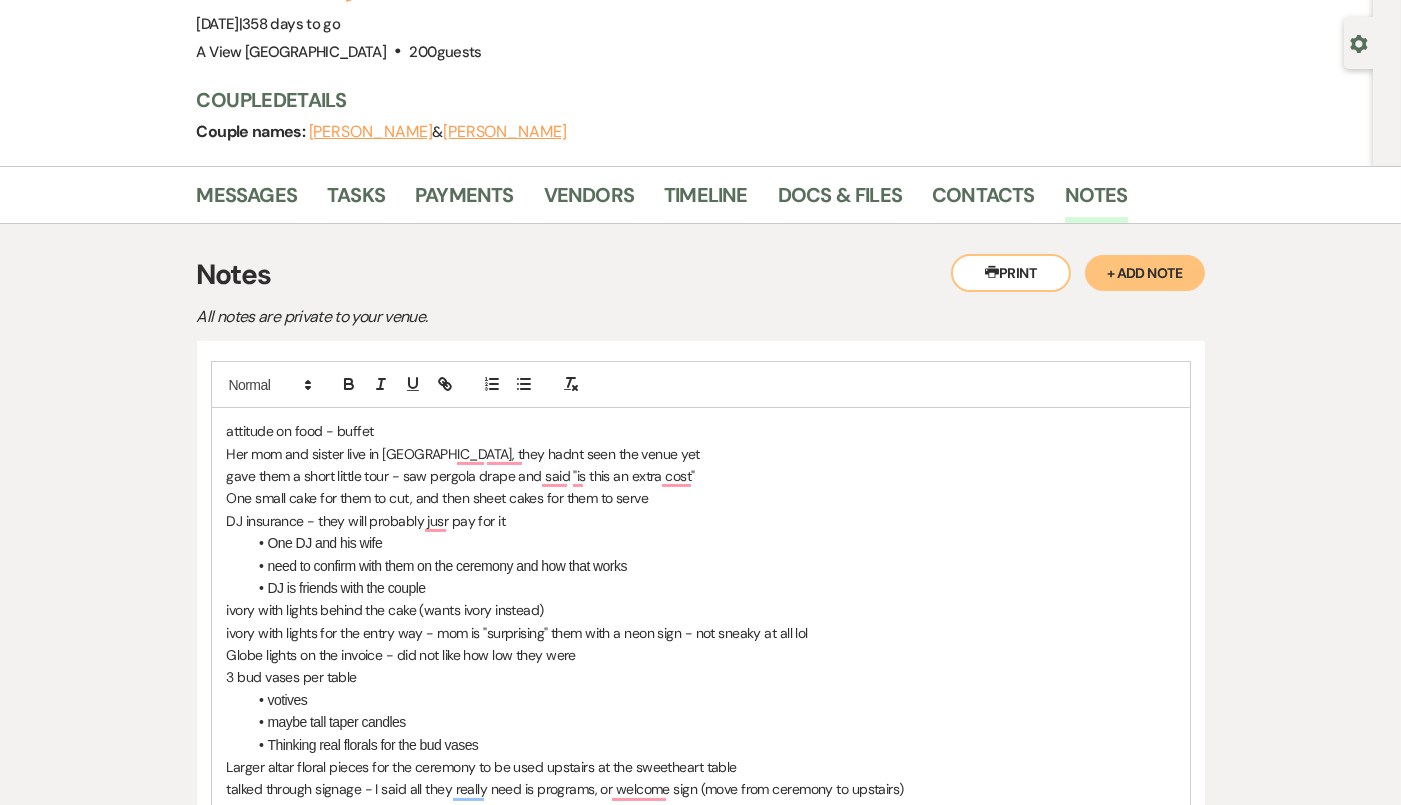 click on "One DJ and his wife" at bounding box center [711, 543] 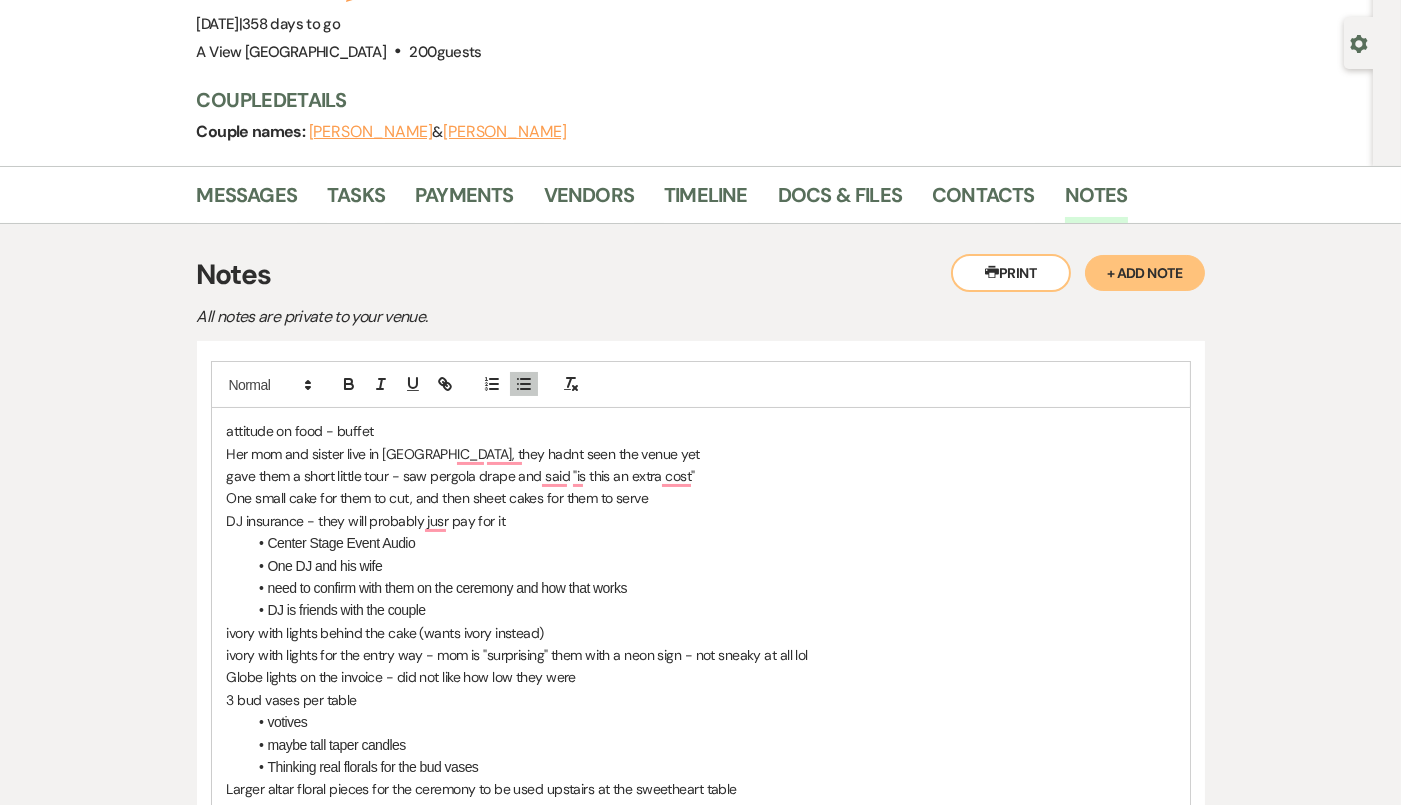 click on "One DJ and his wife" at bounding box center (711, 566) 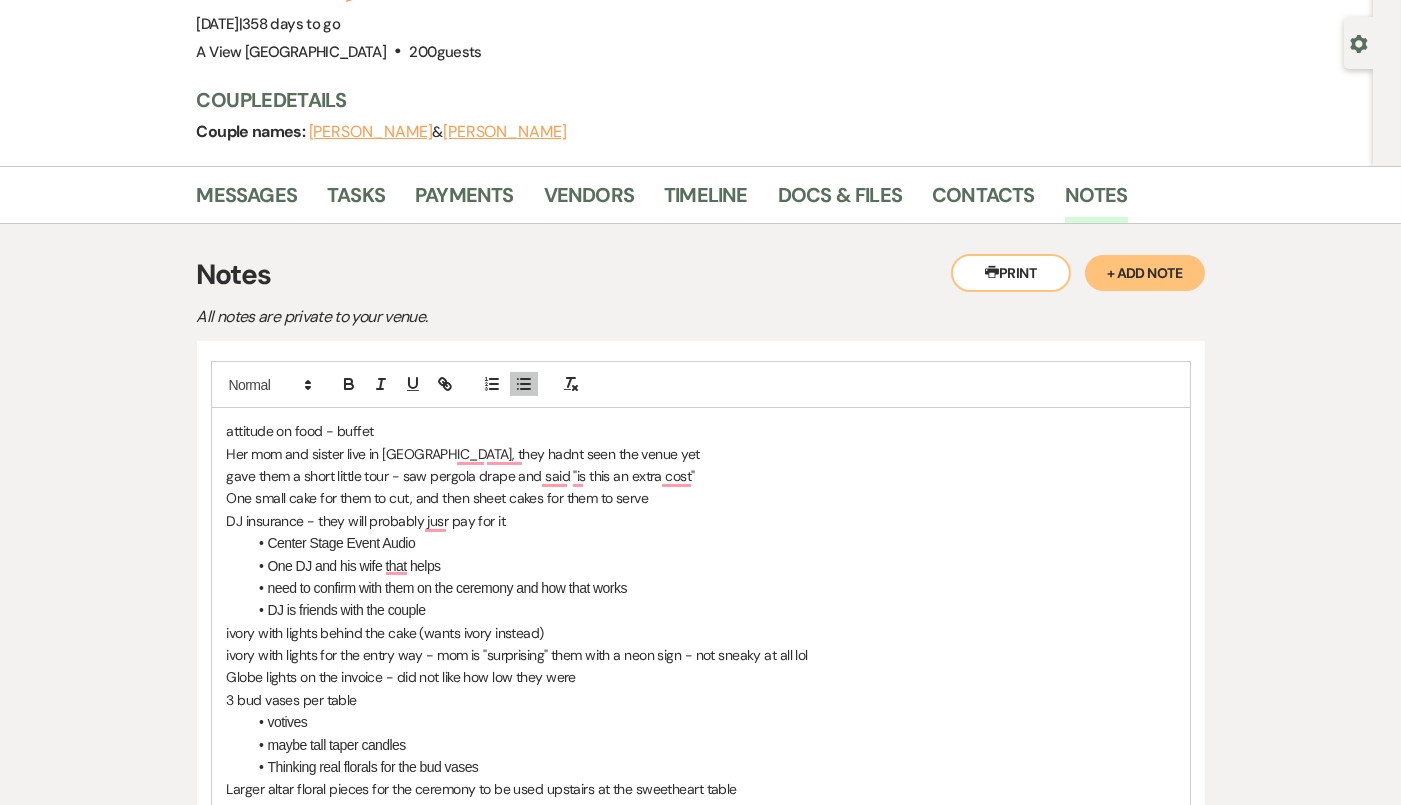 click on "need to confirm with them on the ceremony and how that works" at bounding box center [711, 588] 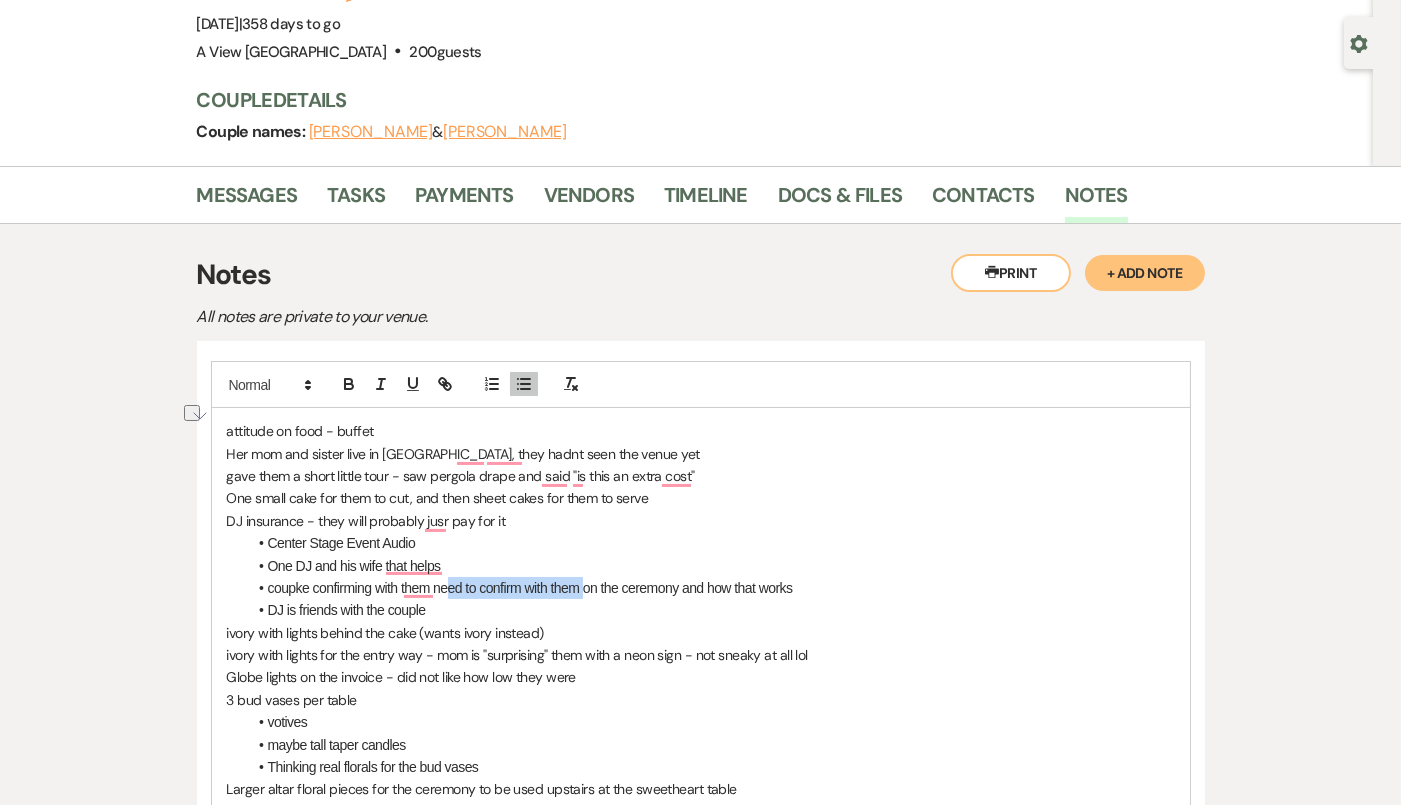 drag, startPoint x: 587, startPoint y: 585, endPoint x: 447, endPoint y: 582, distance: 140.03214 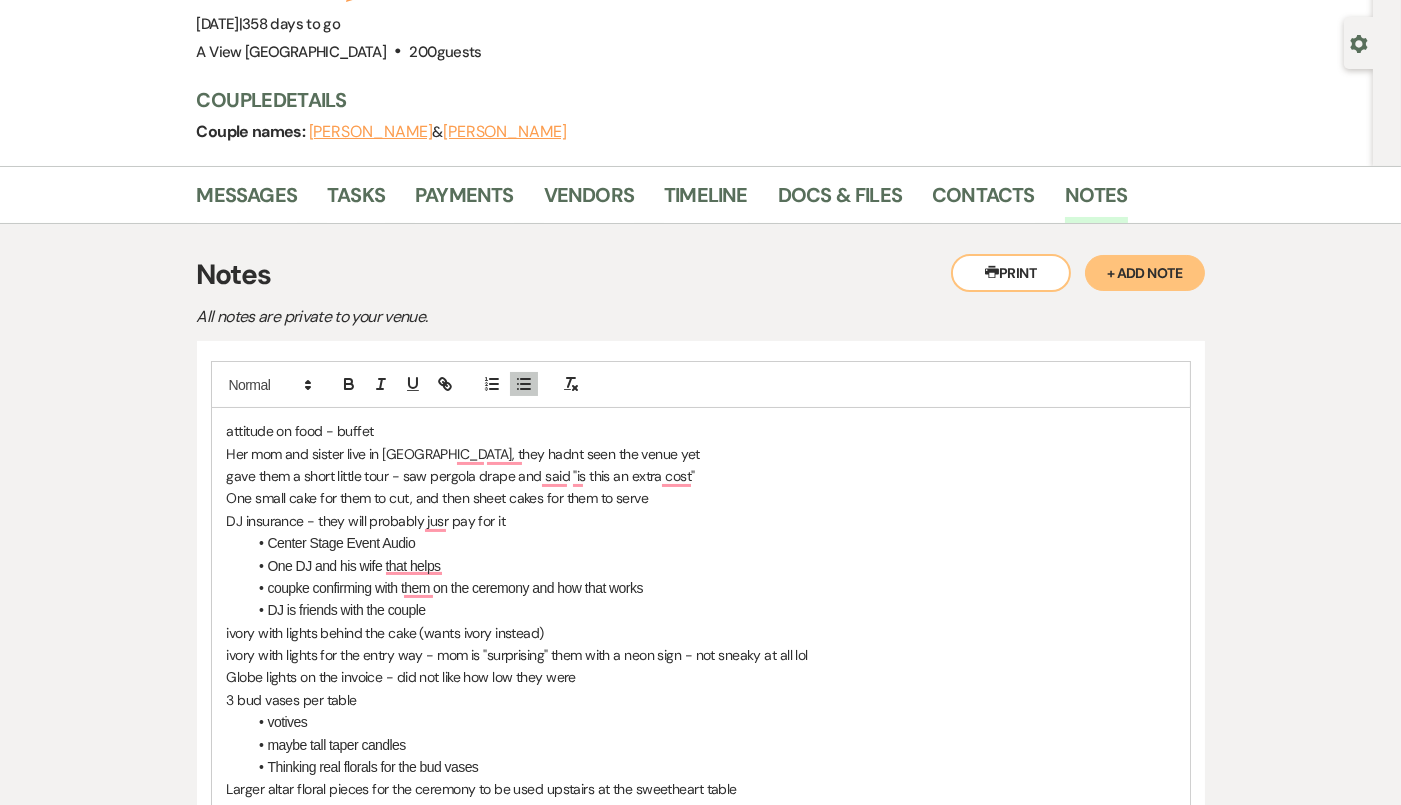 click on "coupke confirming with them on the ceremony and how that works" at bounding box center [711, 588] 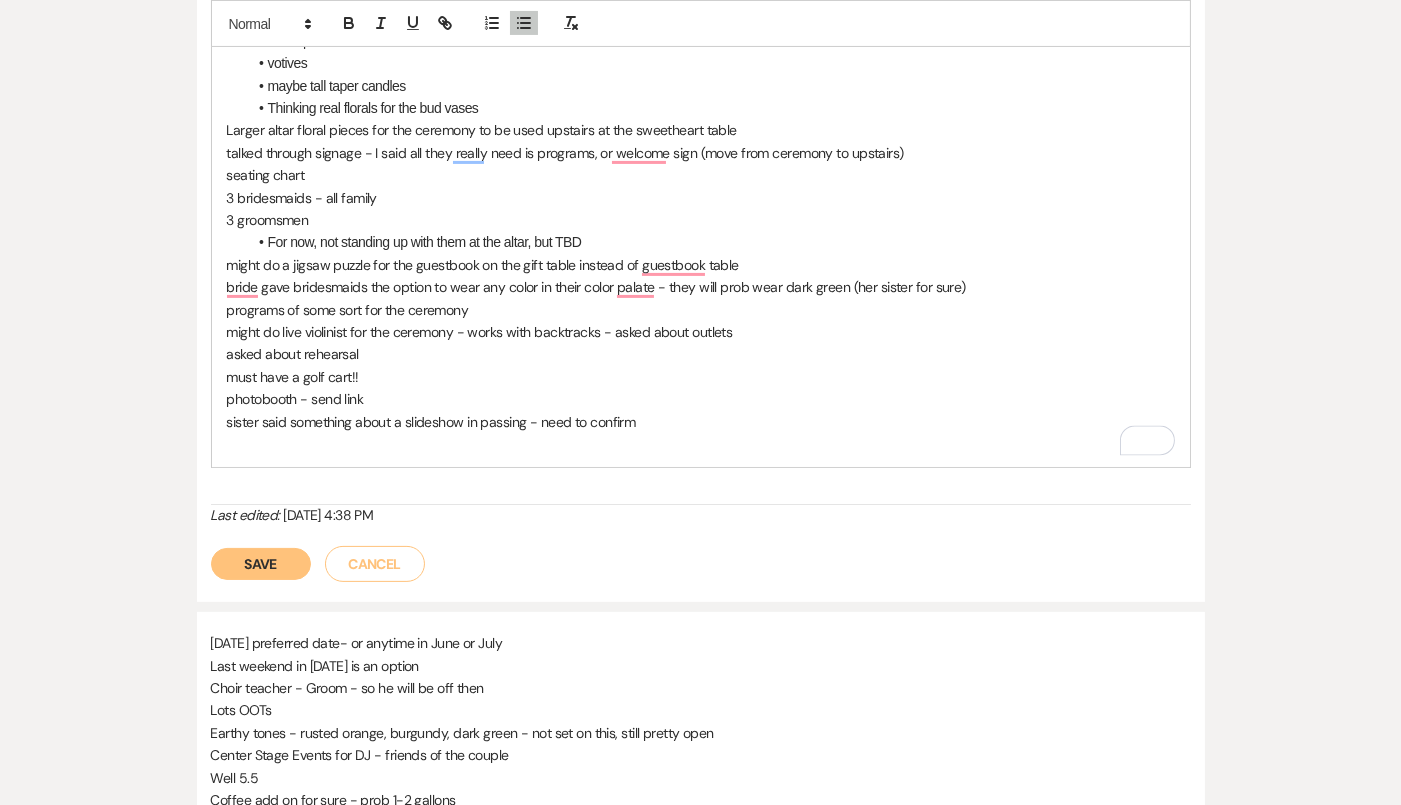 scroll, scrollTop: 837, scrollLeft: 0, axis: vertical 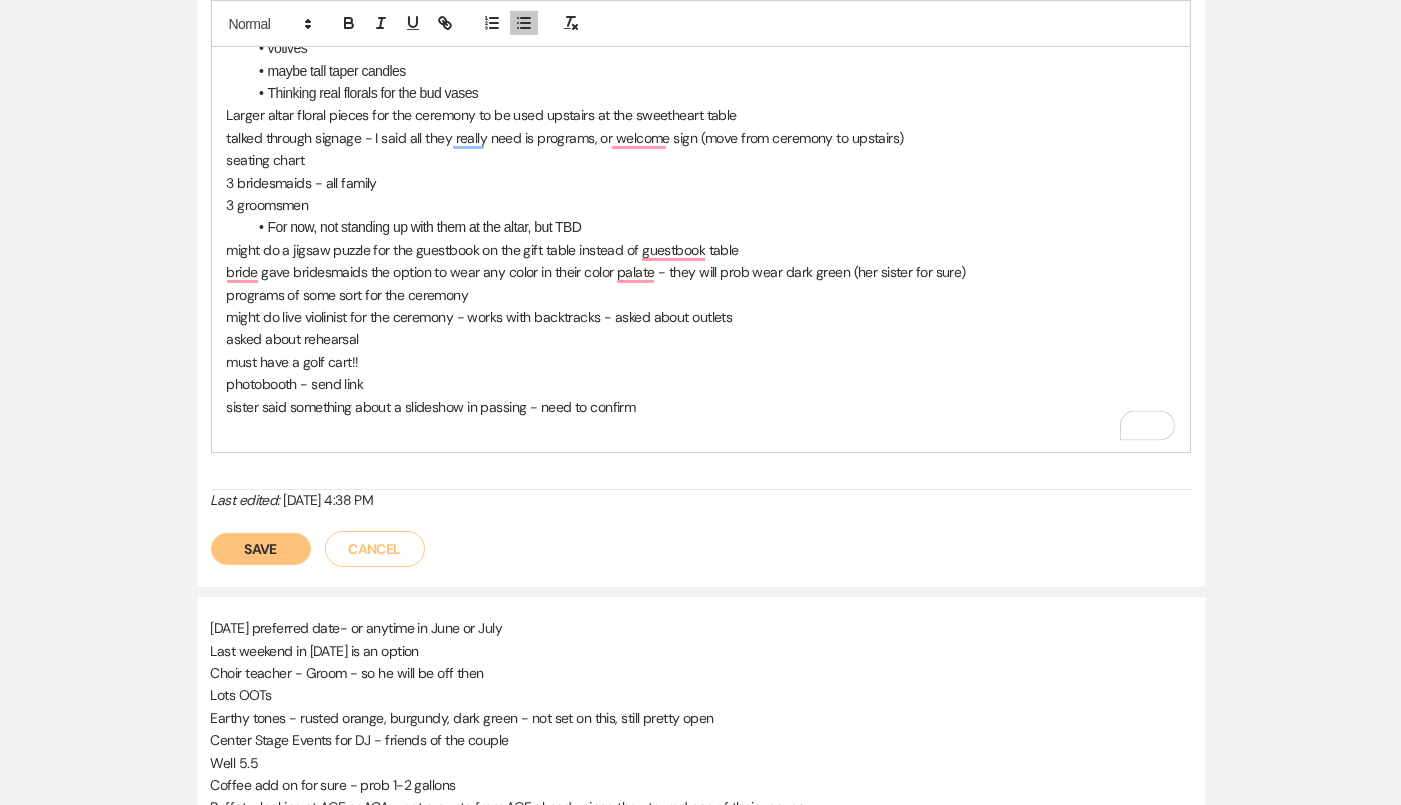 click at bounding box center [701, 429] 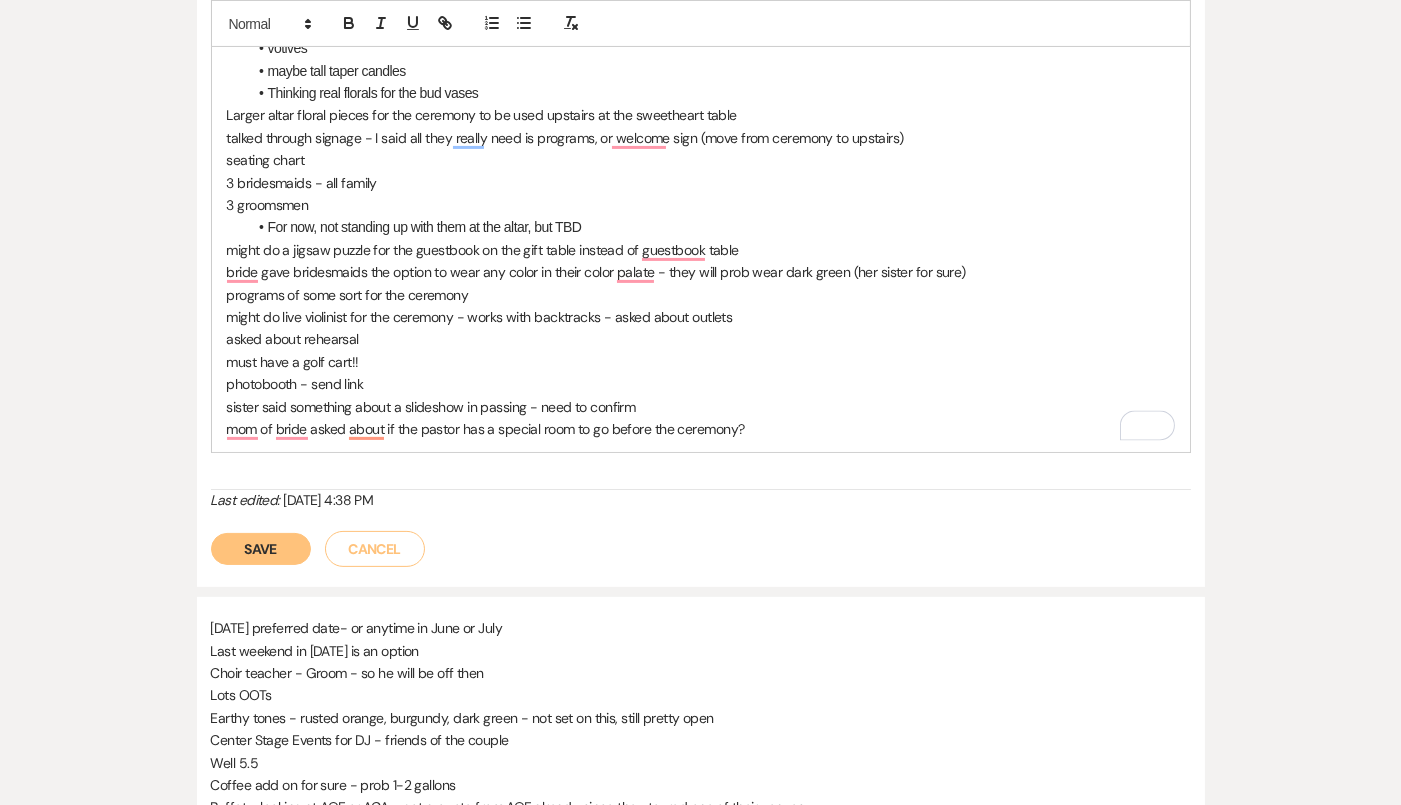 click on "Save" at bounding box center (261, 549) 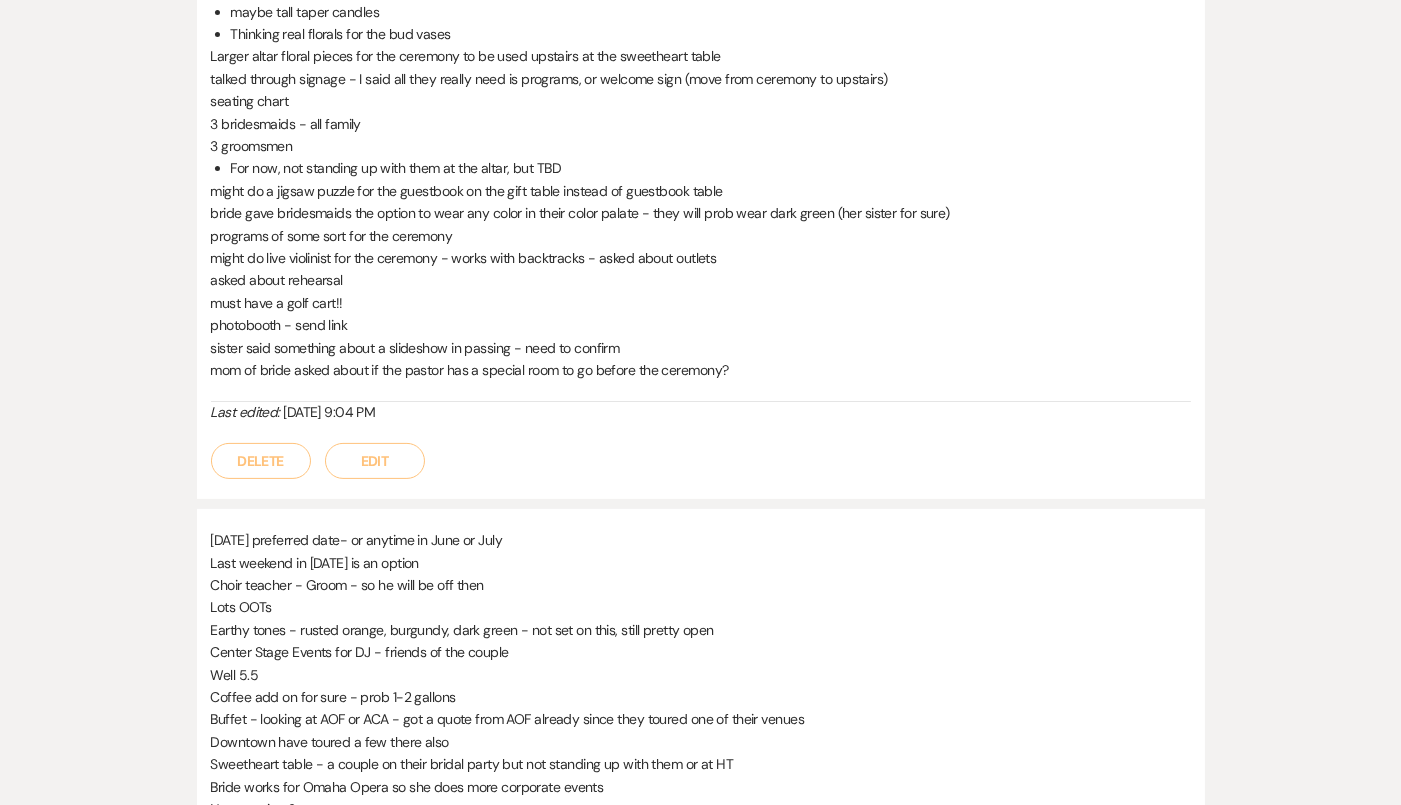 scroll, scrollTop: 0, scrollLeft: 0, axis: both 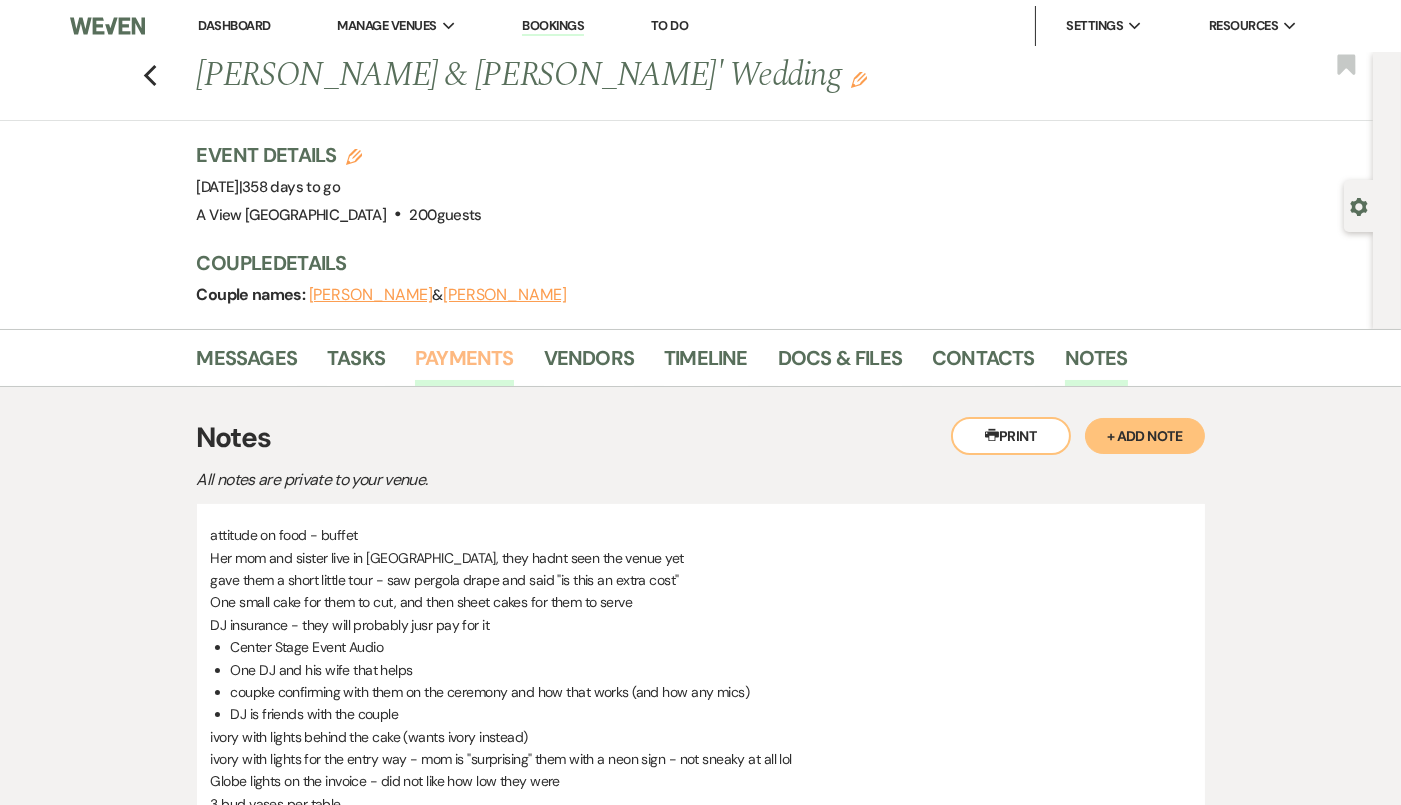 click on "Payments" at bounding box center [464, 364] 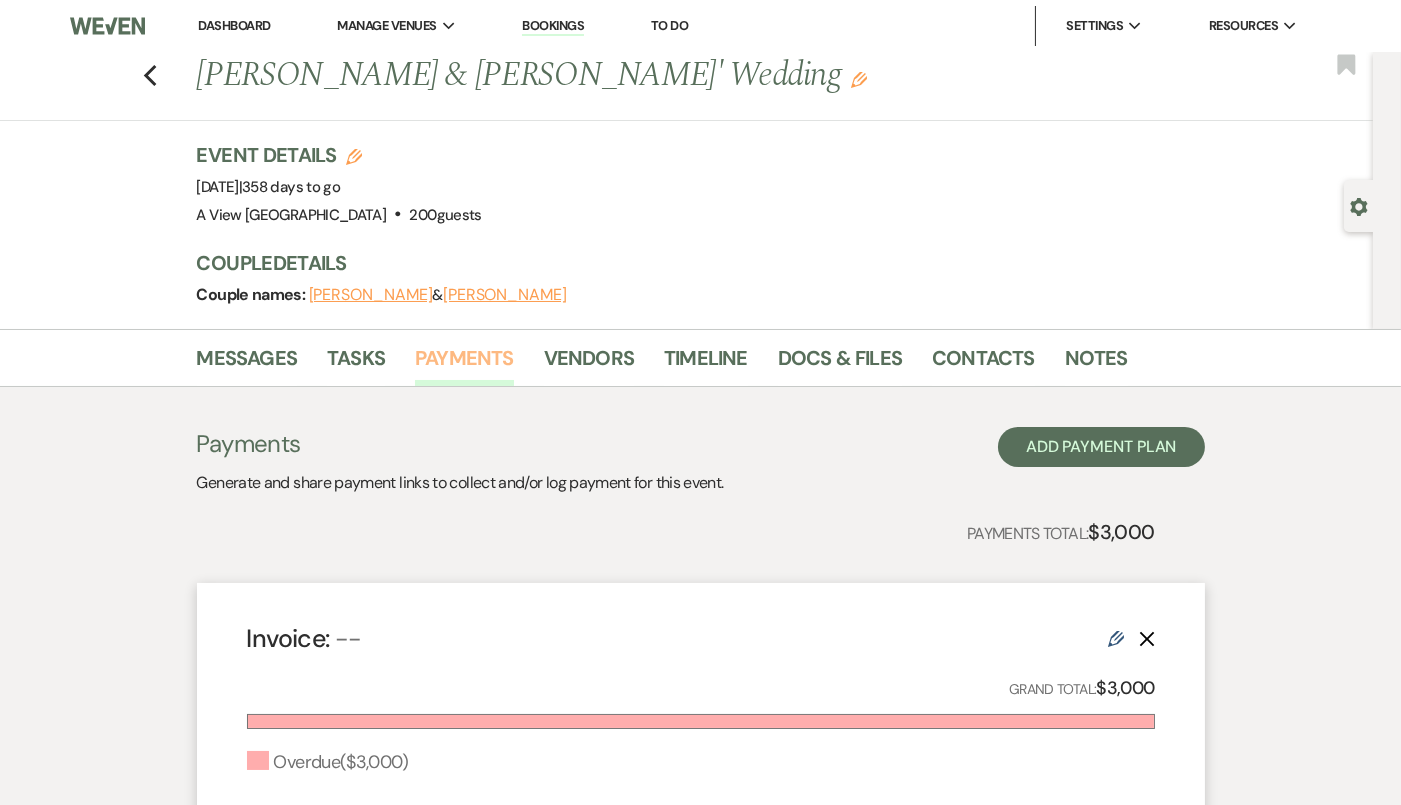 scroll, scrollTop: 319, scrollLeft: 0, axis: vertical 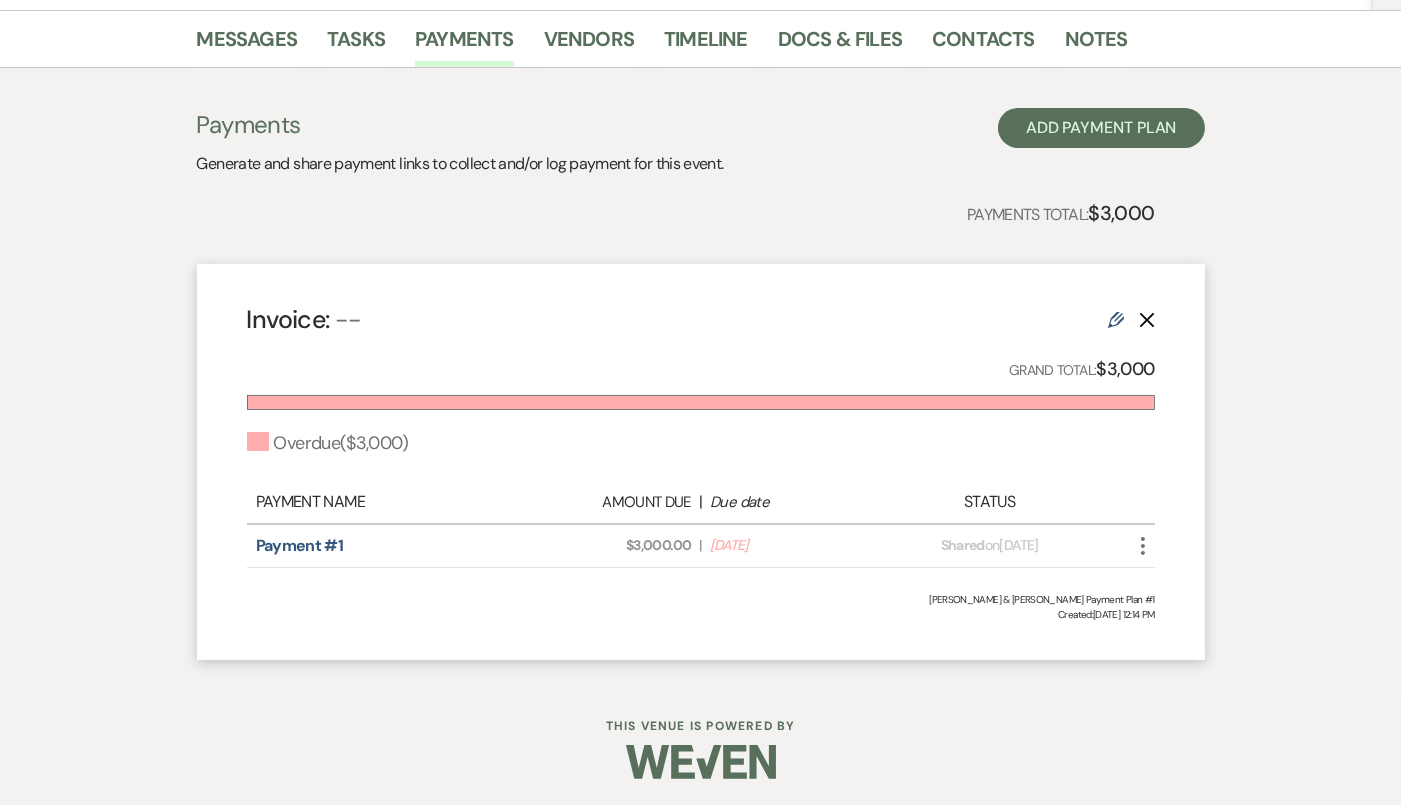 click on "More" 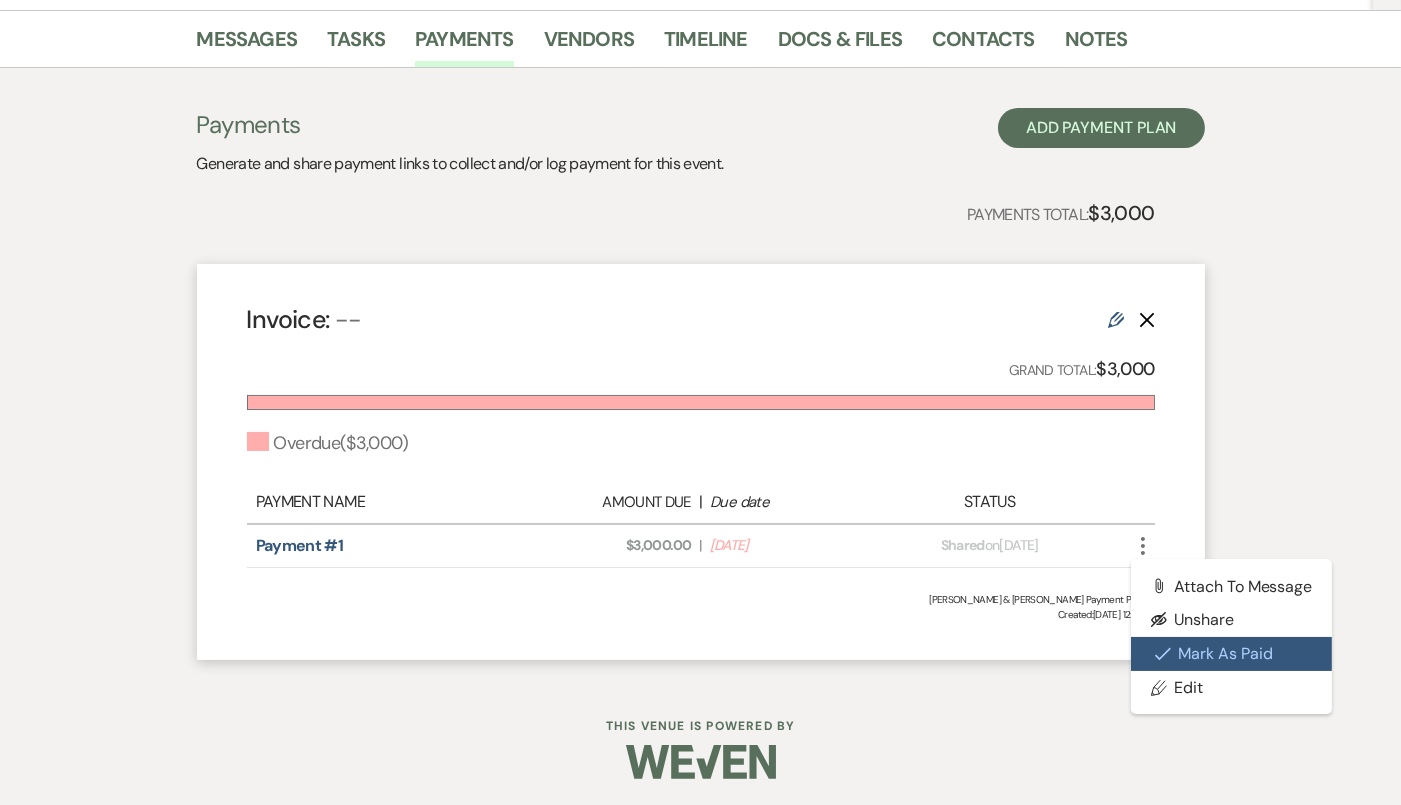 click on "Check Mark Mark as Paid" at bounding box center [1232, 654] 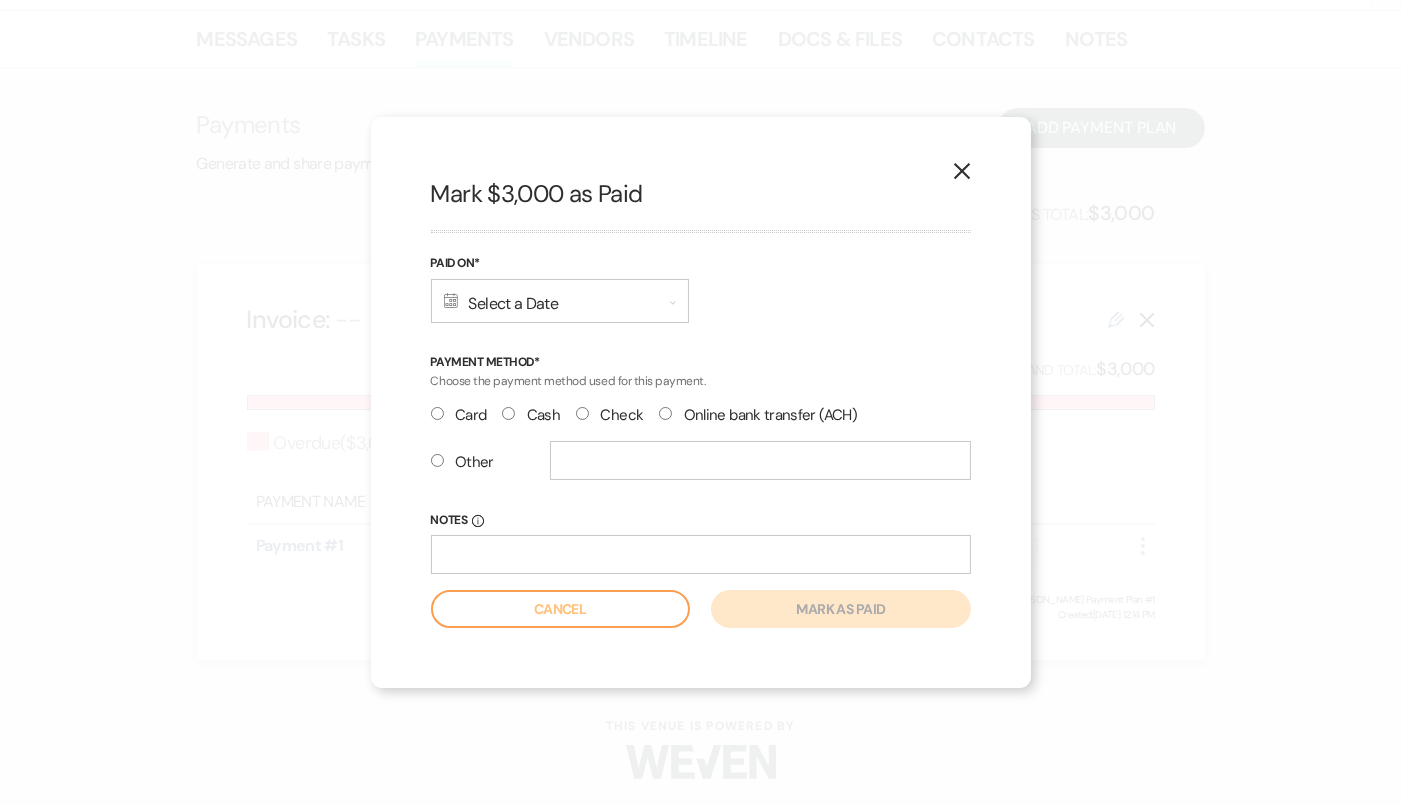 click on "Calendar Select a Date Expand" at bounding box center [560, 301] 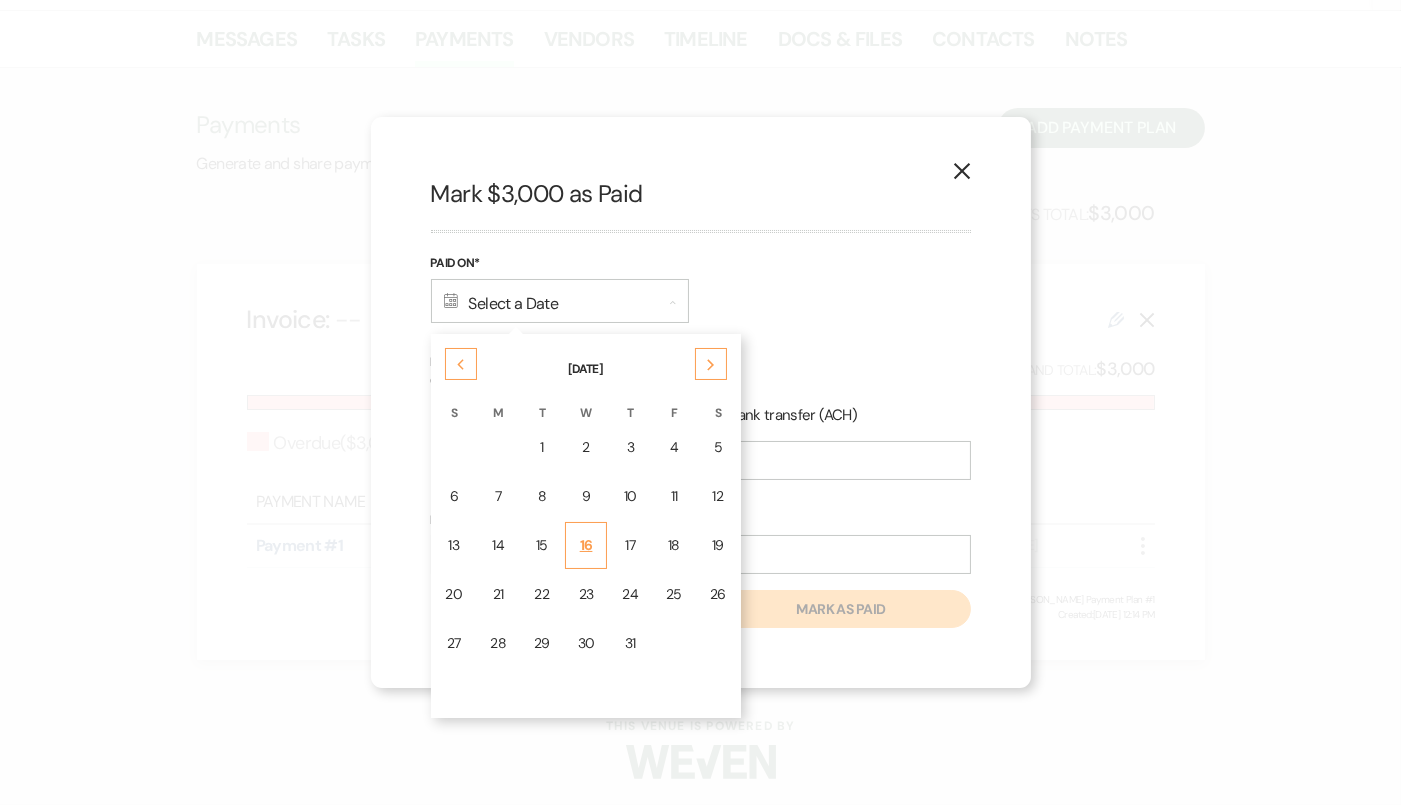 click on "16" at bounding box center (586, 545) 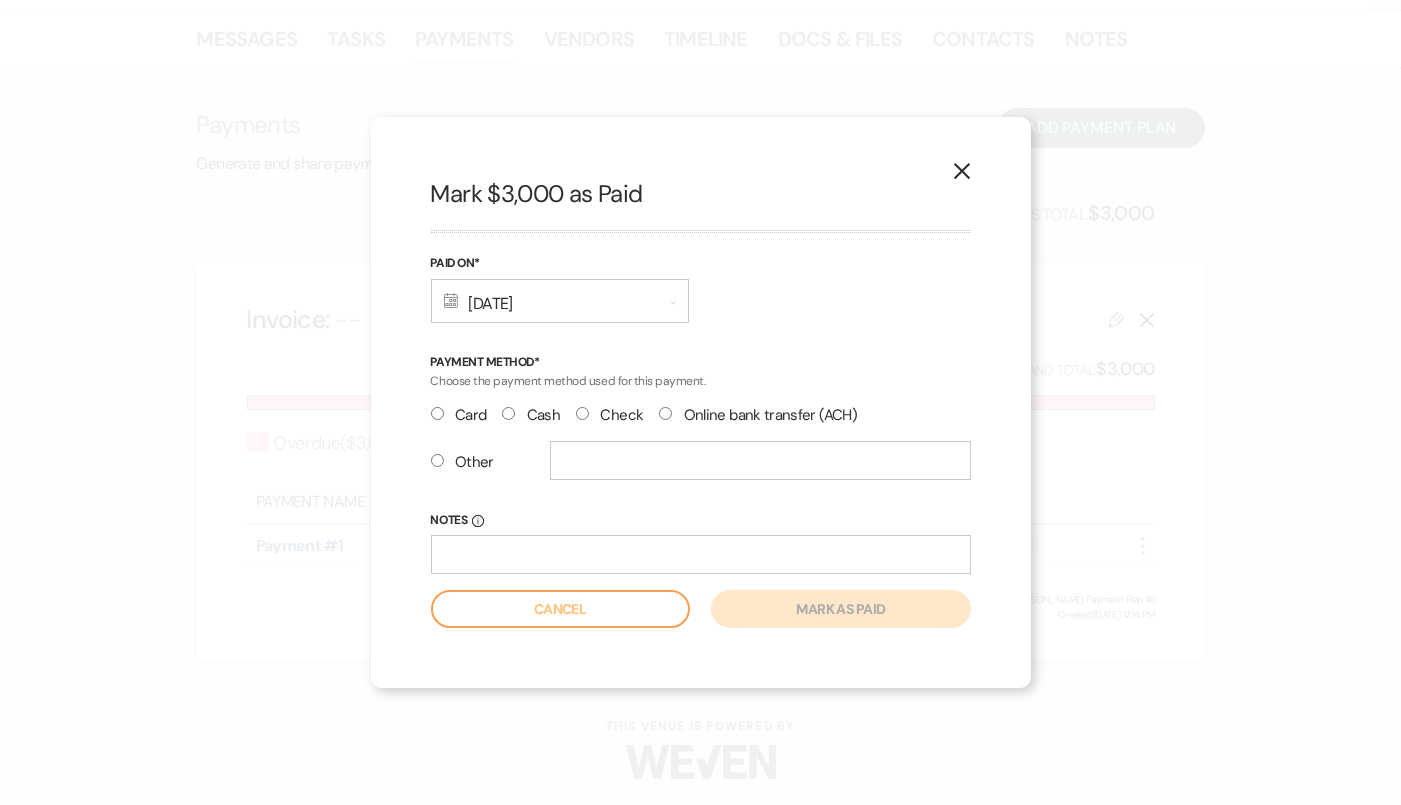 click on "Check" at bounding box center (609, 415) 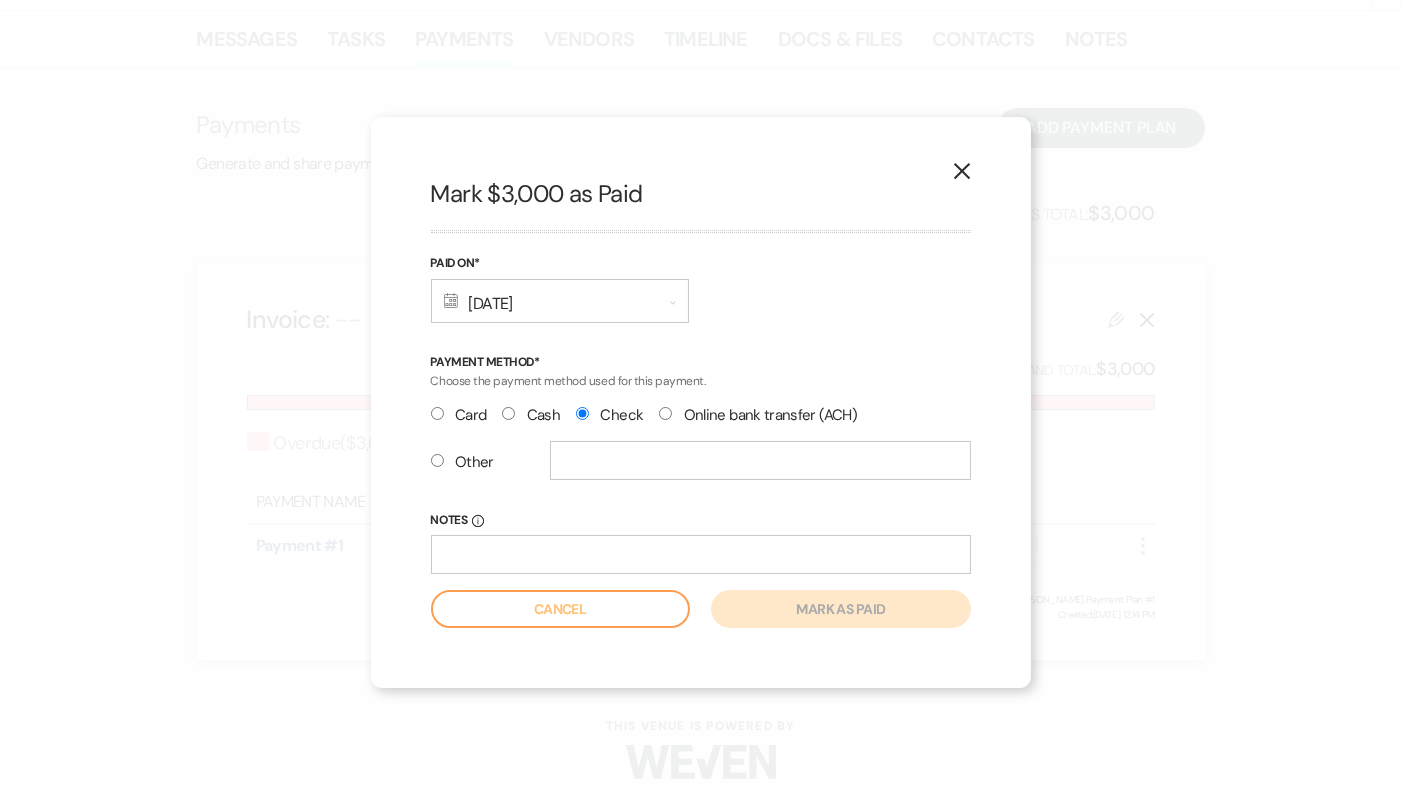 radio on "true" 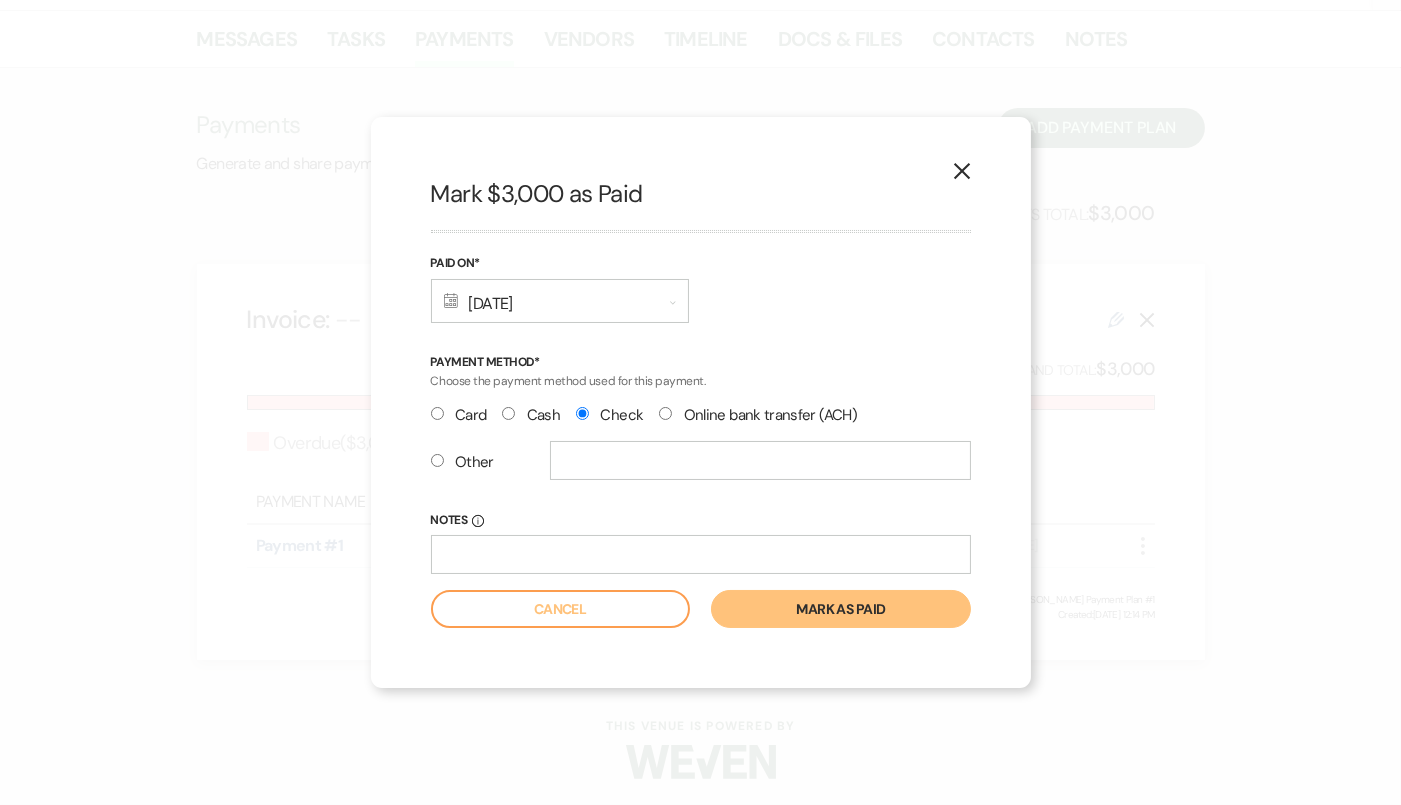 click on "Mark as paid" at bounding box center (840, 609) 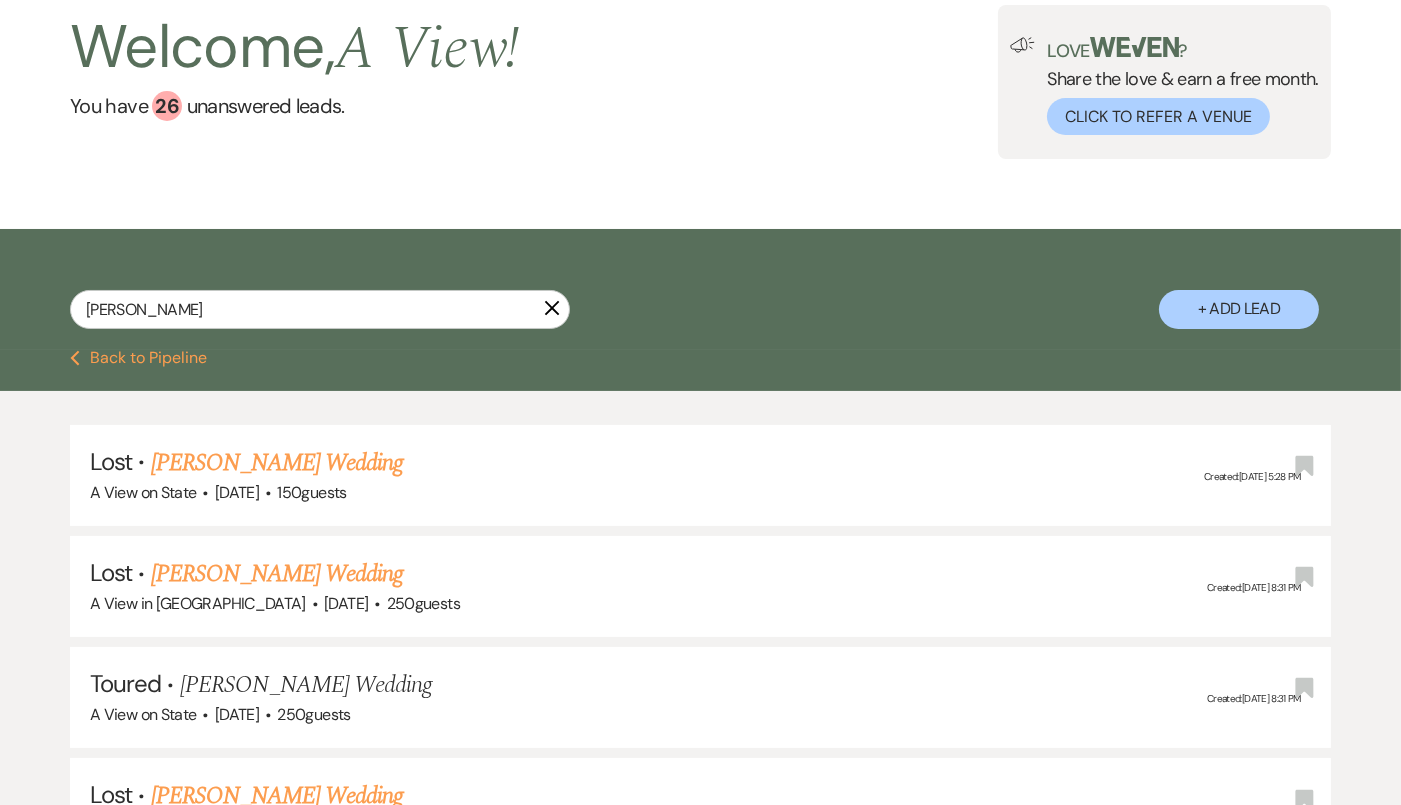 scroll, scrollTop: 0, scrollLeft: 0, axis: both 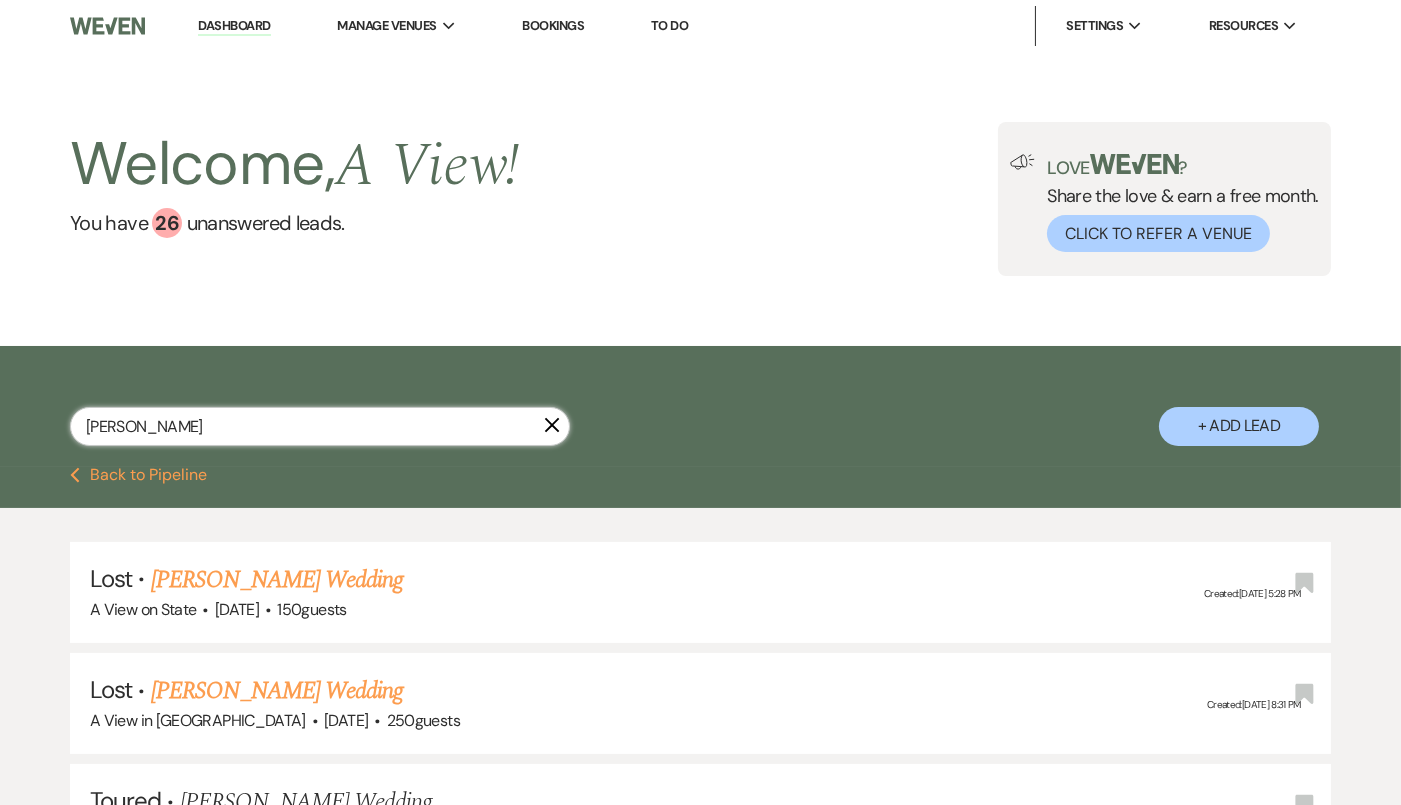 click on "becca ihnen" at bounding box center (320, 426) 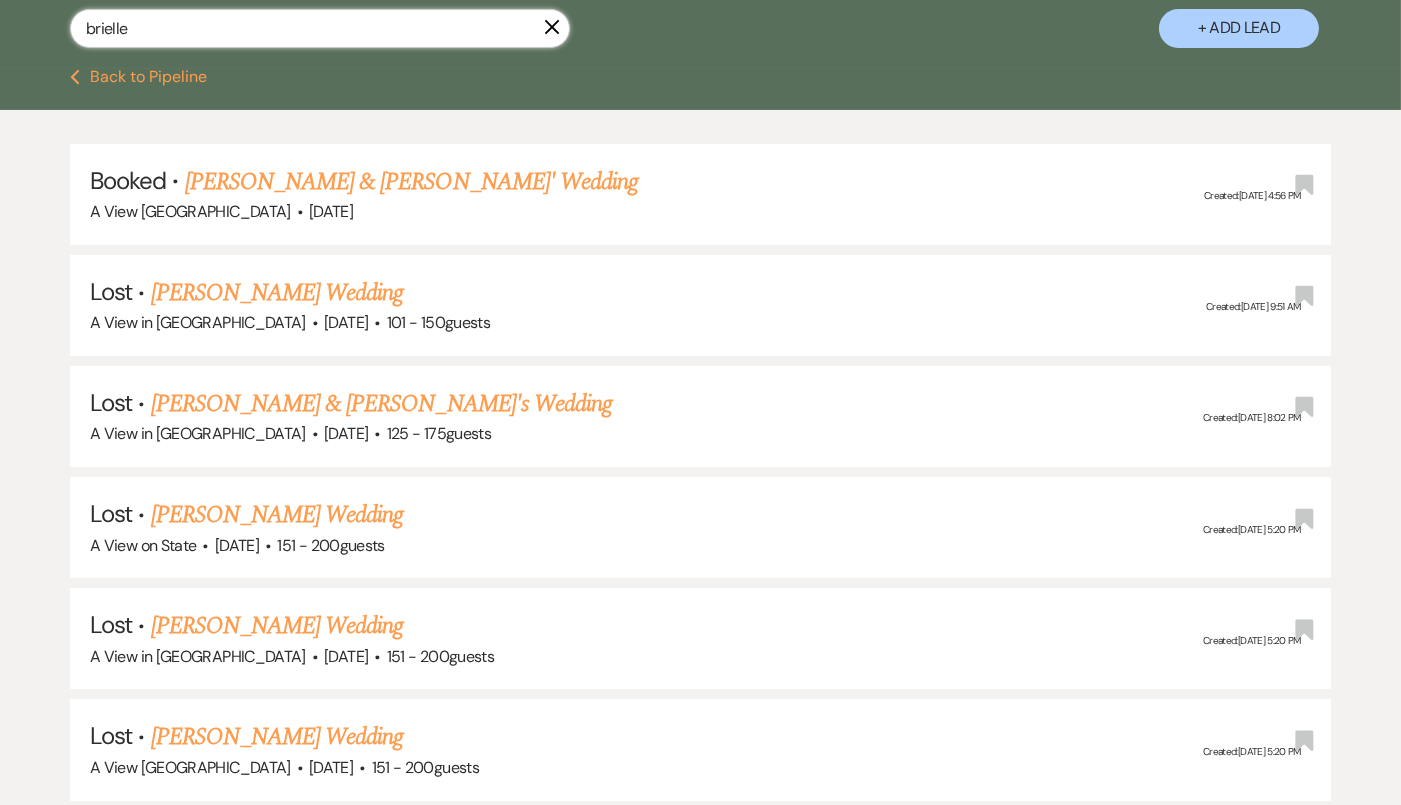 scroll, scrollTop: 394, scrollLeft: 0, axis: vertical 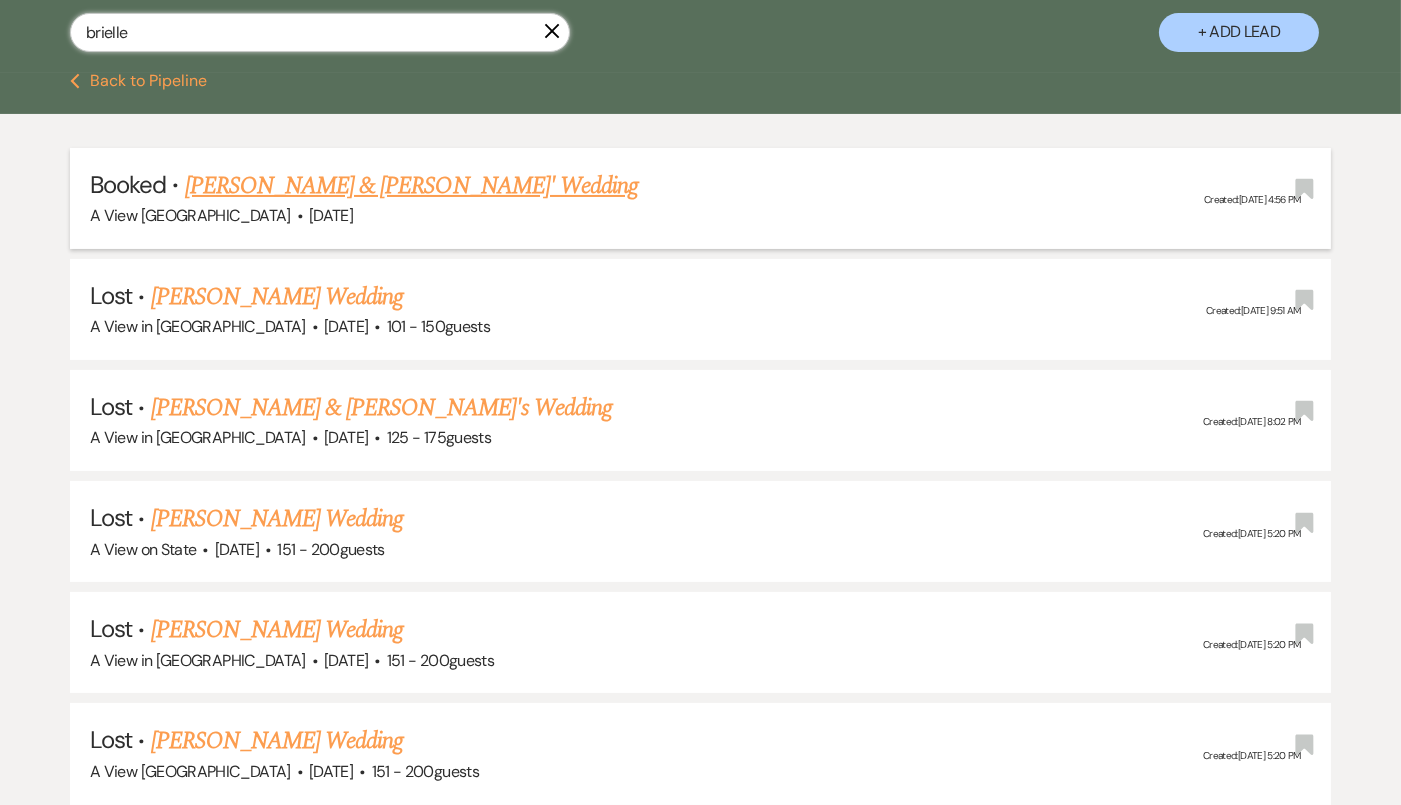 type on "brielle" 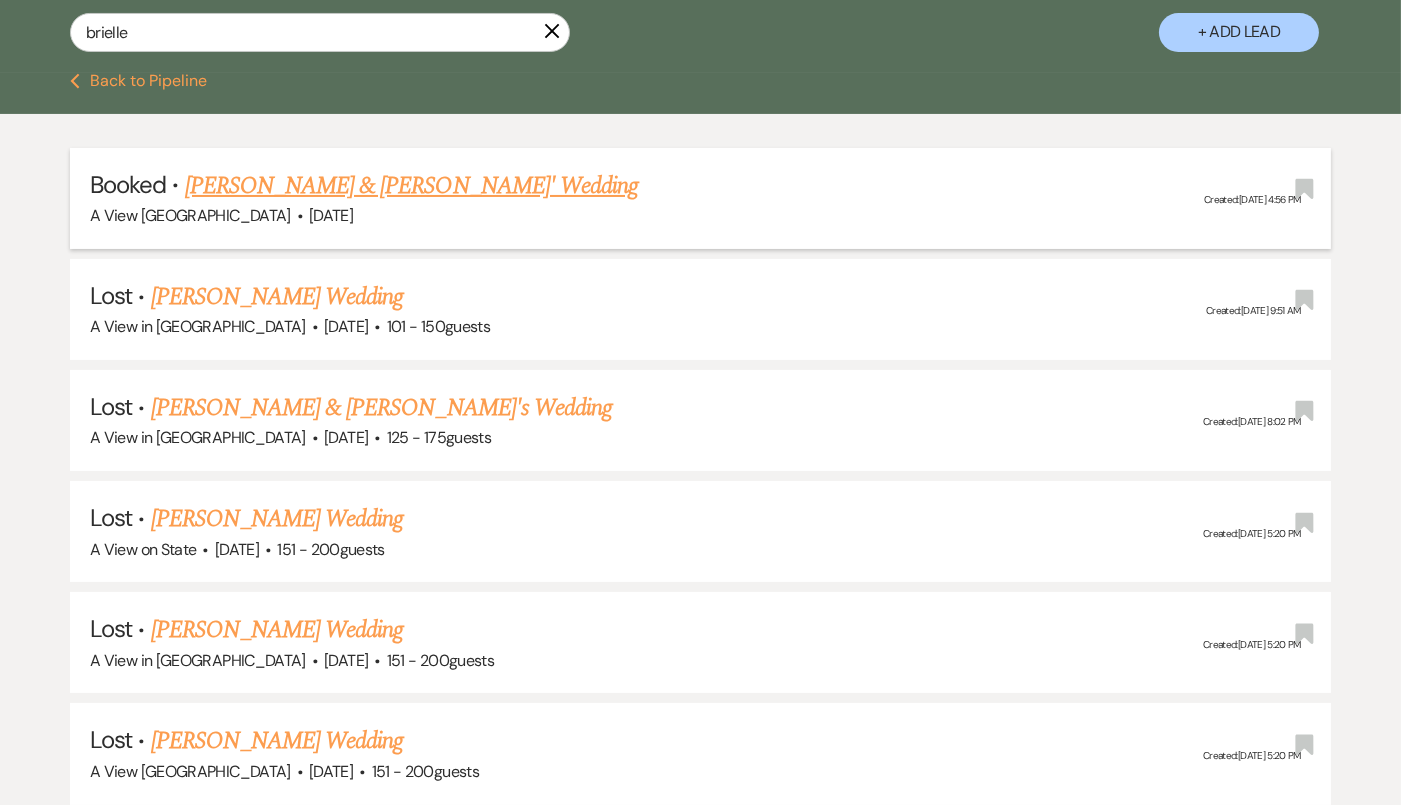 click on "Brielle Hall & Michael Xiques' Wedding" at bounding box center (412, 186) 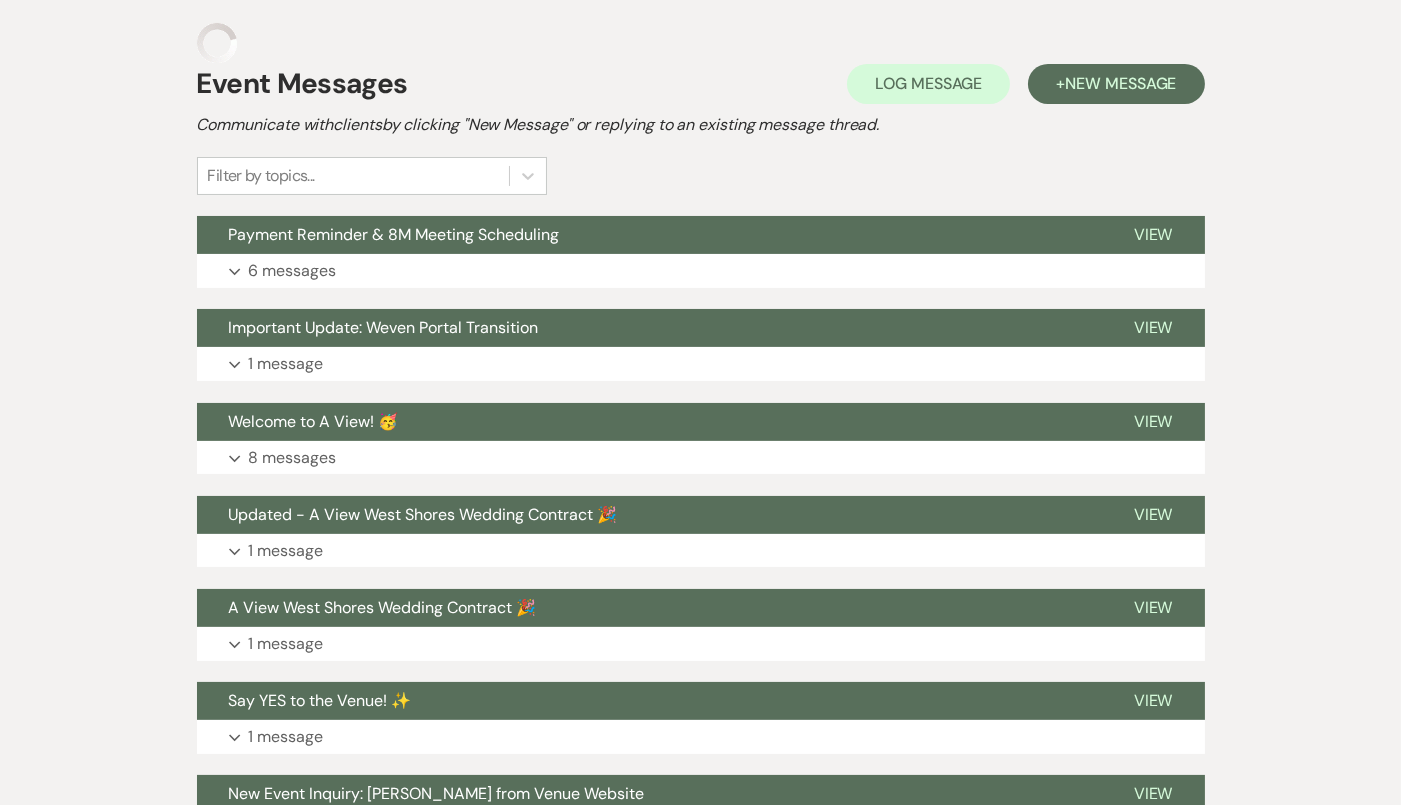 scroll, scrollTop: 0, scrollLeft: 0, axis: both 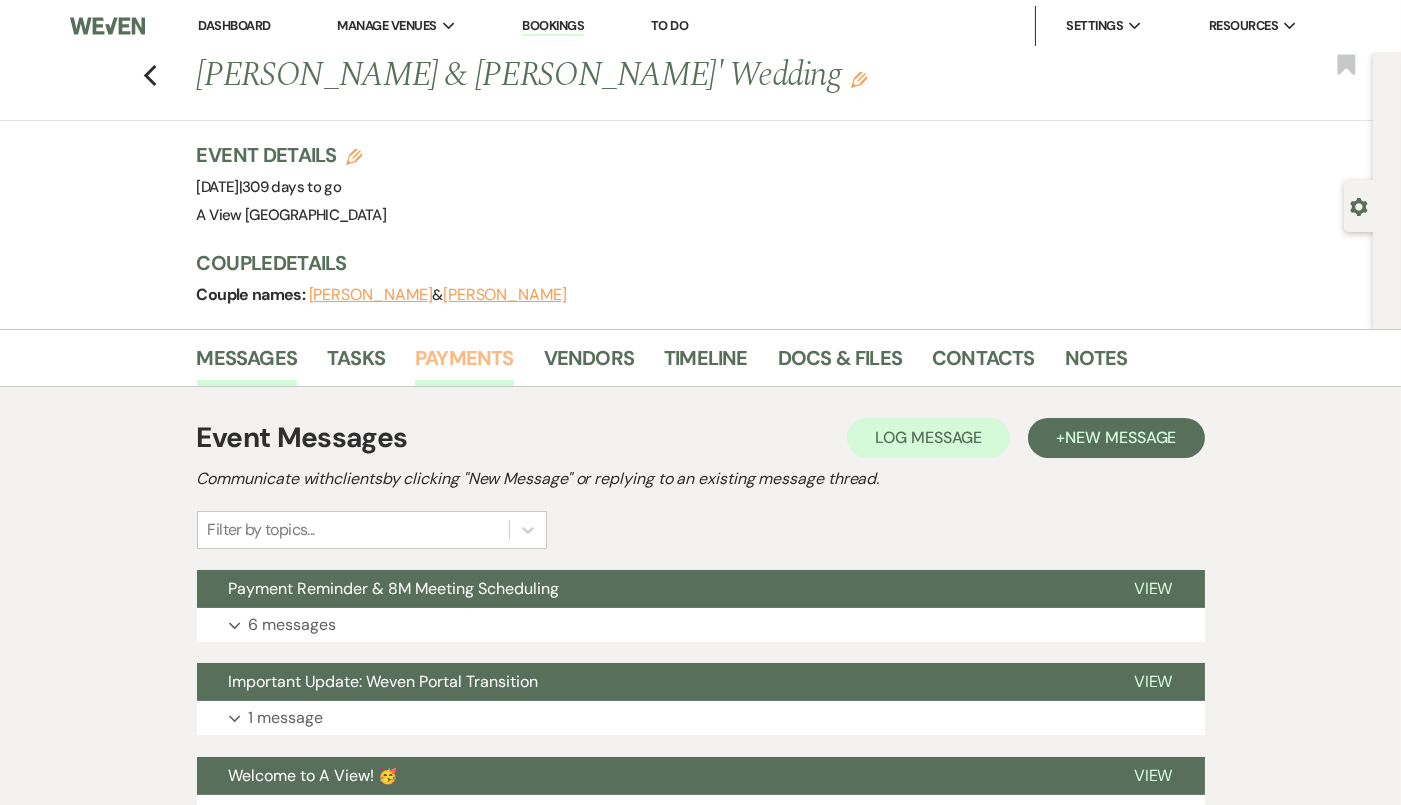 click on "Payments" at bounding box center [464, 364] 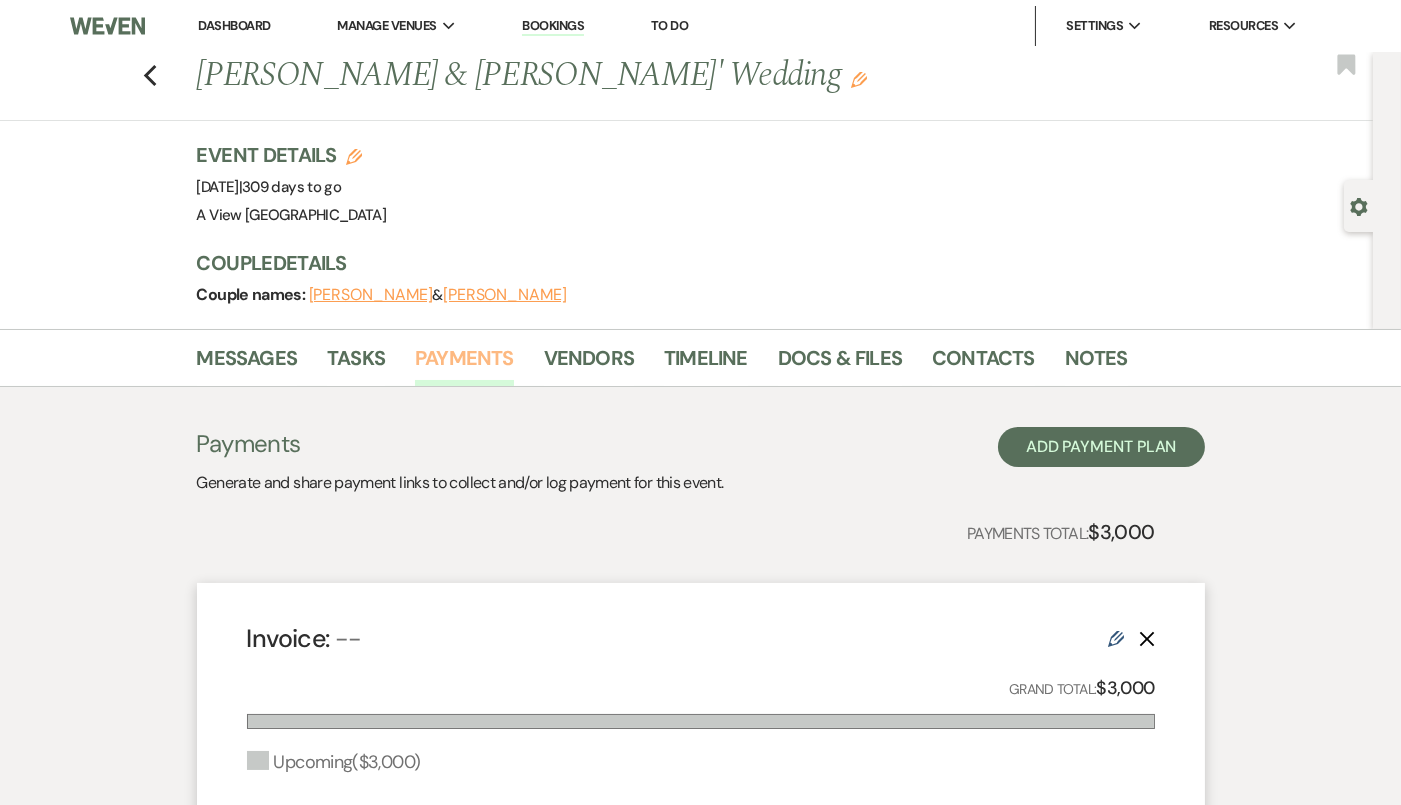 scroll, scrollTop: 319, scrollLeft: 0, axis: vertical 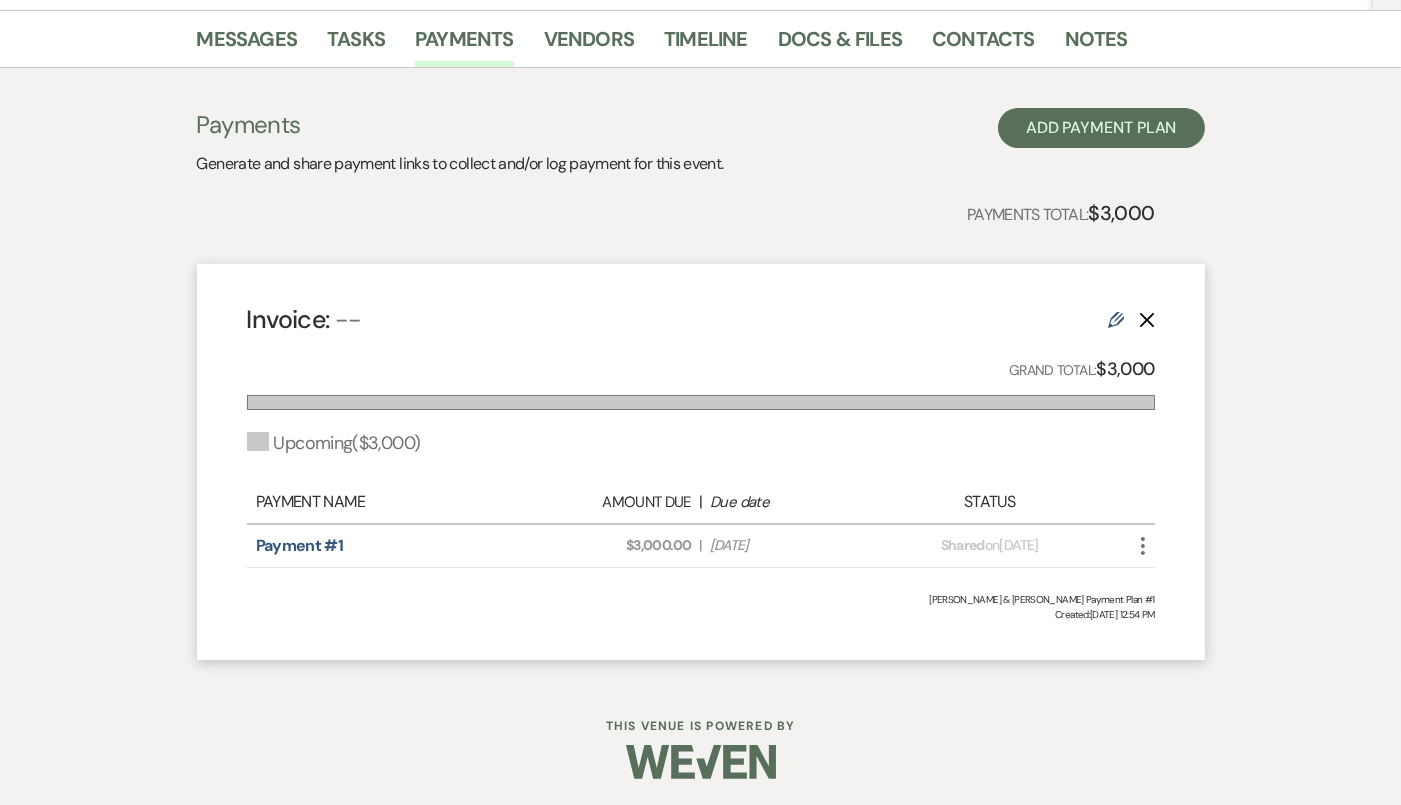click on "More" 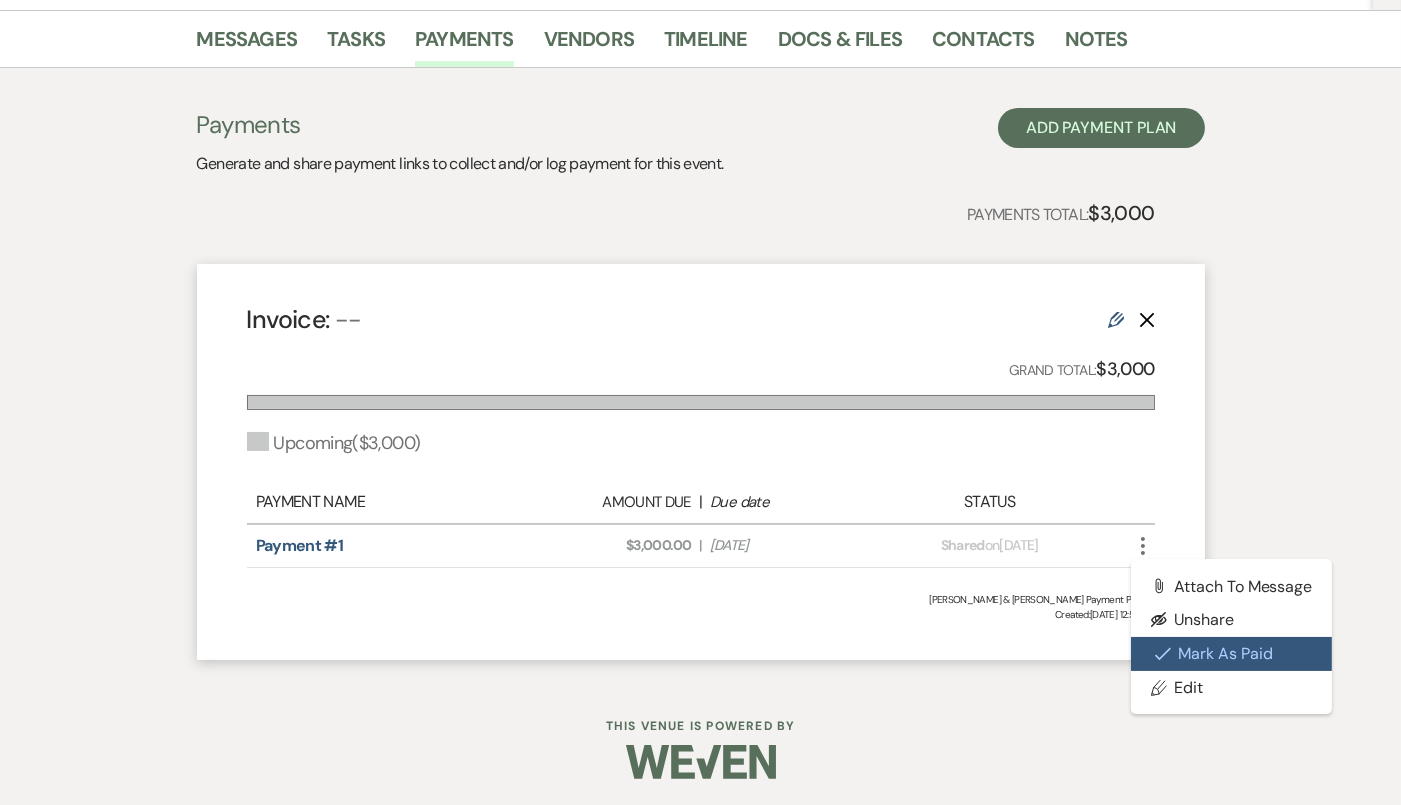 click on "Check Mark Mark as Paid" at bounding box center [1232, 654] 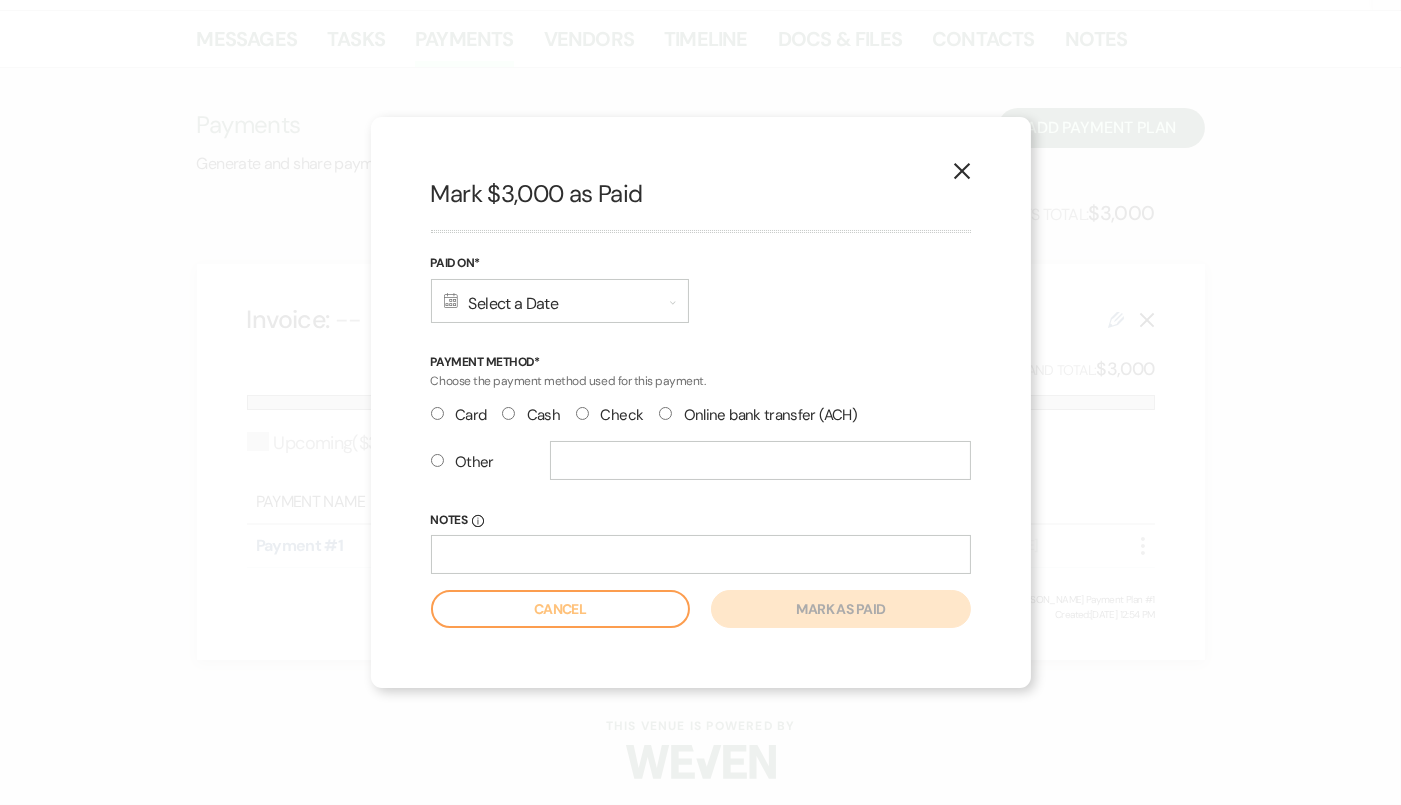 click on "Calendar Select a Date Expand" at bounding box center (560, 301) 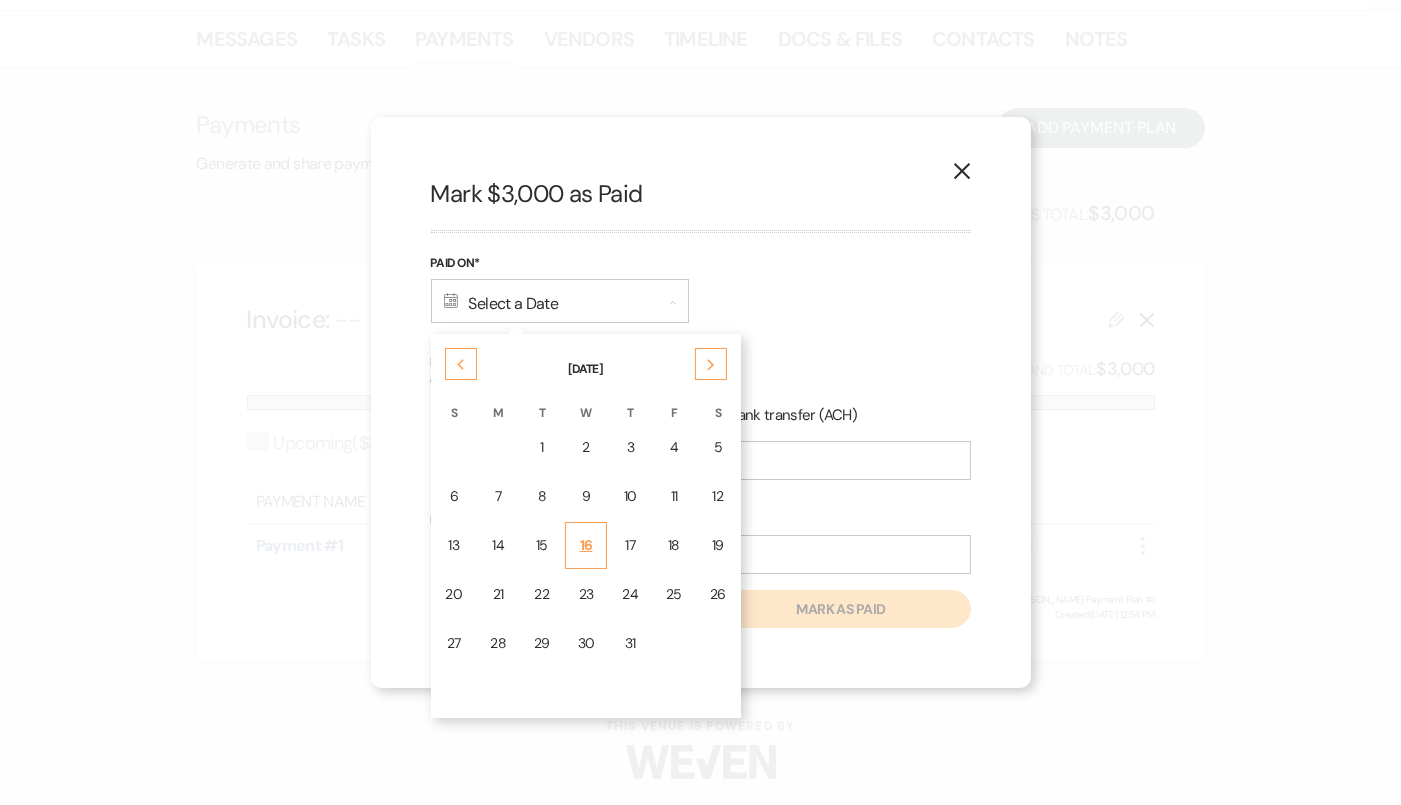 click on "16" at bounding box center (586, 545) 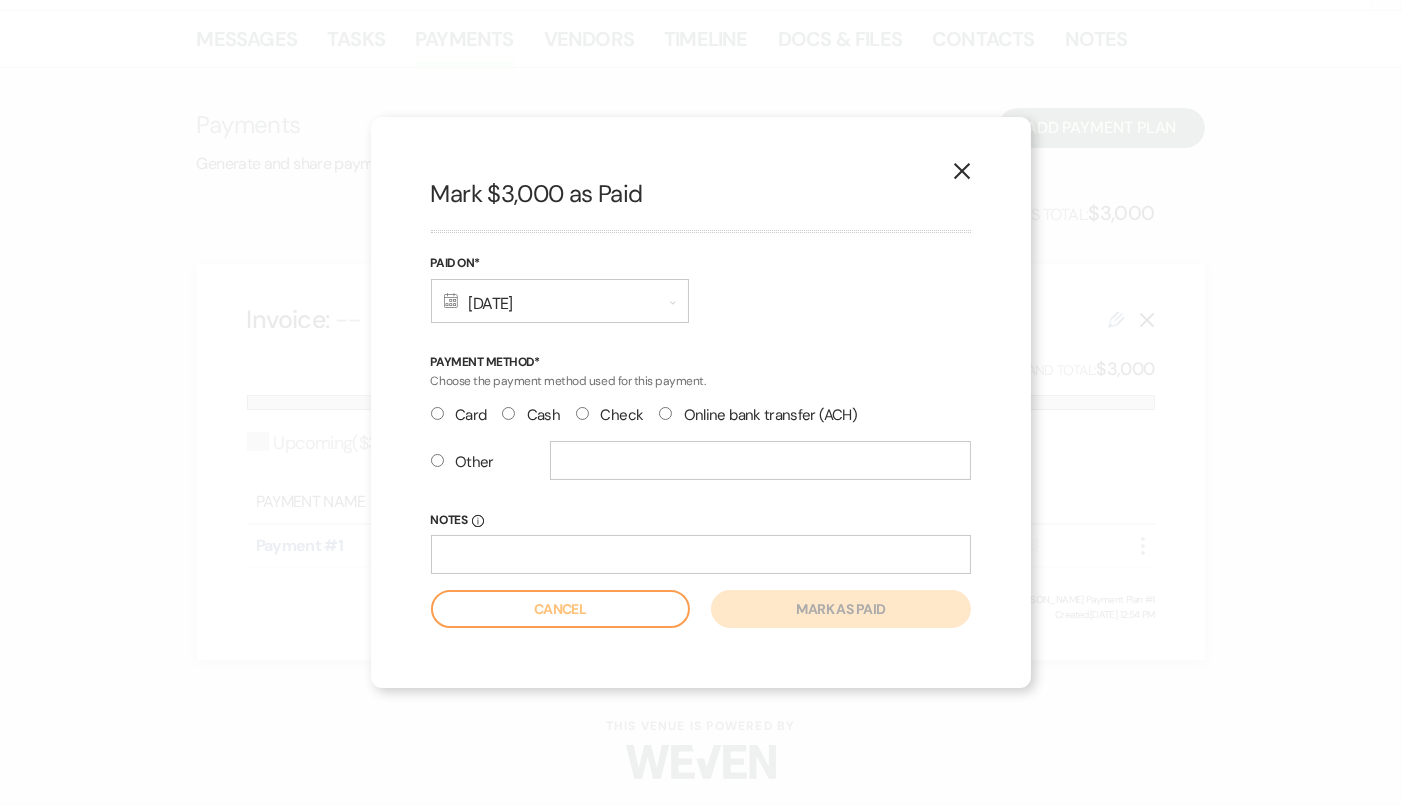 click on "Check" at bounding box center (609, 415) 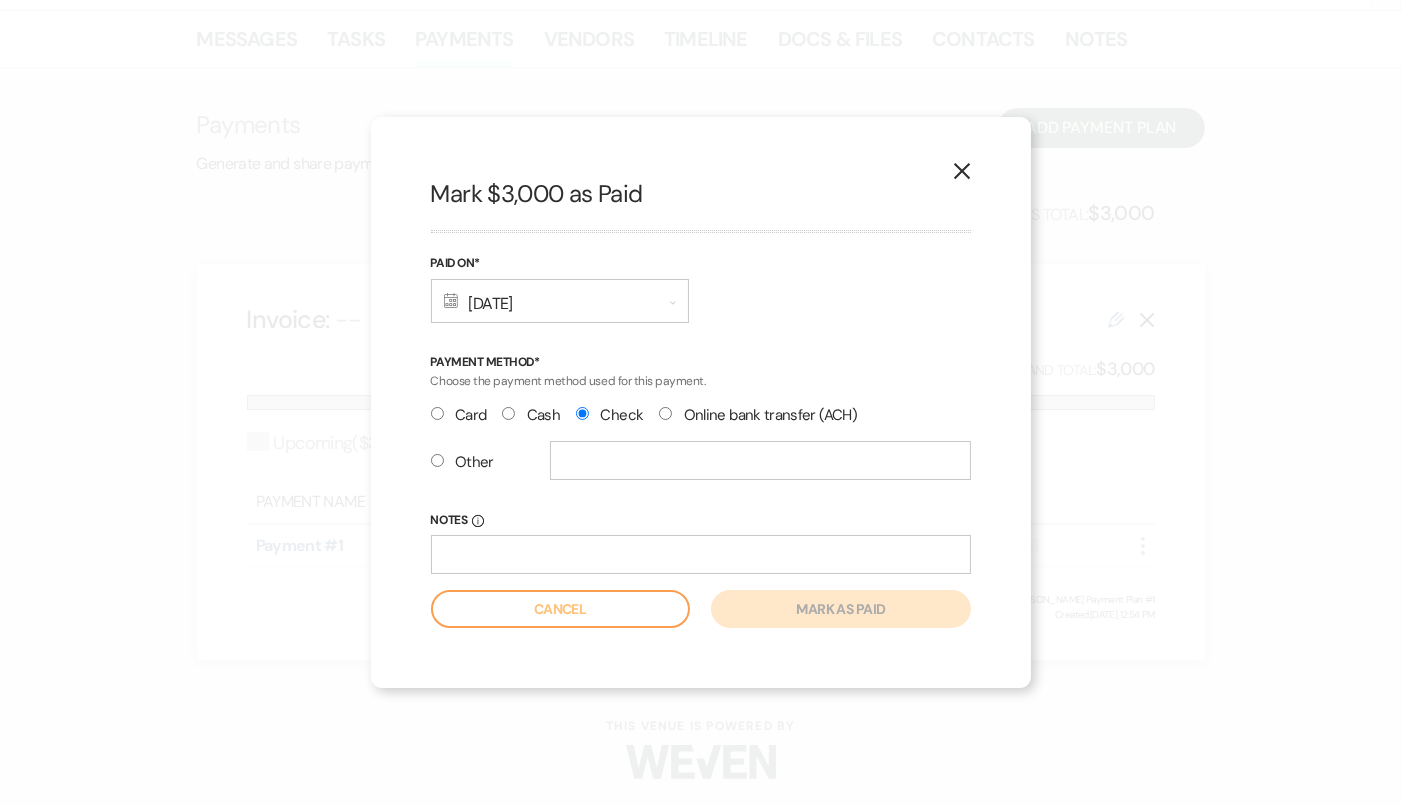 radio on "true" 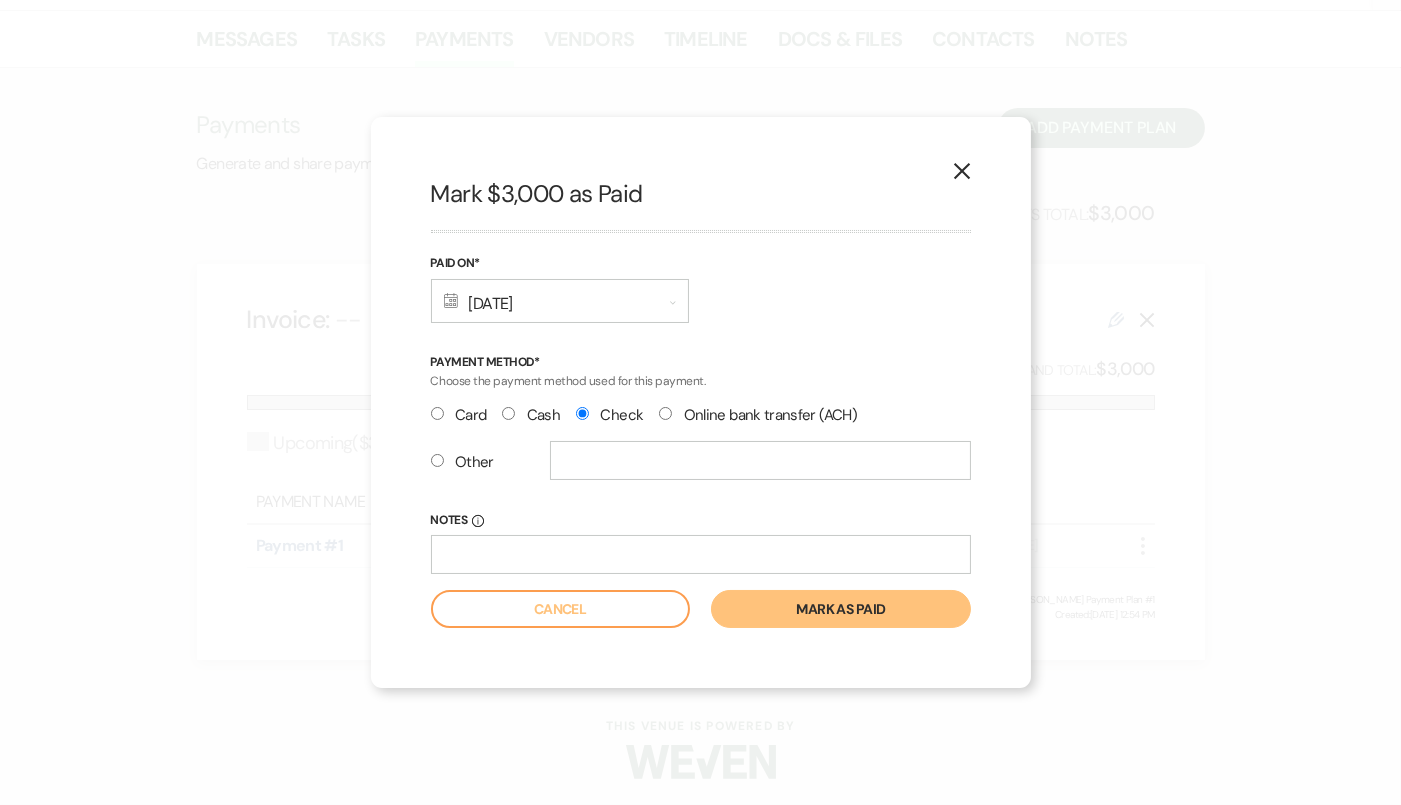 click on "Mark as paid" at bounding box center [840, 609] 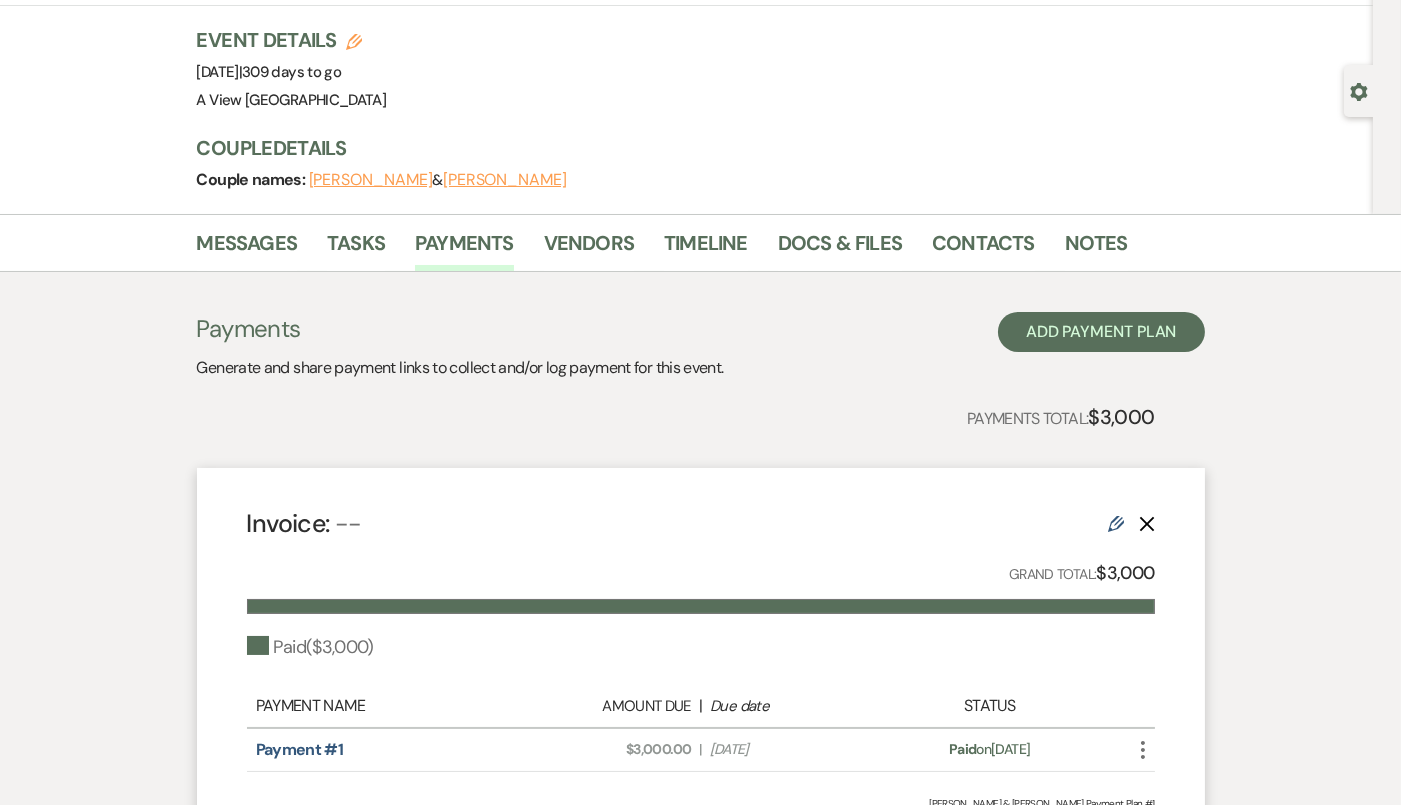 scroll, scrollTop: 0, scrollLeft: 0, axis: both 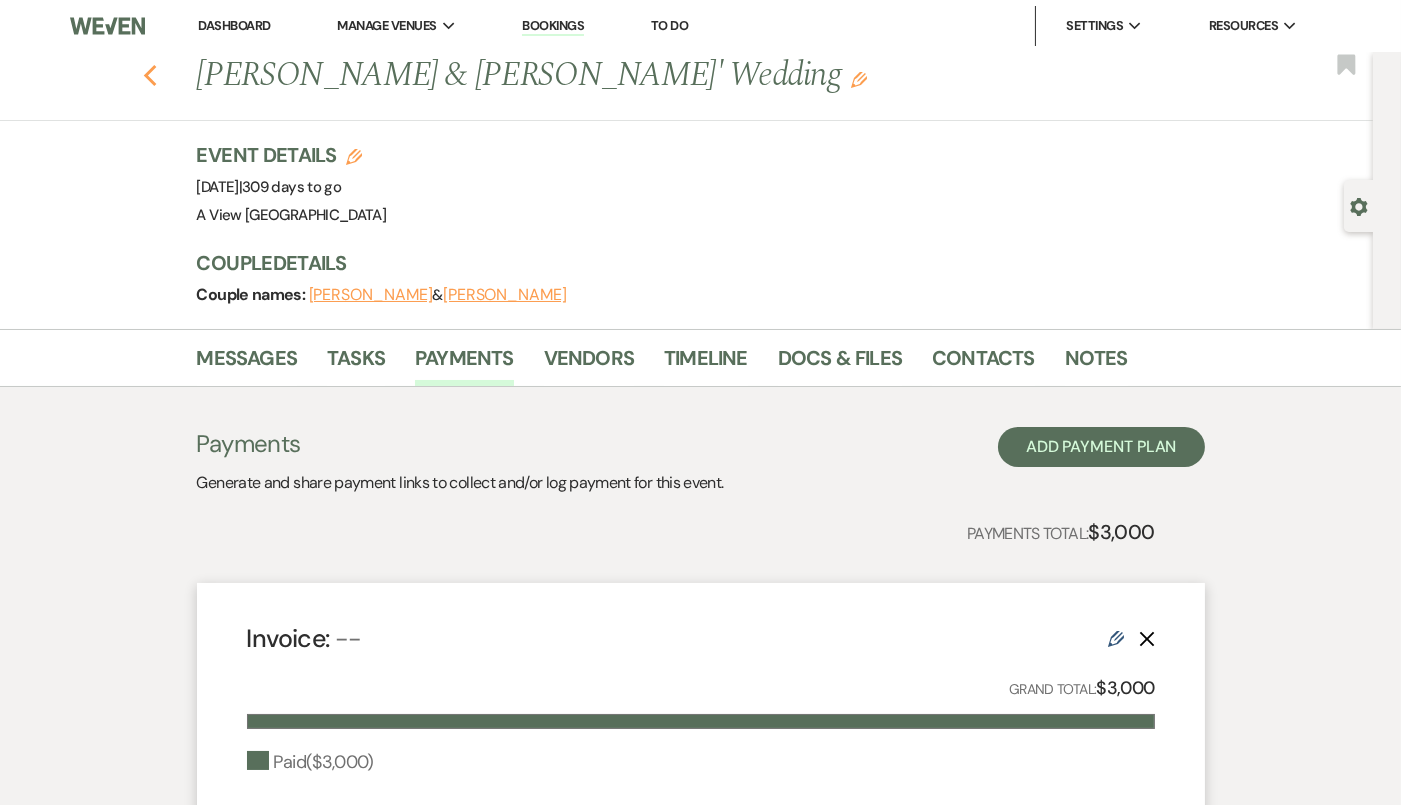 click 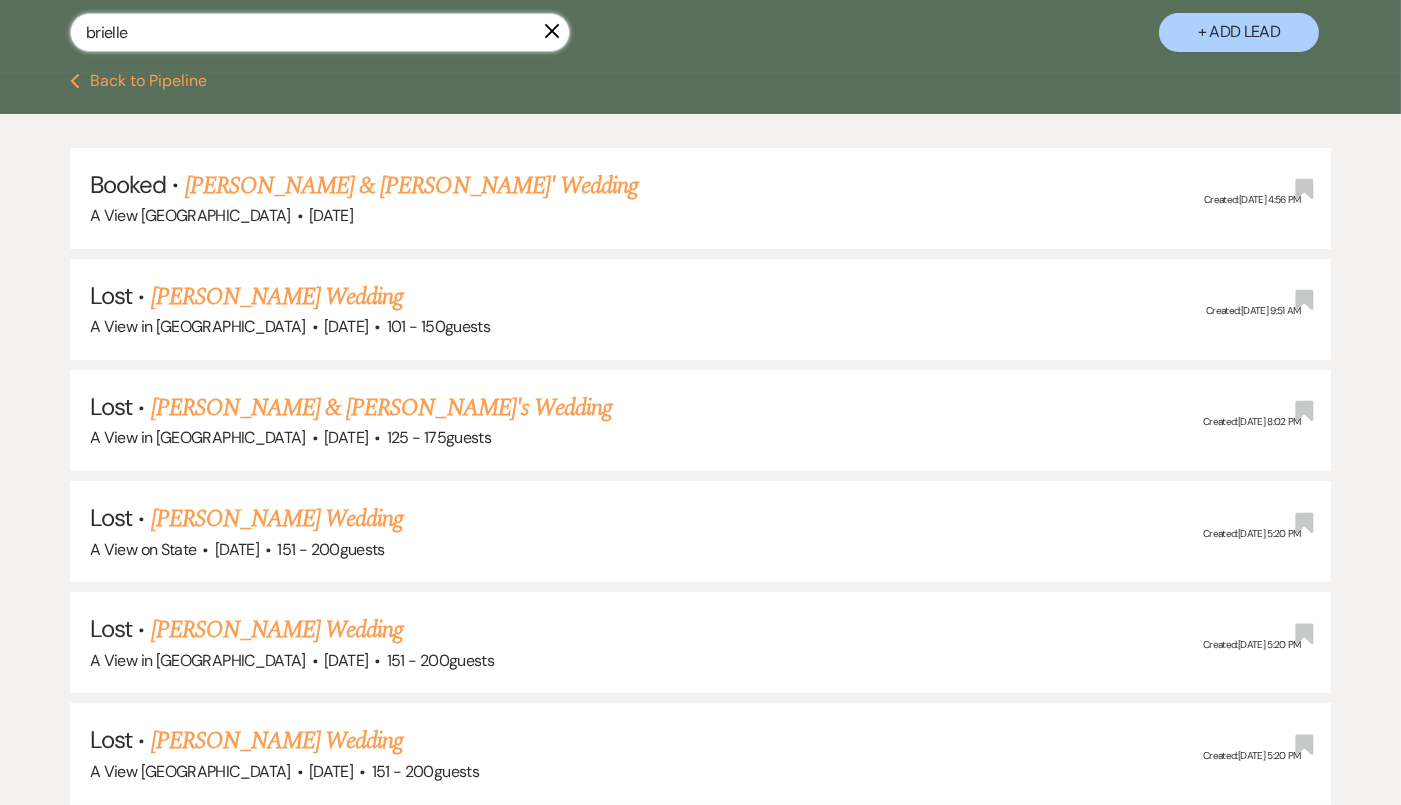 click on "brielle" at bounding box center (320, 32) 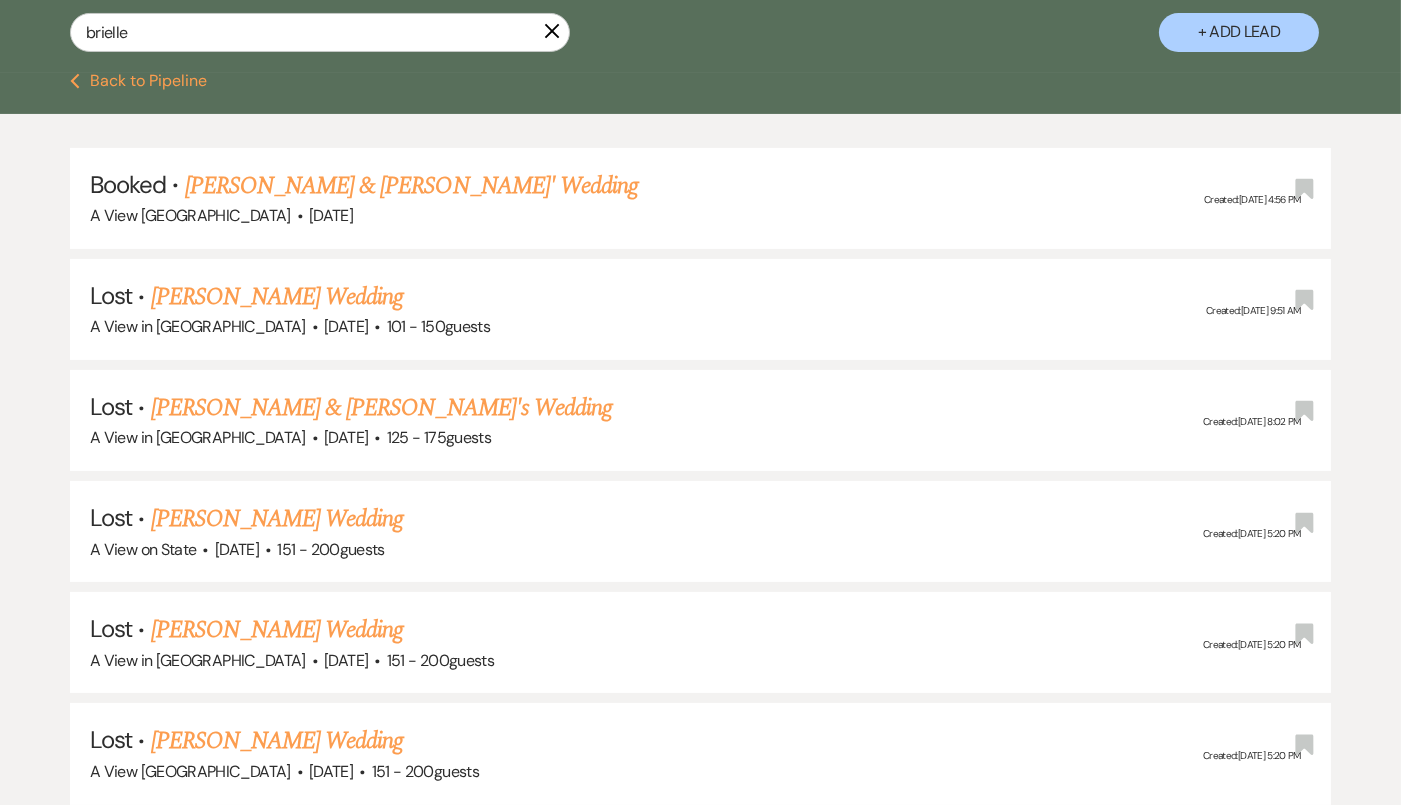 click on "Previous  Back to Pipeline" at bounding box center [700, 81] 